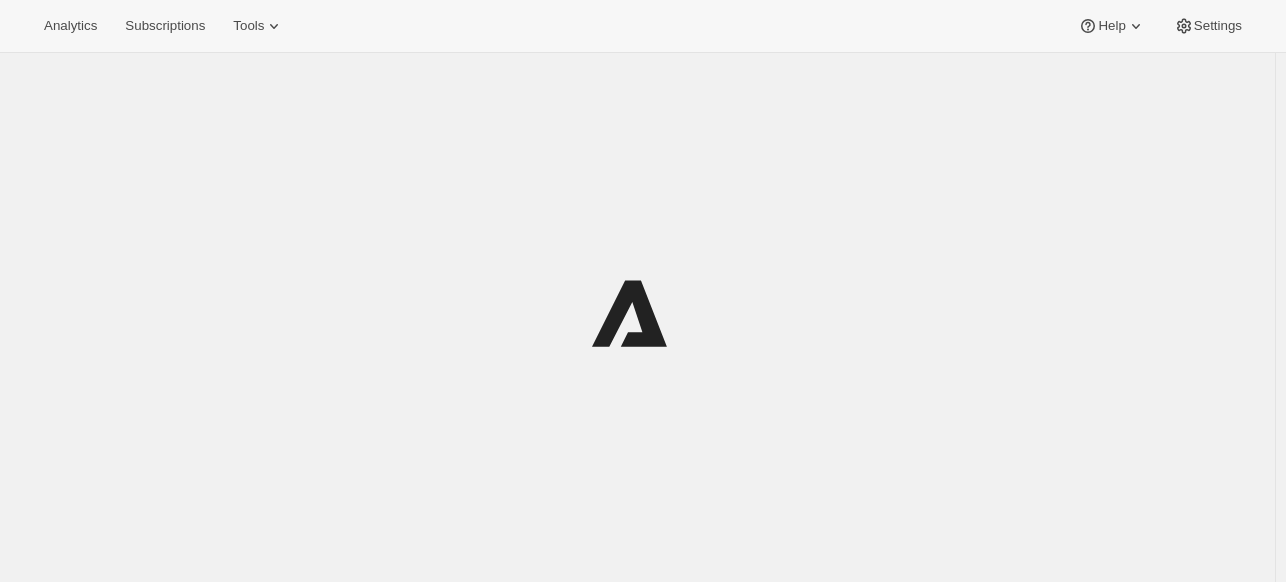 scroll, scrollTop: 0, scrollLeft: 0, axis: both 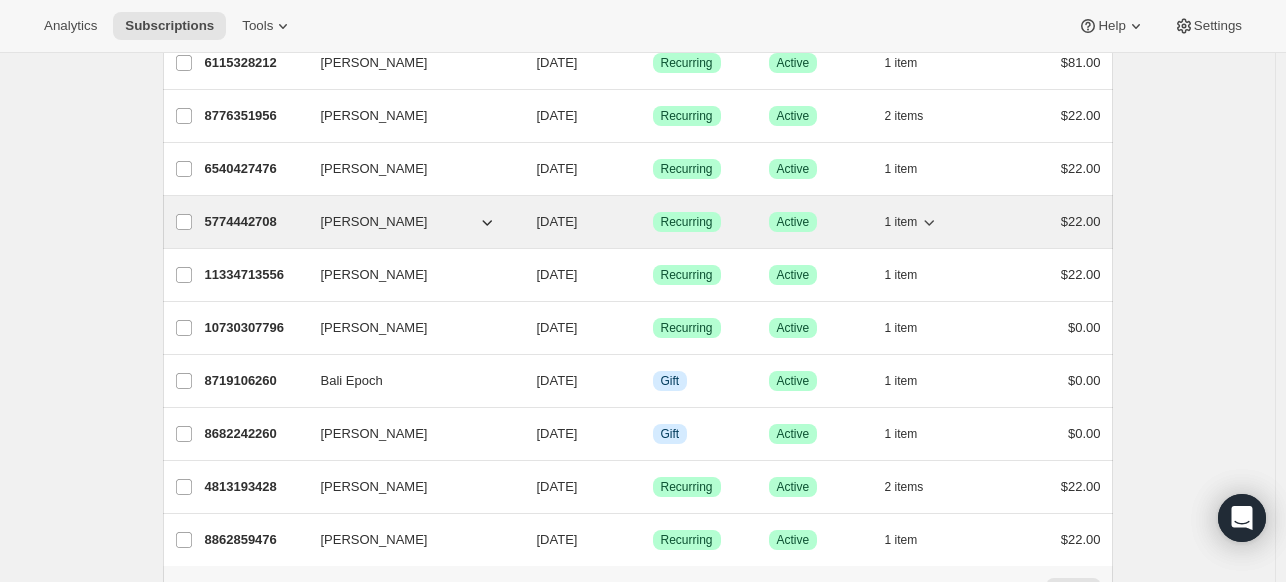 click on "[DATE]" at bounding box center (557, 221) 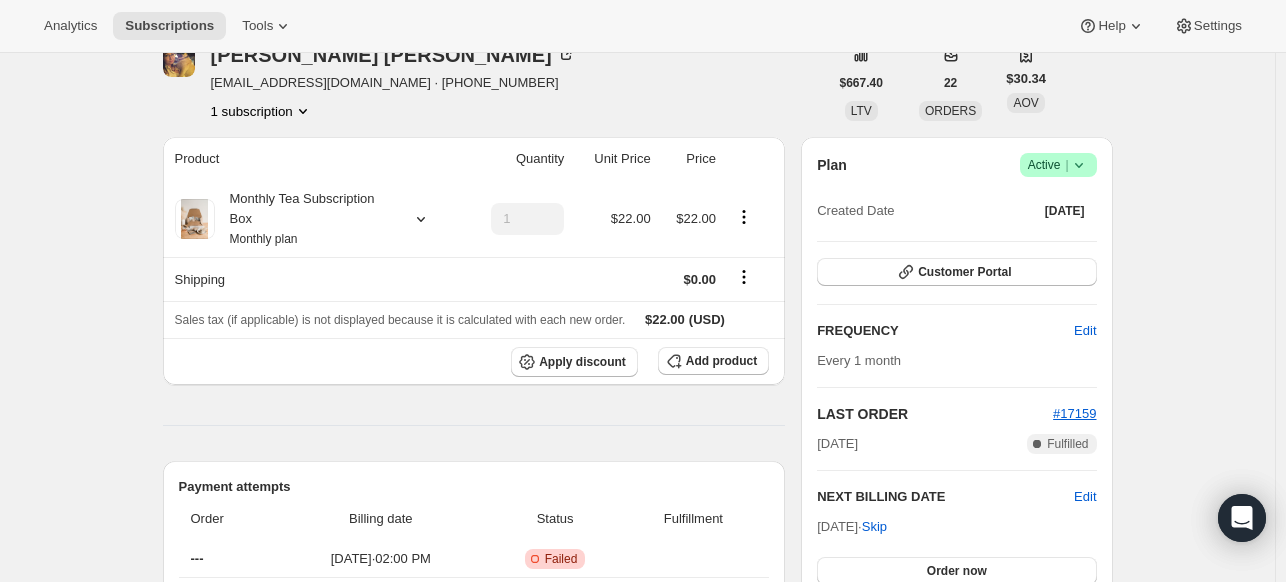 scroll, scrollTop: 0, scrollLeft: 0, axis: both 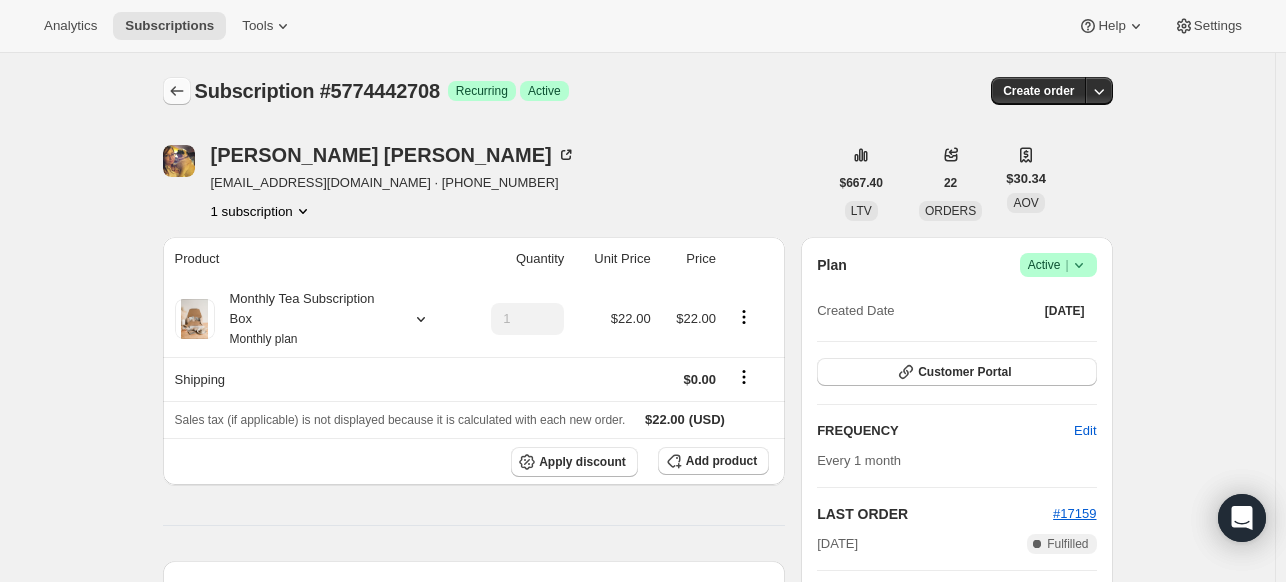 click 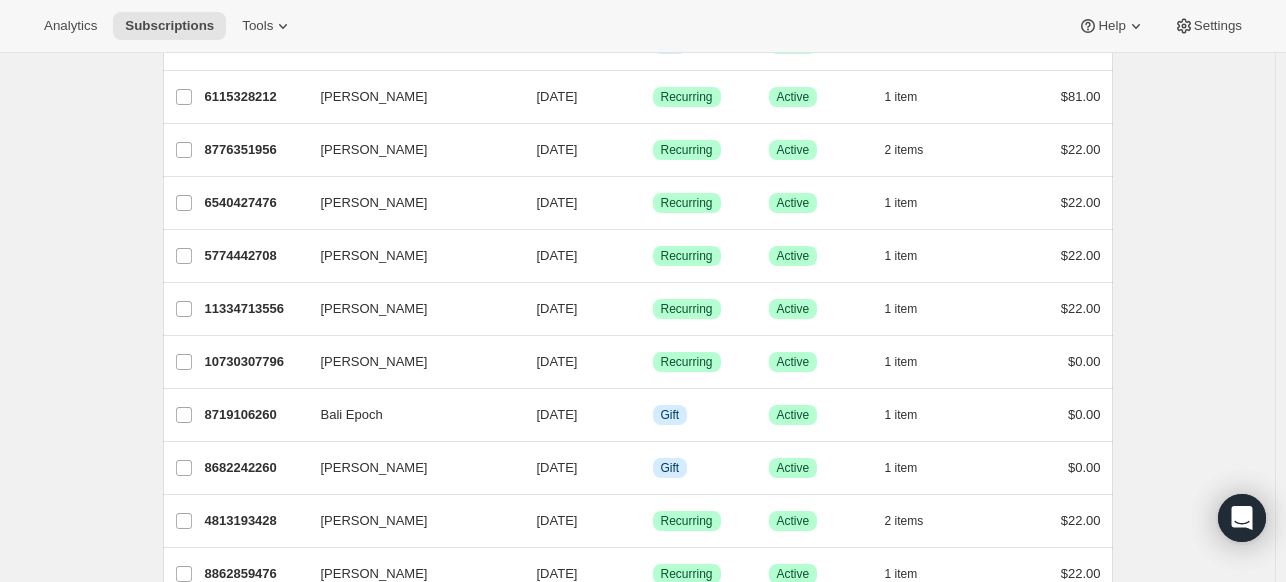 scroll, scrollTop: 2300, scrollLeft: 0, axis: vertical 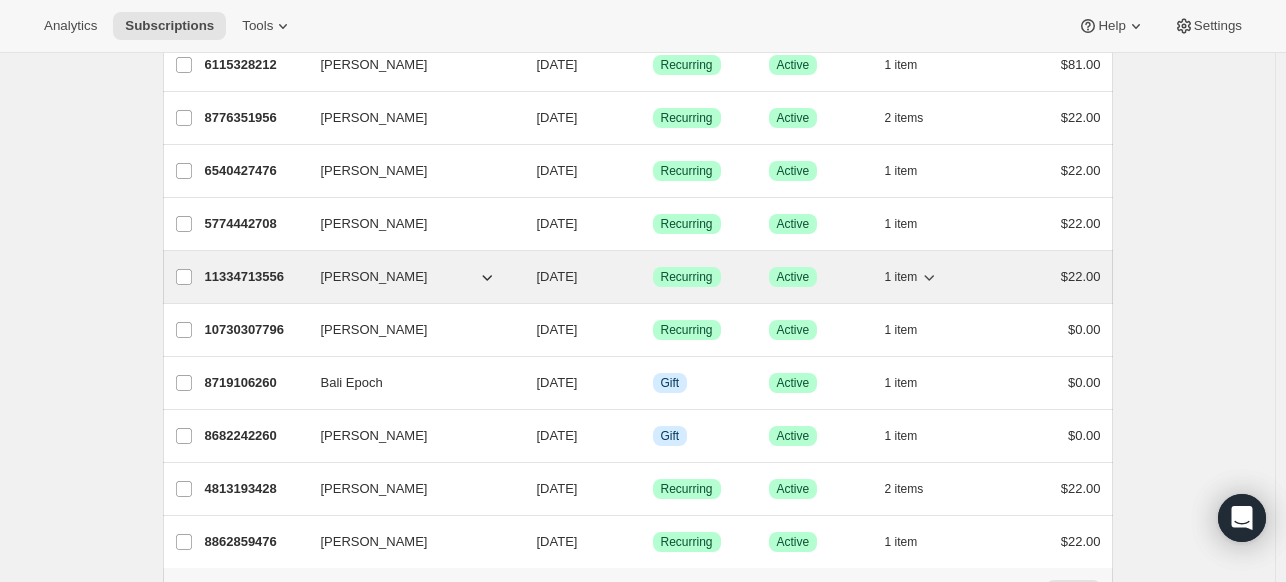 click on "[PERSON_NAME]" at bounding box center [374, 277] 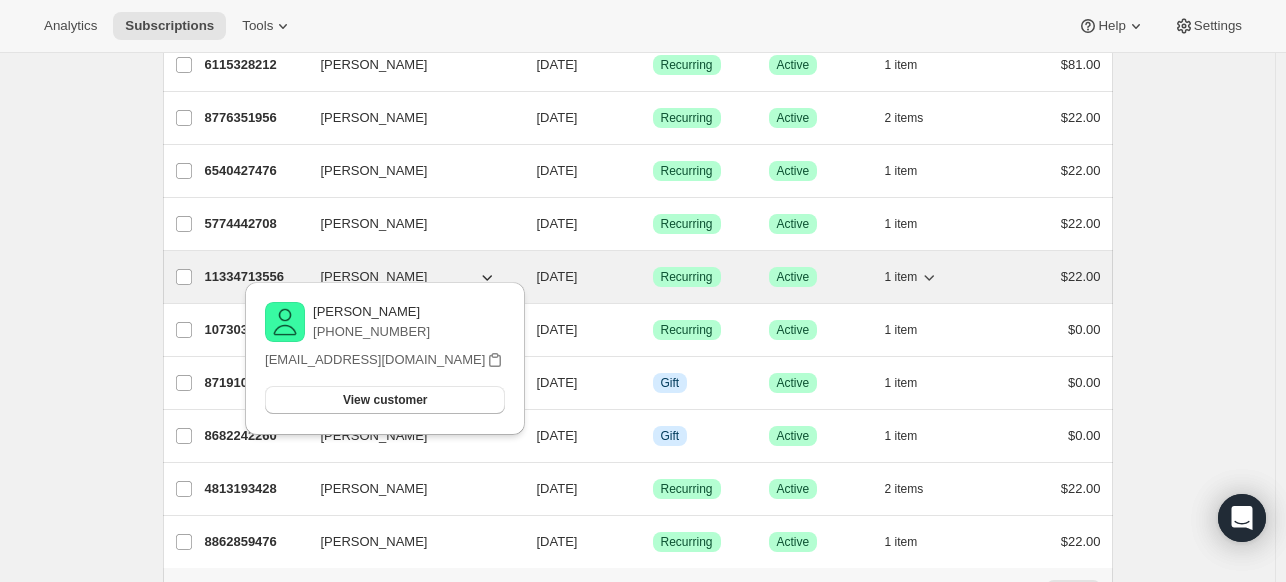 click on "[PERSON_NAME]" at bounding box center [374, 277] 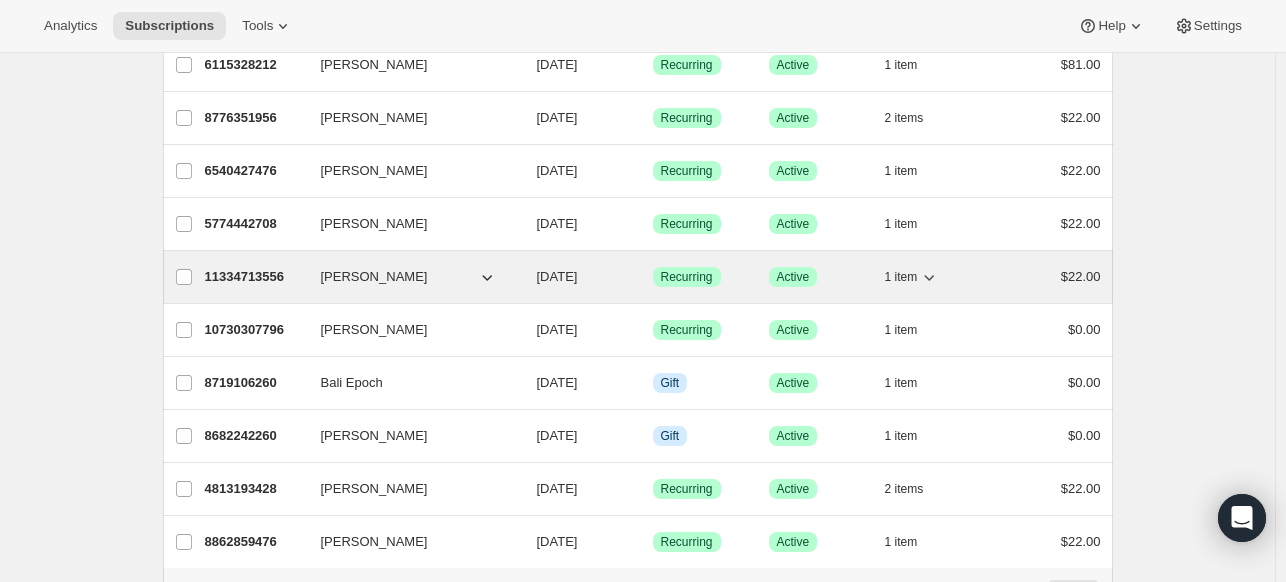 click on "Recurring" at bounding box center [687, 277] 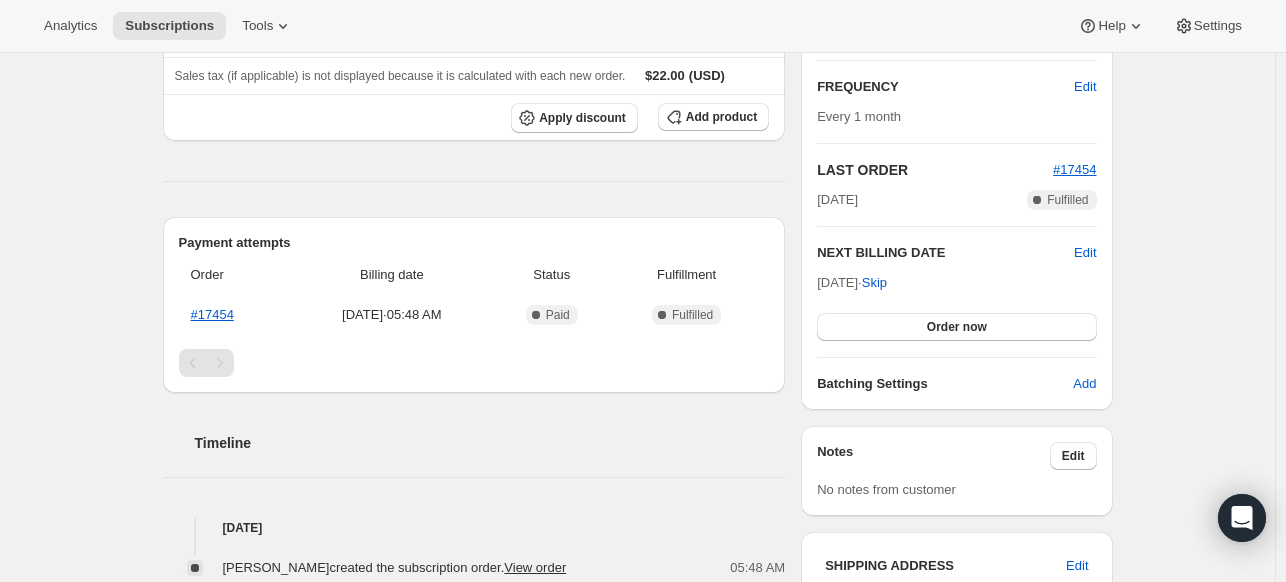 scroll, scrollTop: 400, scrollLeft: 0, axis: vertical 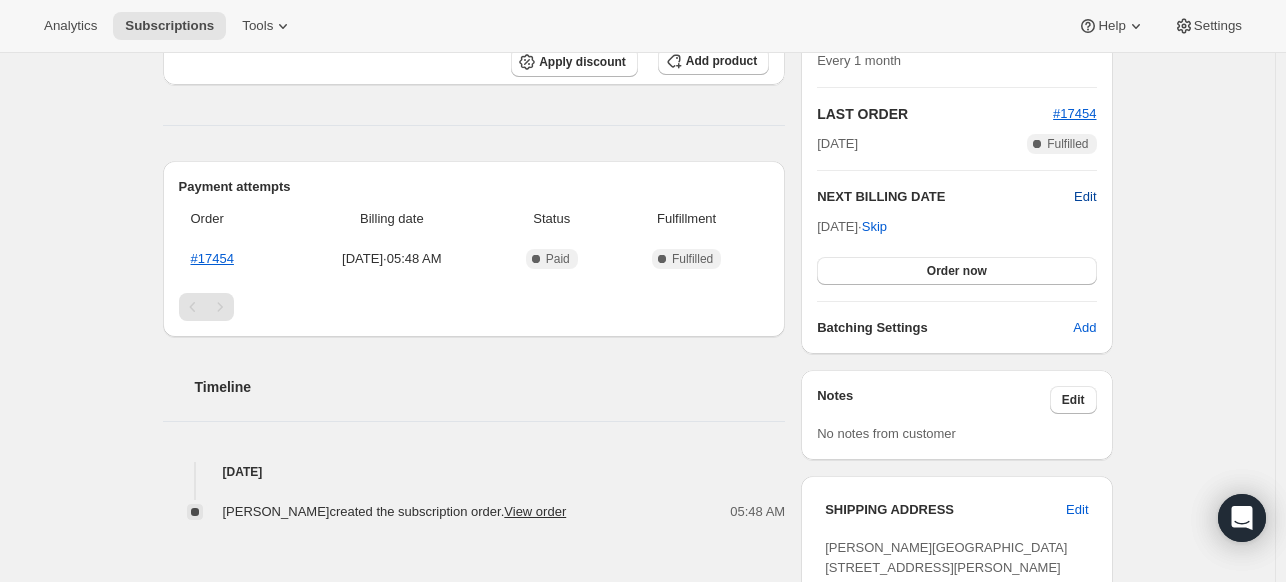 click on "Edit" at bounding box center (1085, 197) 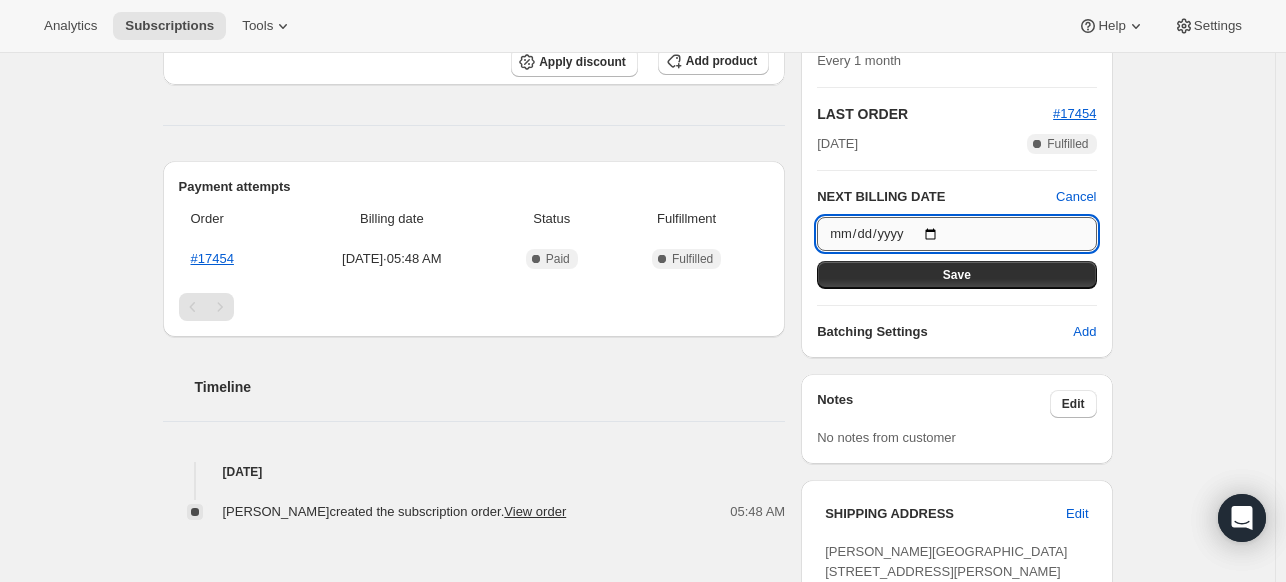 click on "[DATE]" at bounding box center (956, 234) 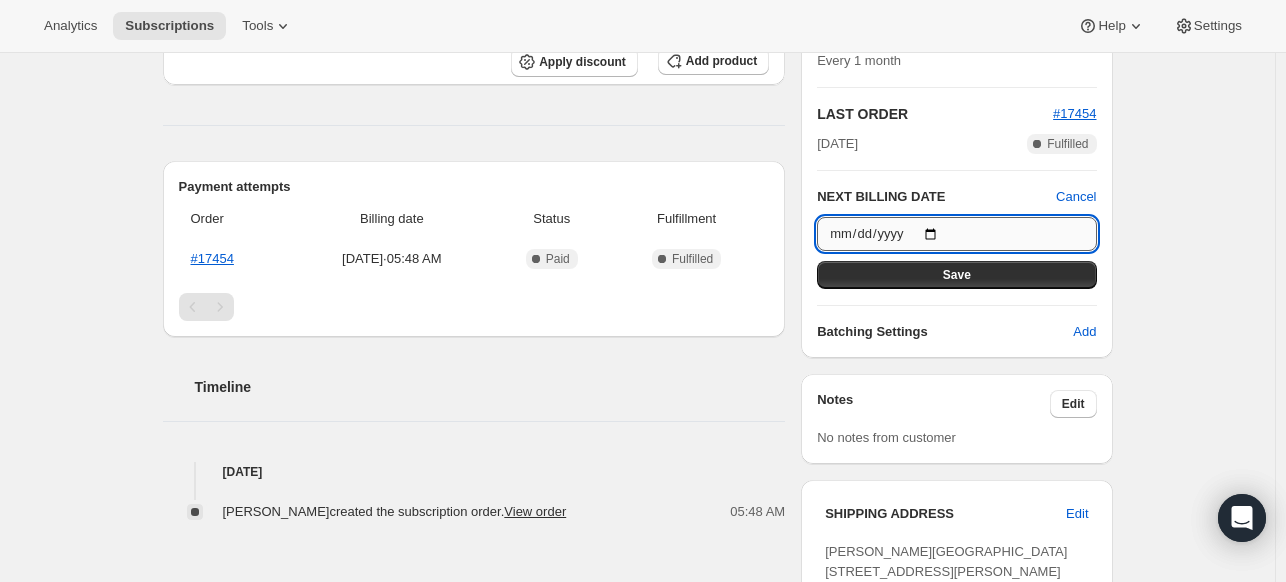 type on "[DATE]" 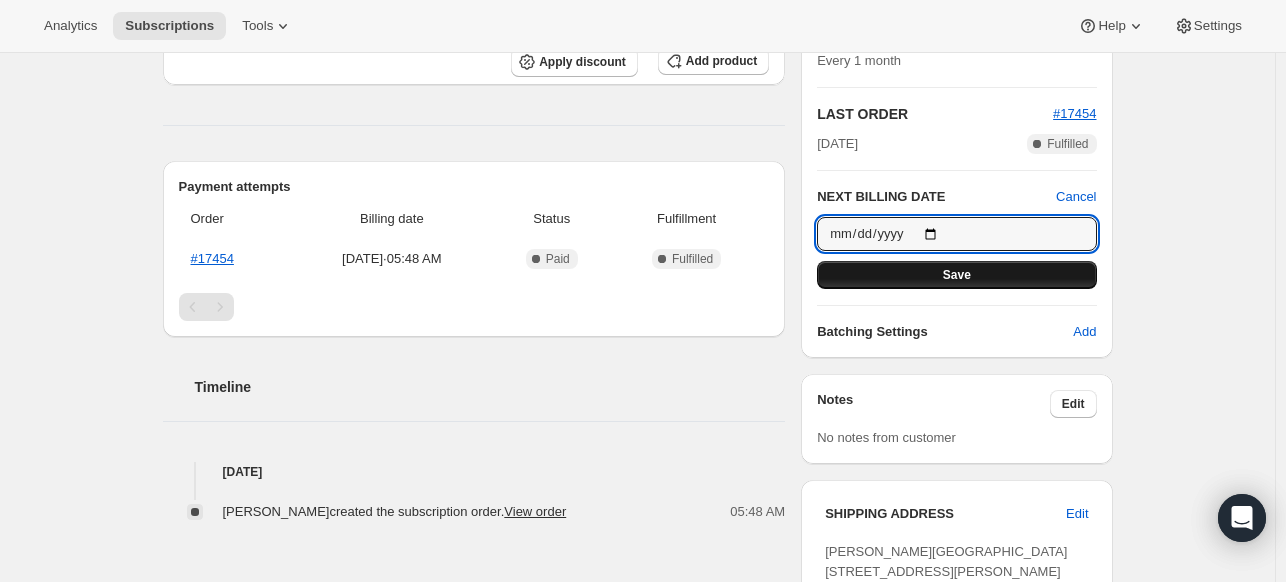 click on "Save" at bounding box center [956, 275] 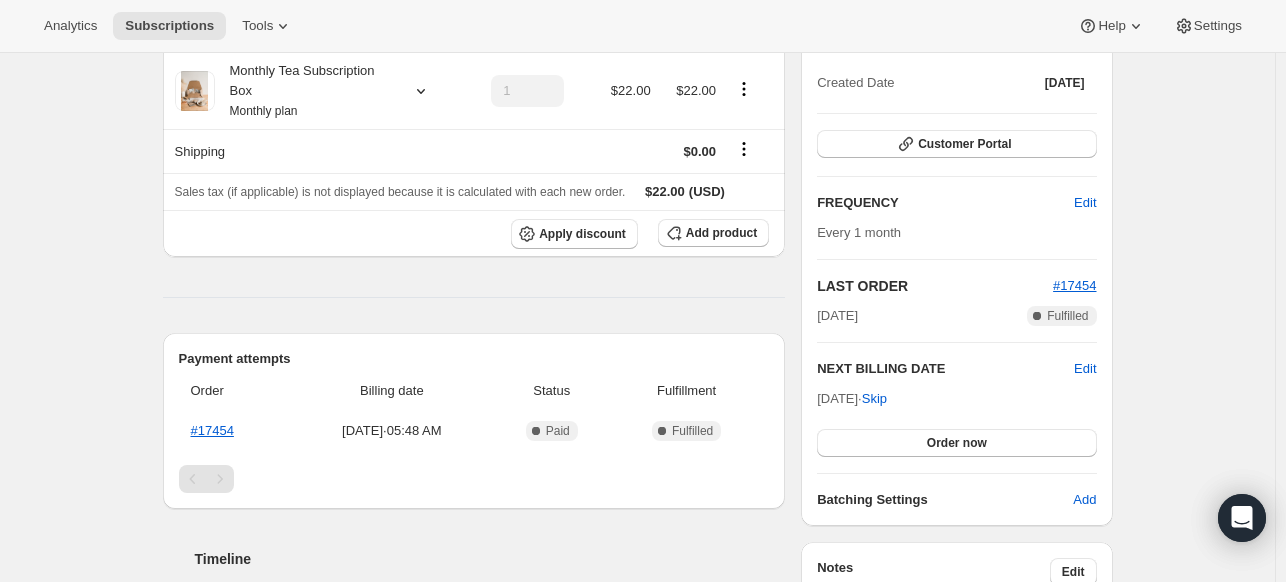 scroll, scrollTop: 400, scrollLeft: 0, axis: vertical 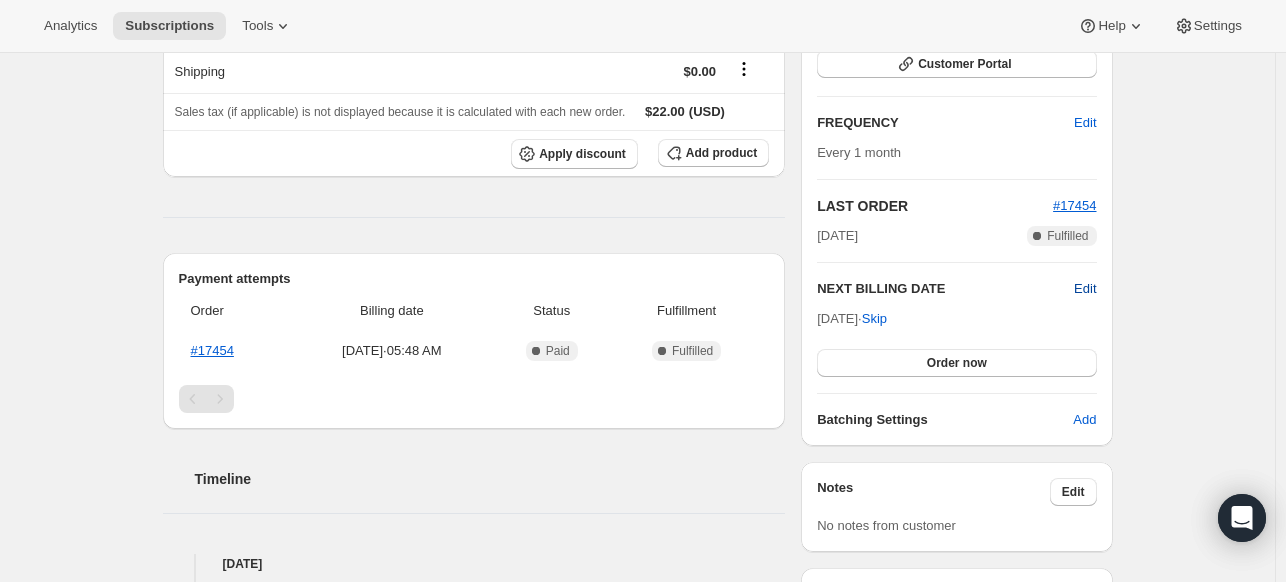 click on "Edit" at bounding box center [1085, 289] 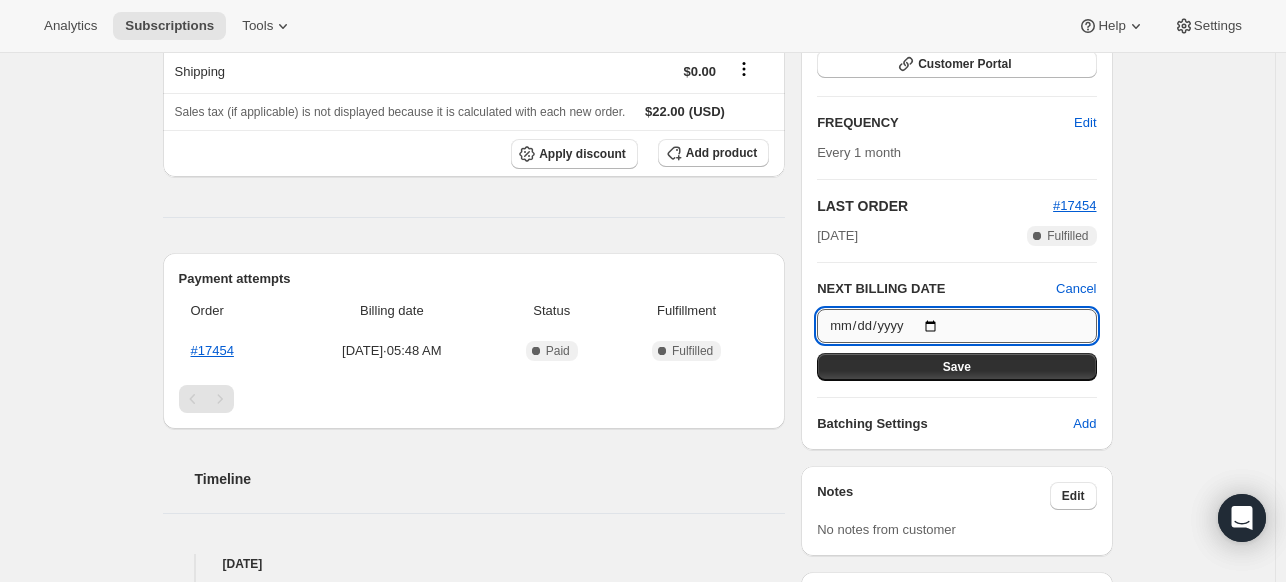 click on "[DATE]" at bounding box center [956, 326] 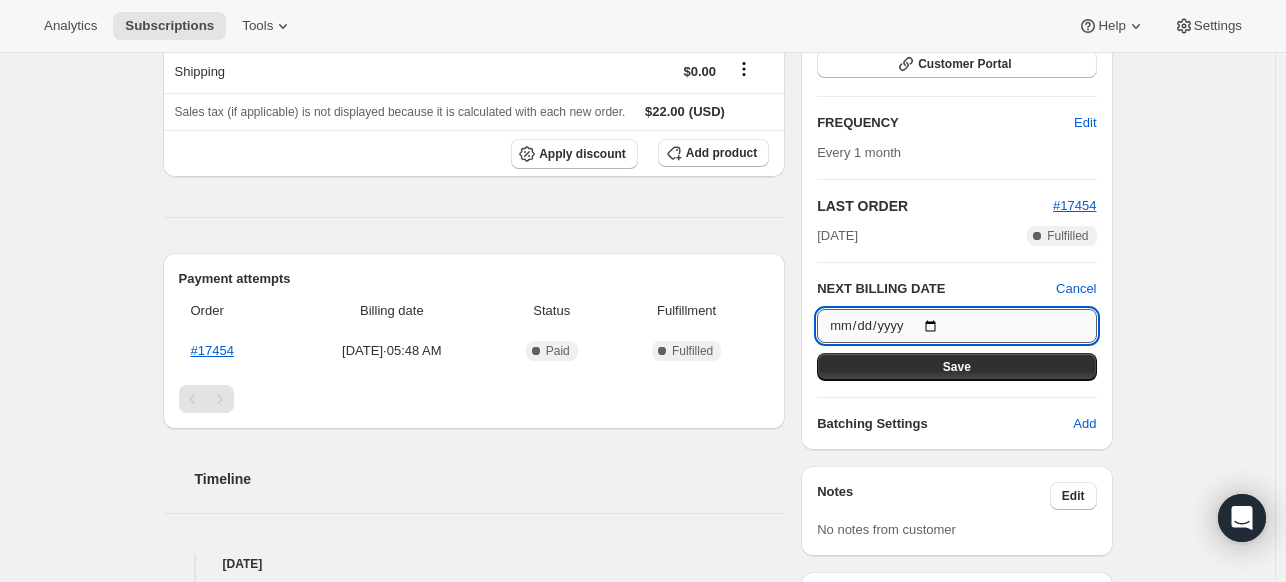 click on "[DATE]" at bounding box center (956, 326) 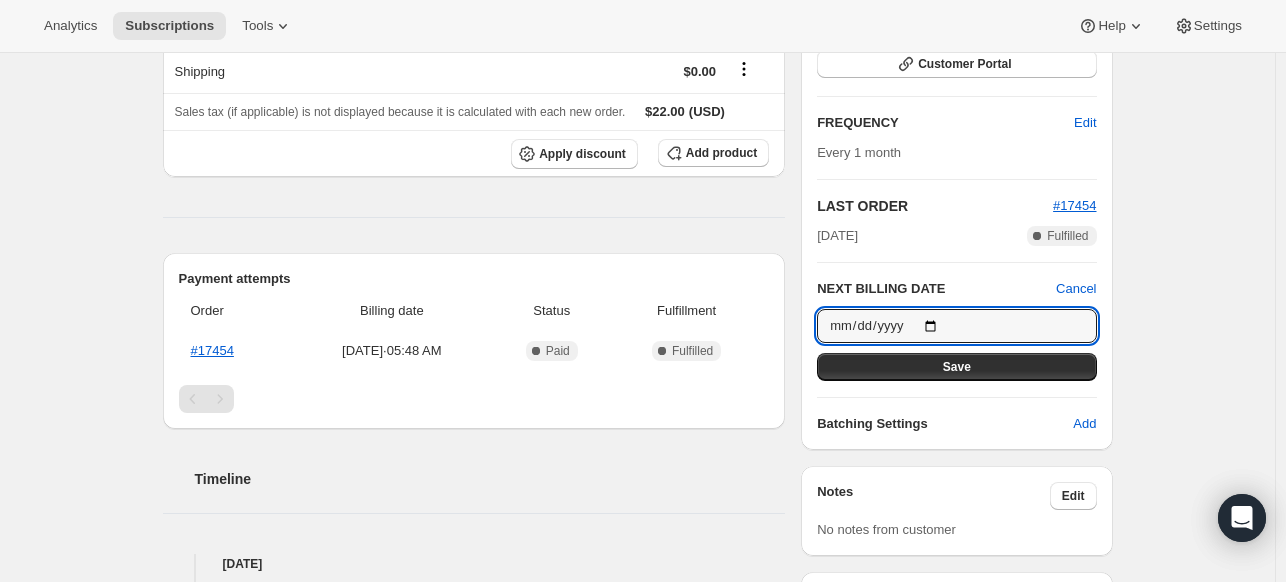 click on "Subscription #11334713556. This page is ready Subscription #11334713556 Success Recurring Success Active Create order Next order will be [DATE]. [PERSON_NAME] [EMAIL_ADDRESS][DOMAIN_NAME] · [PHONE_NUMBER] 1 subscription $18.08 LTV 1 ORDERS $18.08 AOV Product Quantity Unit Price Price Monthly Tea Subscription Box Monthly plan 1 $22.00 $22.00 Shipping $0.00 Sales tax (if applicable) is not displayed because it is calculated with each new order.   $22.00  (USD) Apply discount Add product Payment attempts Order Billing date Status Fulfillment #17454 [DATE]  ·  05:48 AM  Complete Paid  Complete Fulfilled Timeline [DATE] [PERSON_NAME] set next billing date to [DATE] on Admin.  09:42 PM [DATE] [PERSON_NAME]  created the subscription order.  View order 05:48 AM Plan Success Active | Created Date [DATE] Customer Portal FREQUENCY Edit Every 1 month LAST ORDER #17454 [DATE]  Complete Fulfilled NEXT BILLING DATE Cancel [DATE] Save Batching Settings Add Notes Edit Edit" at bounding box center (637, 325) 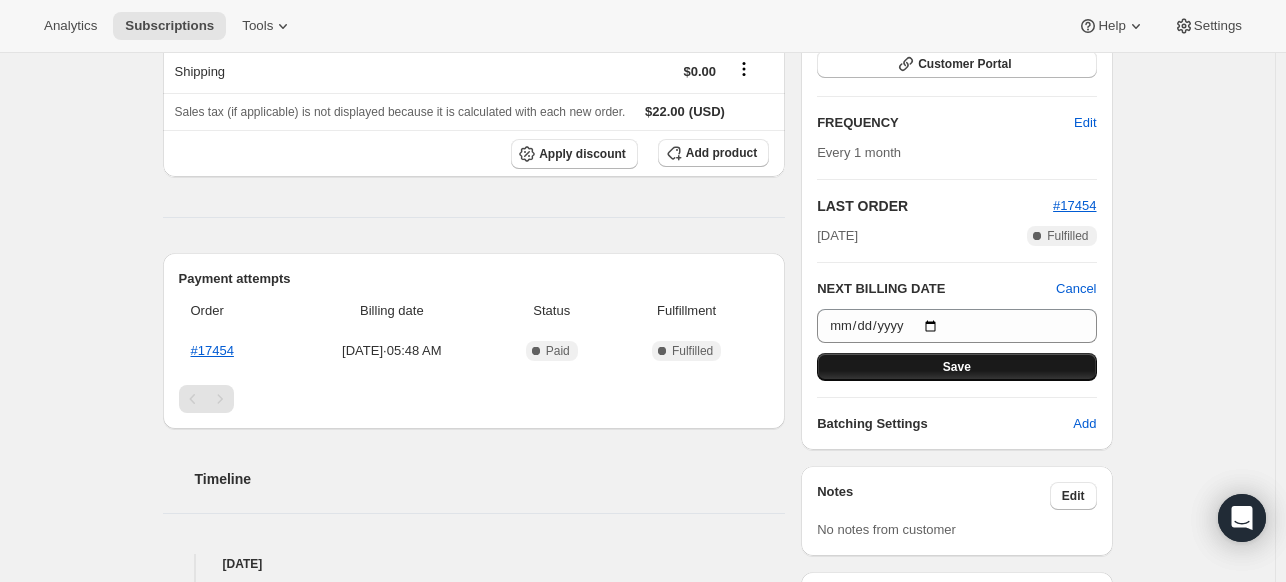 click on "Save" at bounding box center [956, 367] 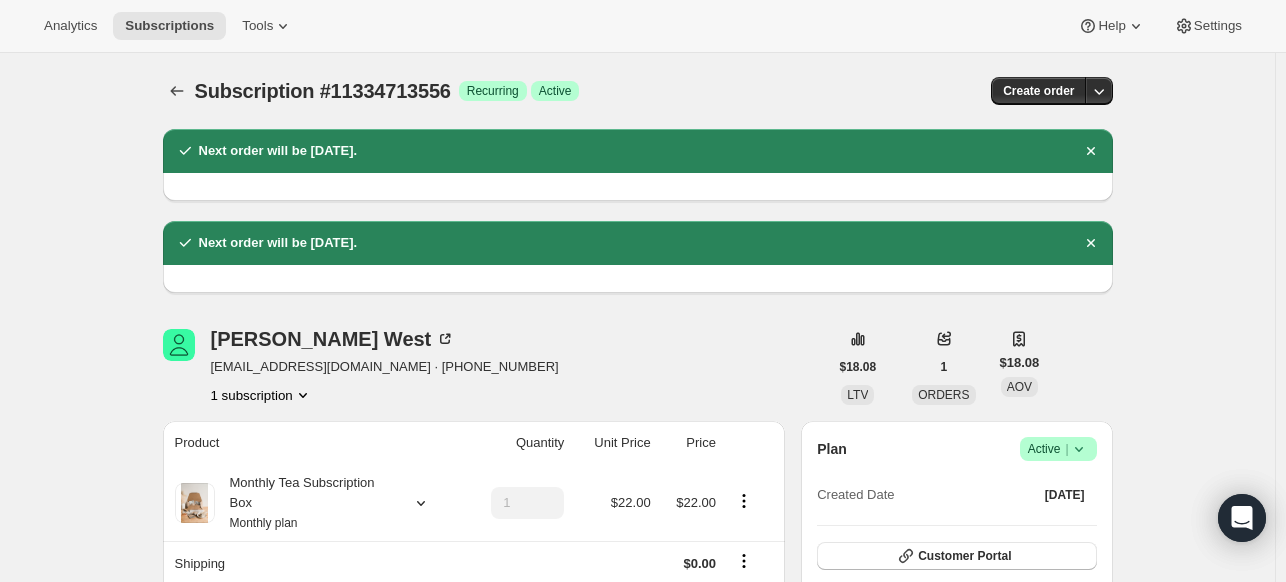 scroll, scrollTop: 0, scrollLeft: 0, axis: both 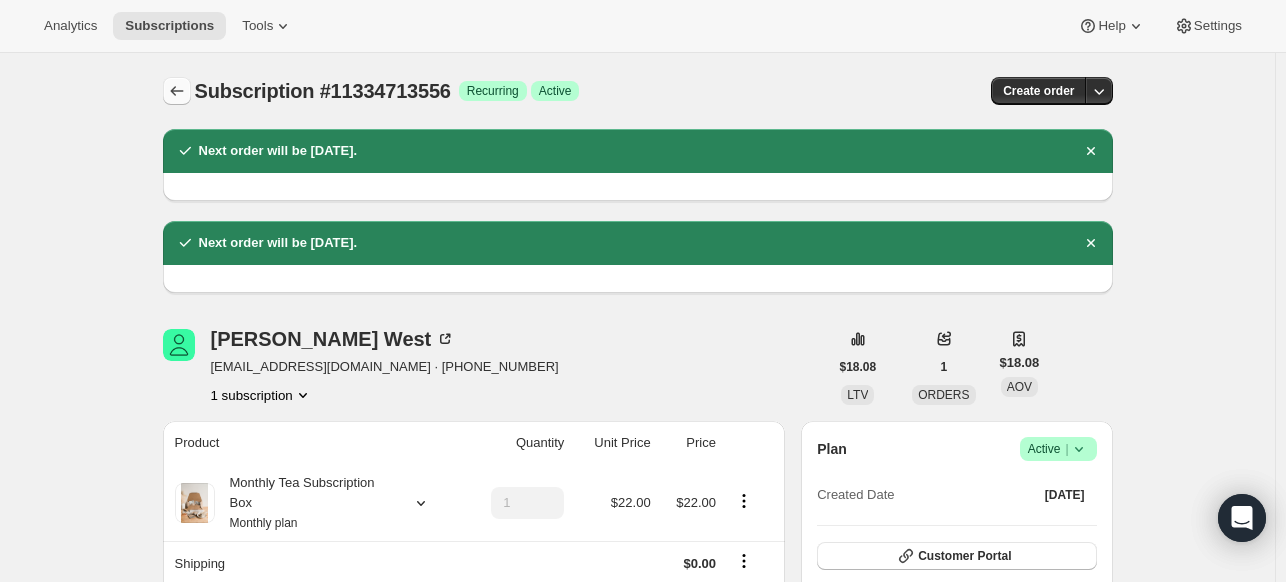 click 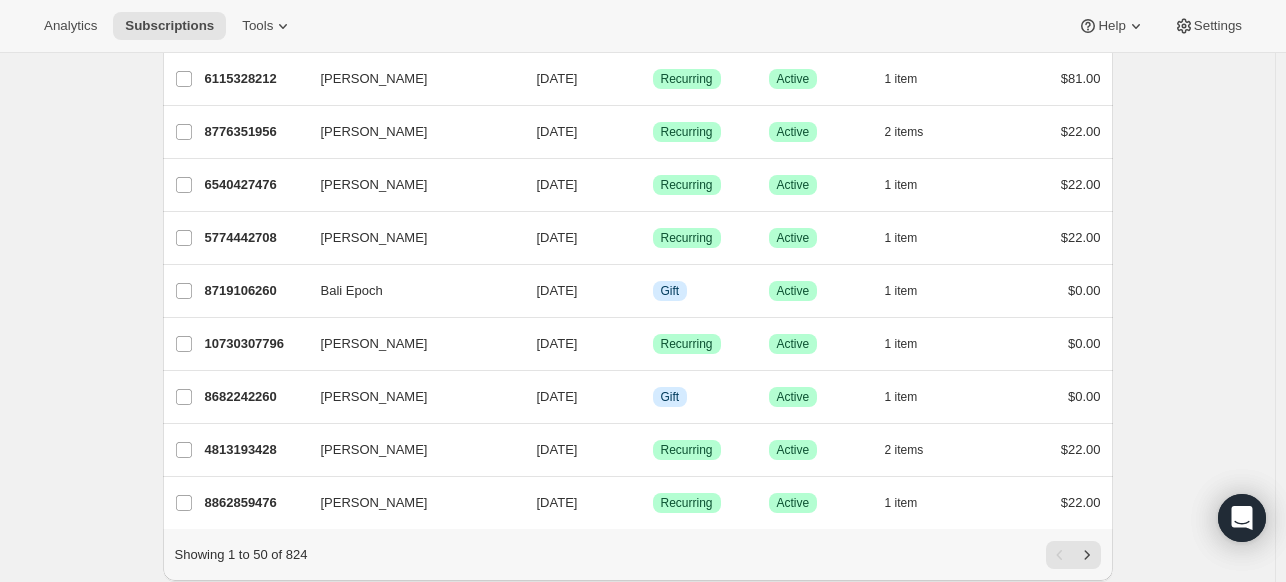 scroll, scrollTop: 2402, scrollLeft: 0, axis: vertical 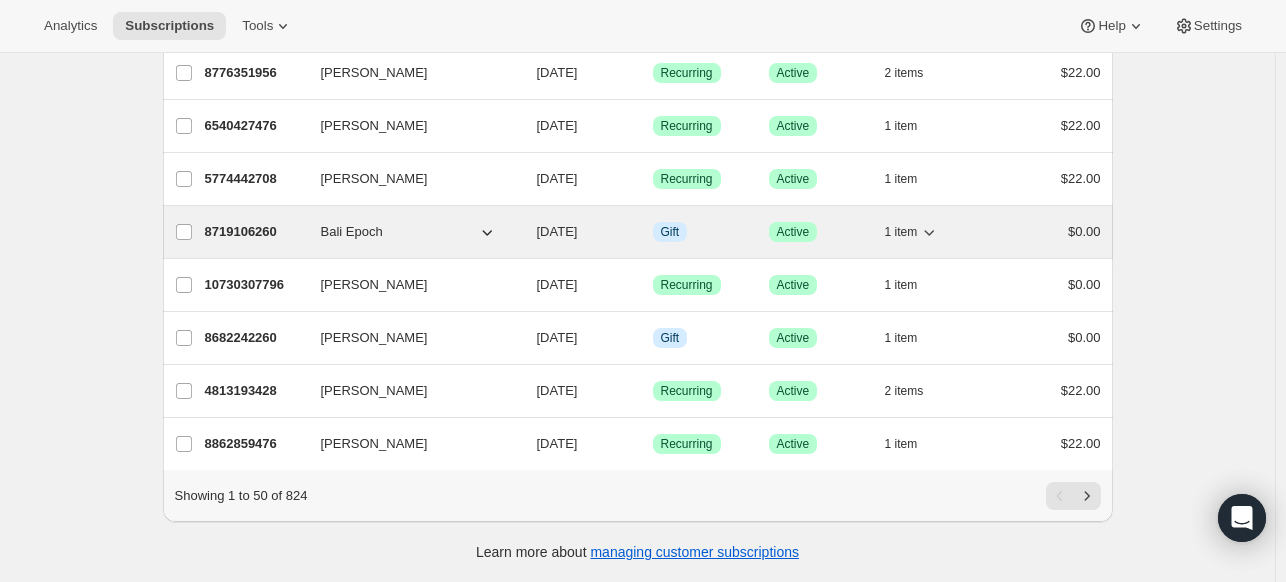 click on "[DATE]" at bounding box center (557, 231) 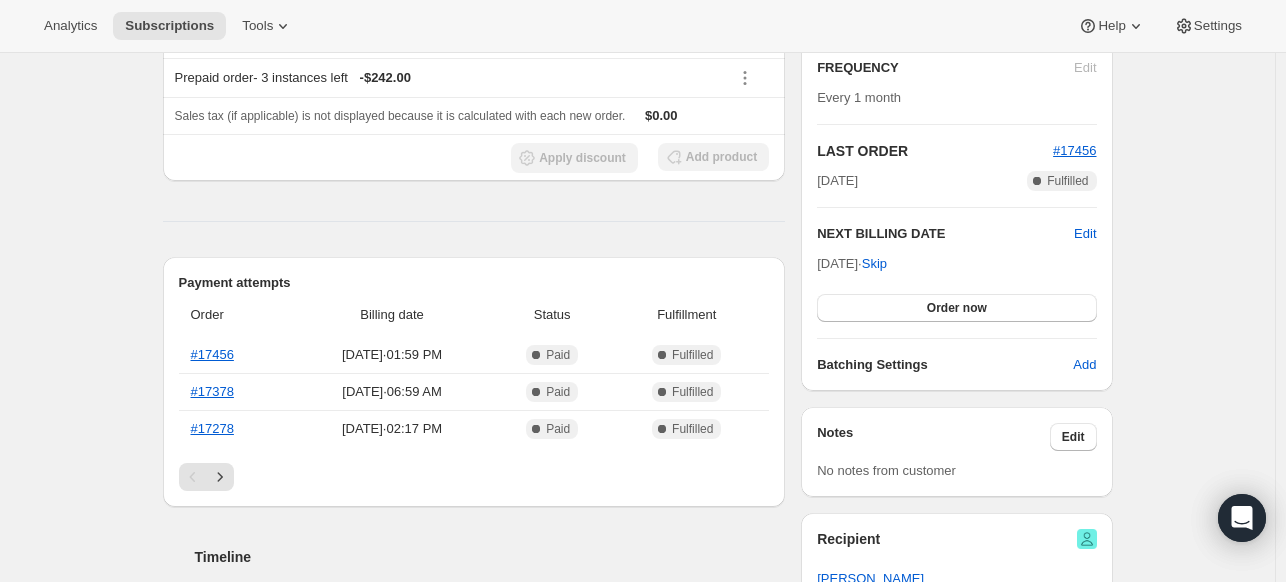 scroll, scrollTop: 360, scrollLeft: 0, axis: vertical 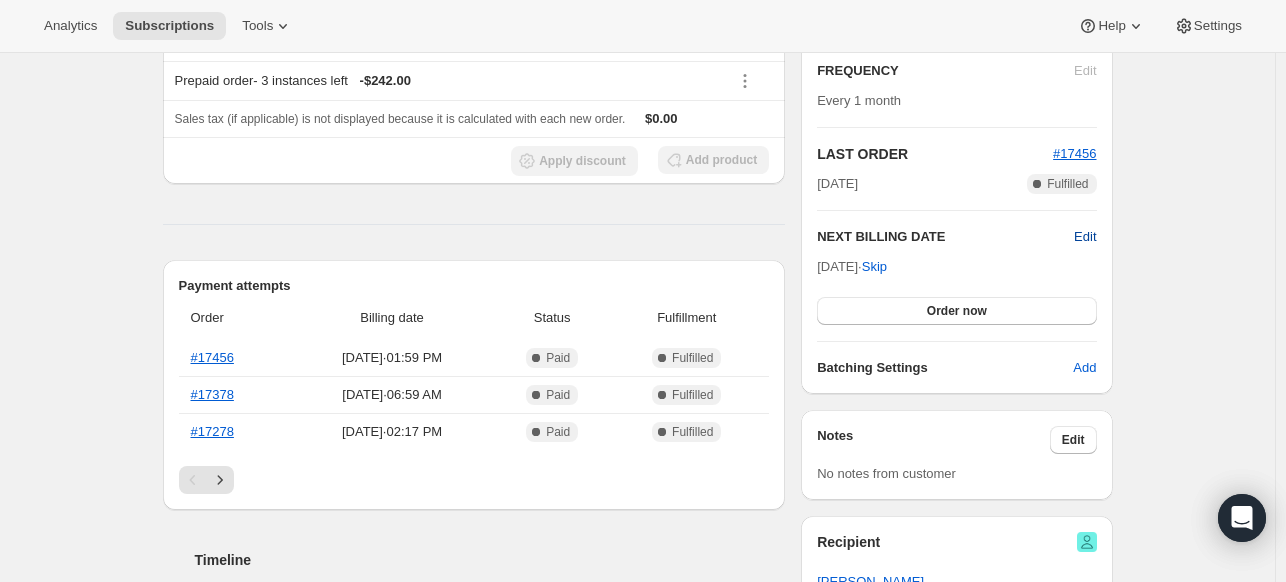 click on "Edit" at bounding box center [1085, 237] 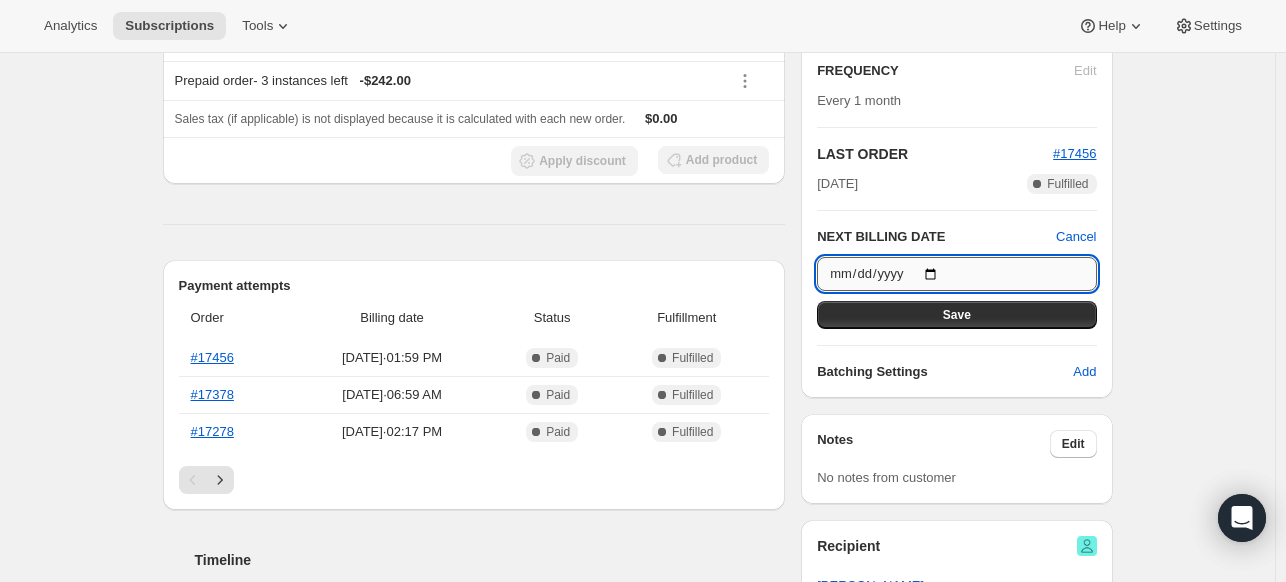 click on "[DATE]" at bounding box center [956, 274] 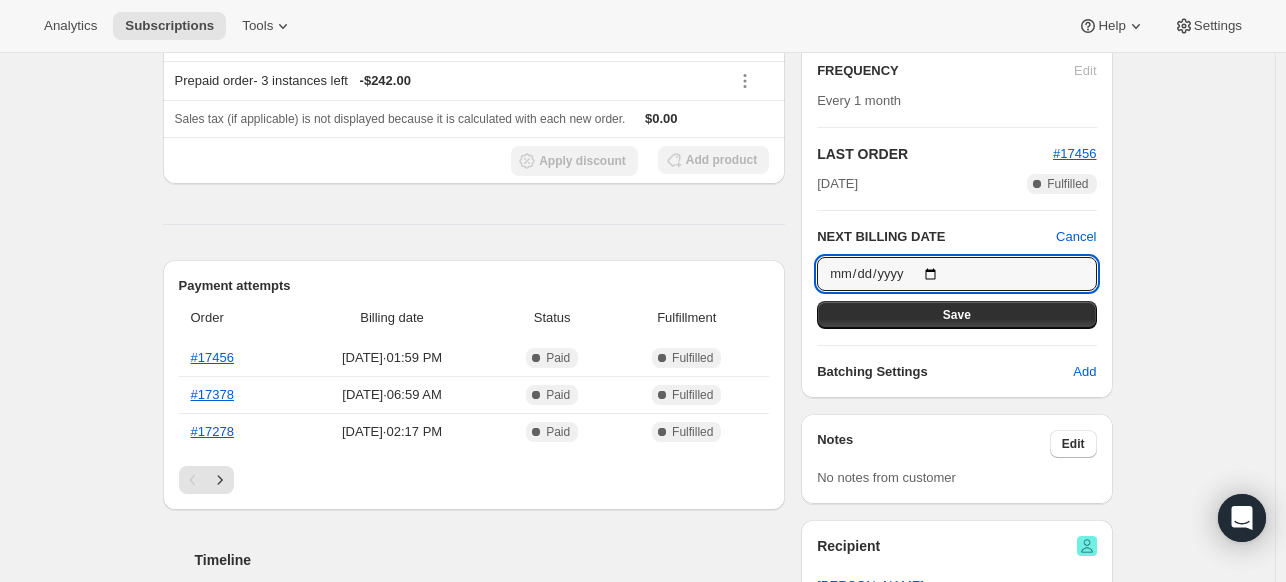 type on "[DATE]" 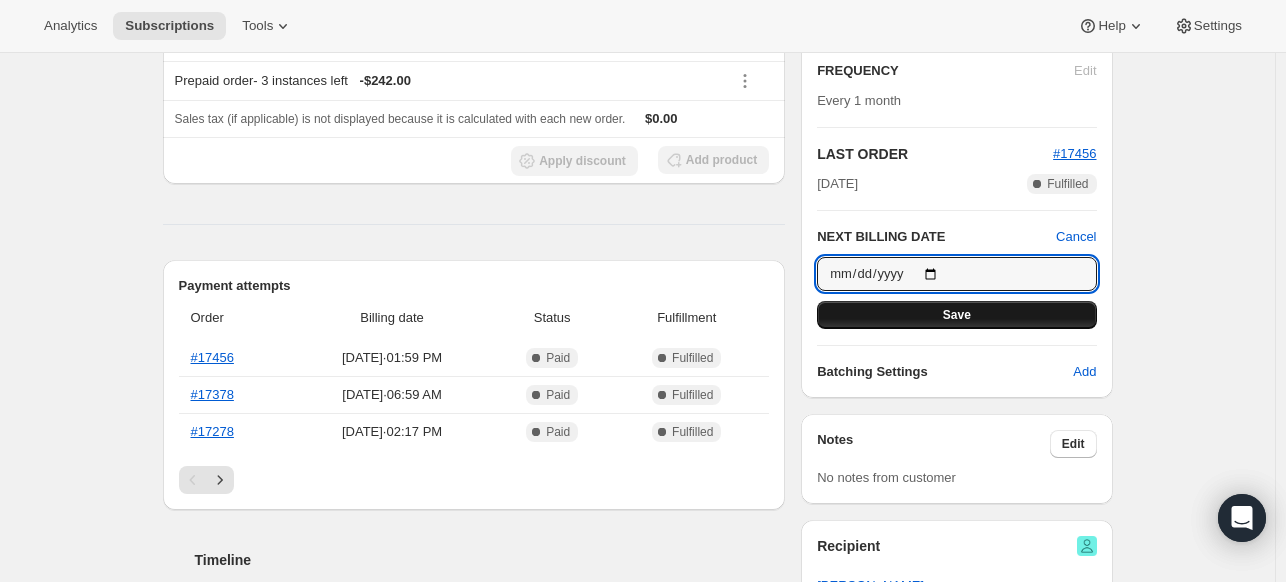 click on "Save" at bounding box center (956, 315) 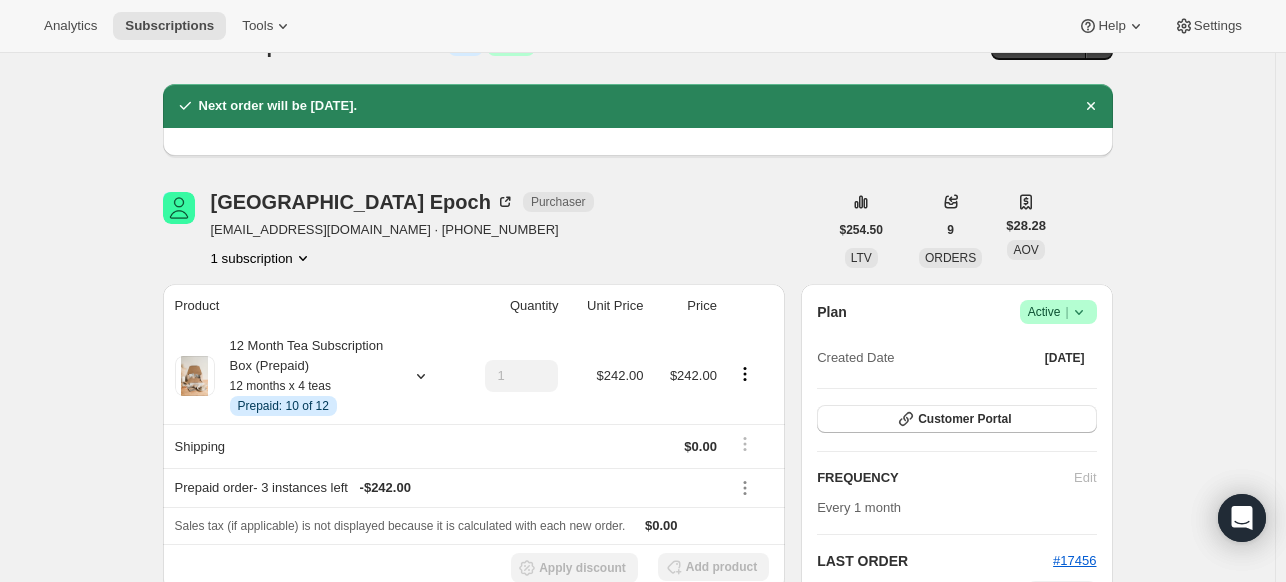 scroll, scrollTop: 0, scrollLeft: 0, axis: both 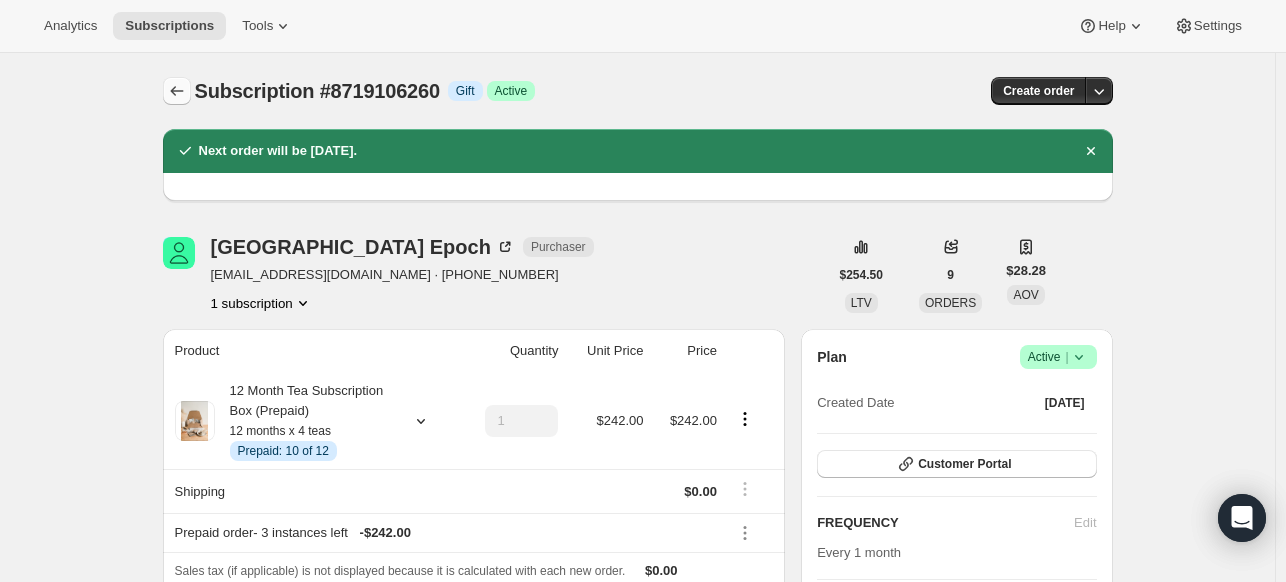 click at bounding box center [177, 91] 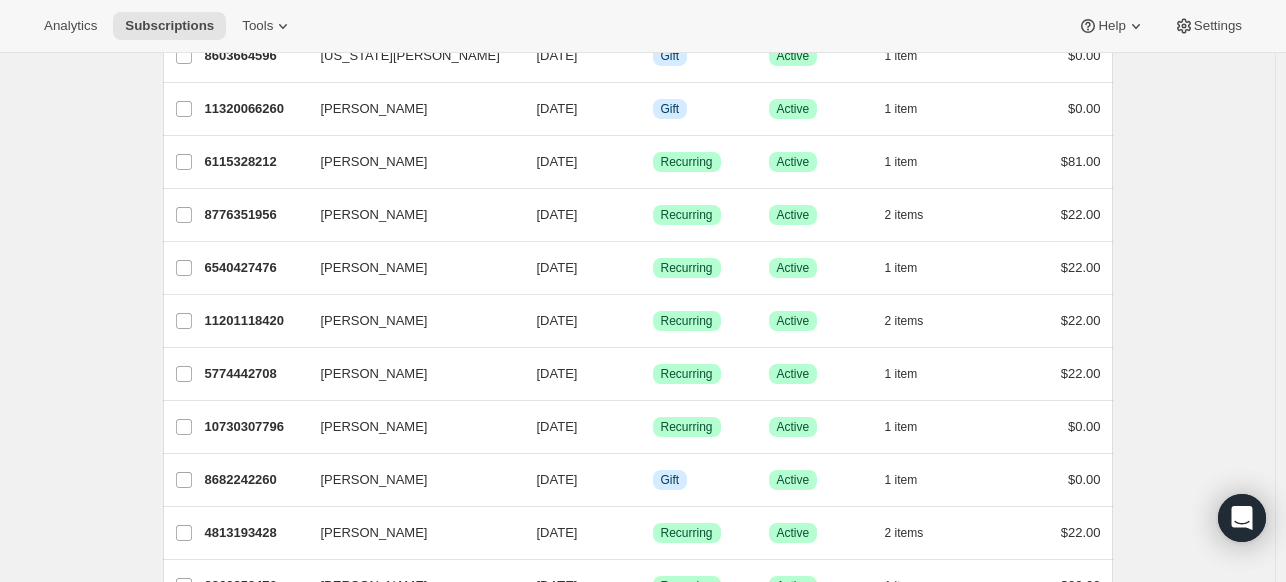 scroll, scrollTop: 2400, scrollLeft: 0, axis: vertical 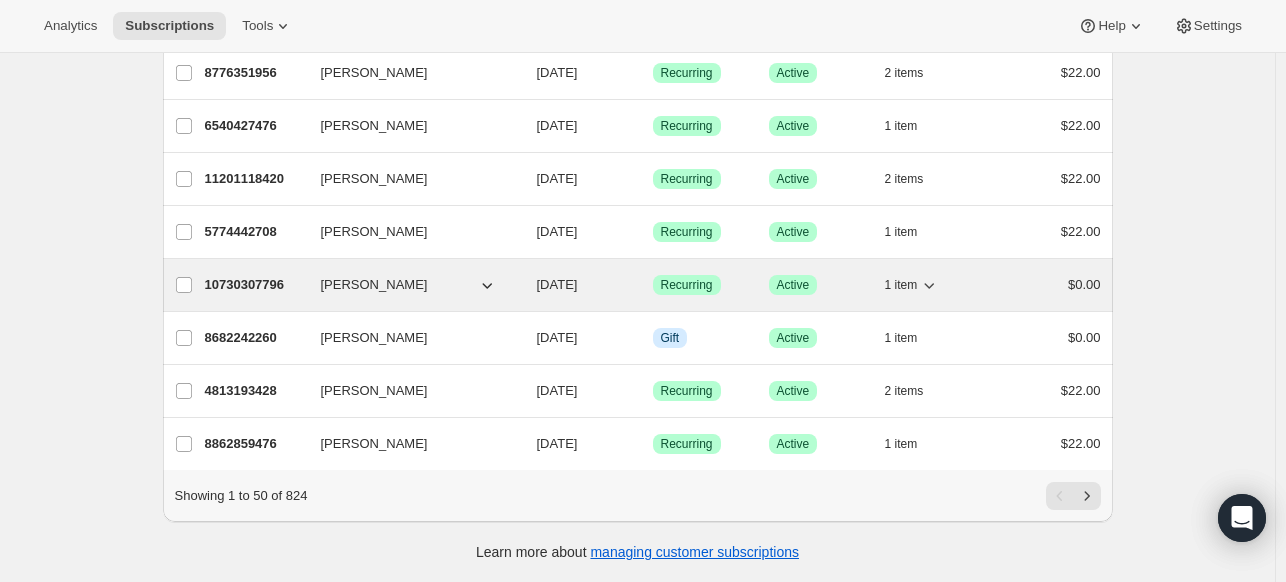 click on "Recurring" at bounding box center [687, 285] 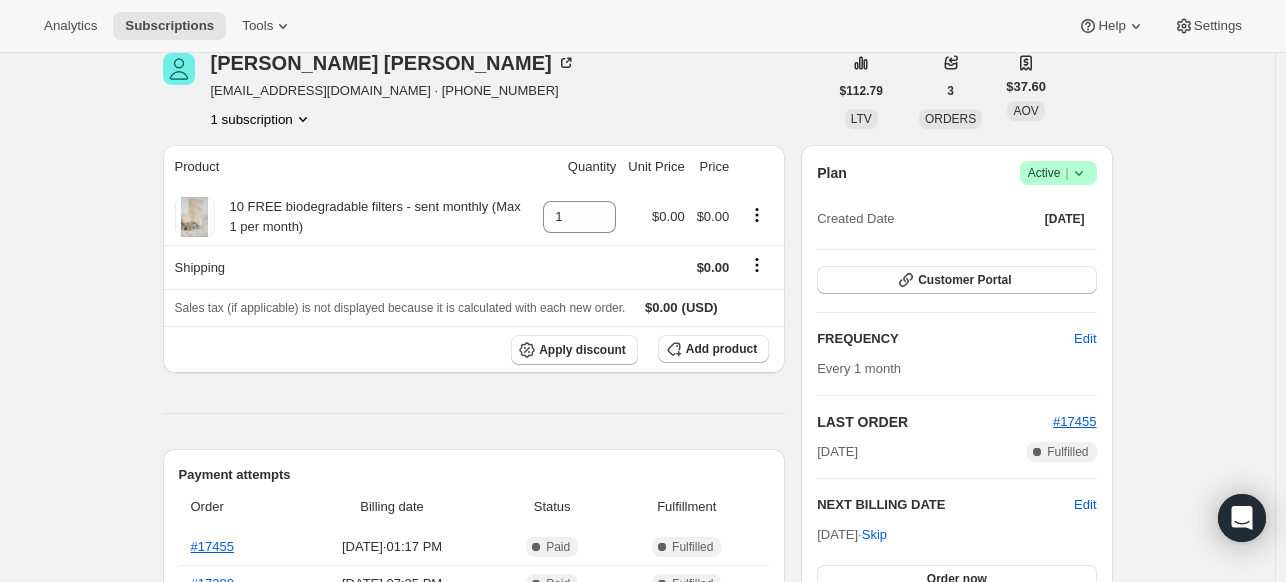 scroll, scrollTop: 300, scrollLeft: 0, axis: vertical 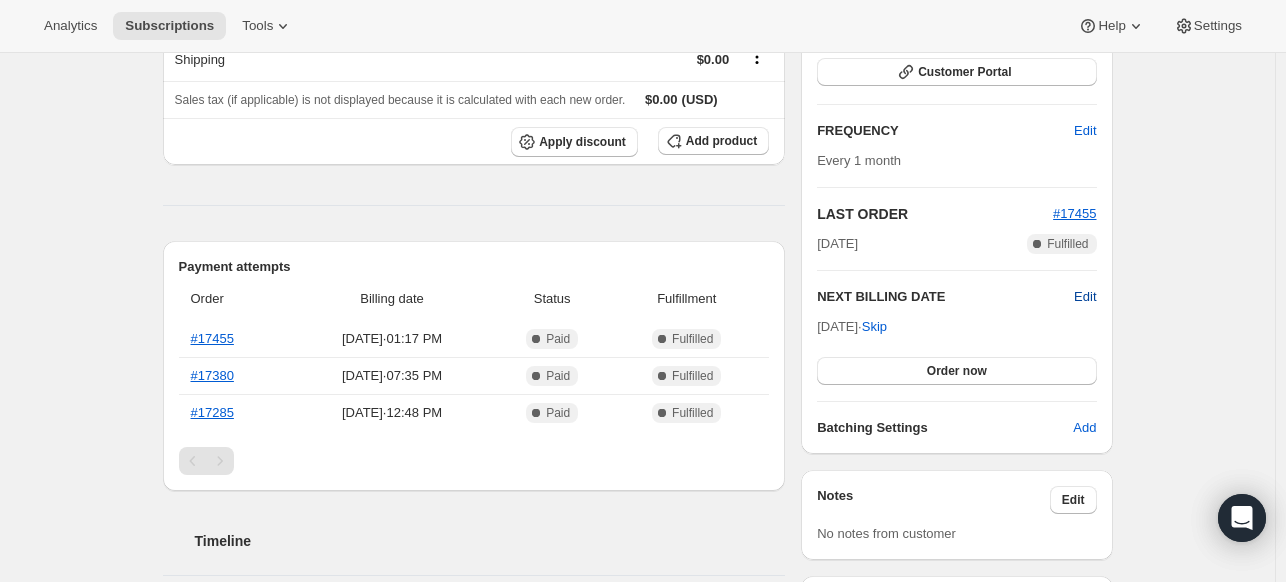 click on "Edit" at bounding box center (1085, 297) 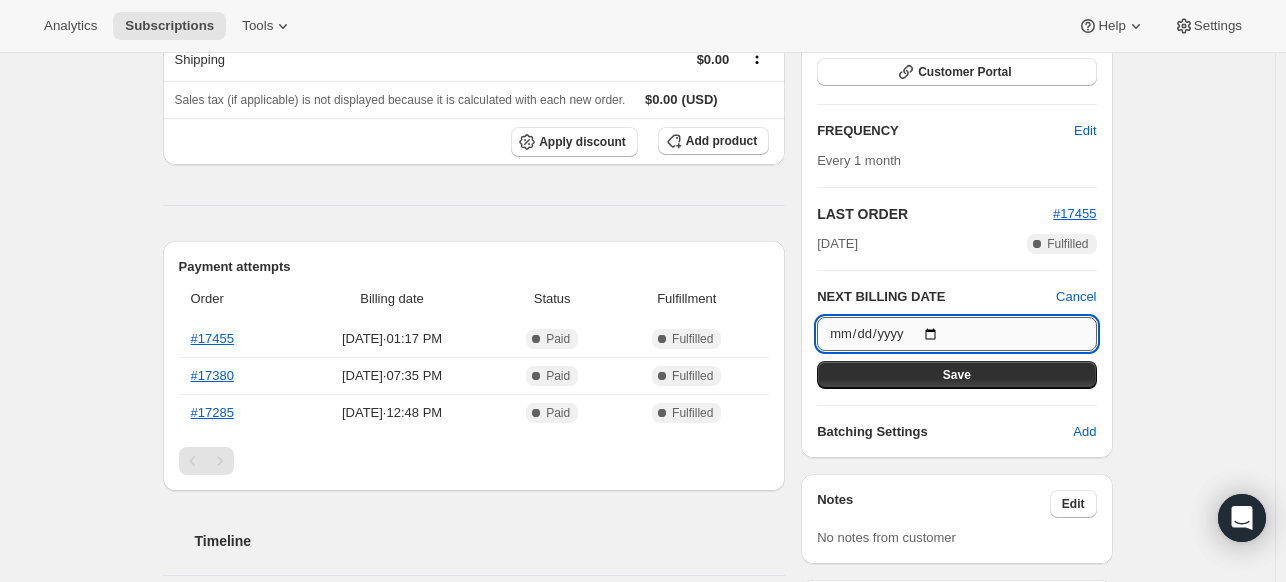 click on "[DATE]" at bounding box center [956, 334] 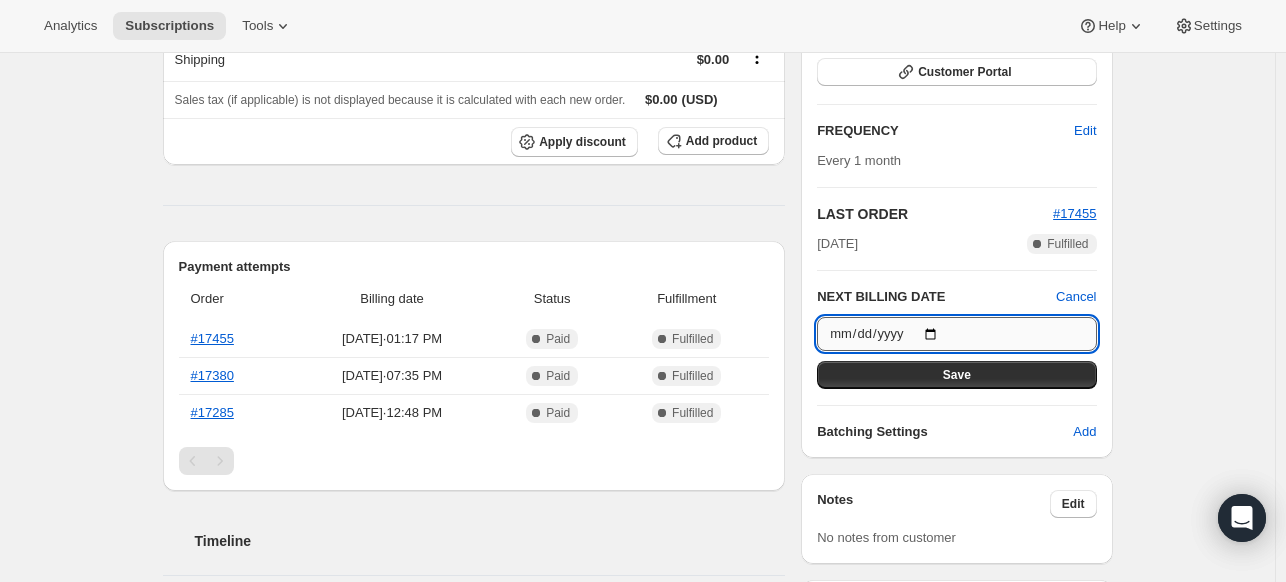 type on "[DATE]" 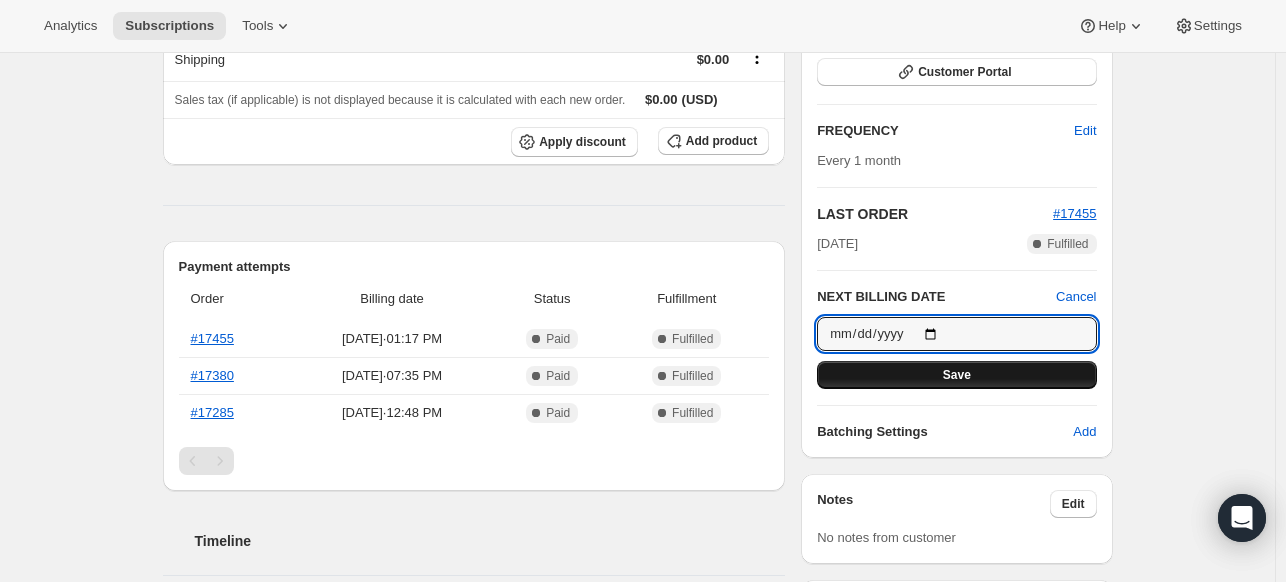 click on "Save" at bounding box center [956, 375] 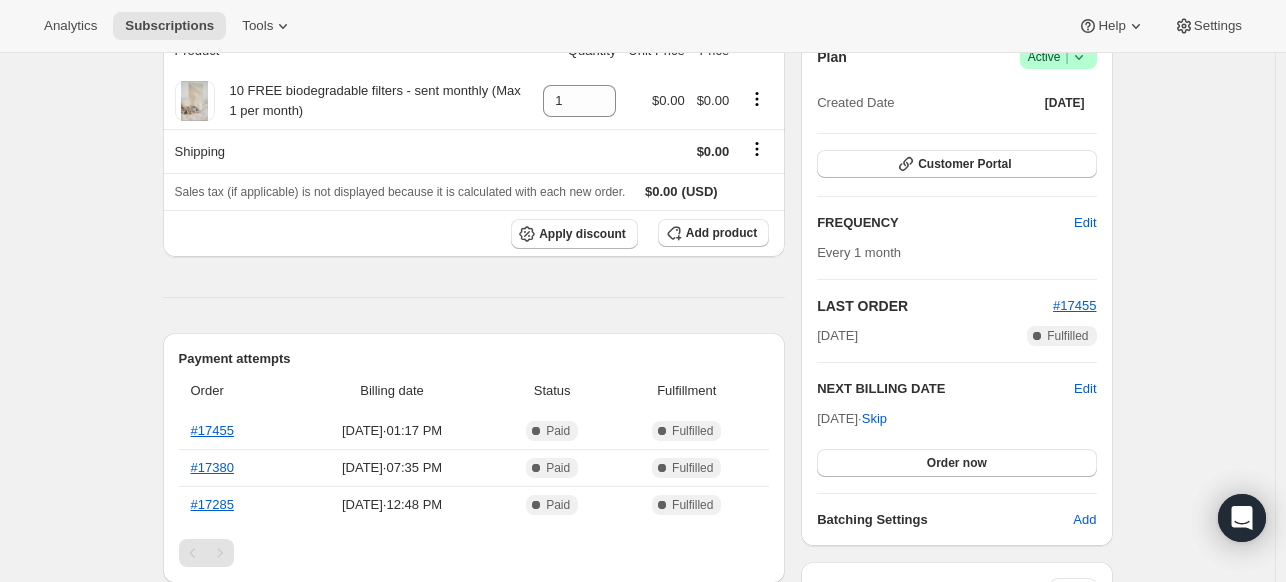 scroll, scrollTop: 0, scrollLeft: 0, axis: both 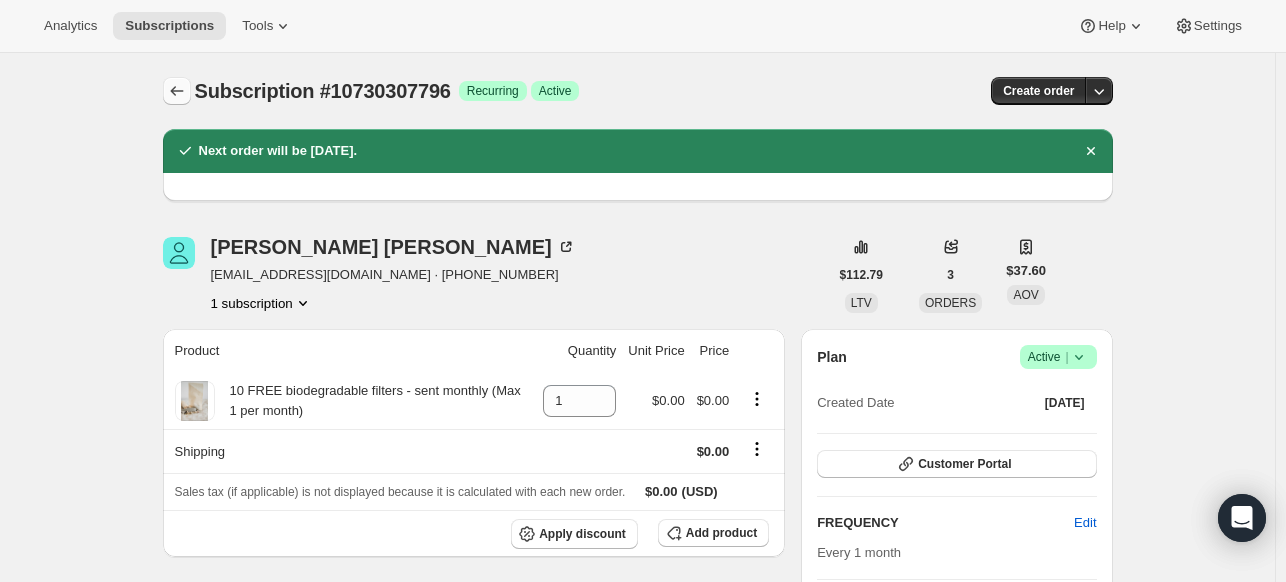 click at bounding box center [177, 91] 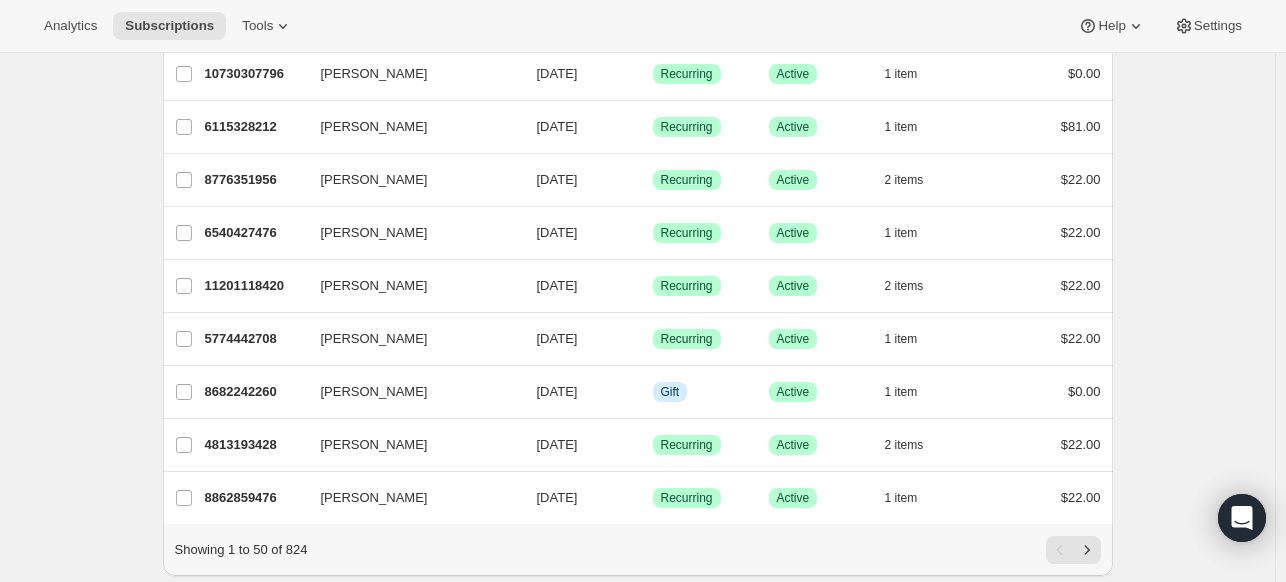 scroll, scrollTop: 2402, scrollLeft: 0, axis: vertical 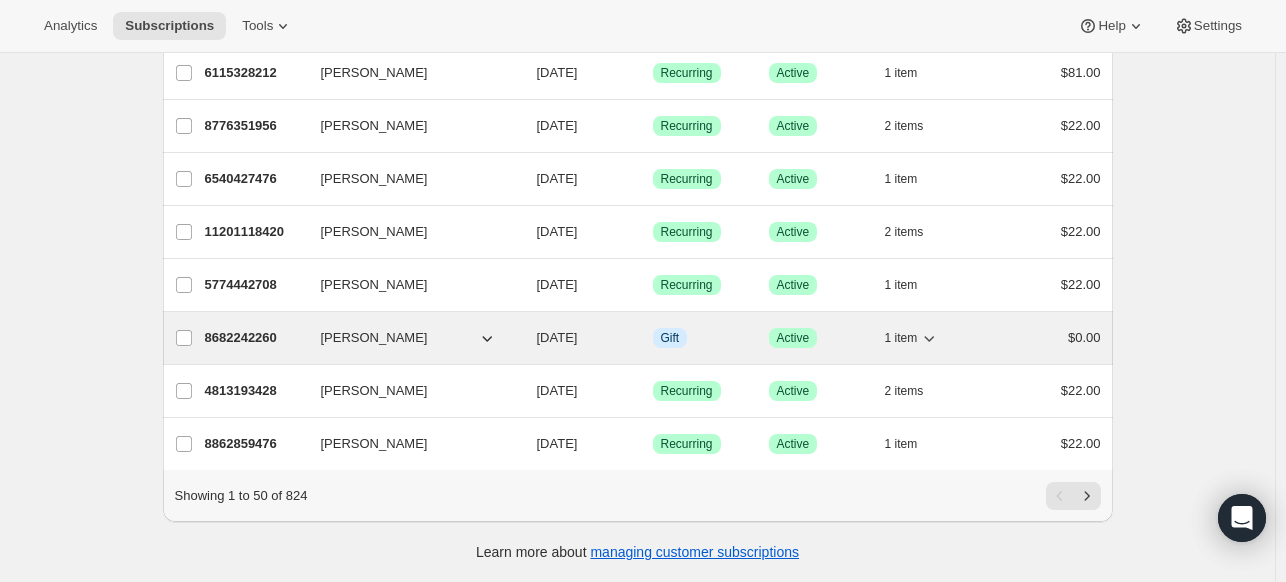 click on "[DATE]" at bounding box center (557, 337) 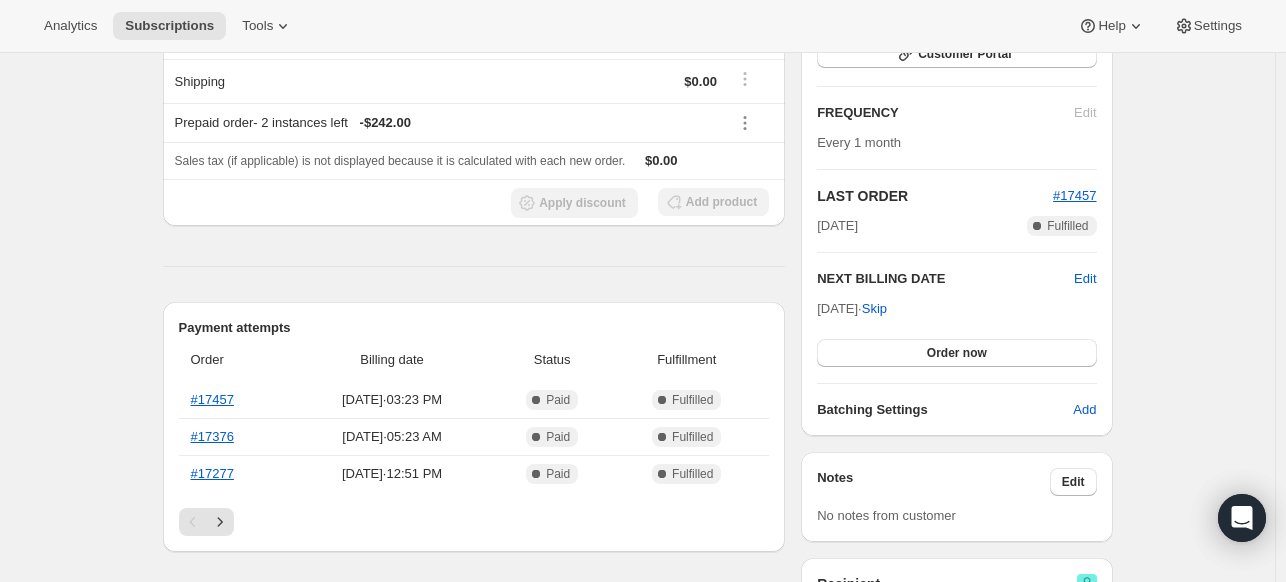 scroll, scrollTop: 400, scrollLeft: 0, axis: vertical 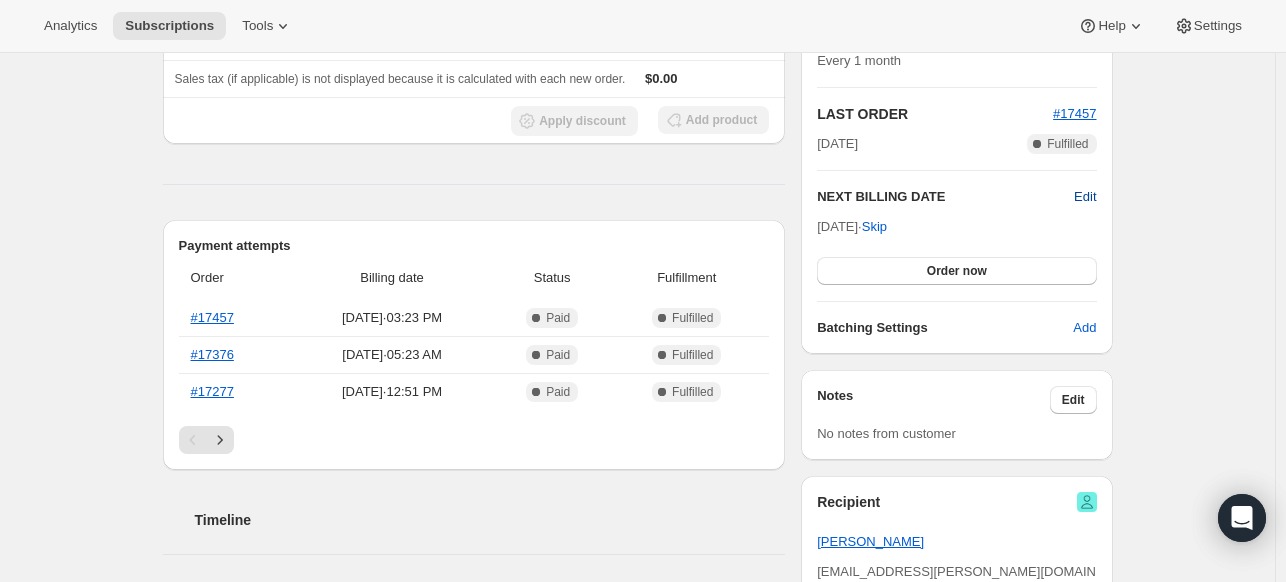 click on "Edit" at bounding box center [1085, 197] 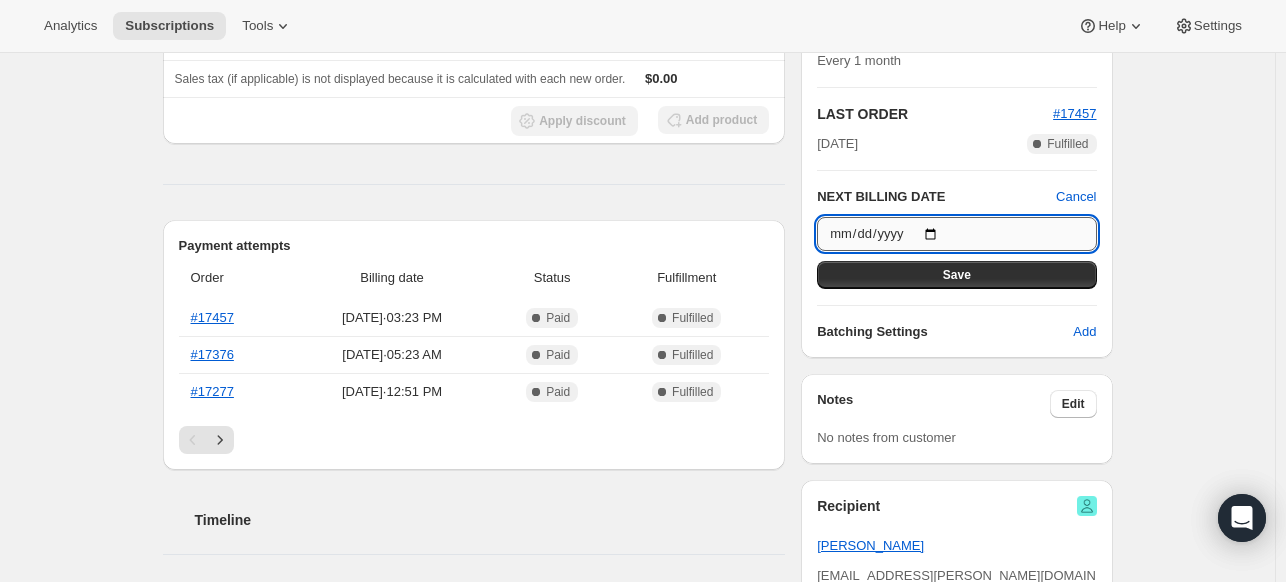 click on "[DATE]" at bounding box center (956, 234) 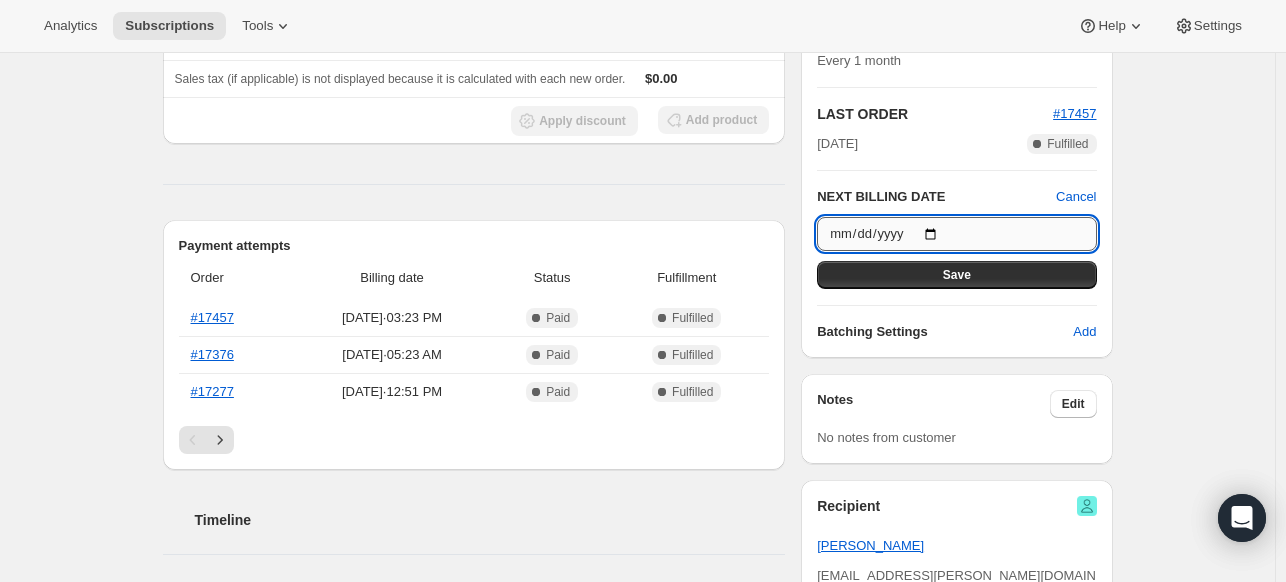 type on "[DATE]" 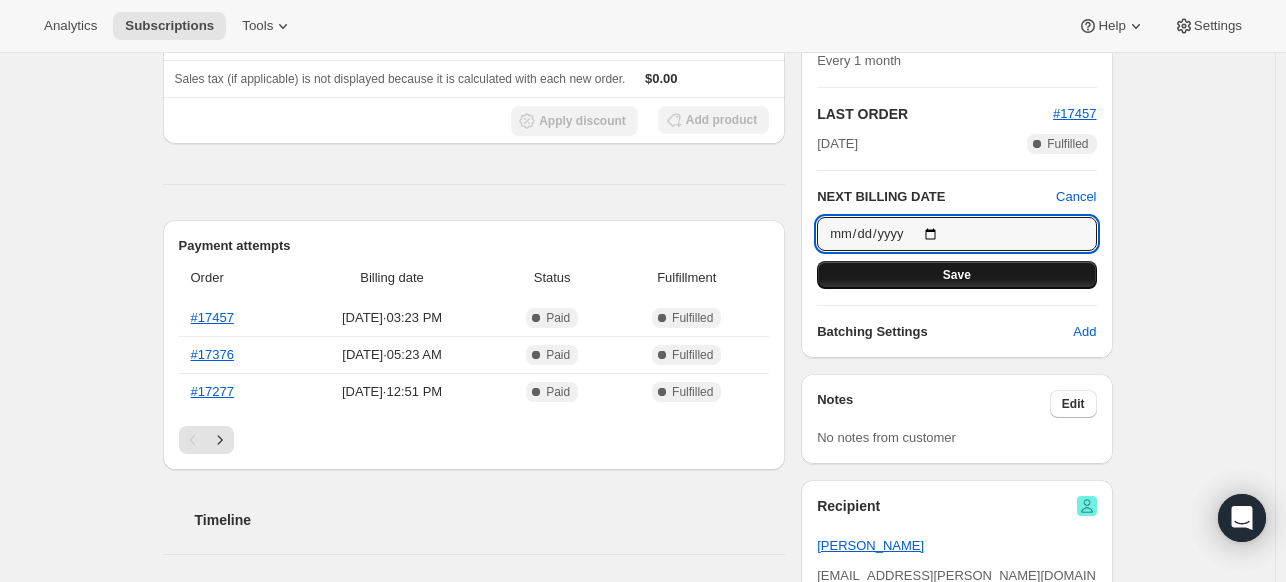 click on "Save" at bounding box center [957, 275] 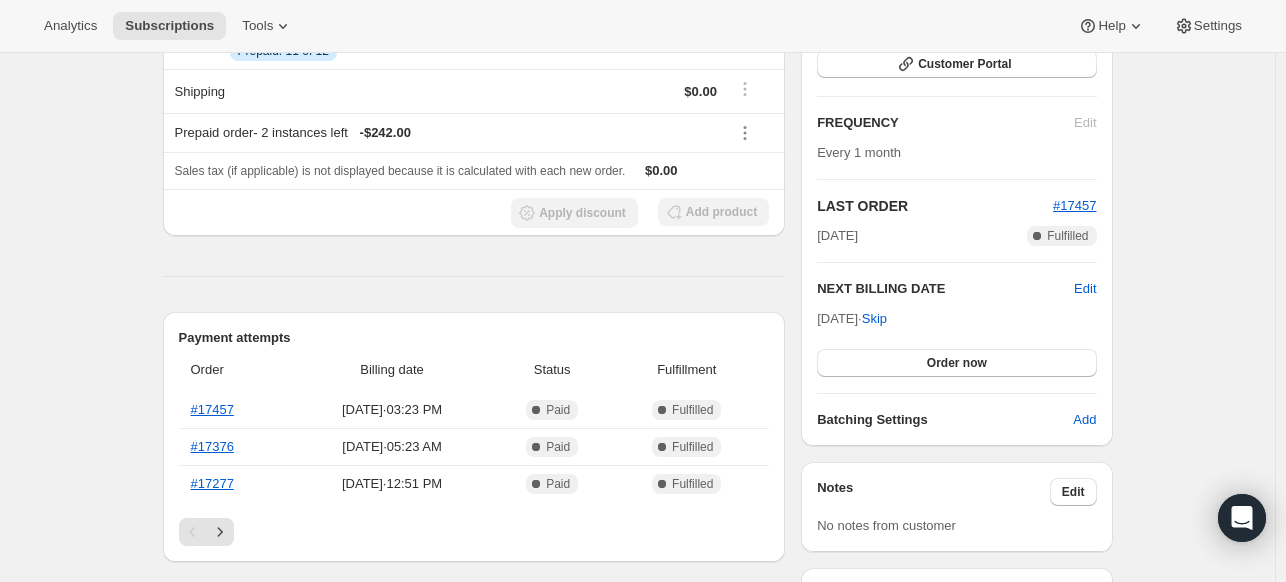 scroll, scrollTop: 0, scrollLeft: 0, axis: both 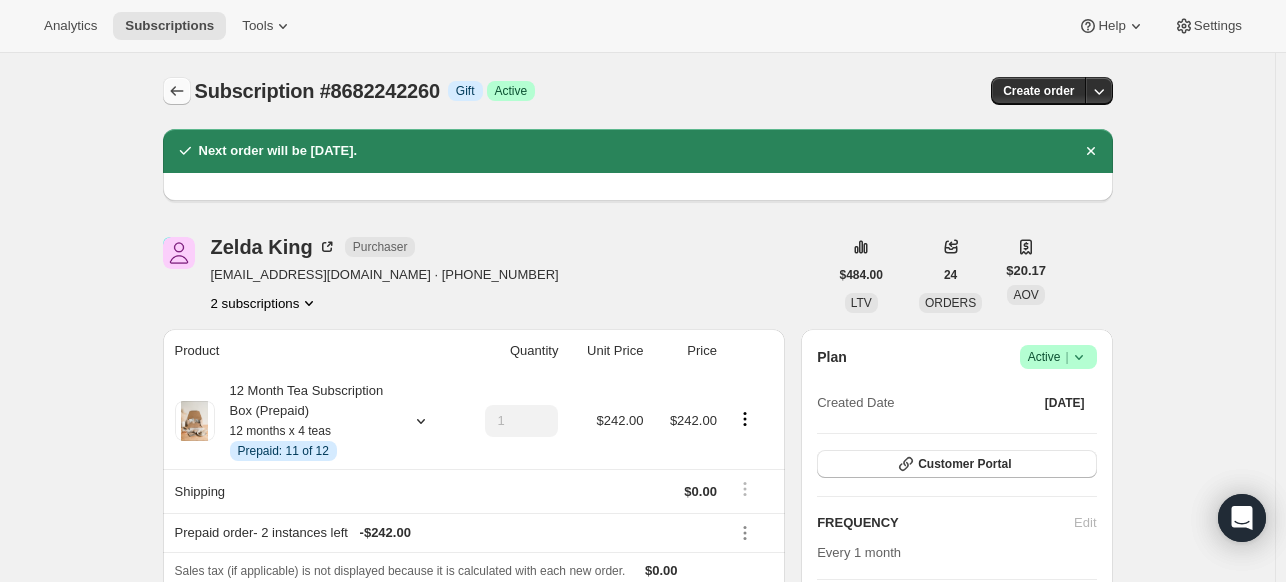 click 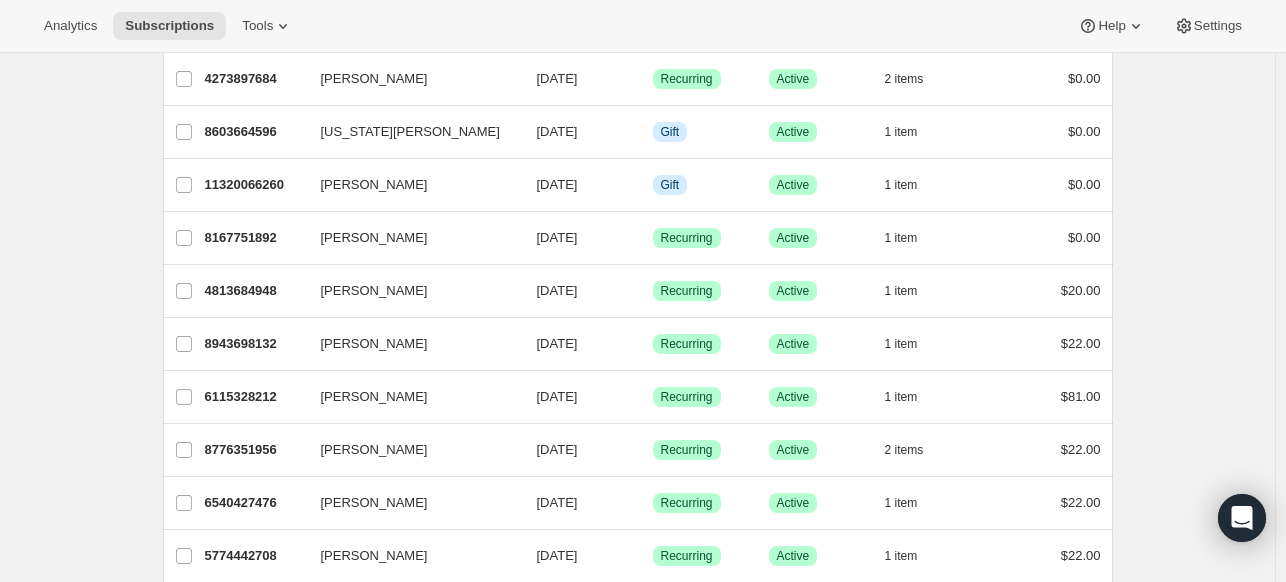 scroll, scrollTop: 2402, scrollLeft: 0, axis: vertical 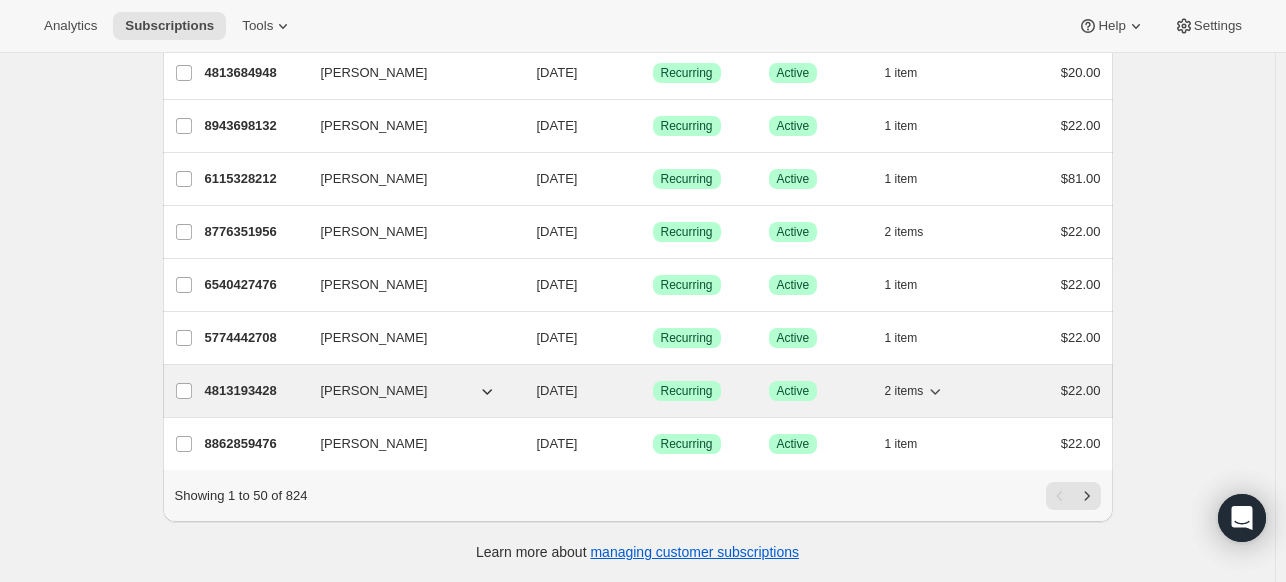 click on "4813193428 [PERSON_NAME] [DATE] Success Recurring Success Active 2   items $22.00" at bounding box center [653, 391] 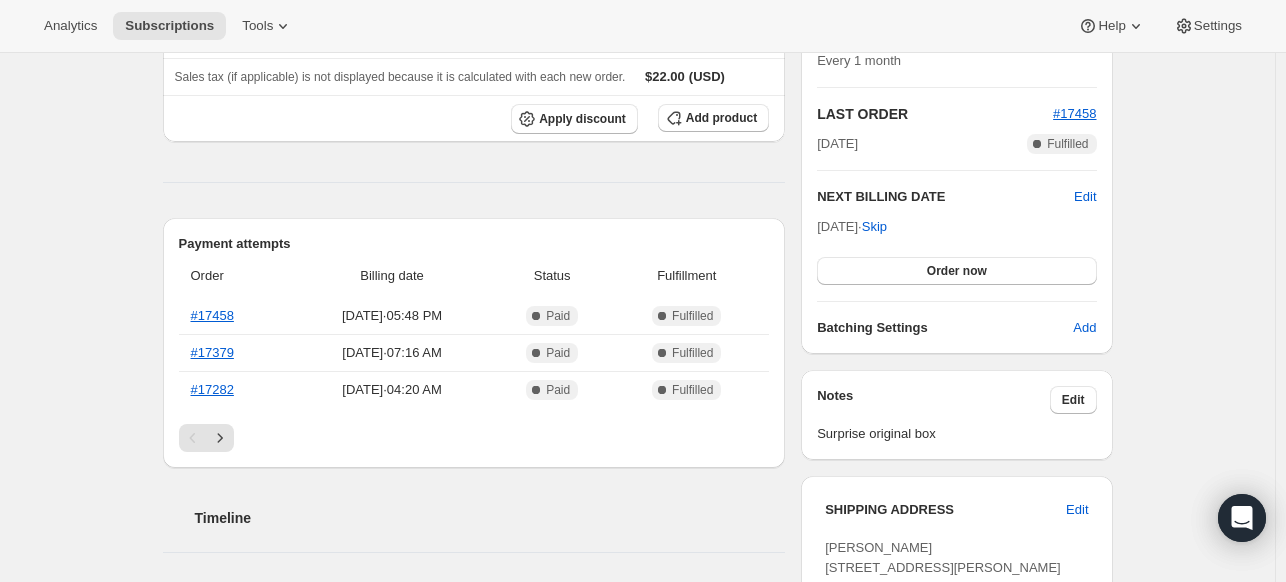 scroll, scrollTop: 300, scrollLeft: 0, axis: vertical 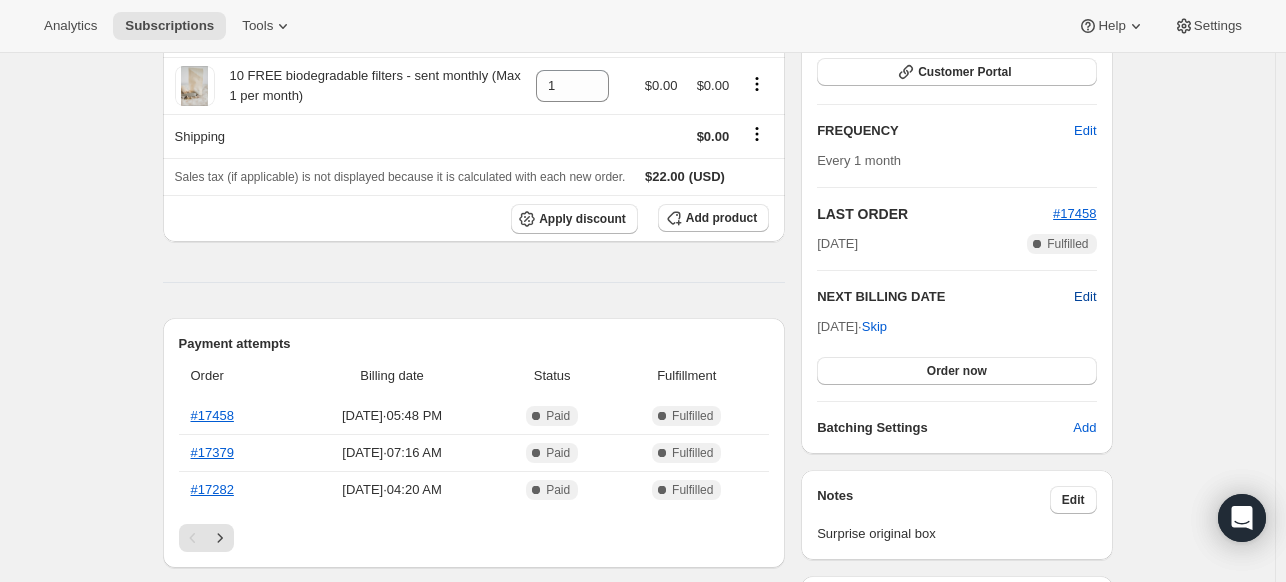 click on "Edit" at bounding box center [1085, 297] 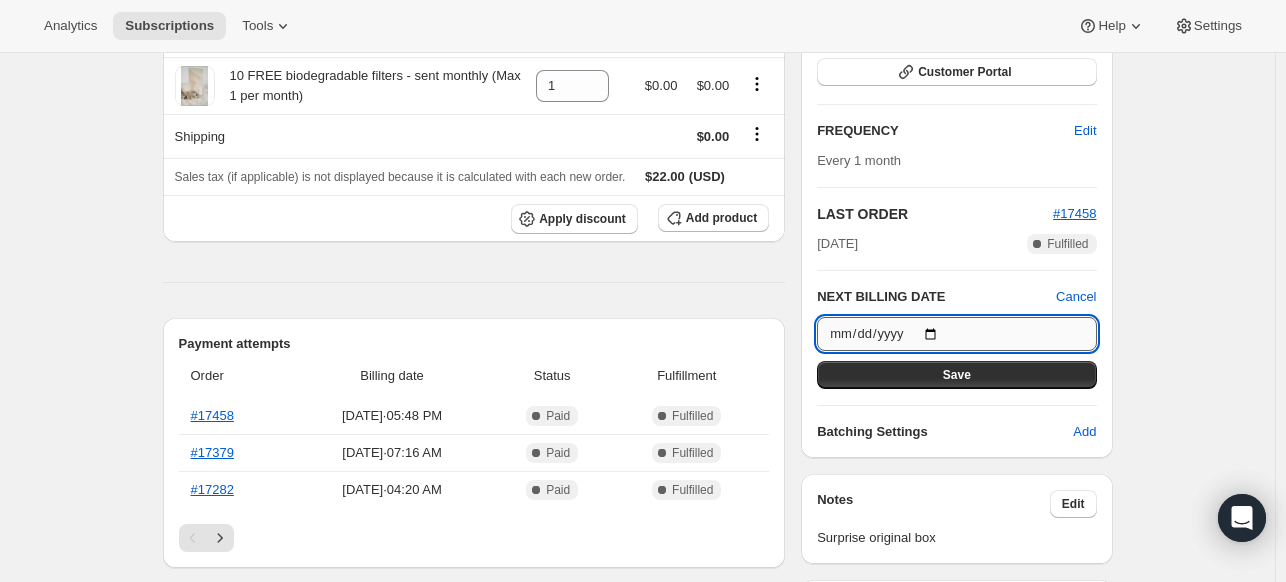click on "[DATE]" at bounding box center (956, 334) 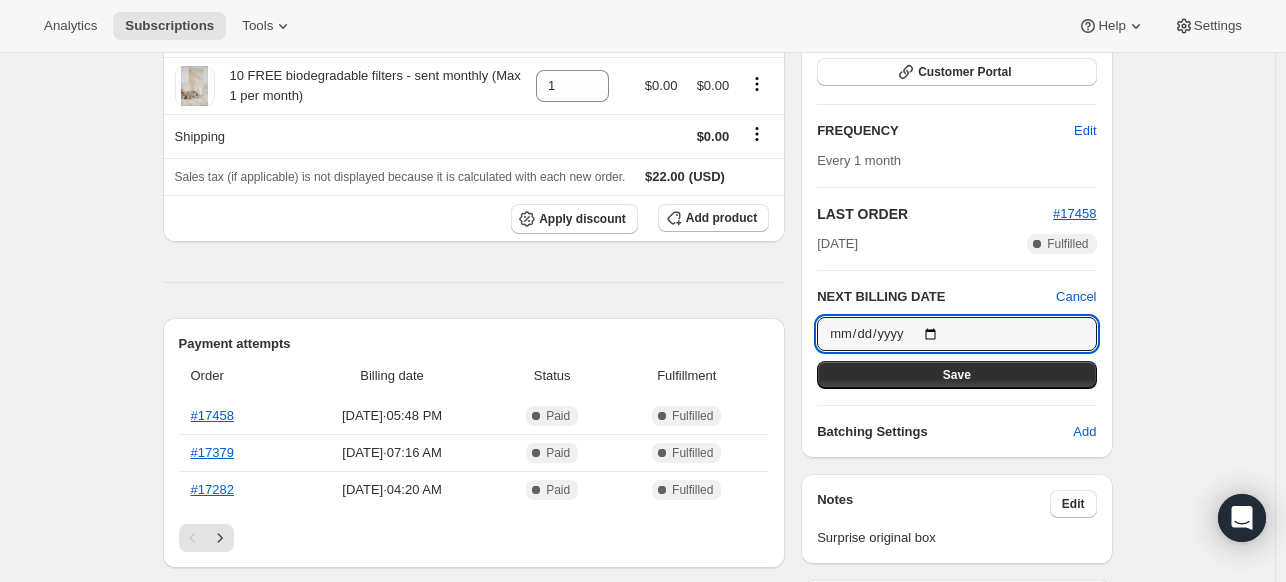 type on "[DATE]" 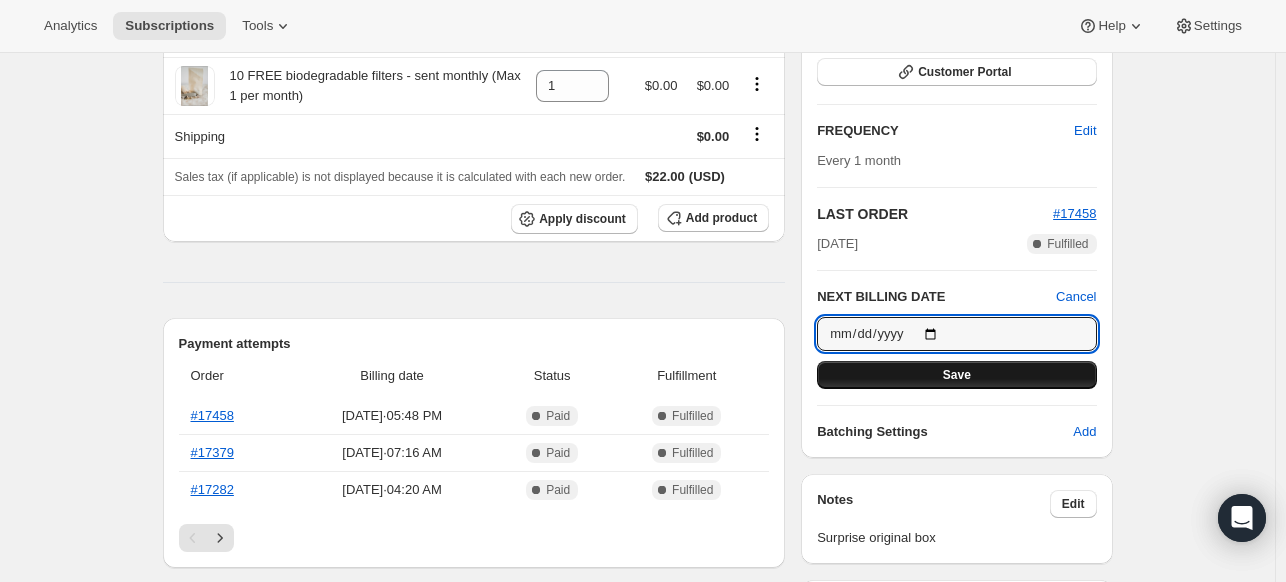 click on "Save" at bounding box center (956, 375) 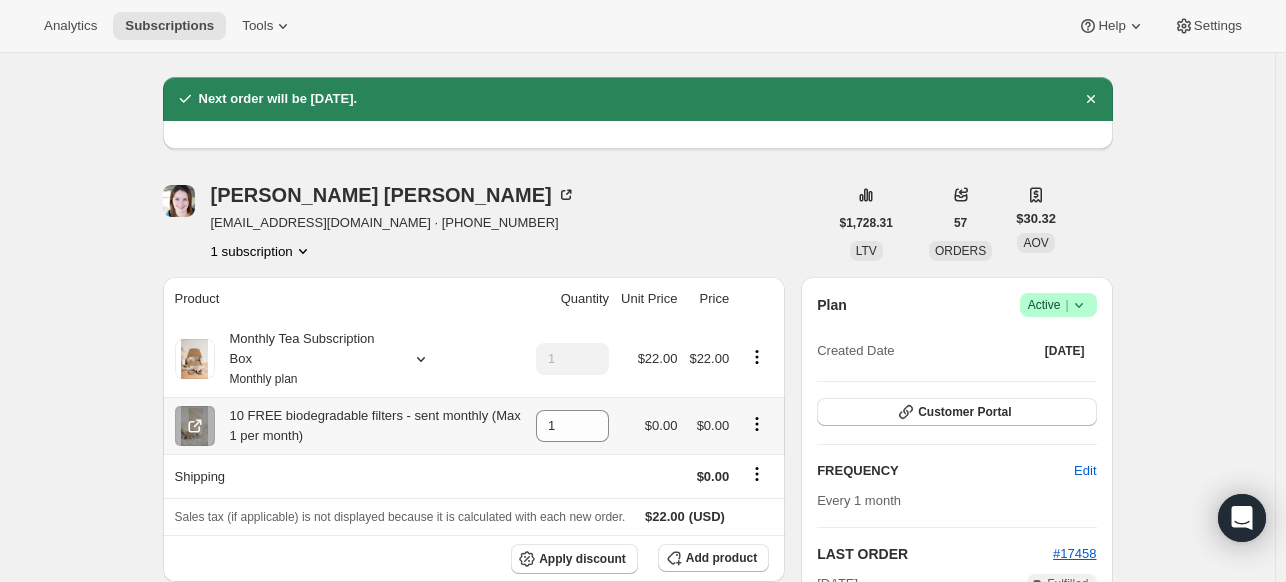 scroll, scrollTop: 0, scrollLeft: 0, axis: both 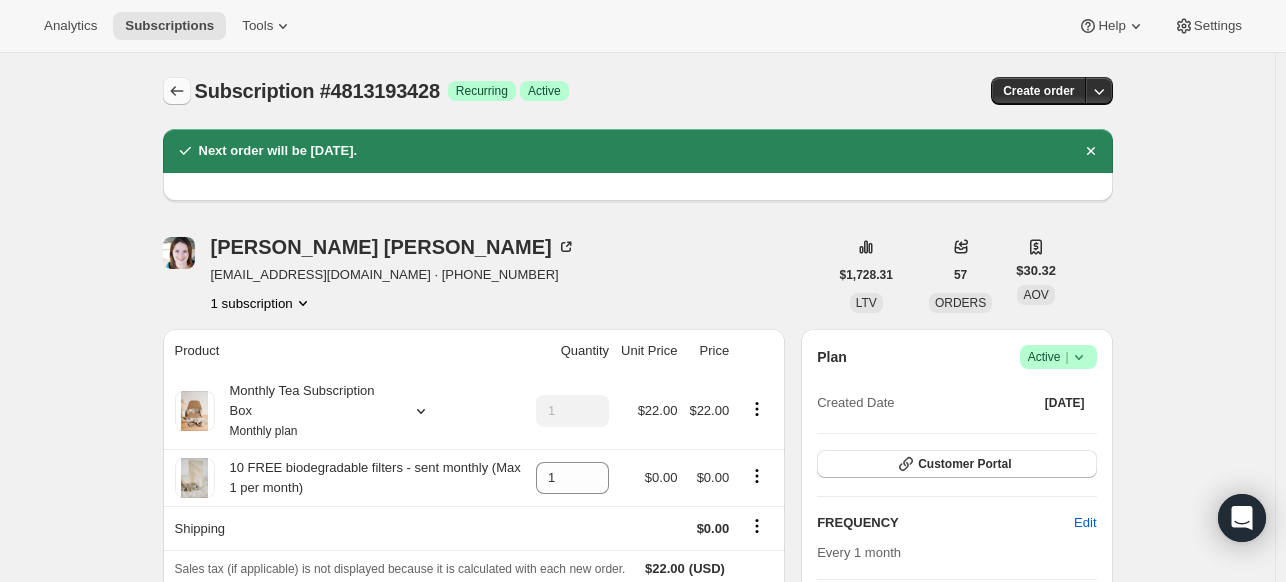 click 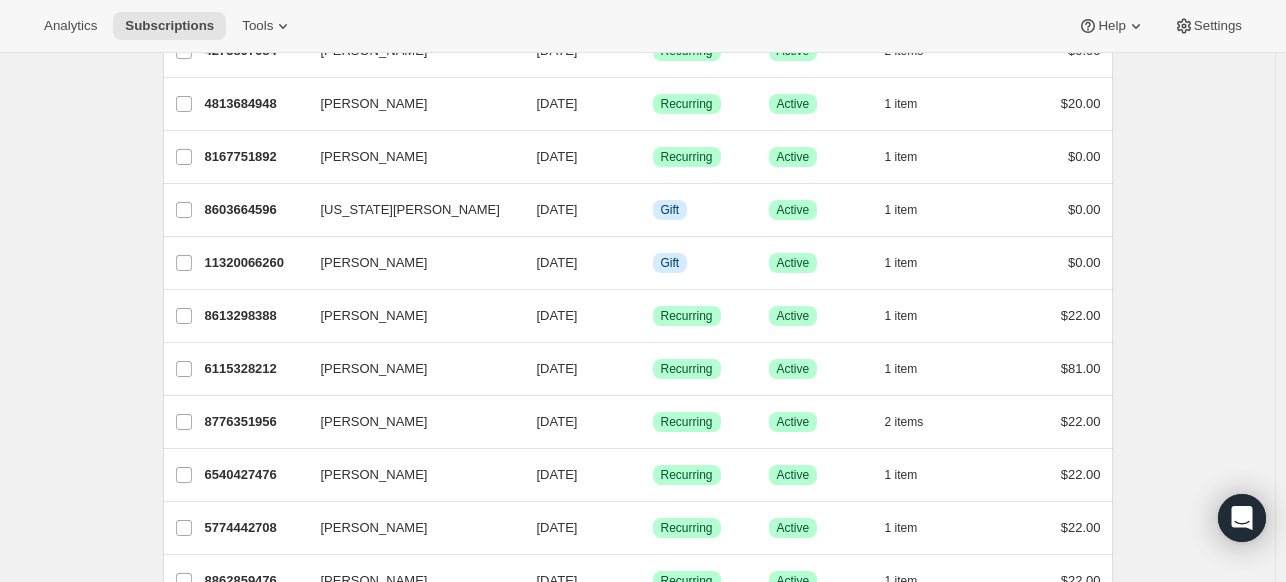 scroll, scrollTop: 2402, scrollLeft: 0, axis: vertical 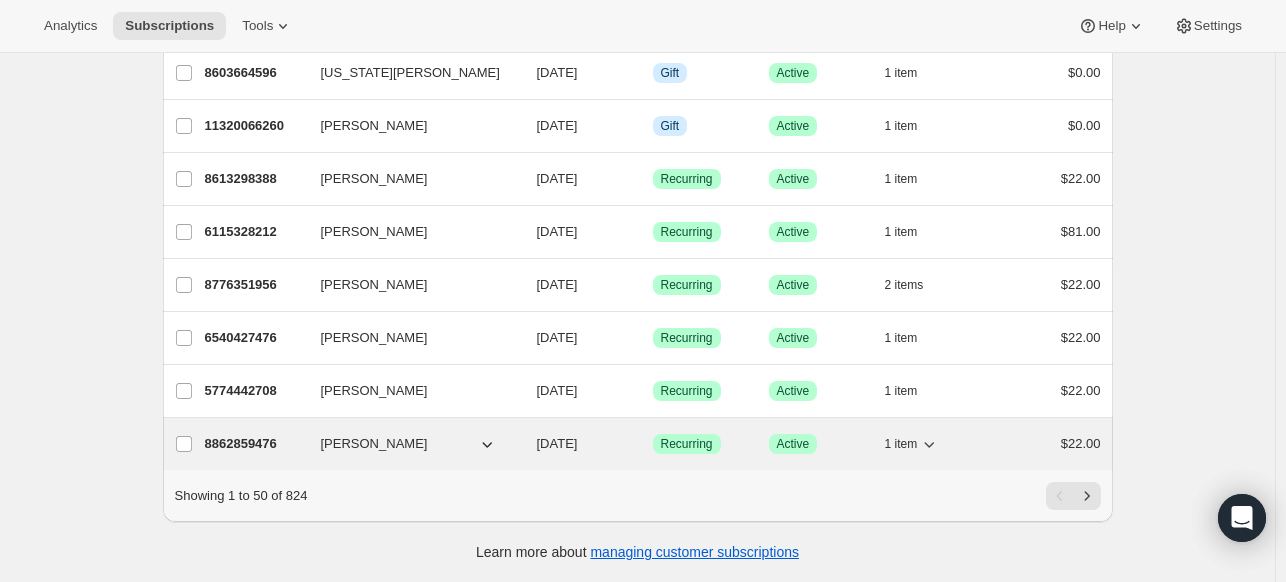click on "[DATE]" at bounding box center (557, 443) 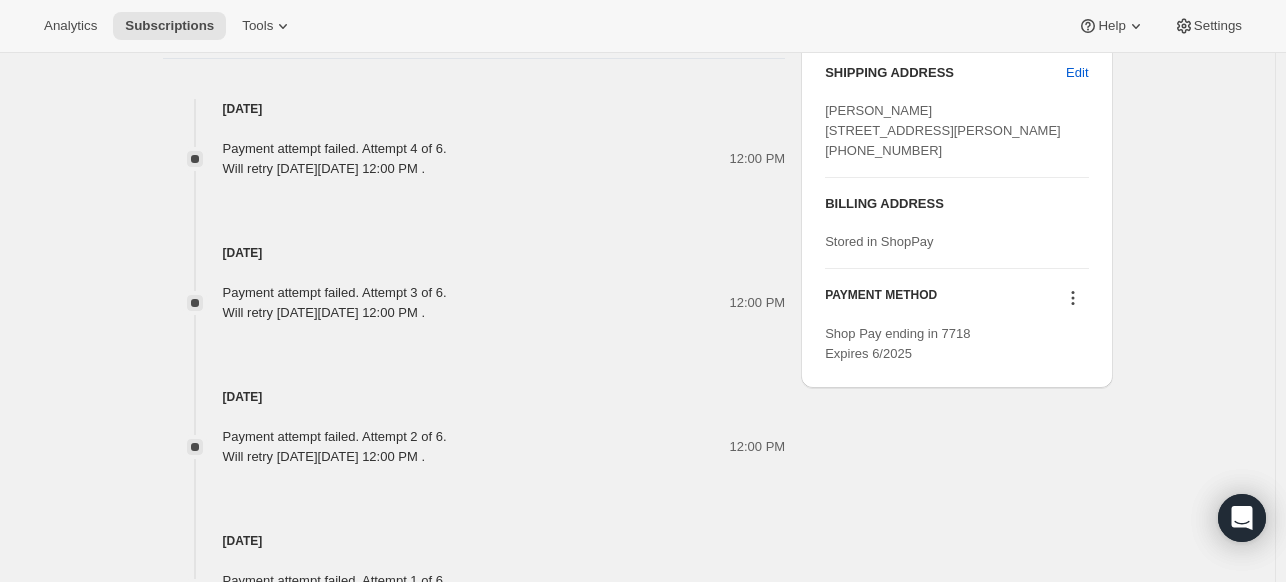 scroll, scrollTop: 1100, scrollLeft: 0, axis: vertical 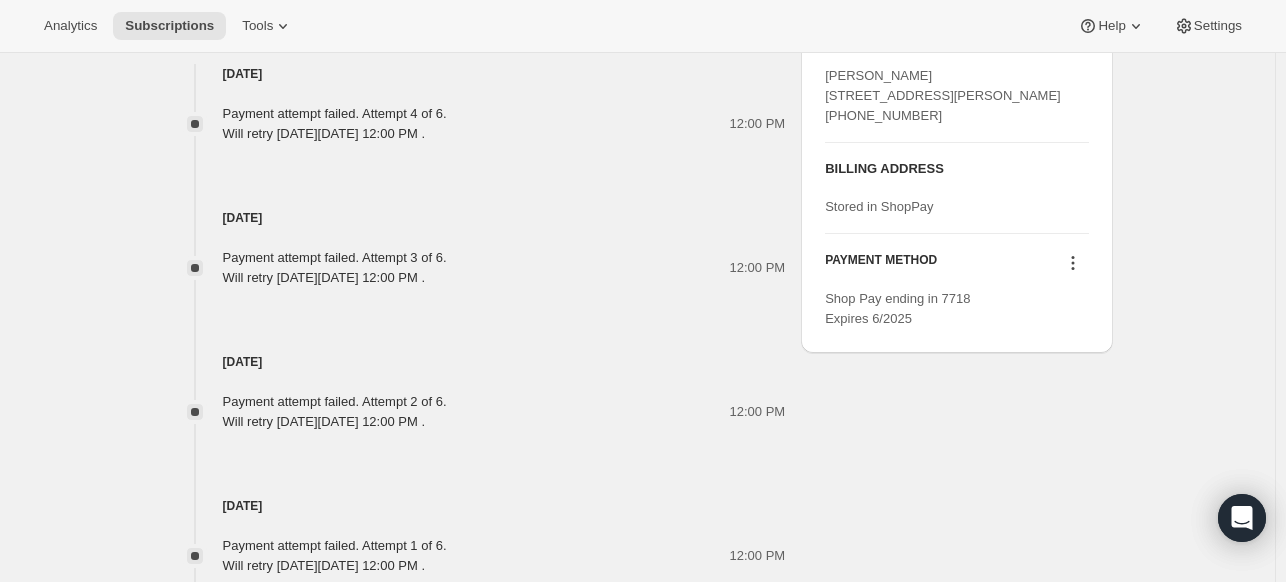 click 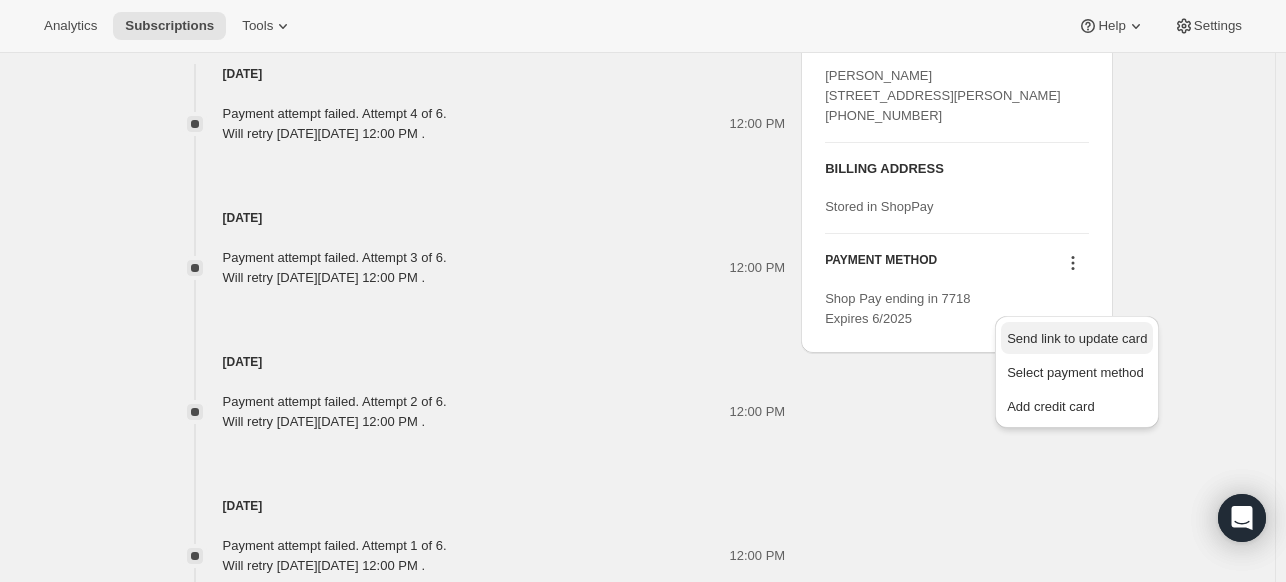 click on "Send link to update card" at bounding box center [1077, 338] 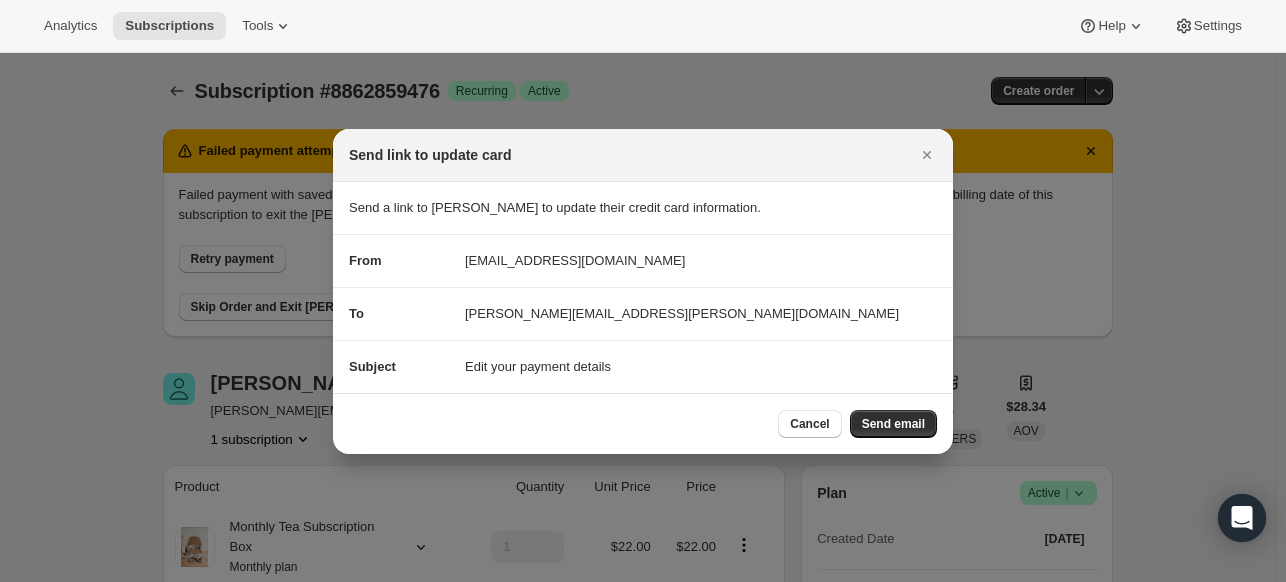 scroll, scrollTop: 0, scrollLeft: 0, axis: both 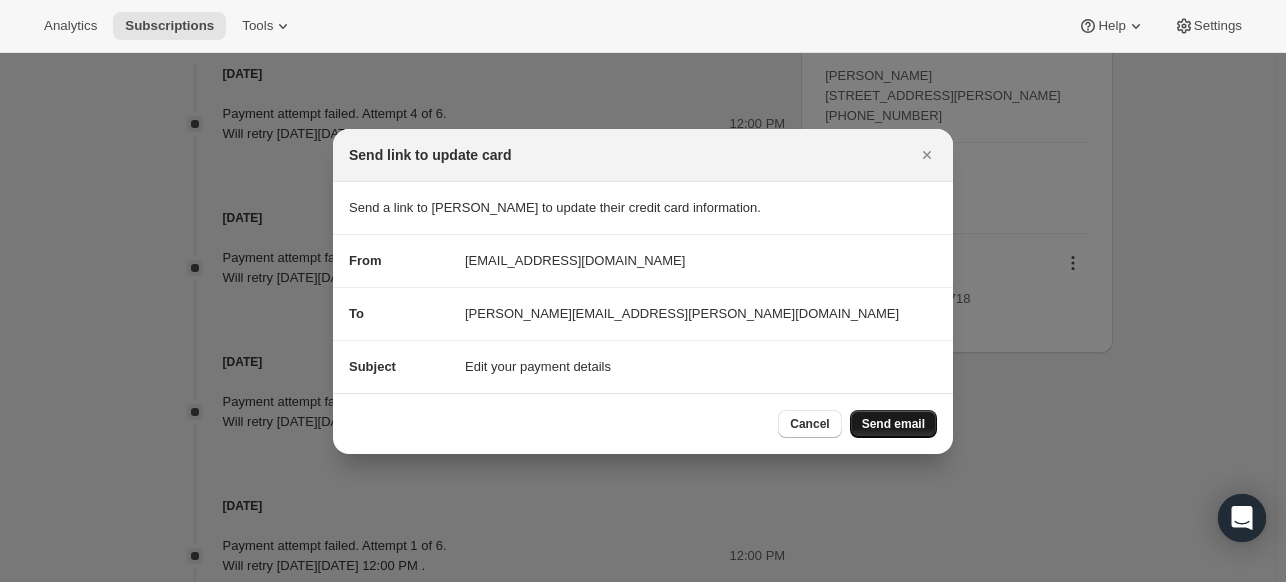 click on "Send email" at bounding box center [893, 424] 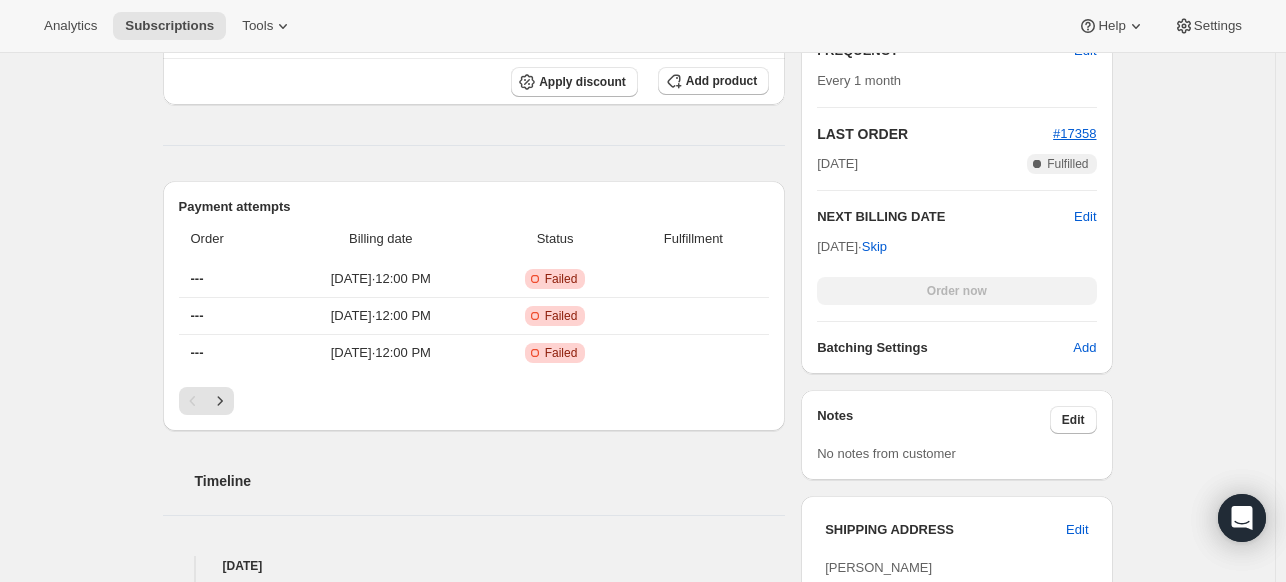 scroll, scrollTop: 700, scrollLeft: 0, axis: vertical 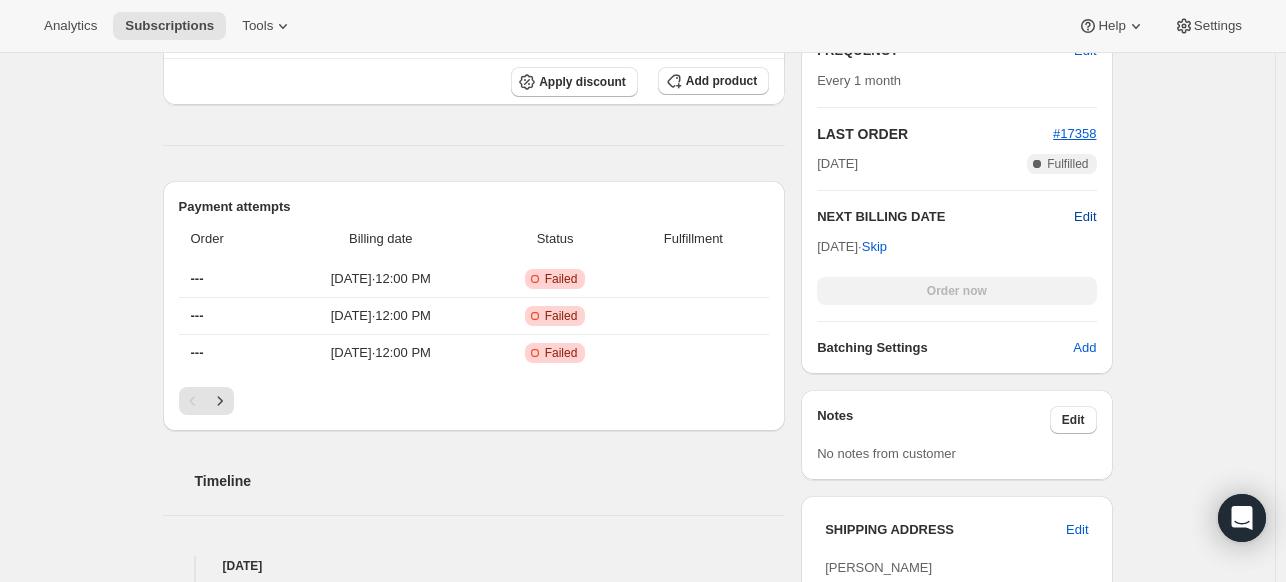 click on "Edit" at bounding box center (1085, 217) 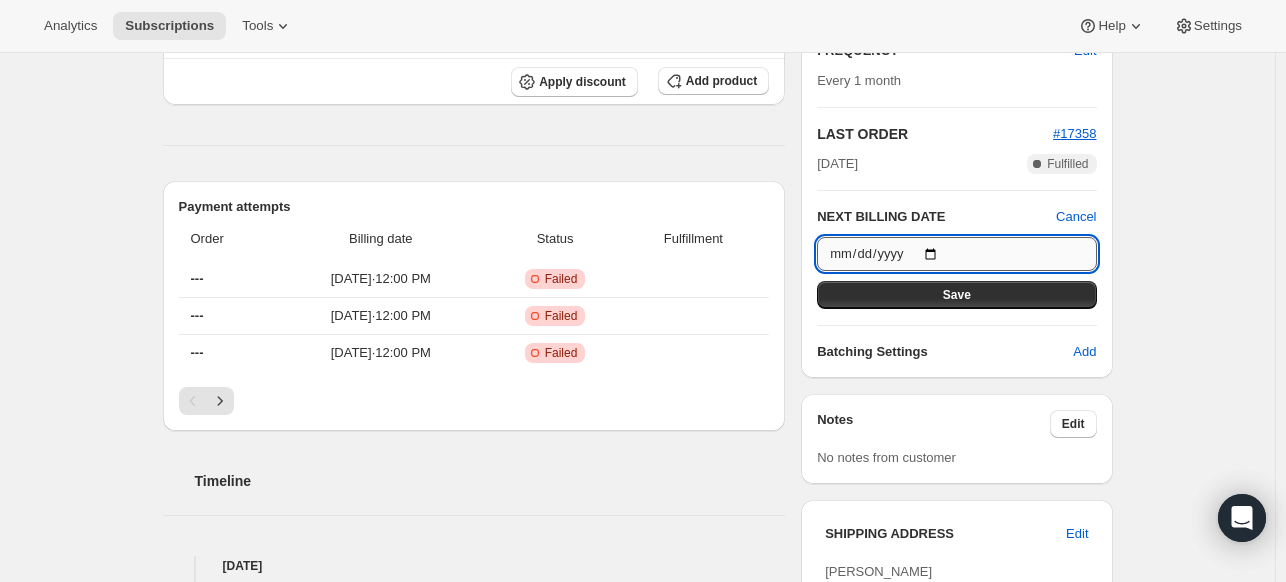 click on "[DATE]" at bounding box center (956, 254) 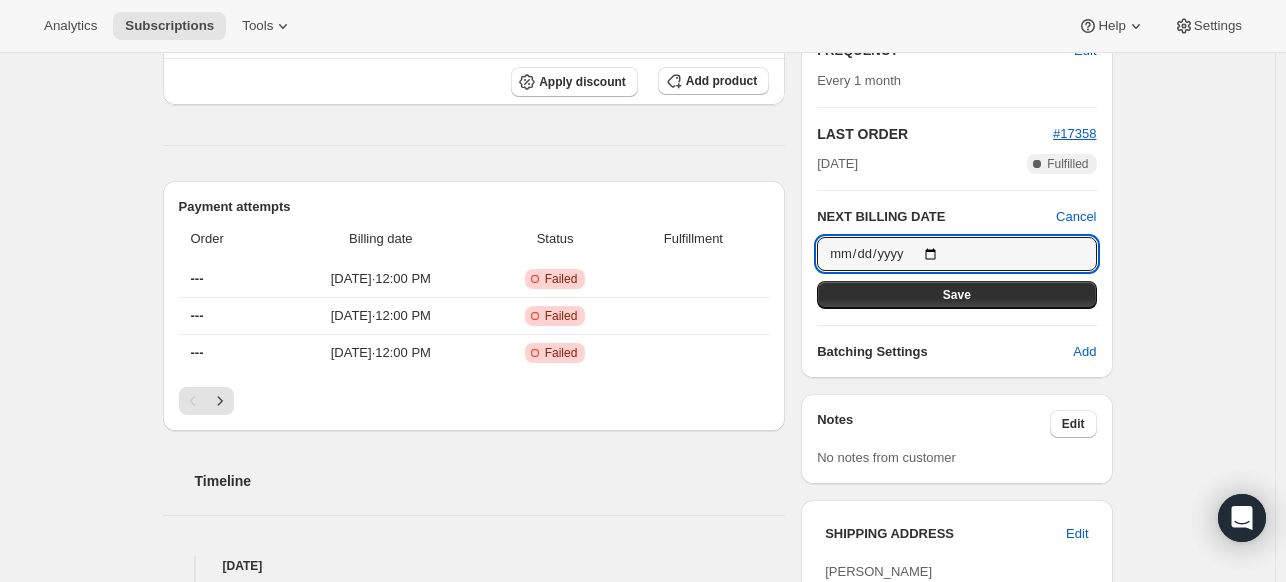 type on "[DATE]" 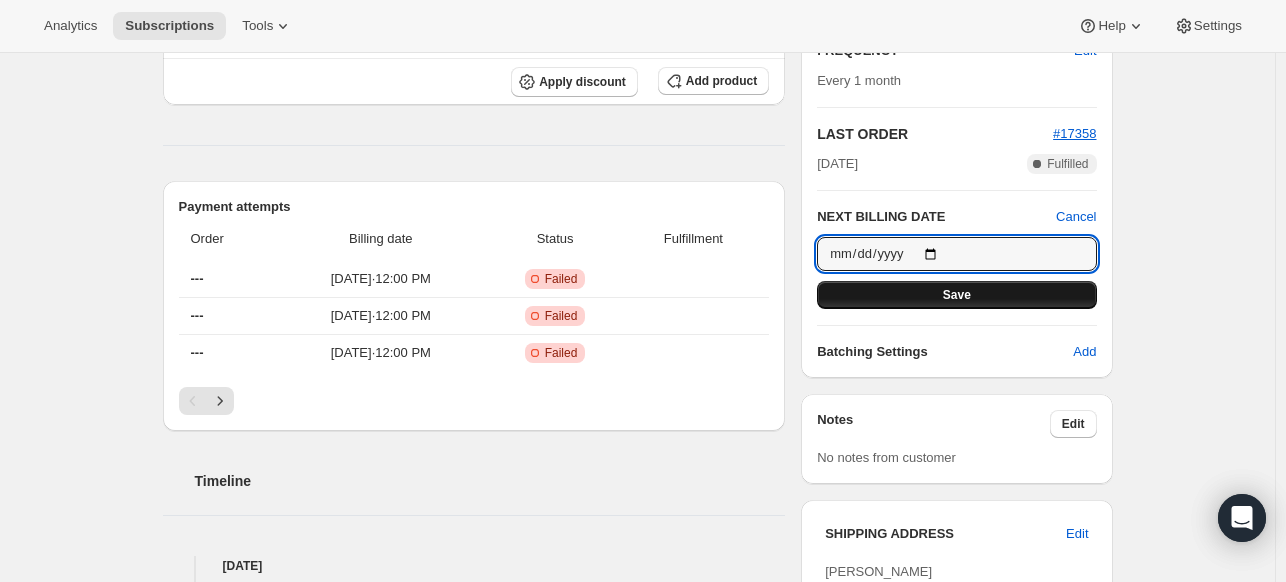 click on "Save" at bounding box center [956, 295] 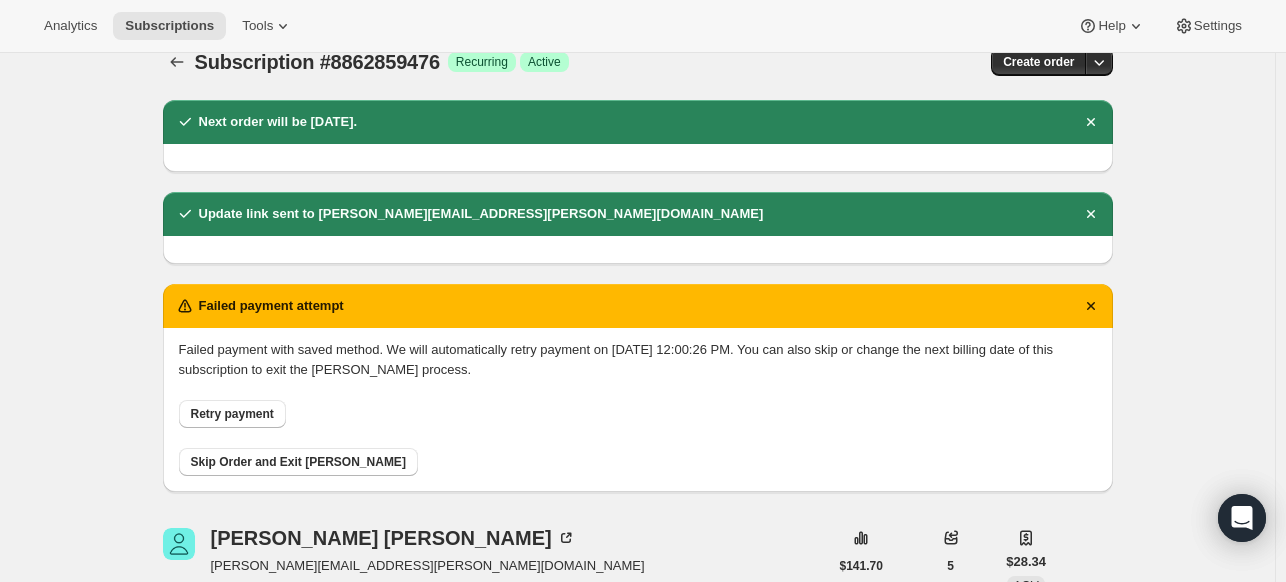 scroll, scrollTop: 0, scrollLeft: 0, axis: both 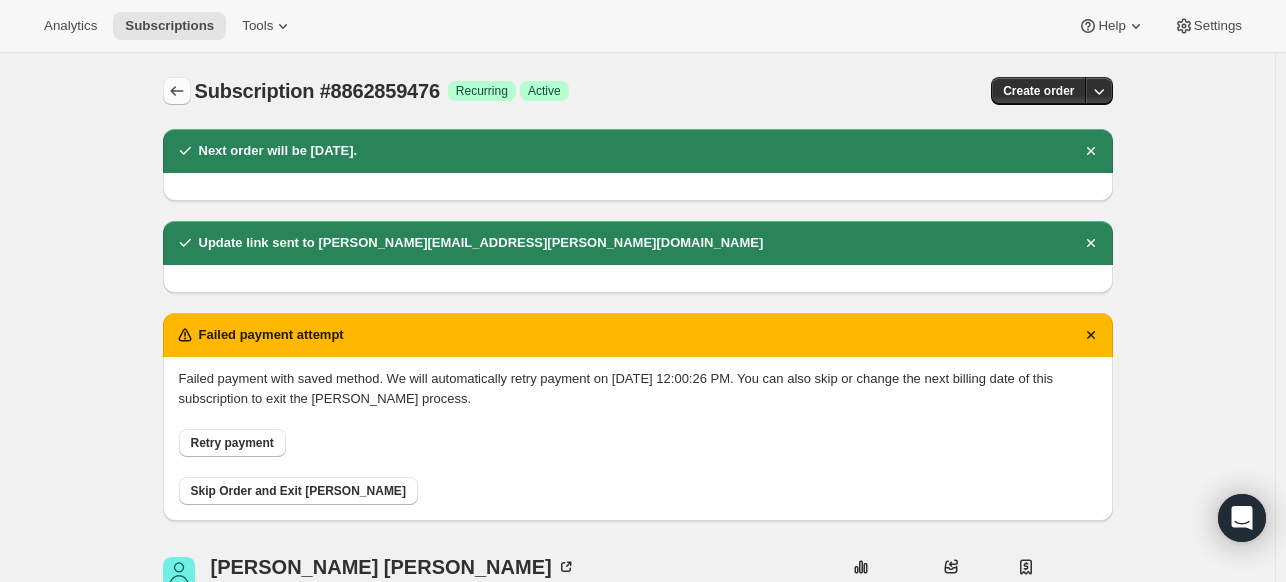 click 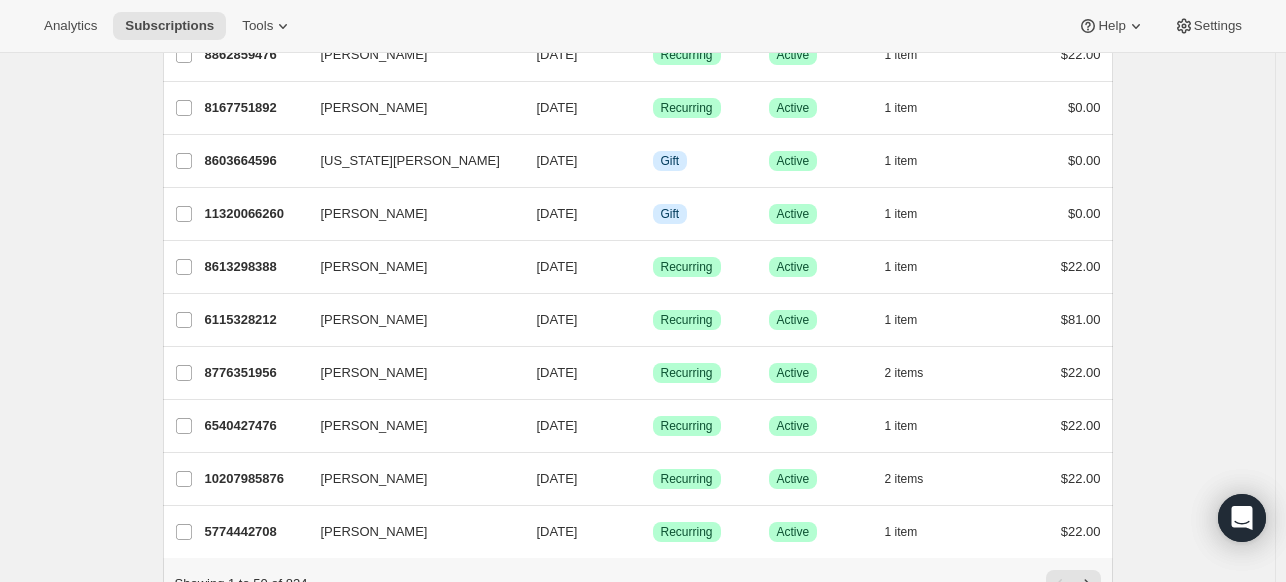 scroll, scrollTop: 2387, scrollLeft: 0, axis: vertical 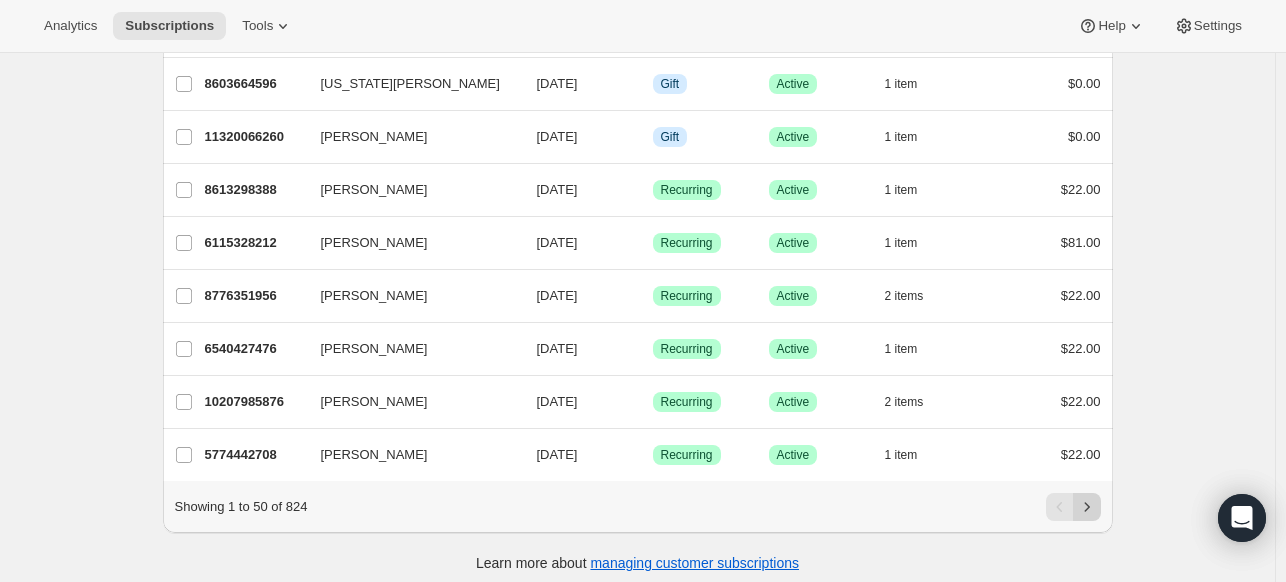 click 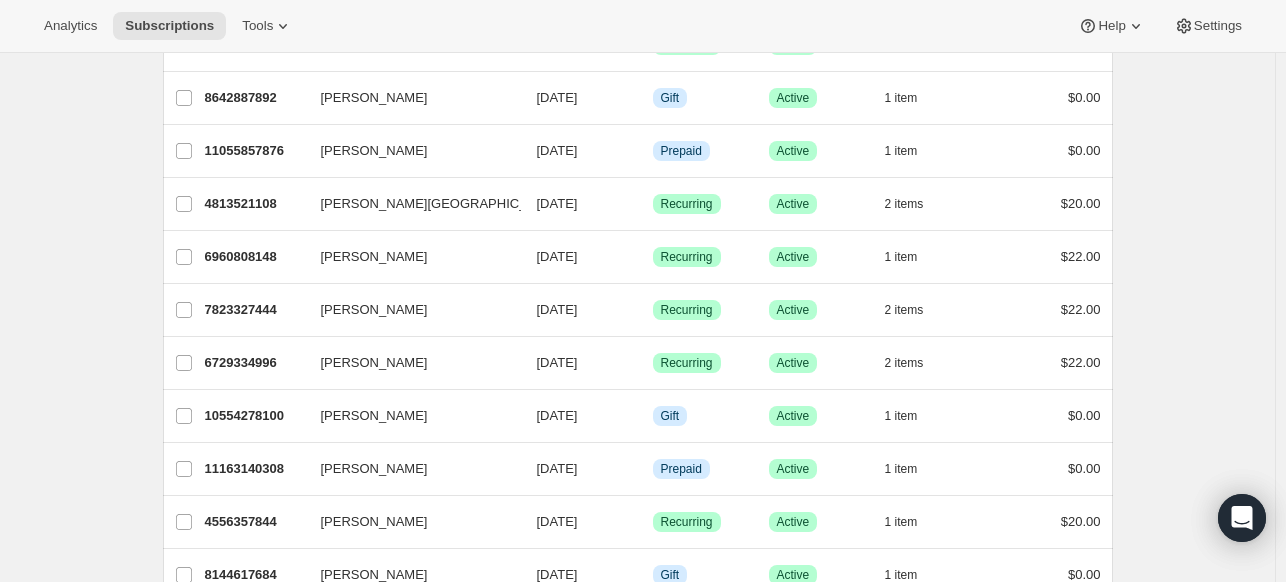 scroll, scrollTop: 100, scrollLeft: 0, axis: vertical 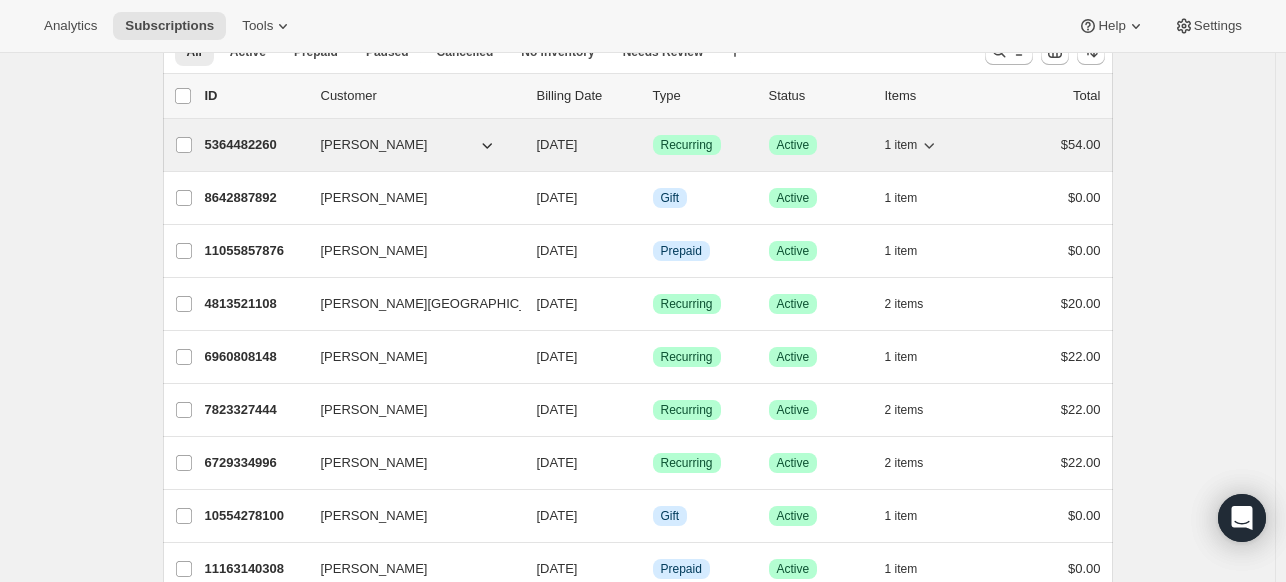 click on "[DATE]" at bounding box center (557, 144) 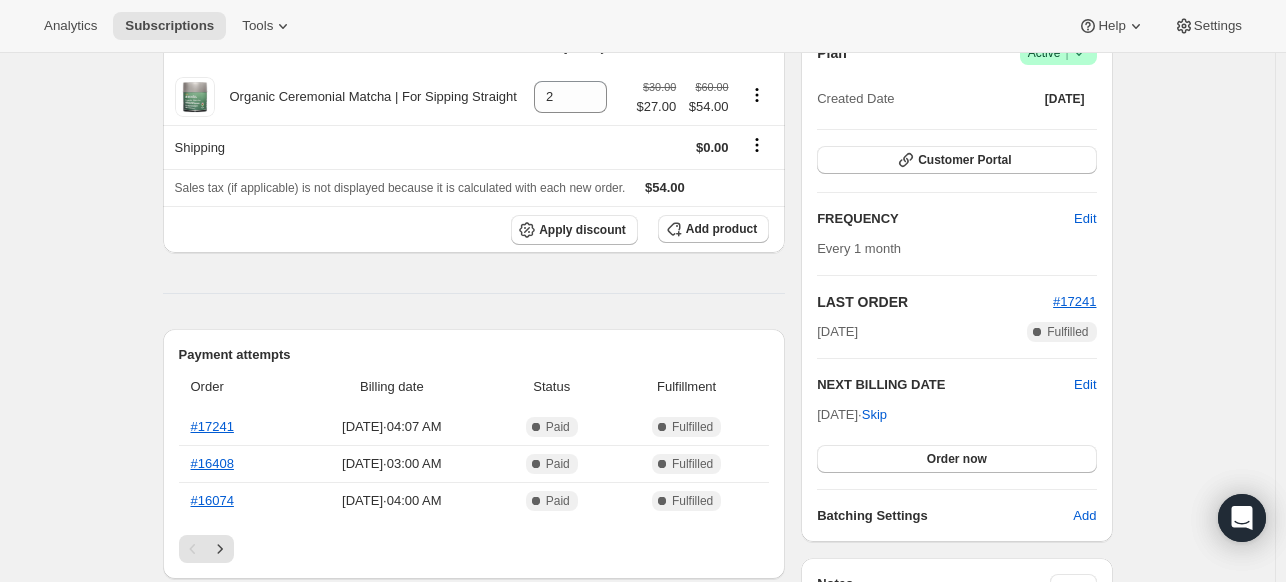 scroll, scrollTop: 215, scrollLeft: 0, axis: vertical 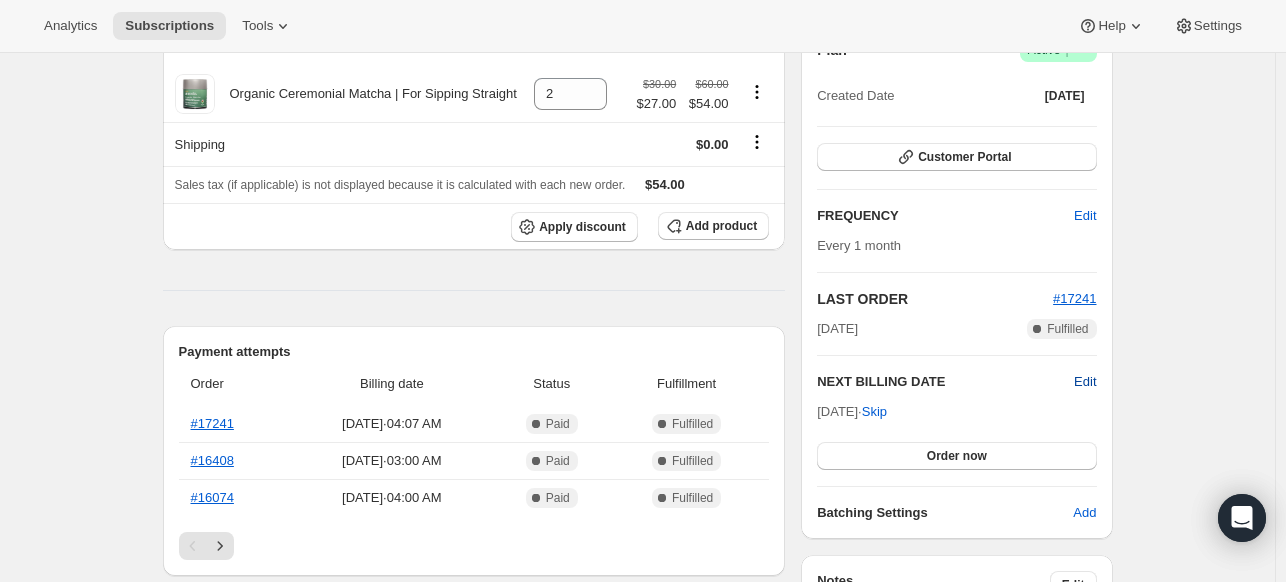 click on "Edit" at bounding box center [1085, 382] 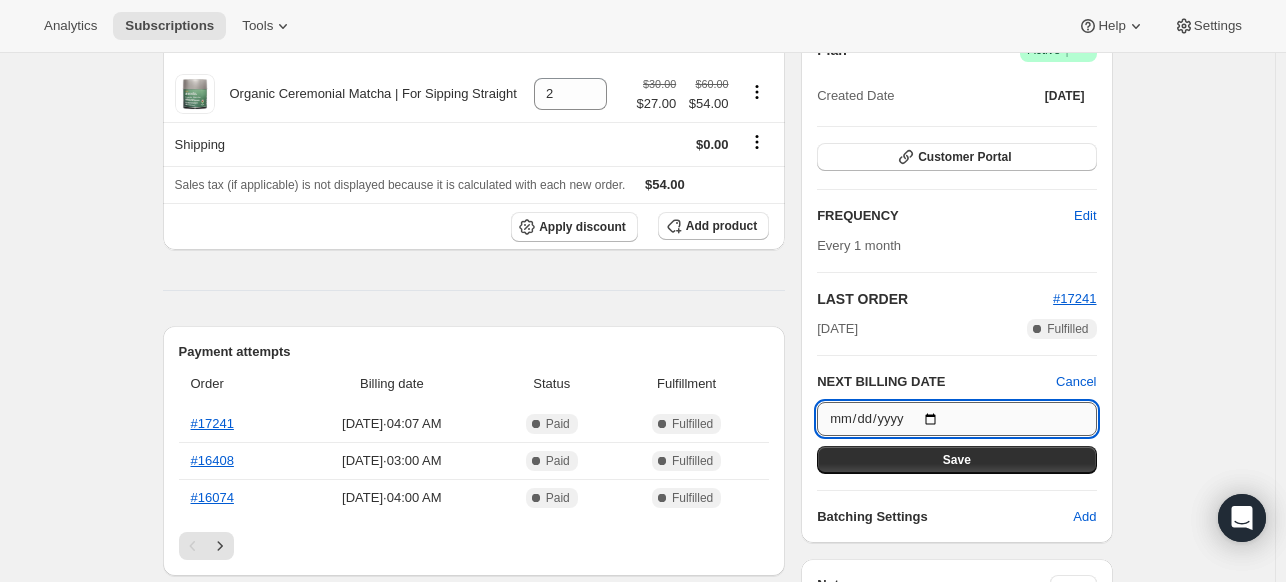 click on "[DATE]" at bounding box center (956, 419) 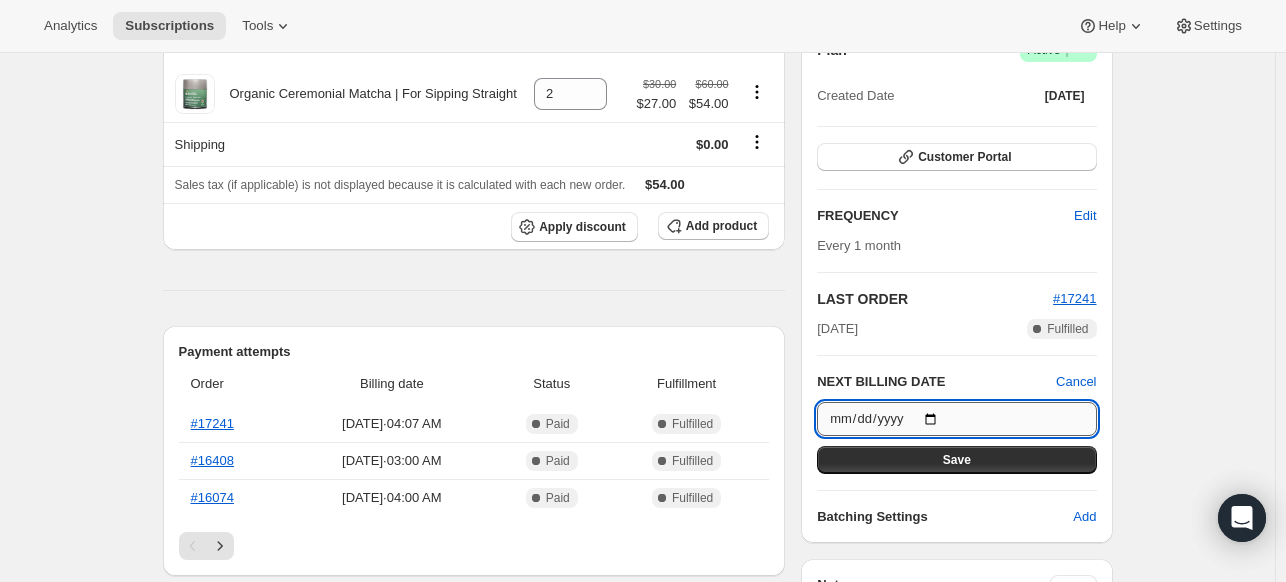 type on "[DATE]" 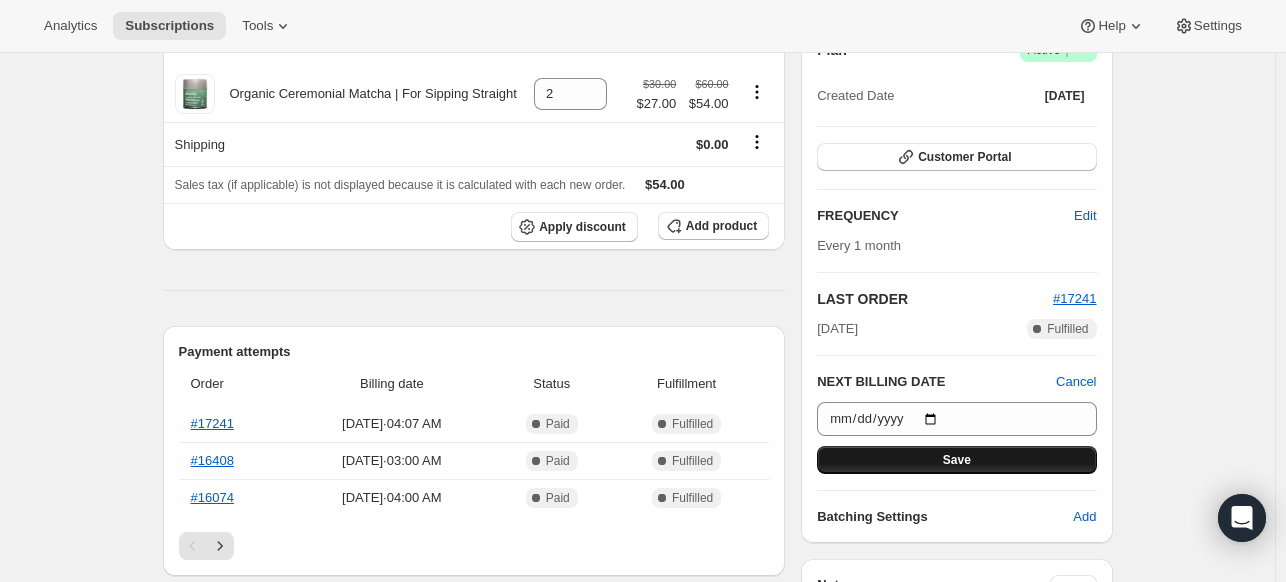 click on "Save" at bounding box center (957, 460) 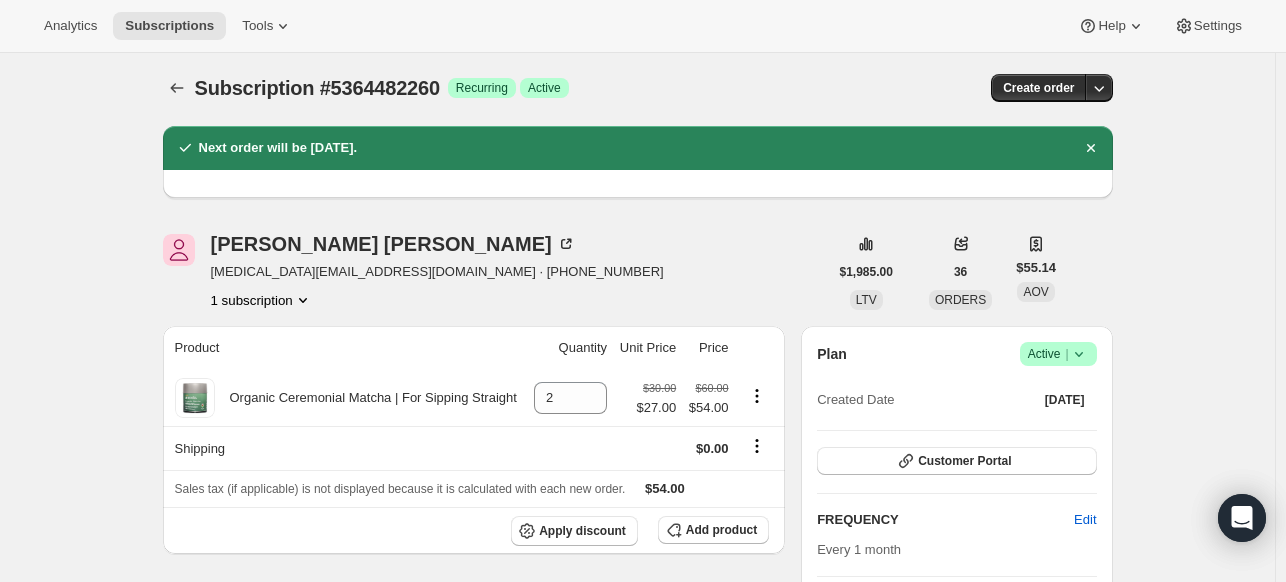 scroll, scrollTop: 0, scrollLeft: 0, axis: both 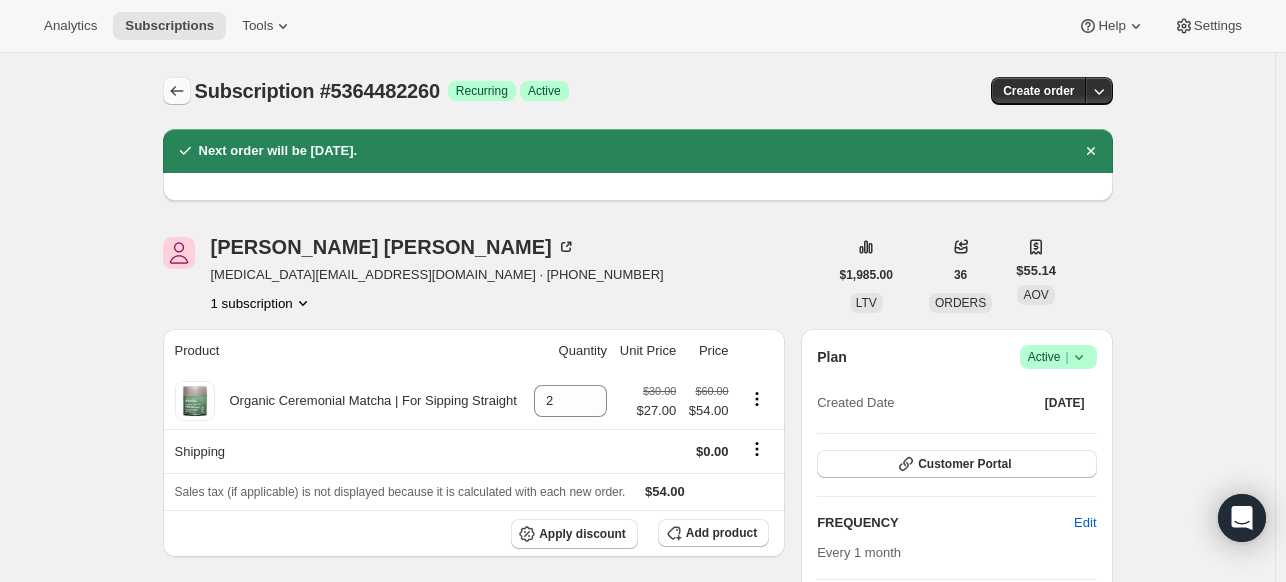 click 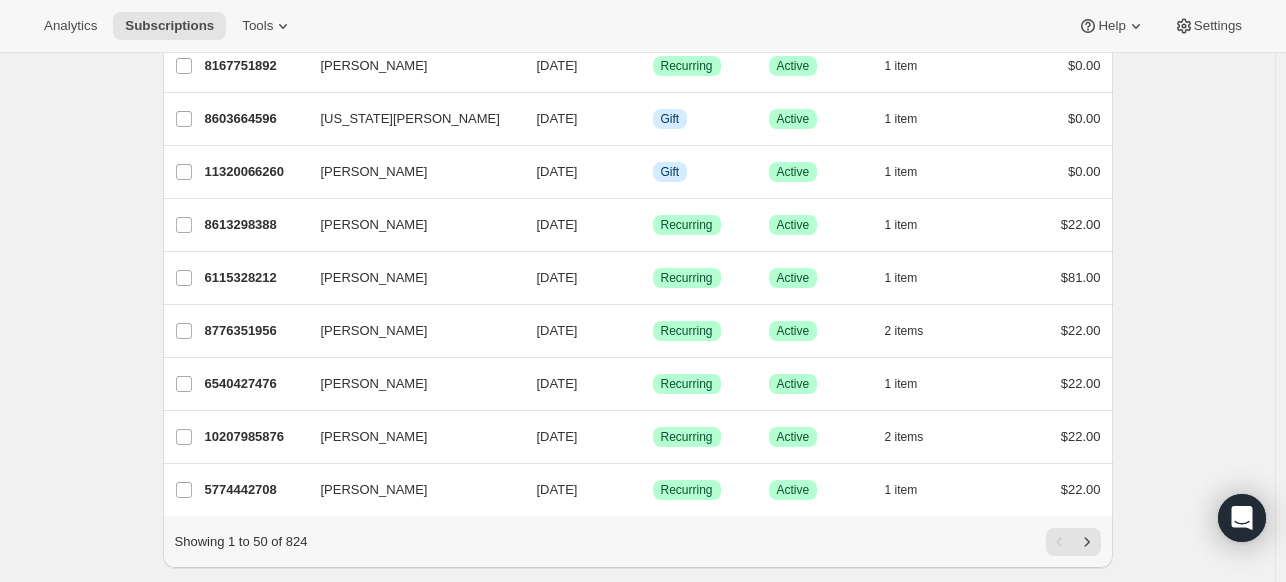 scroll, scrollTop: 2402, scrollLeft: 0, axis: vertical 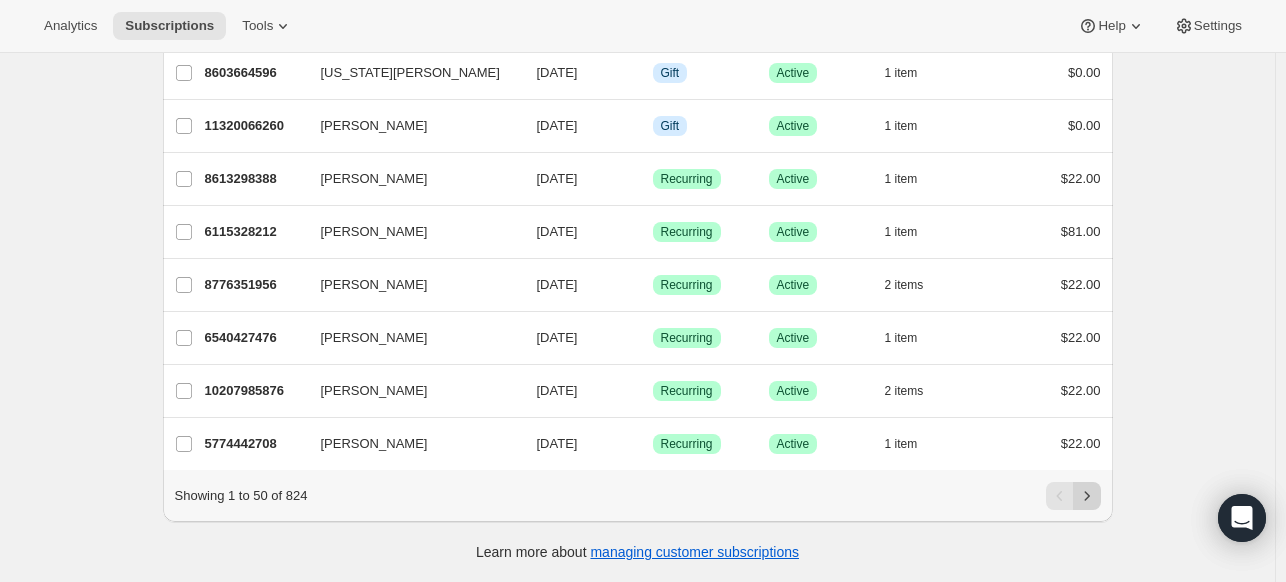 click 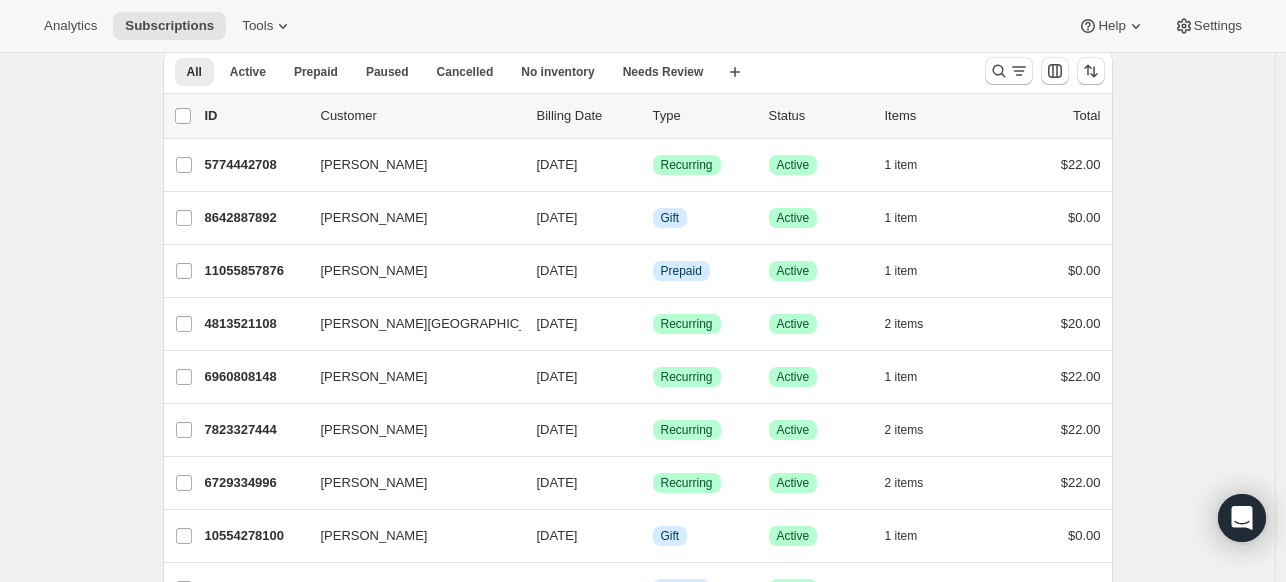 scroll, scrollTop: 0, scrollLeft: 0, axis: both 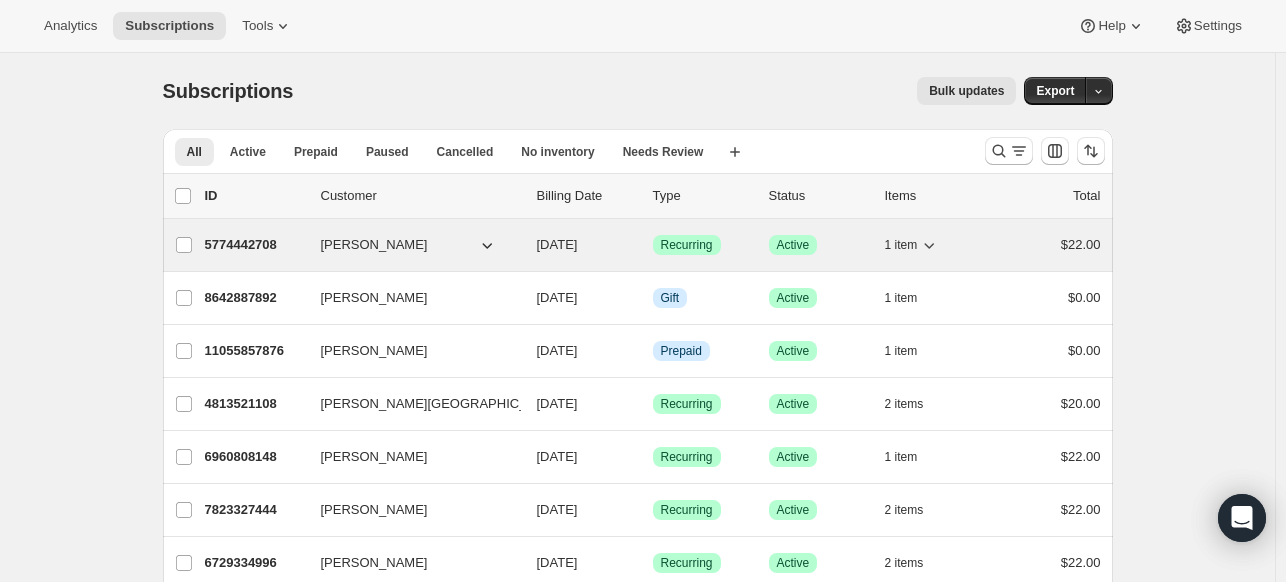 click on "[DATE]" at bounding box center (557, 244) 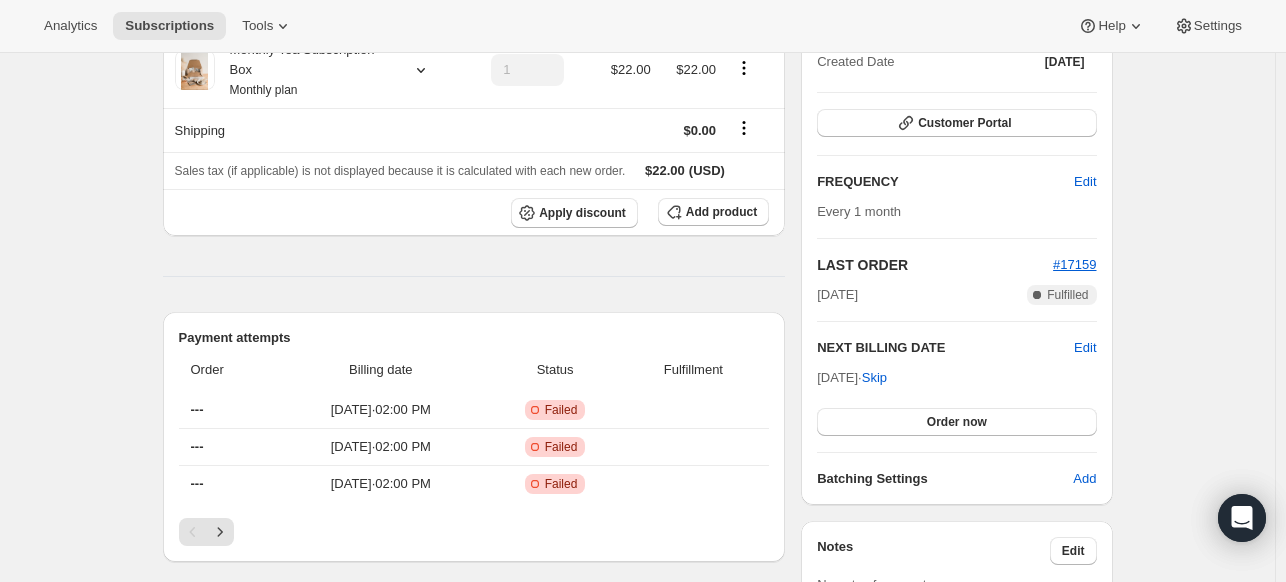 scroll, scrollTop: 343, scrollLeft: 0, axis: vertical 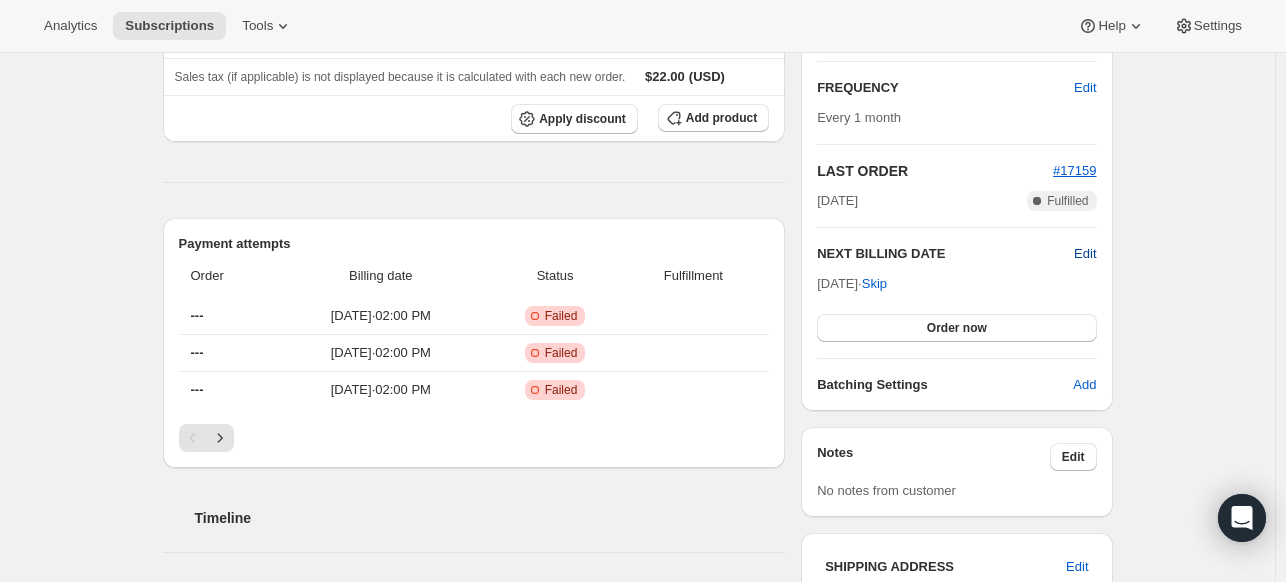 click on "Edit" at bounding box center [1085, 254] 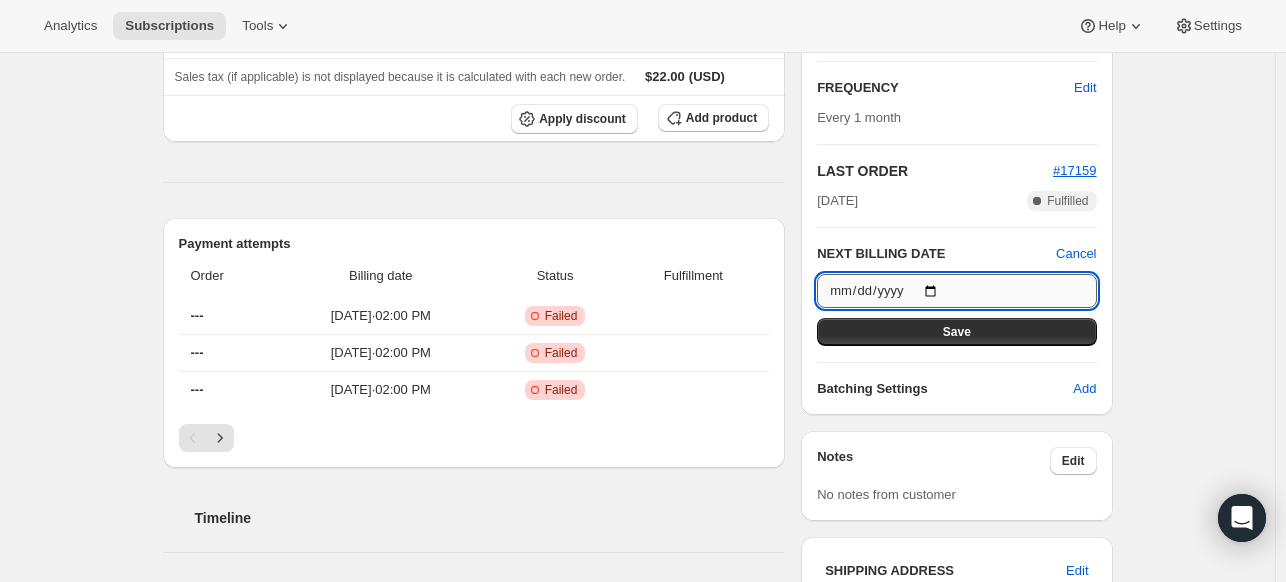 click on "[DATE]" at bounding box center (956, 291) 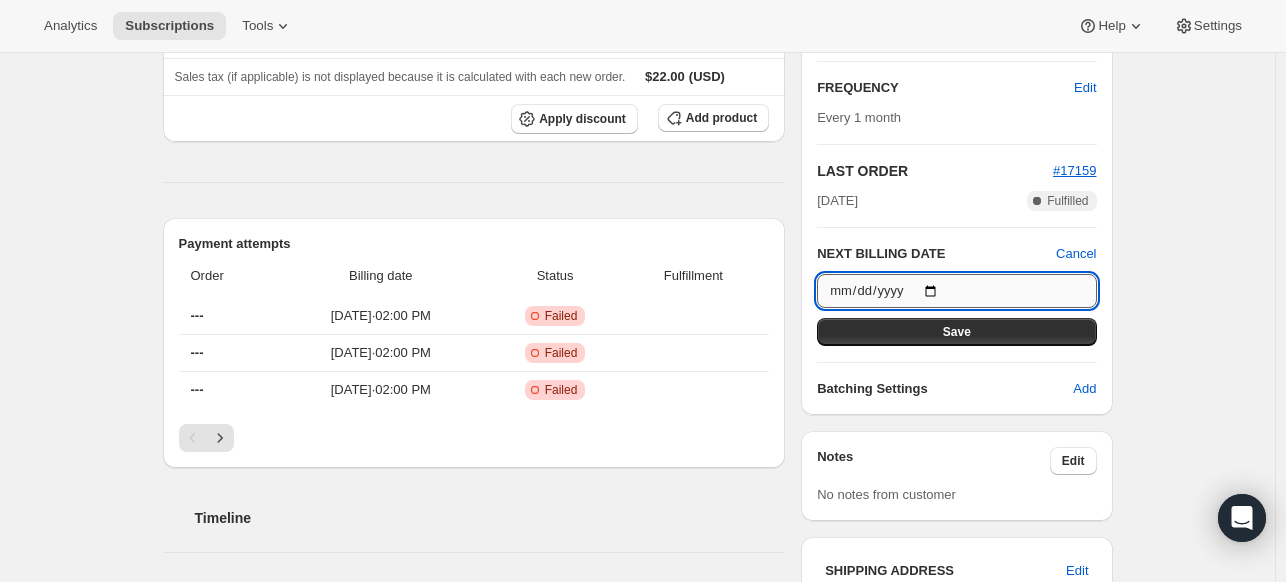 type on "[DATE]" 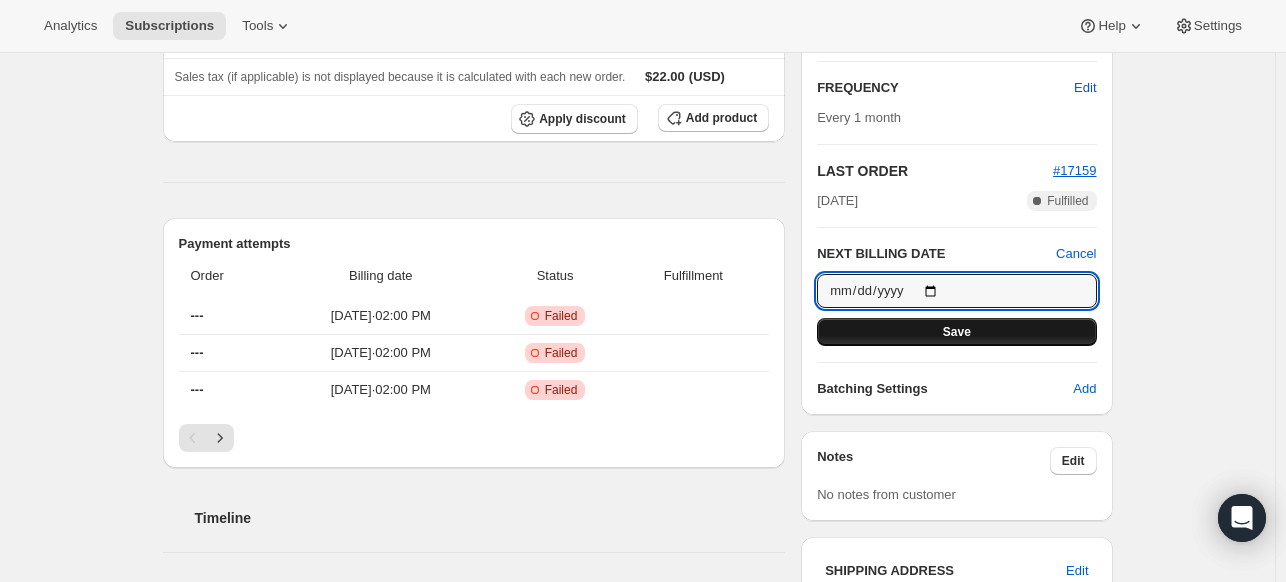 click on "Save" at bounding box center [956, 332] 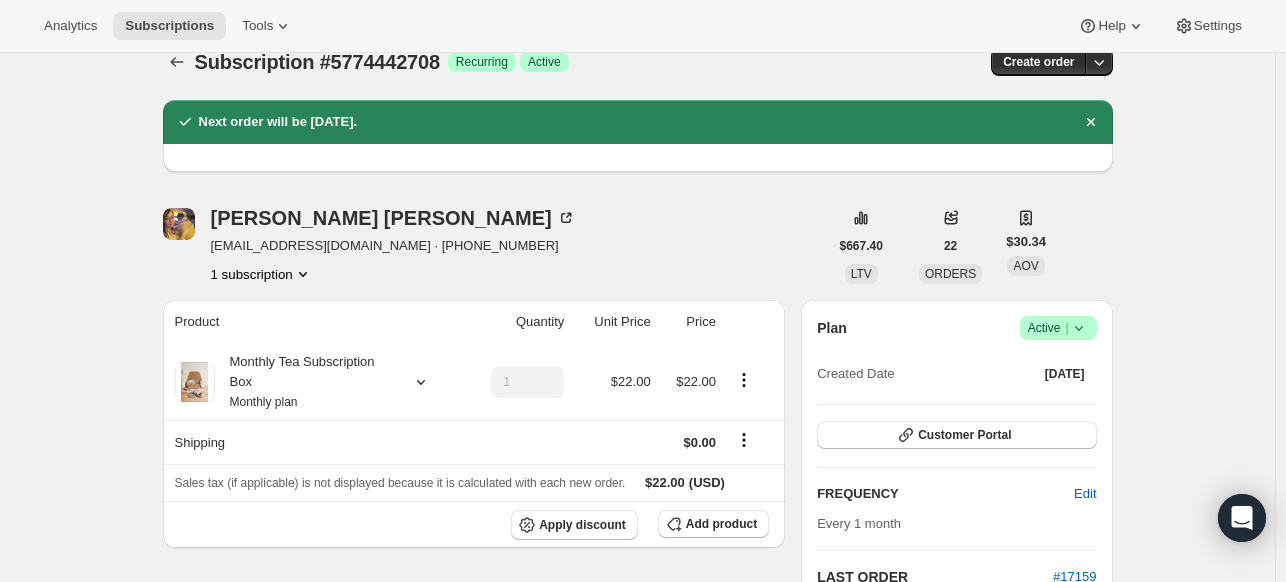scroll, scrollTop: 0, scrollLeft: 0, axis: both 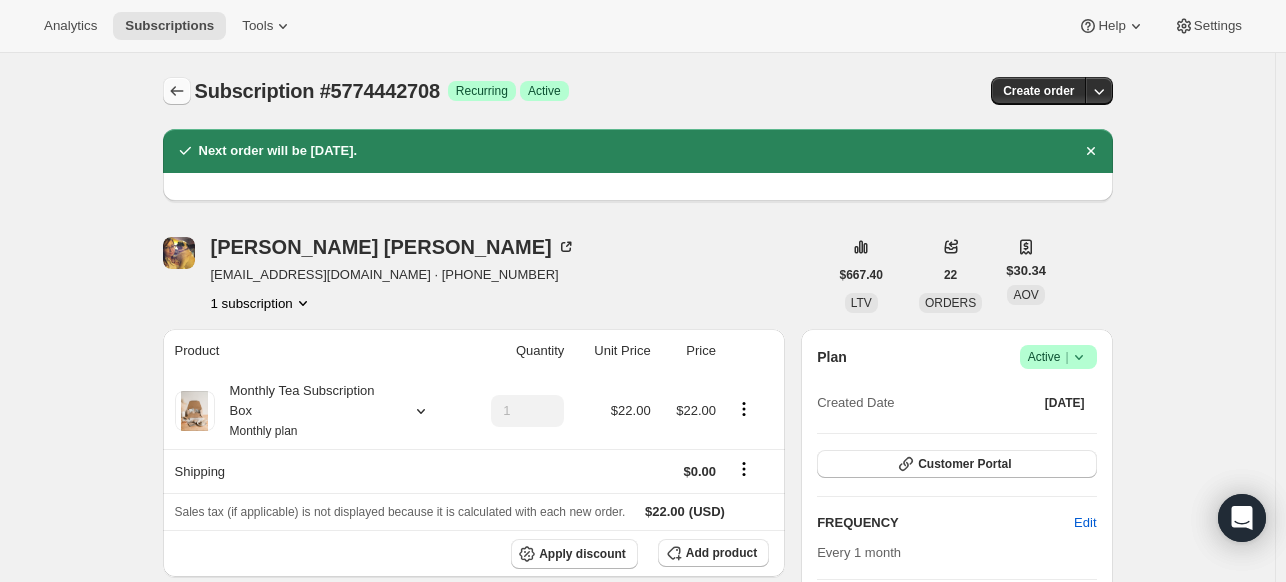 click 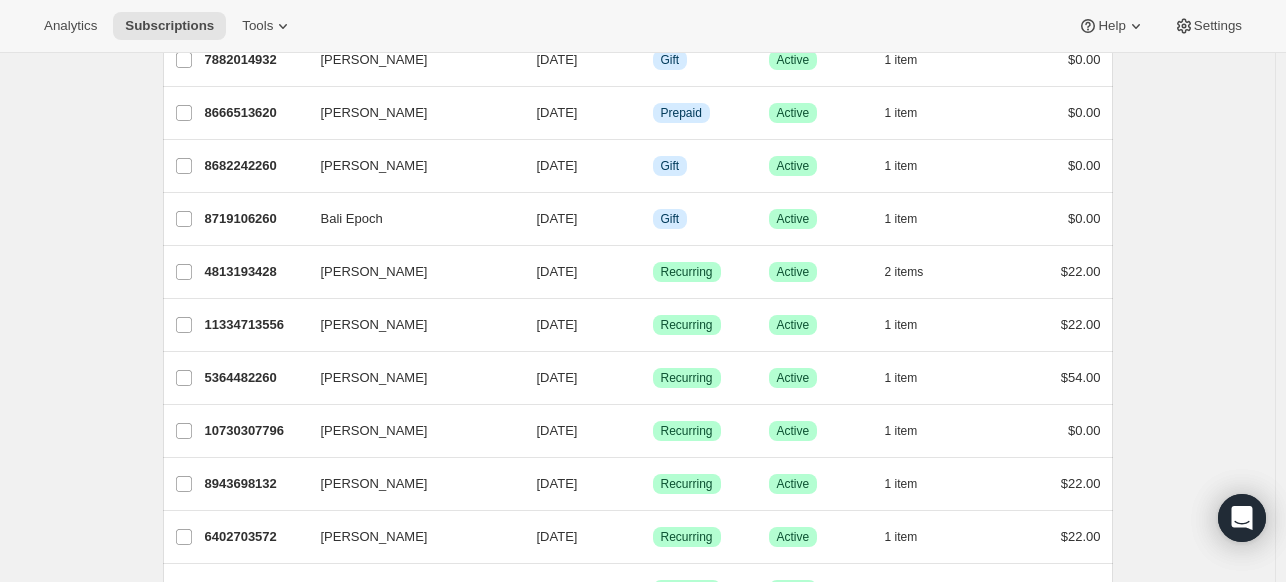 scroll, scrollTop: 2402, scrollLeft: 0, axis: vertical 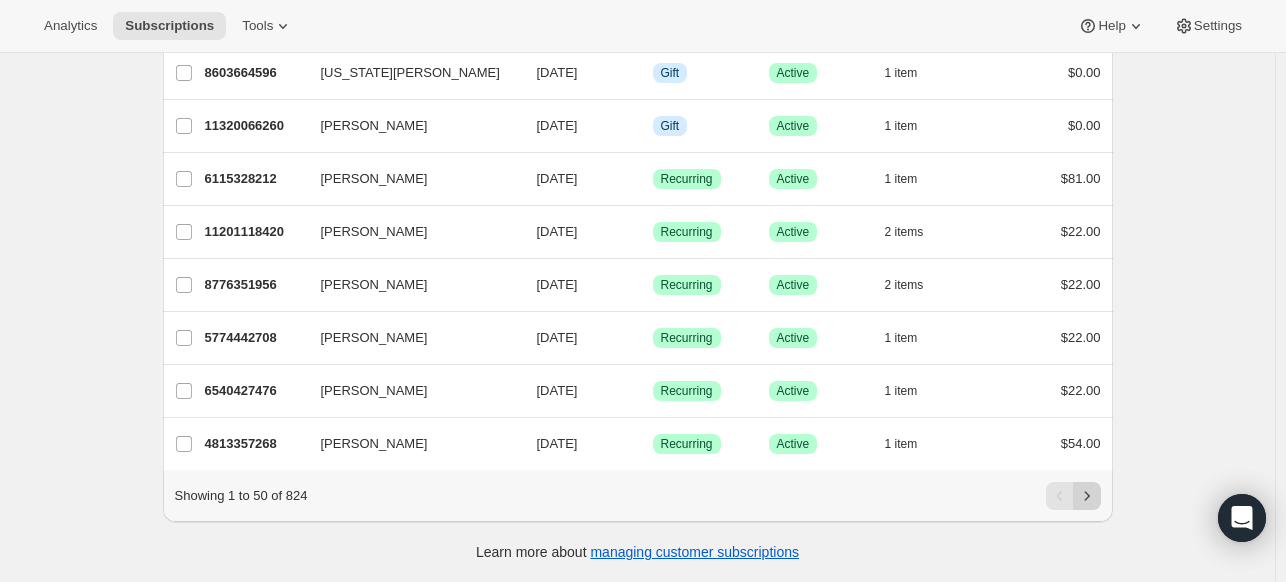 click 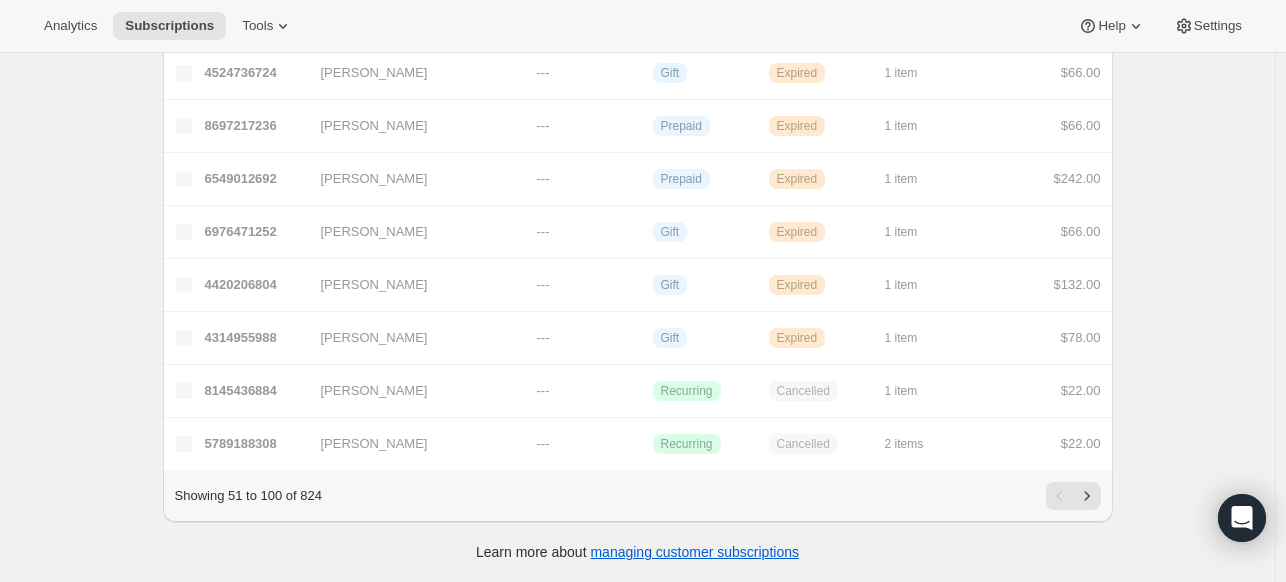 scroll, scrollTop: 1802, scrollLeft: 0, axis: vertical 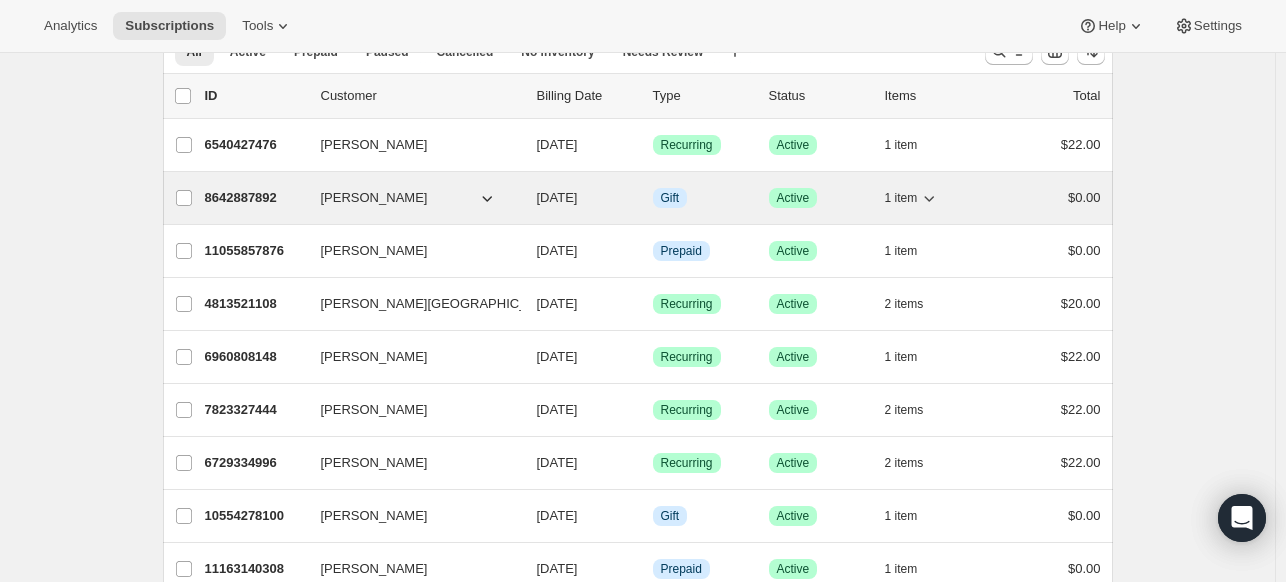 click on "[DATE]" at bounding box center [557, 197] 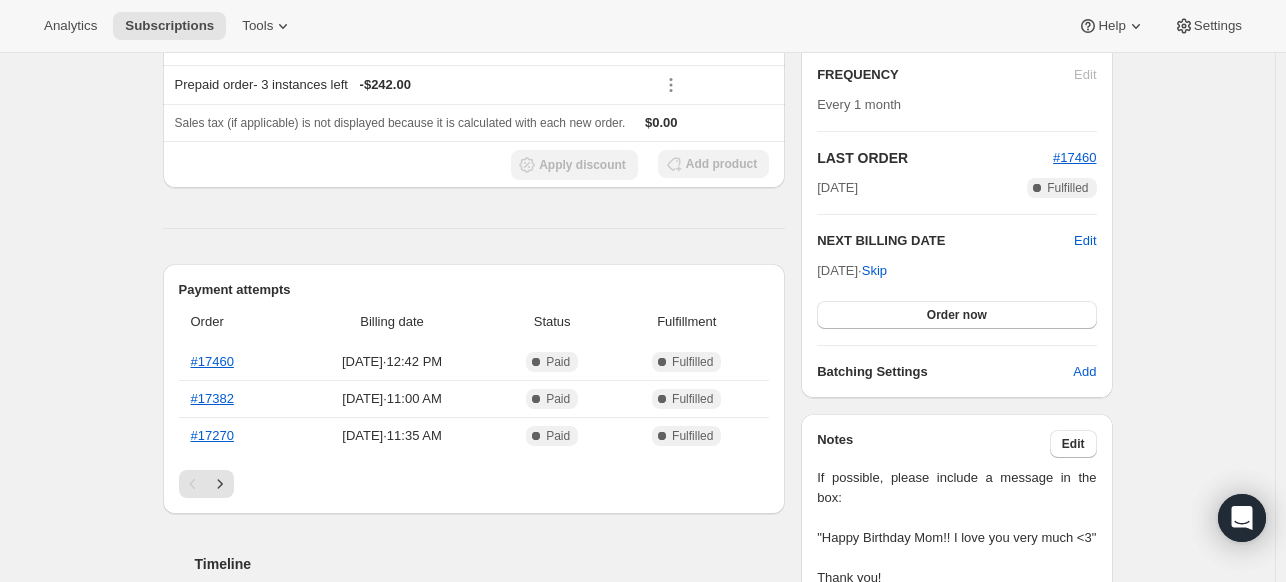 scroll, scrollTop: 400, scrollLeft: 0, axis: vertical 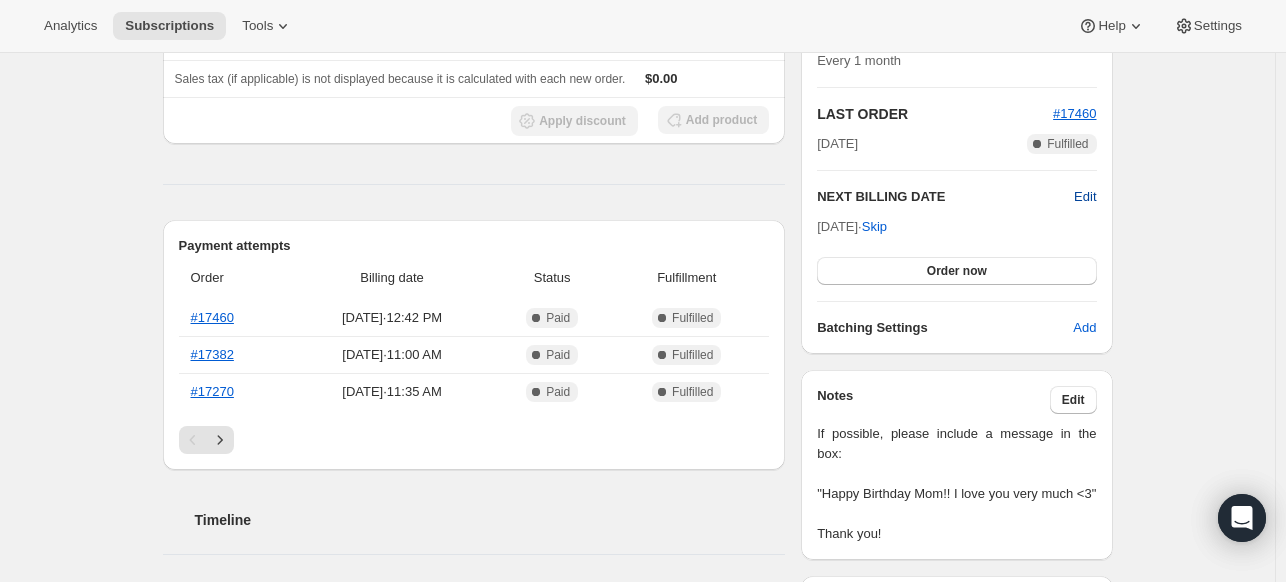 click on "Edit" at bounding box center [1085, 197] 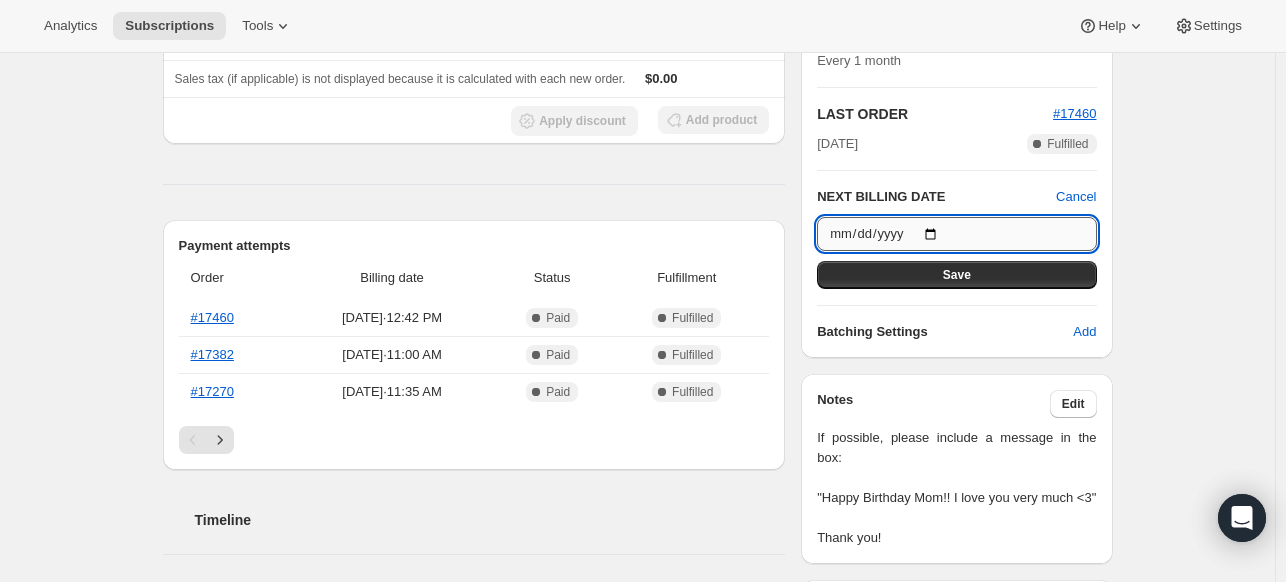 click on "[DATE]" at bounding box center [956, 234] 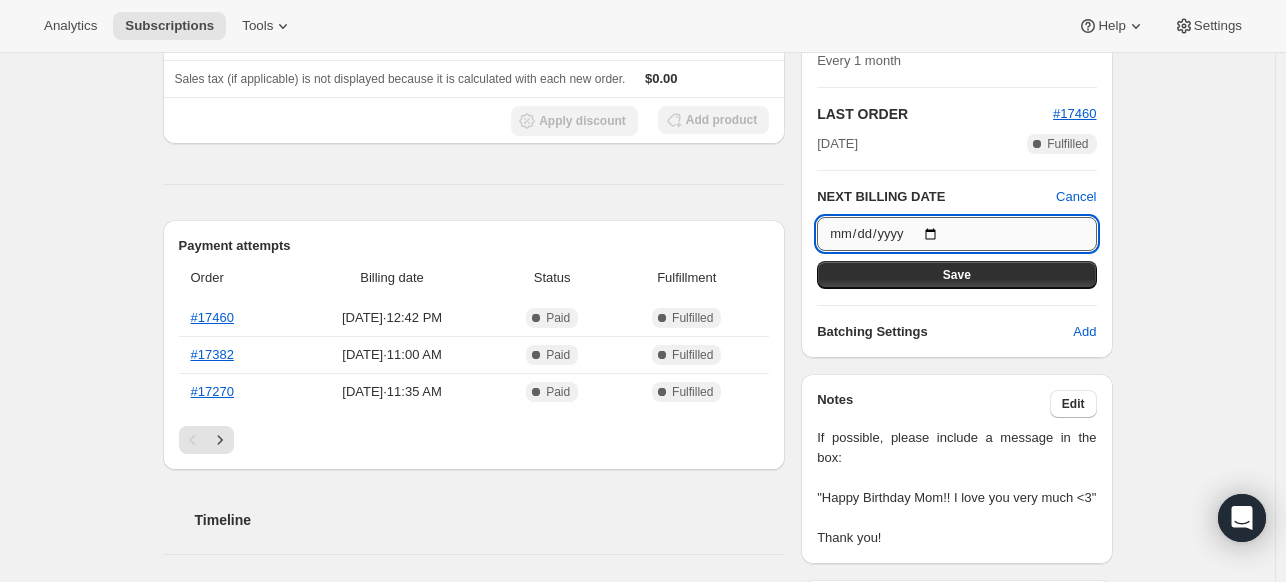 type on "[DATE]" 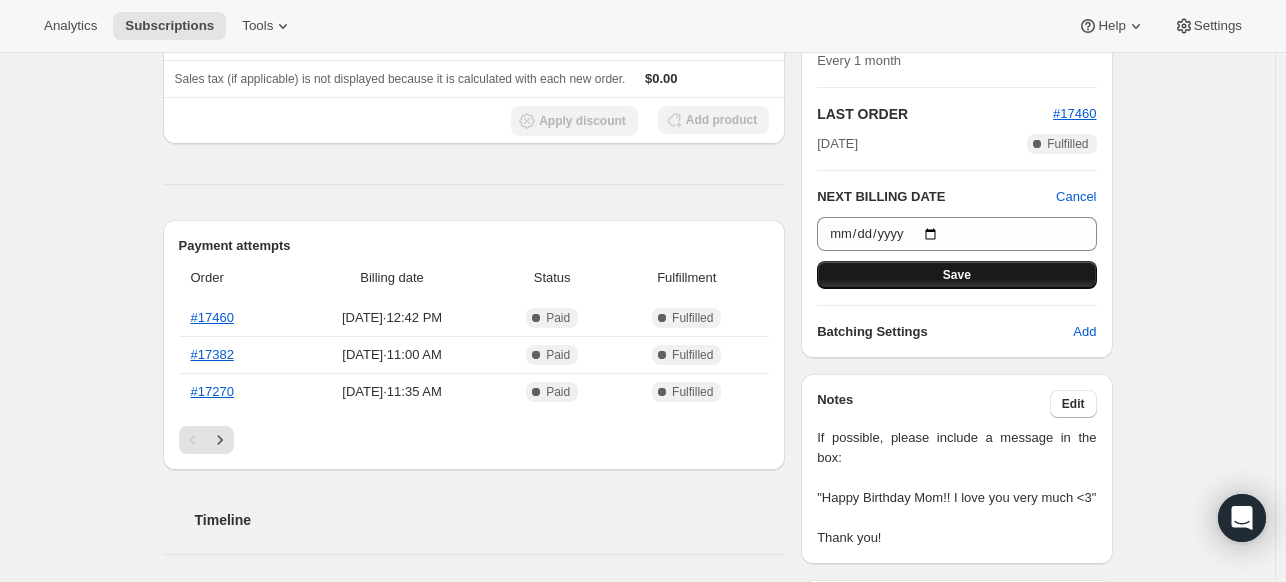 click on "Save" at bounding box center (957, 275) 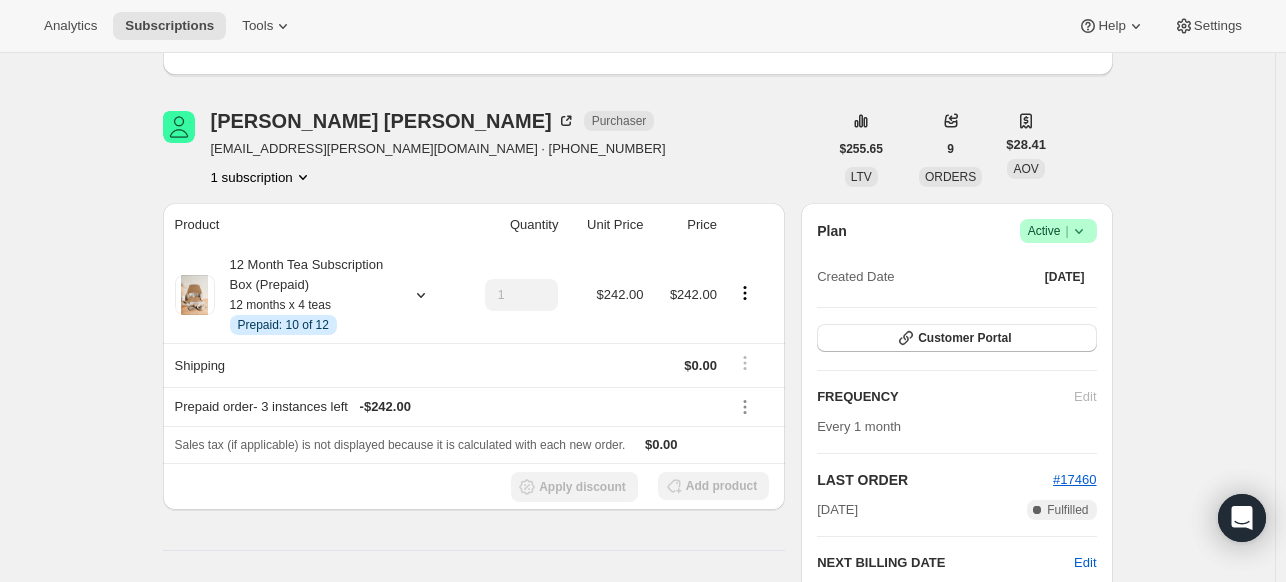 scroll, scrollTop: 0, scrollLeft: 0, axis: both 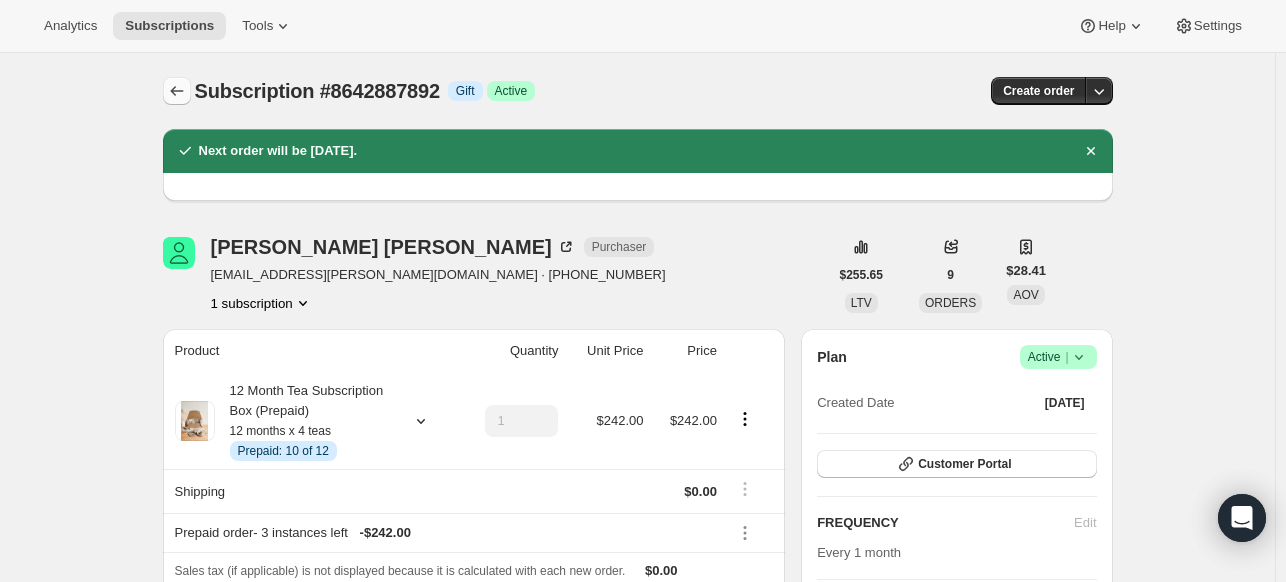 click 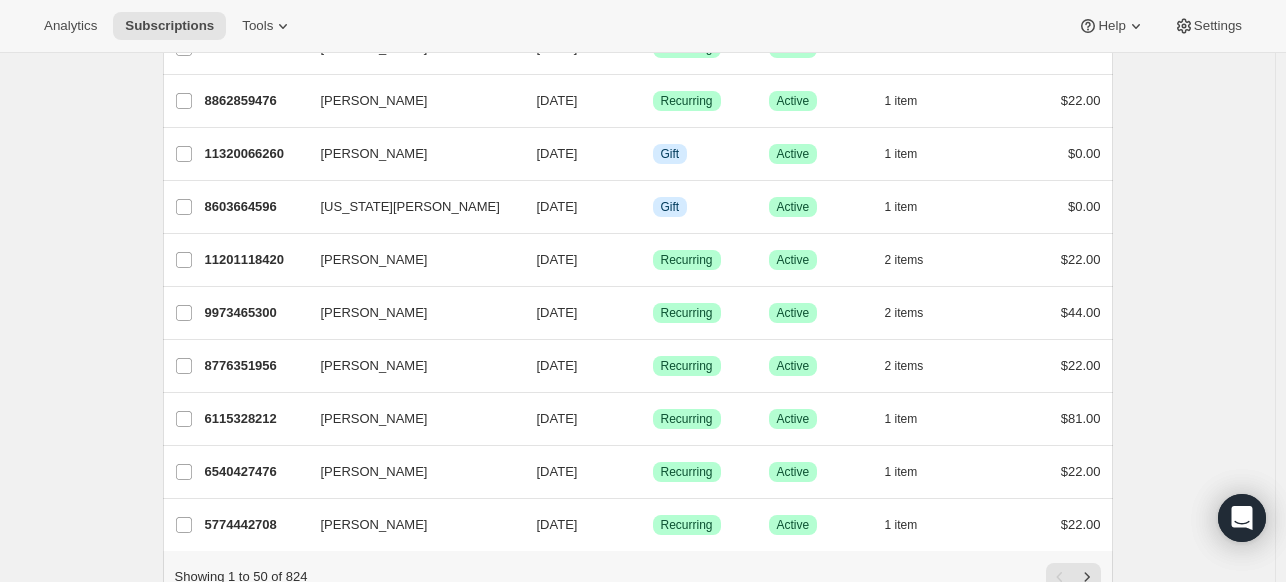 scroll, scrollTop: 2402, scrollLeft: 0, axis: vertical 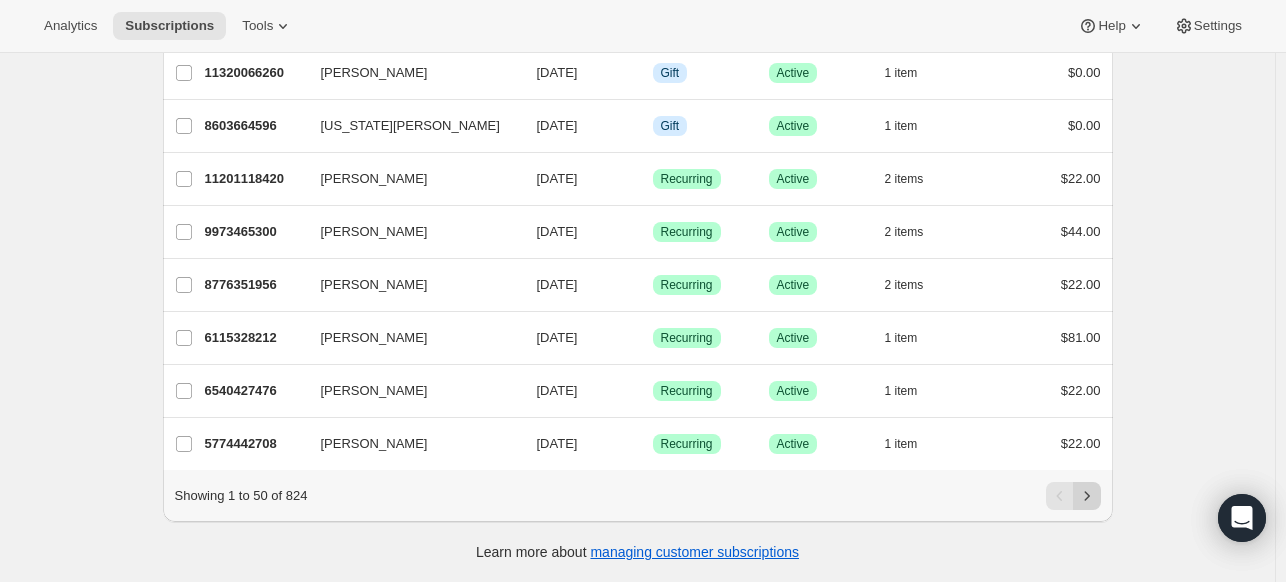 click 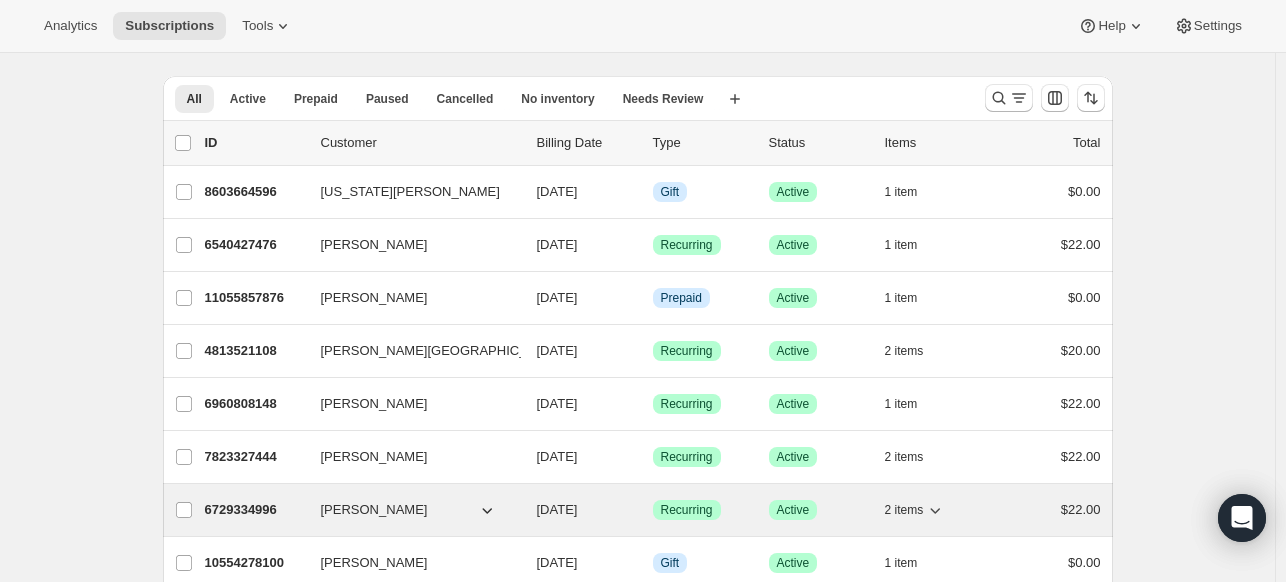 scroll, scrollTop: 0, scrollLeft: 0, axis: both 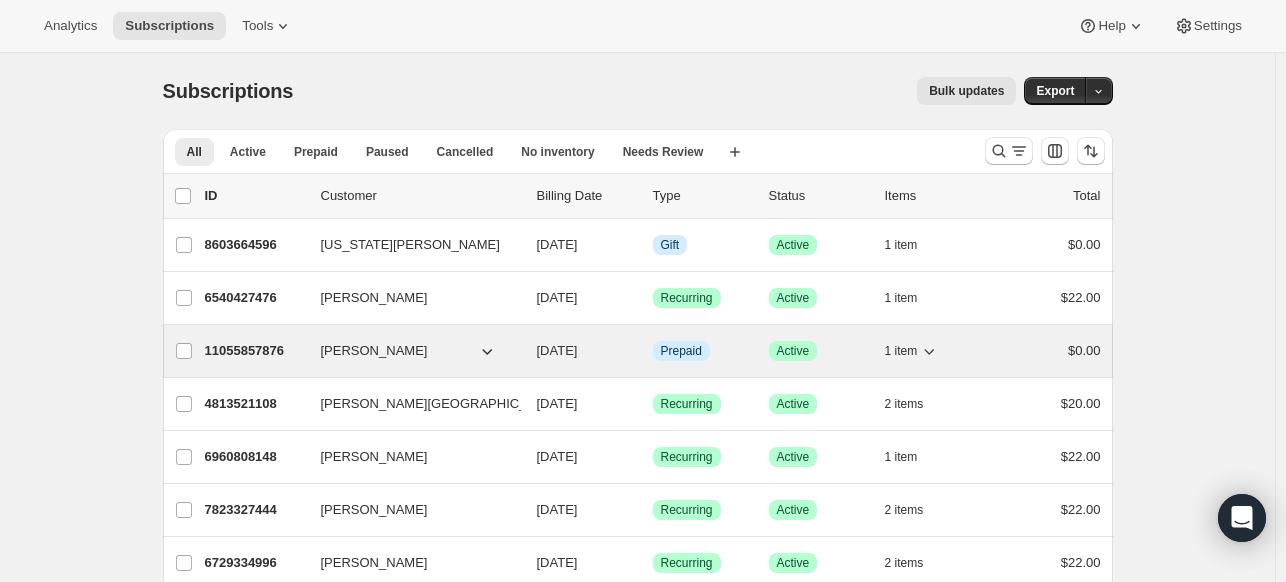 click on "[DATE]" at bounding box center [557, 350] 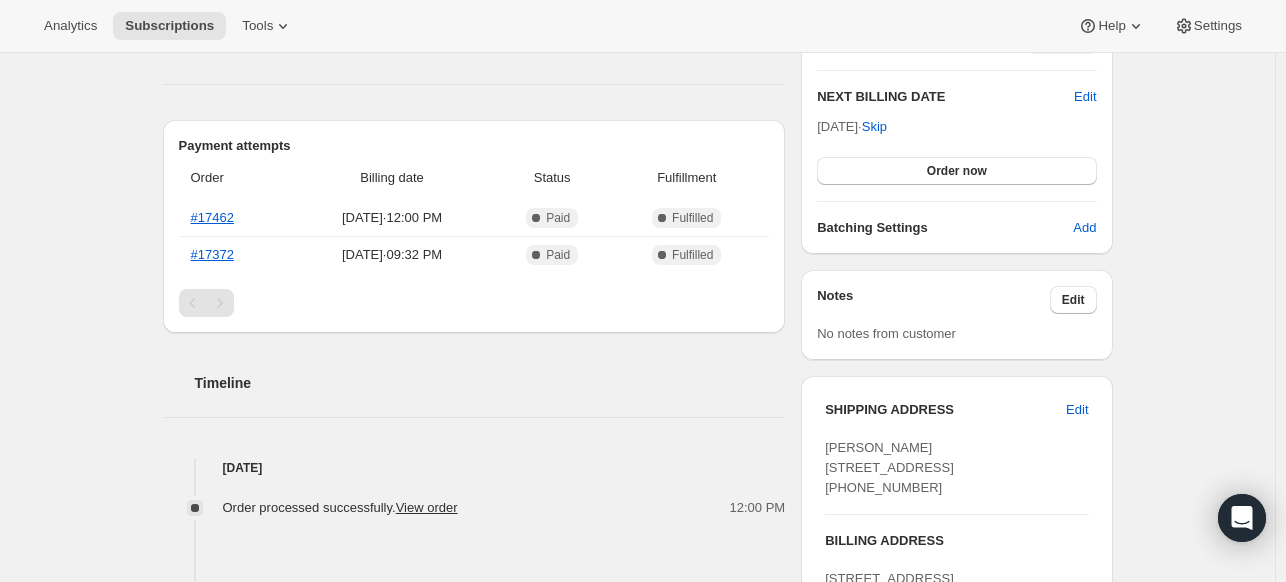 scroll, scrollTop: 400, scrollLeft: 0, axis: vertical 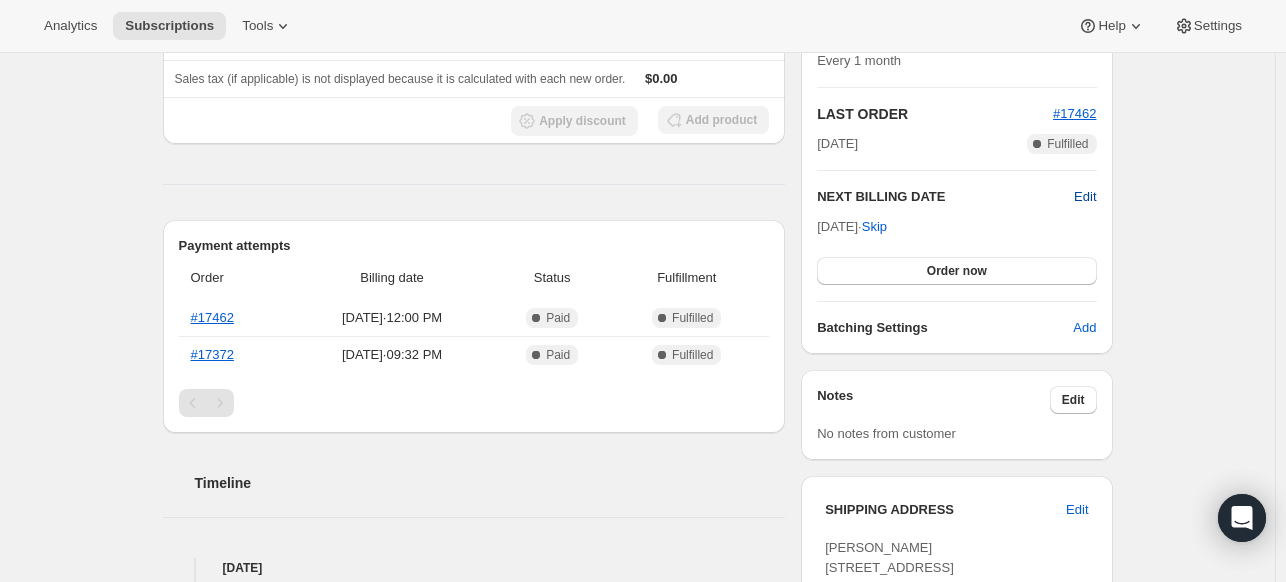 click on "Edit" at bounding box center (1085, 197) 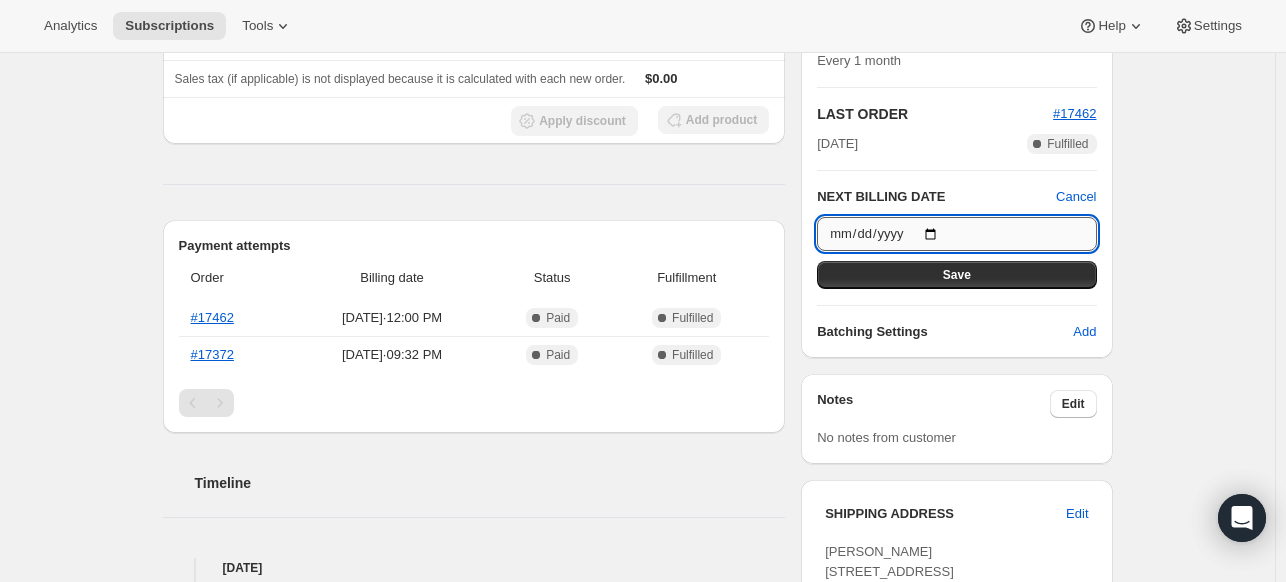 click on "[DATE]" at bounding box center (956, 234) 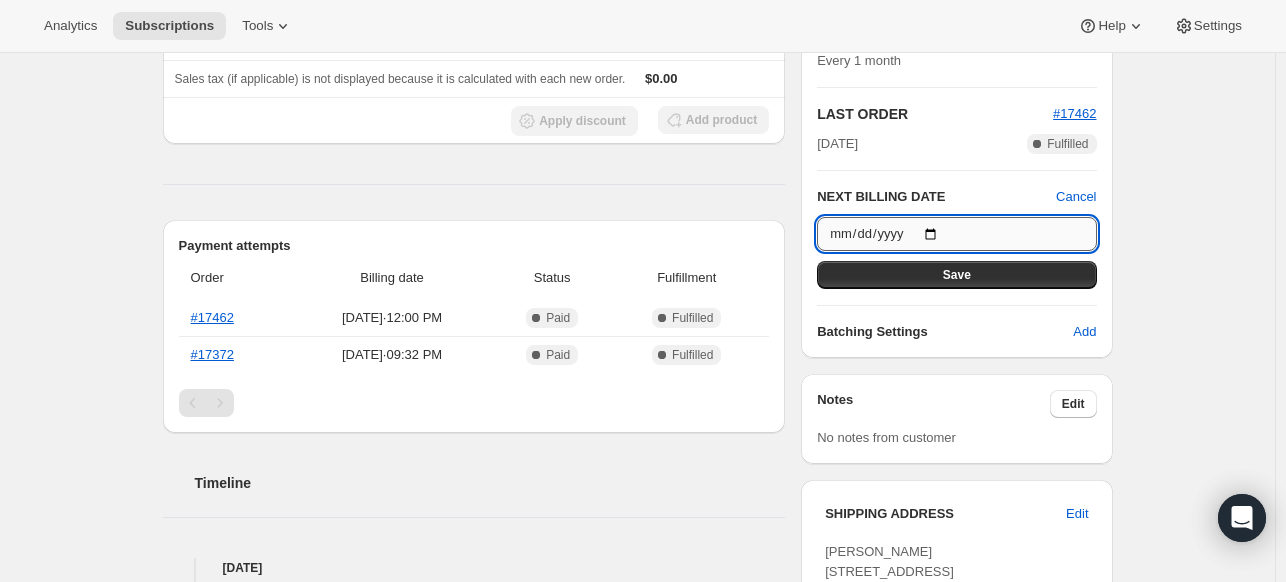 type on "[DATE]" 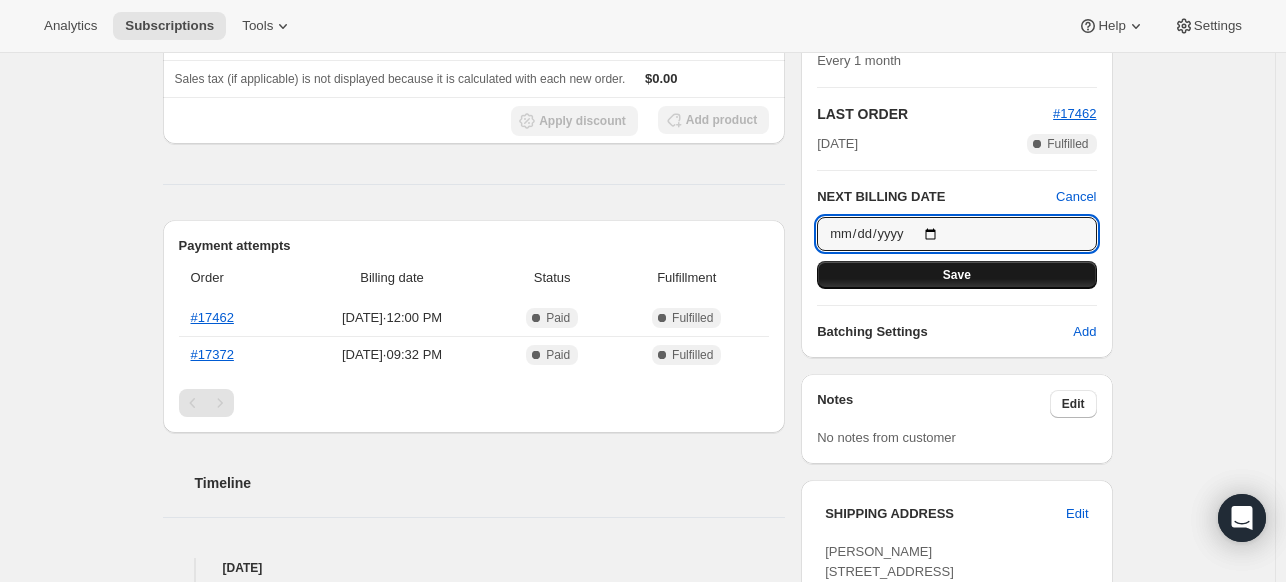 click on "Save" at bounding box center [956, 275] 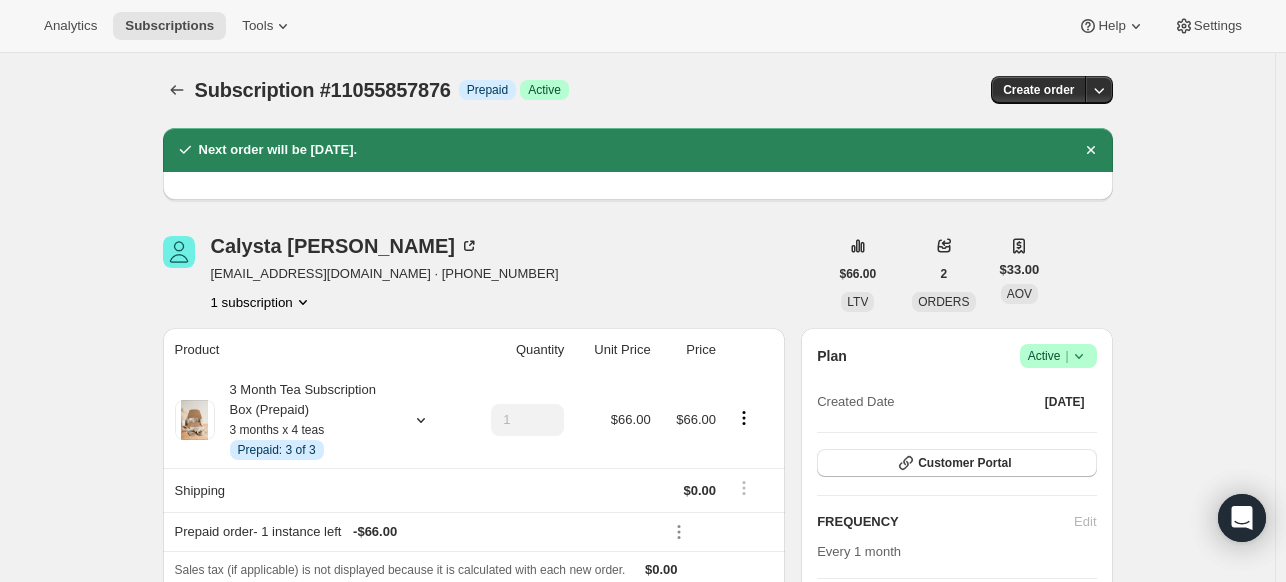 scroll, scrollTop: 0, scrollLeft: 0, axis: both 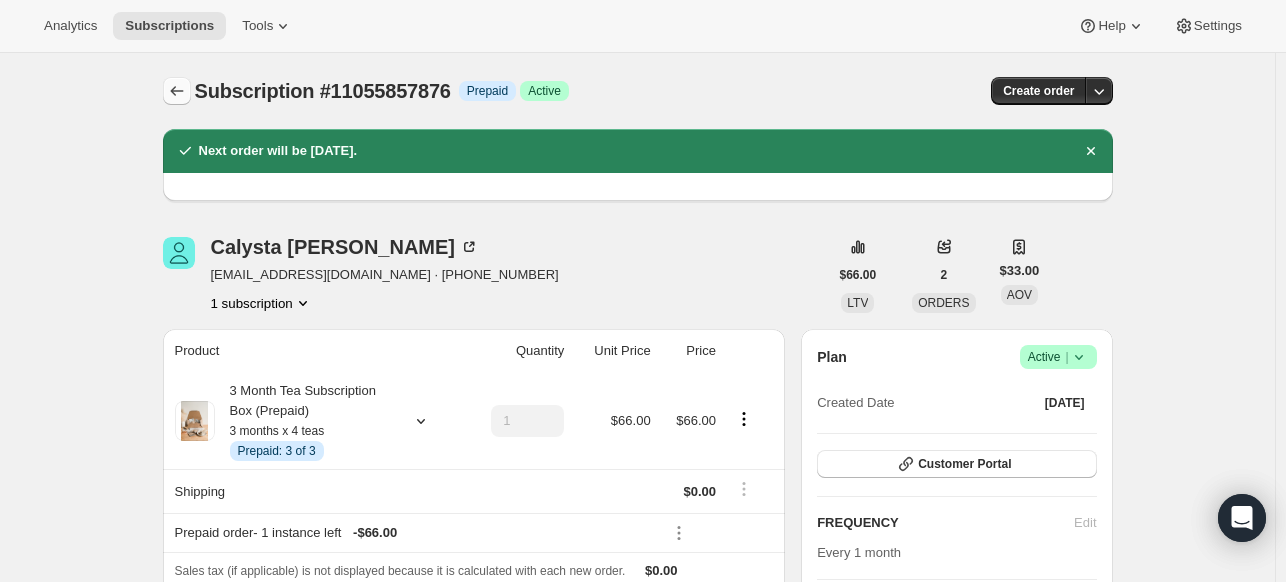 click 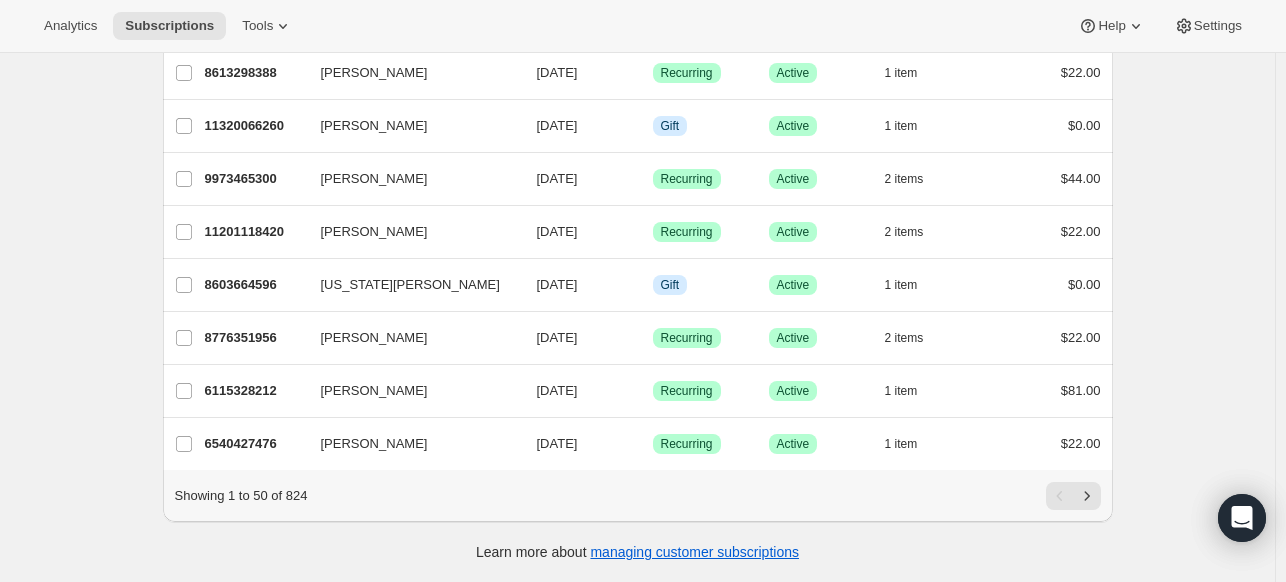 scroll, scrollTop: 2402, scrollLeft: 0, axis: vertical 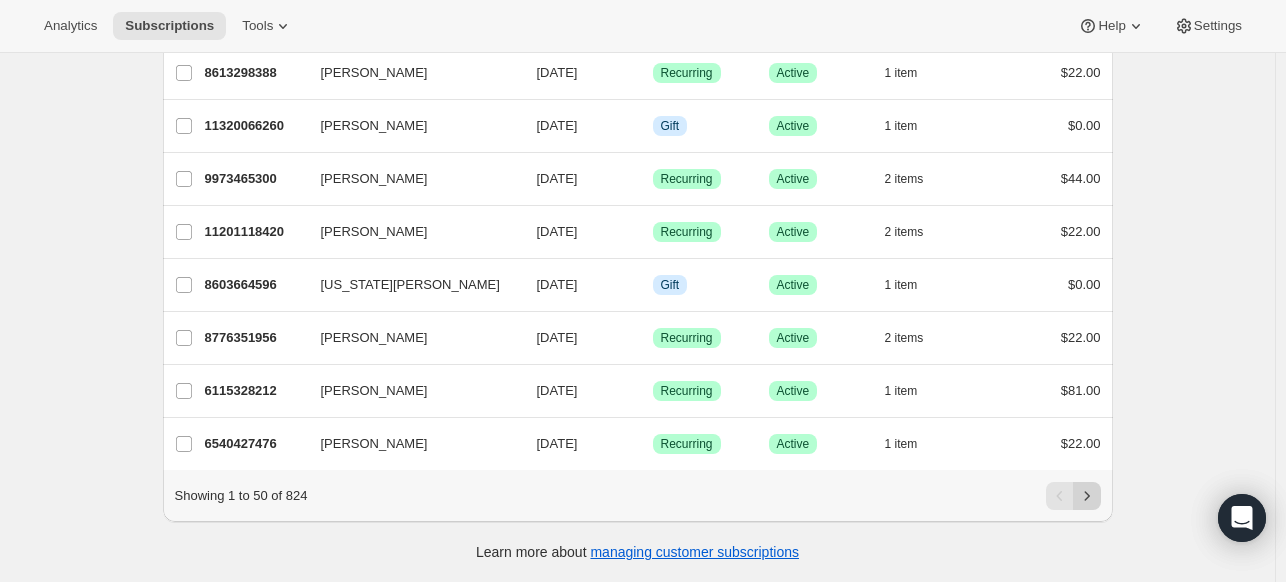 click 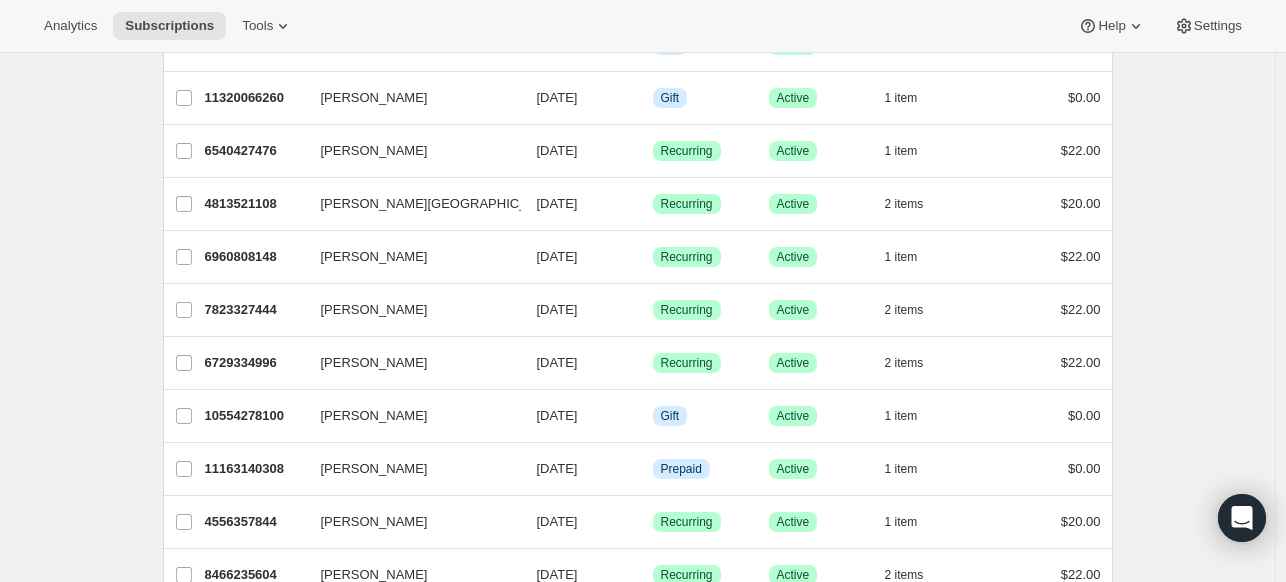 scroll, scrollTop: 102, scrollLeft: 0, axis: vertical 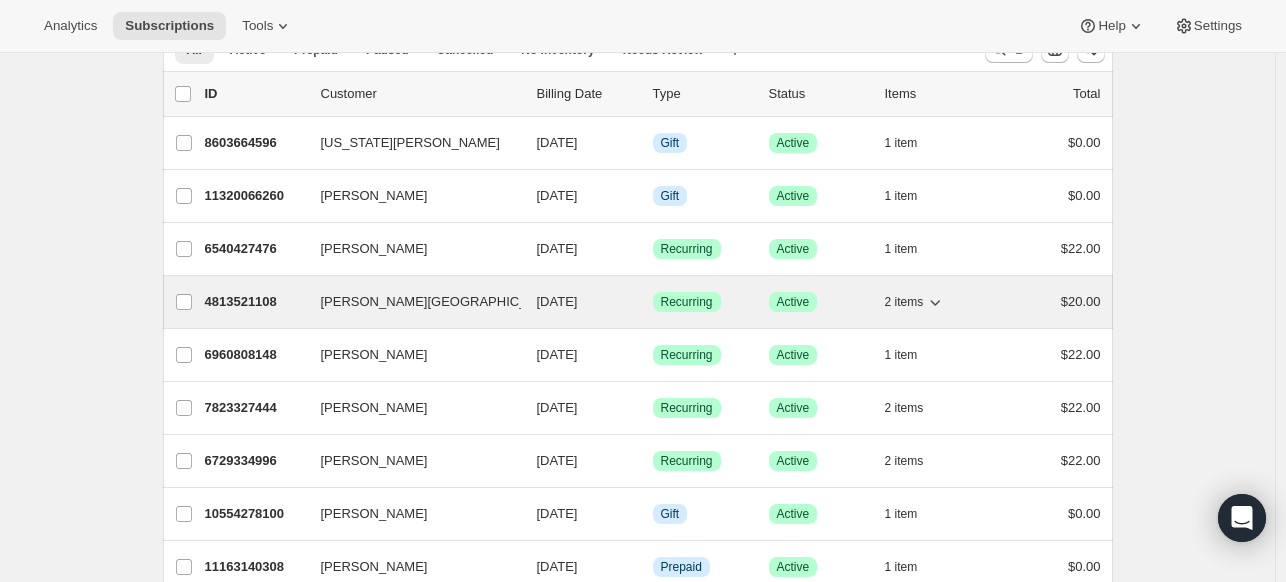click on "[DATE]" at bounding box center [557, 301] 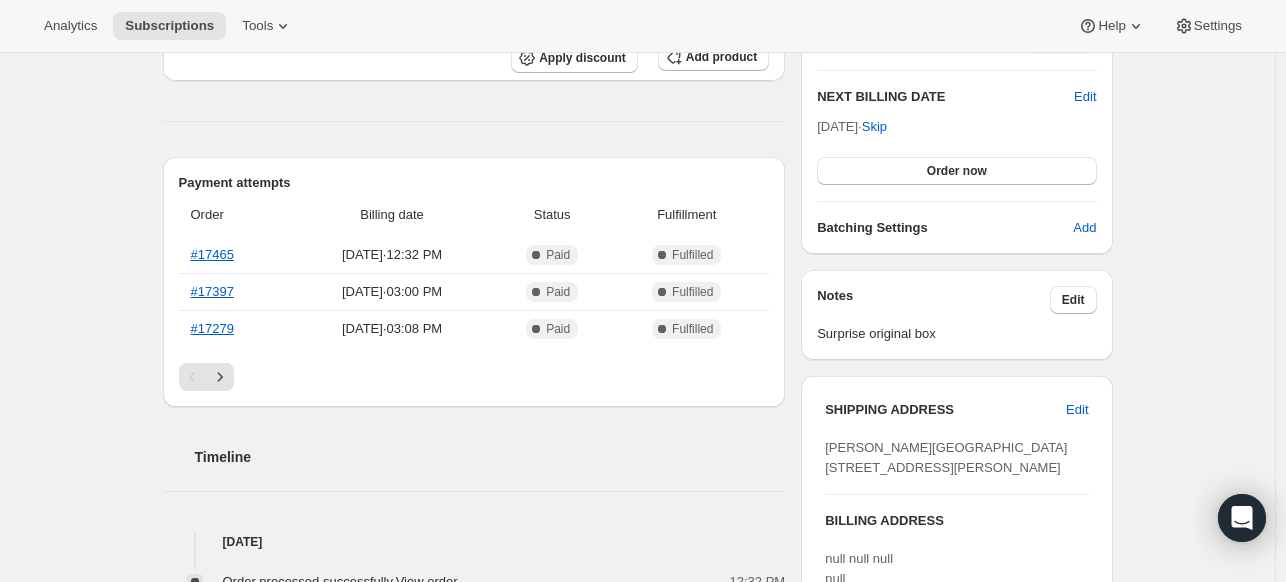scroll, scrollTop: 400, scrollLeft: 0, axis: vertical 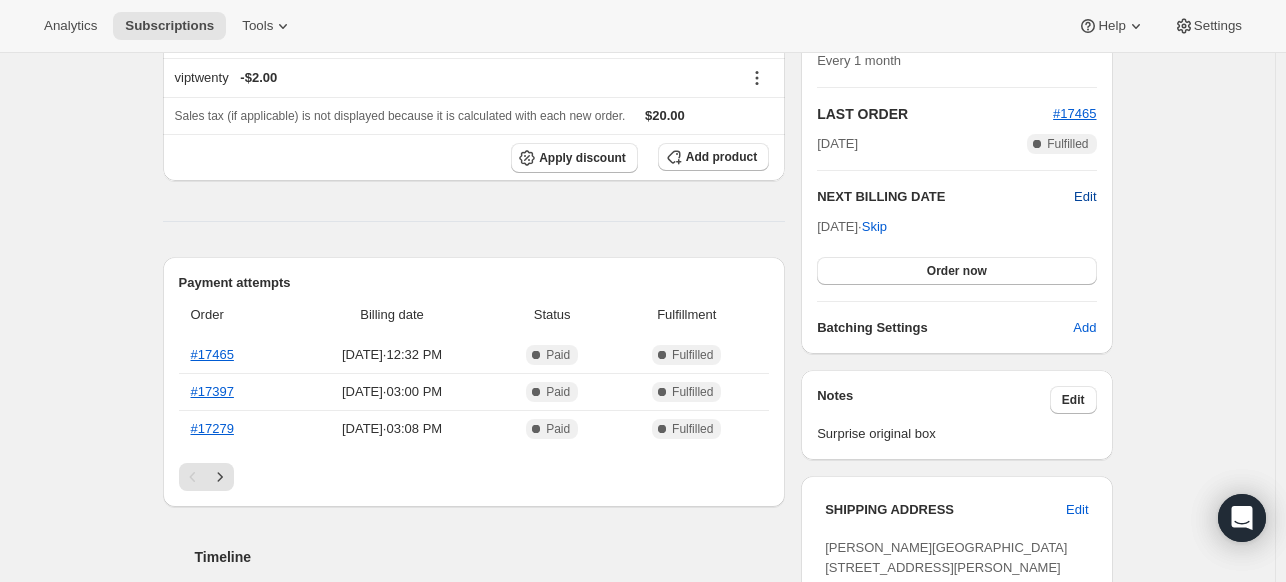 click on "Edit" at bounding box center [1085, 197] 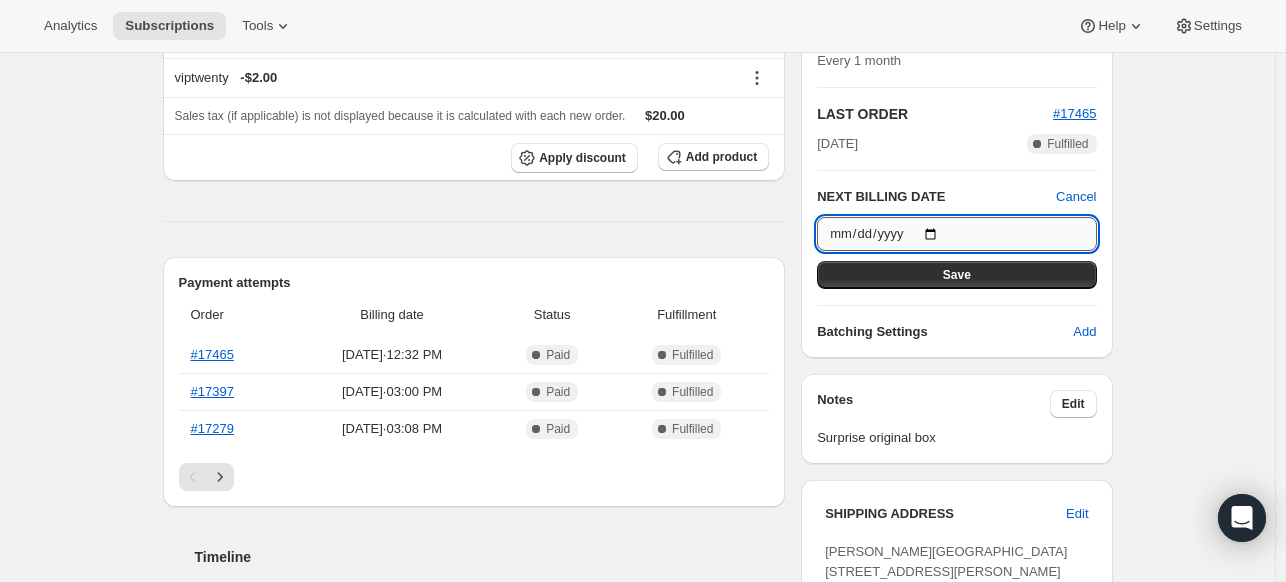 click on "[DATE]" at bounding box center [956, 234] 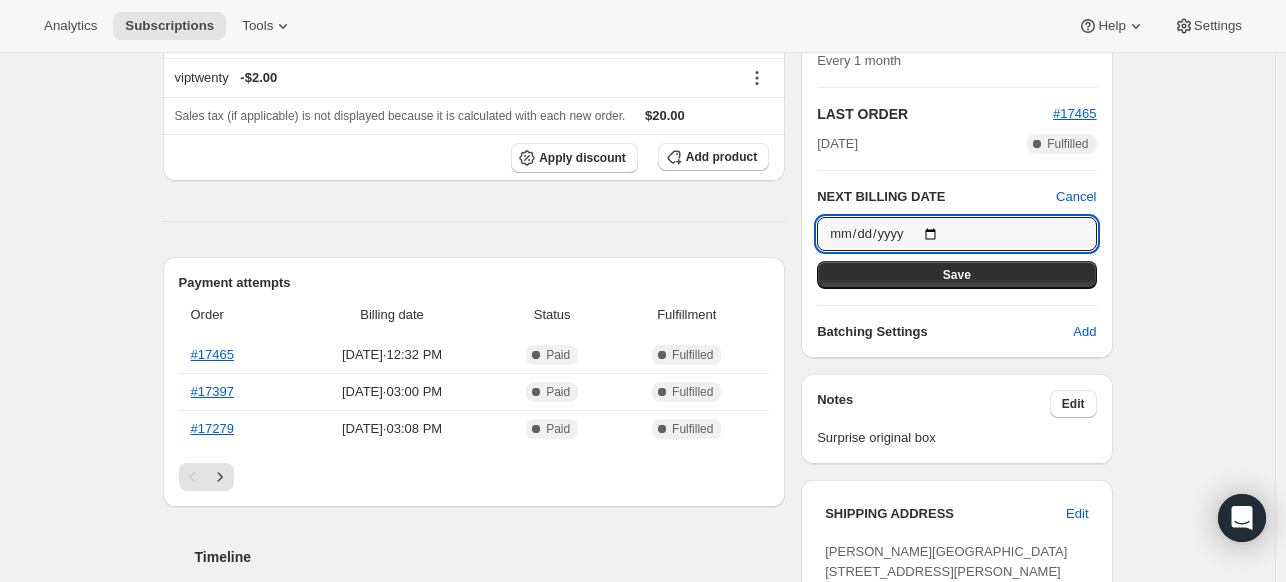 type on "[DATE]" 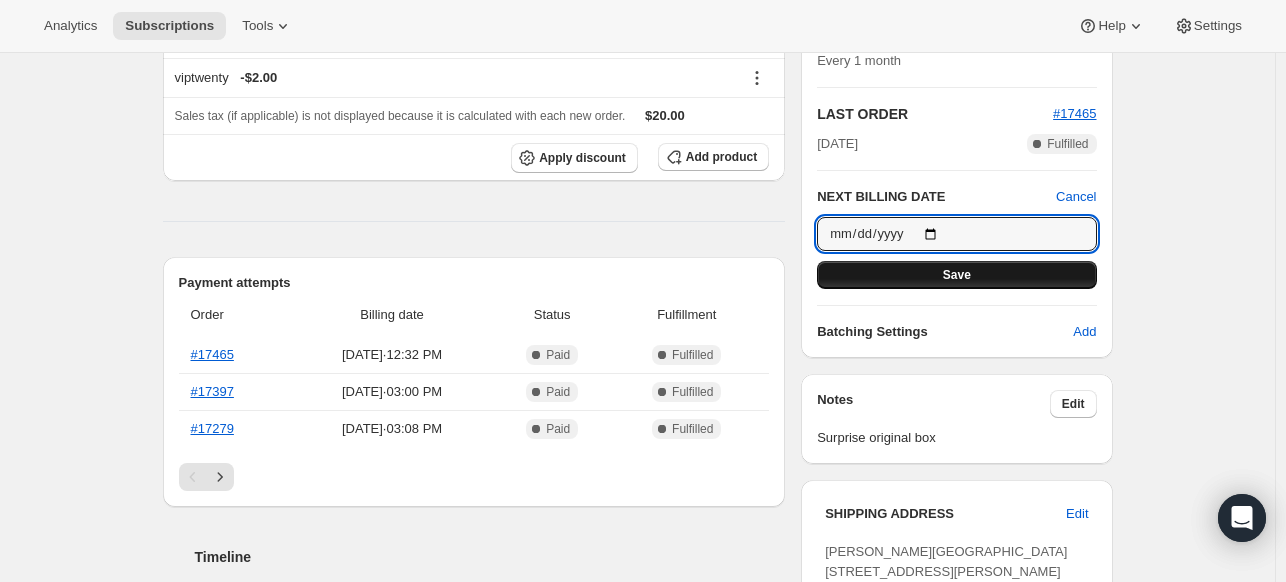 click on "Save" at bounding box center (956, 275) 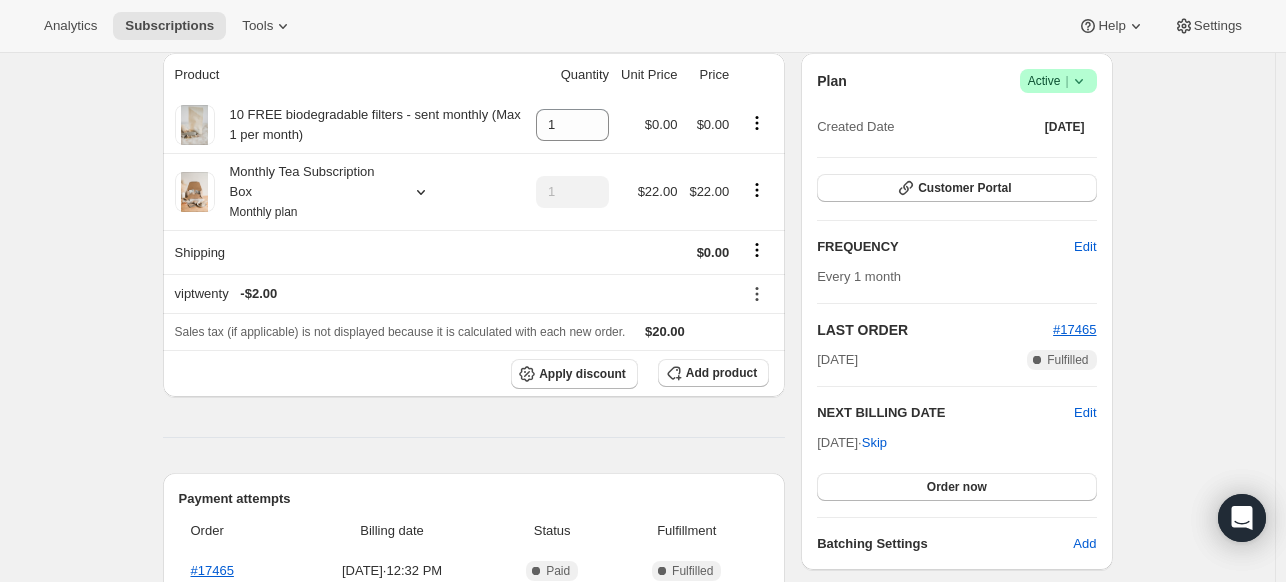 scroll, scrollTop: 0, scrollLeft: 0, axis: both 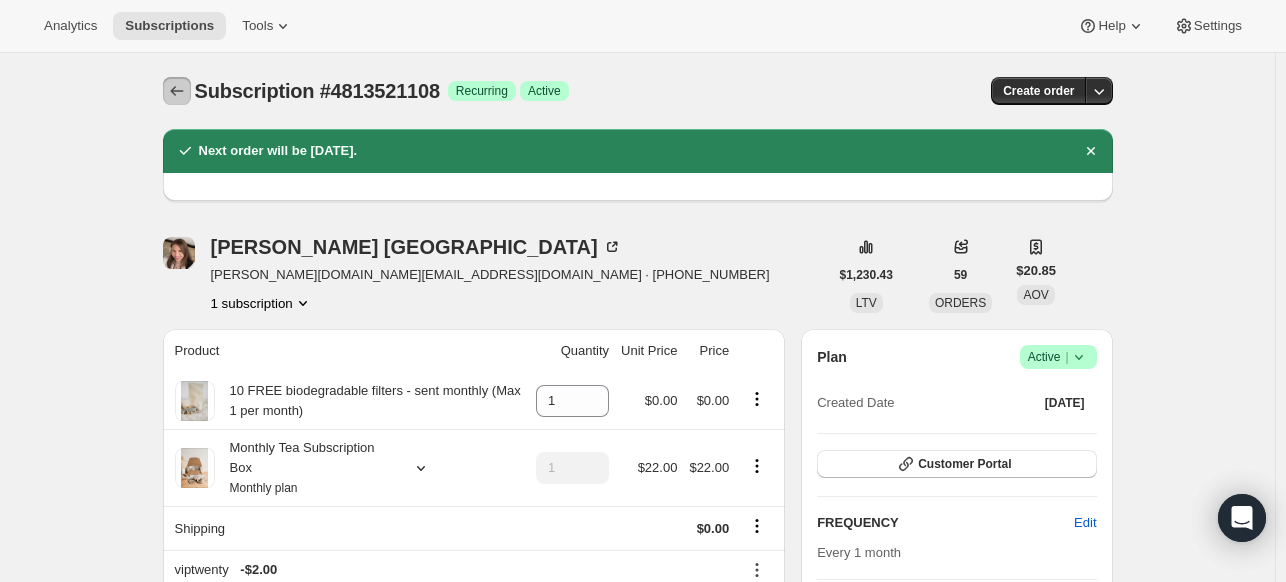 click 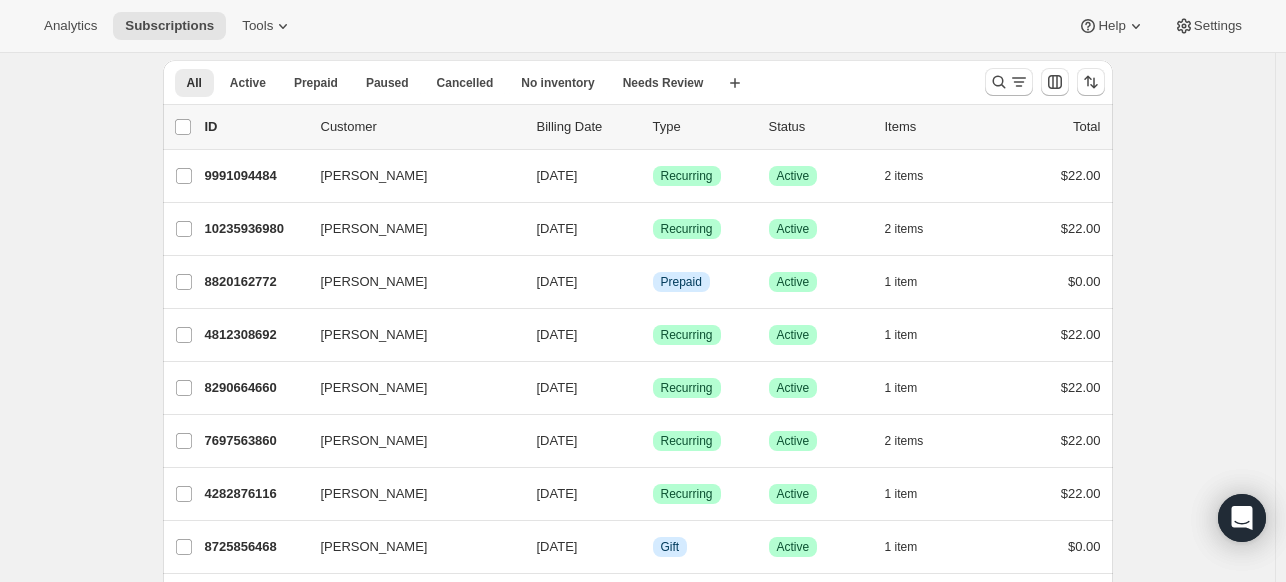 scroll, scrollTop: 100, scrollLeft: 0, axis: vertical 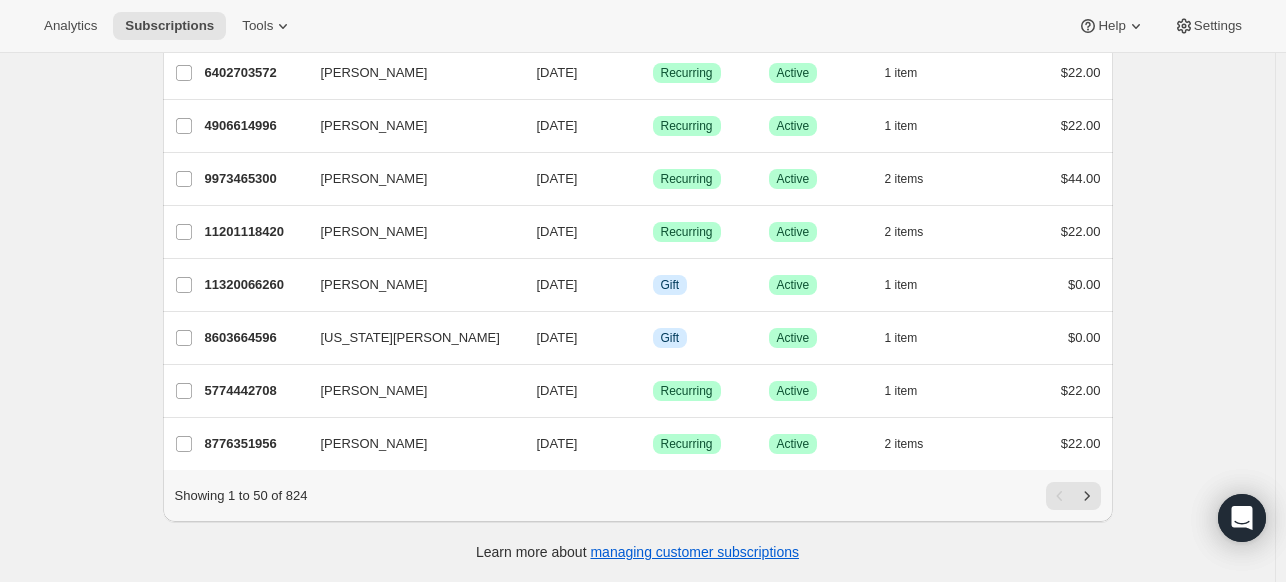 drag, startPoint x: 1264, startPoint y: 533, endPoint x: 1064, endPoint y: 515, distance: 200.80836 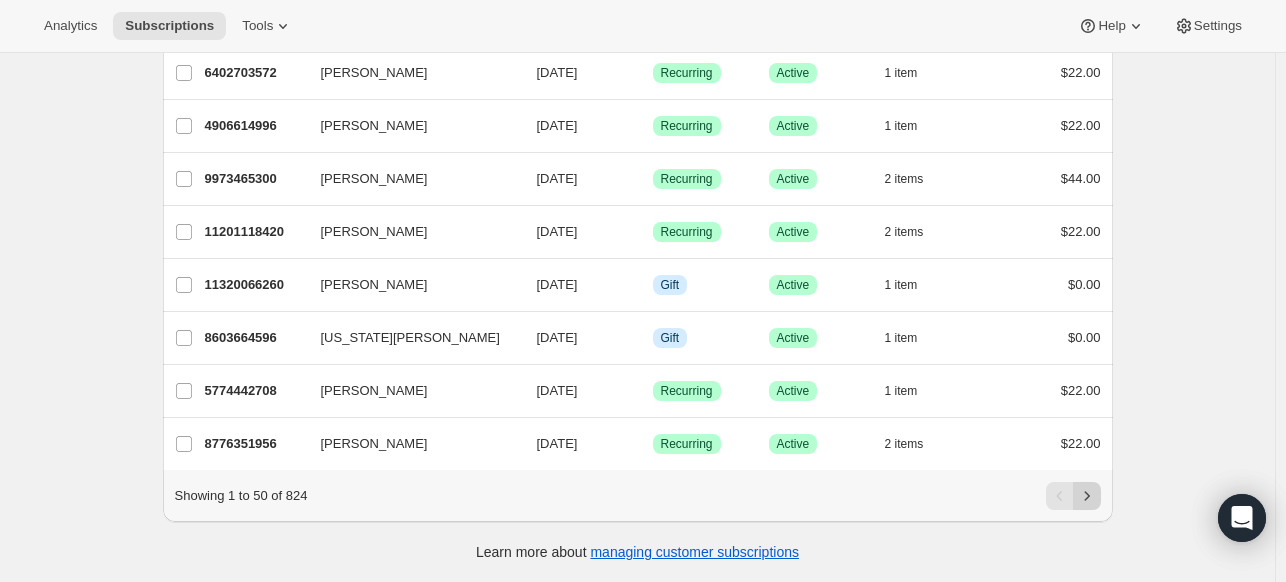 click 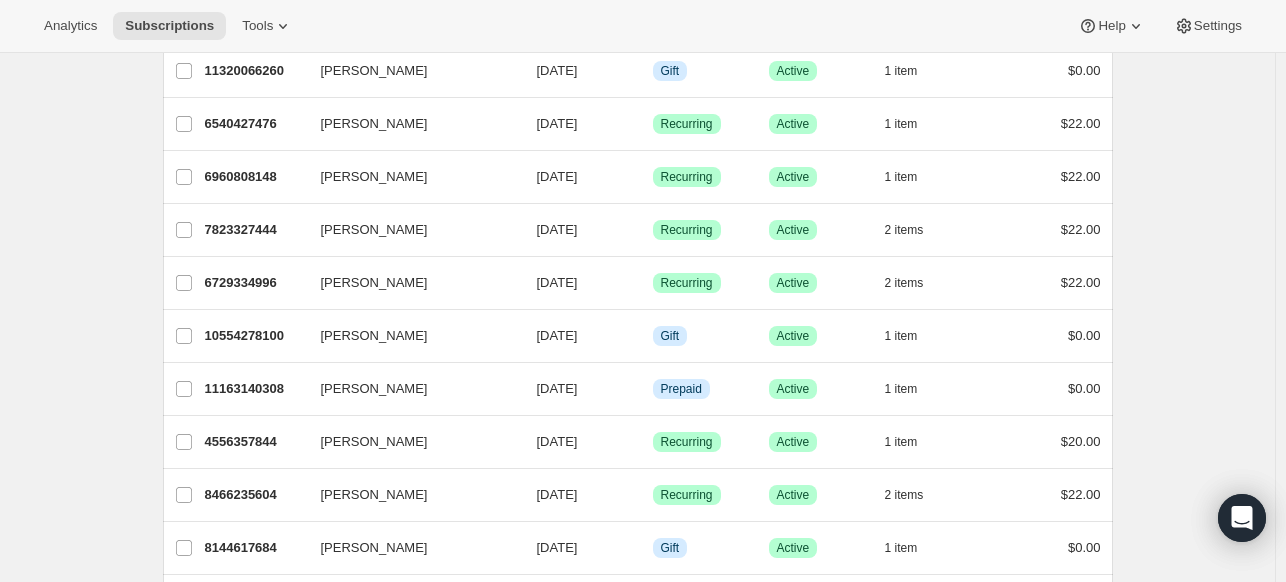 scroll, scrollTop: 302, scrollLeft: 0, axis: vertical 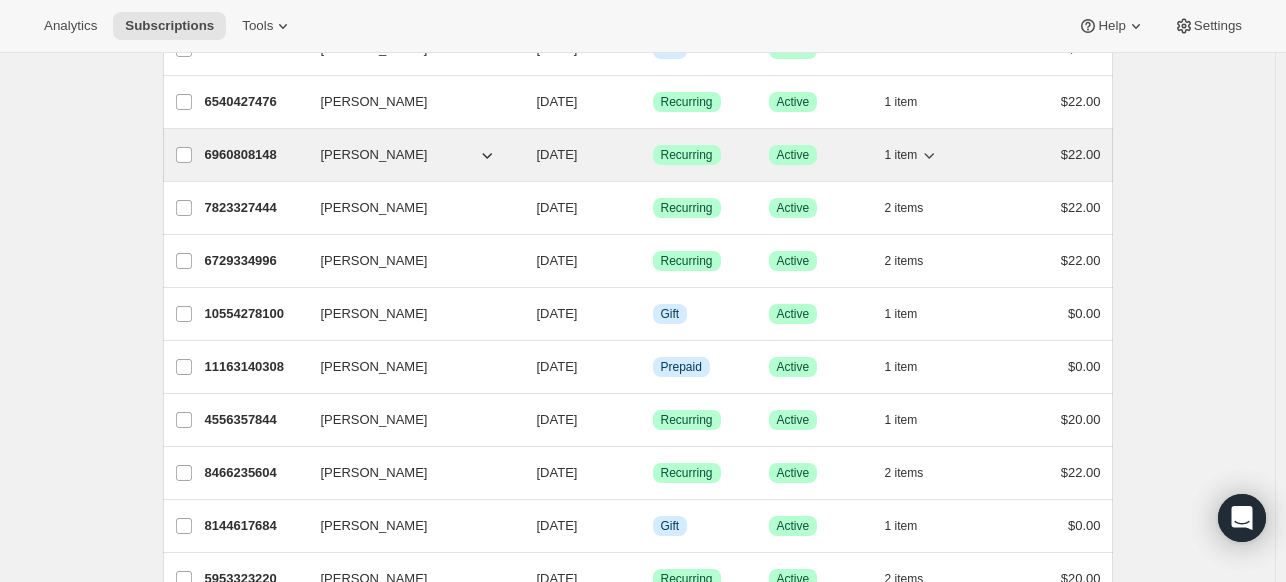 click on "[DATE]" at bounding box center [557, 154] 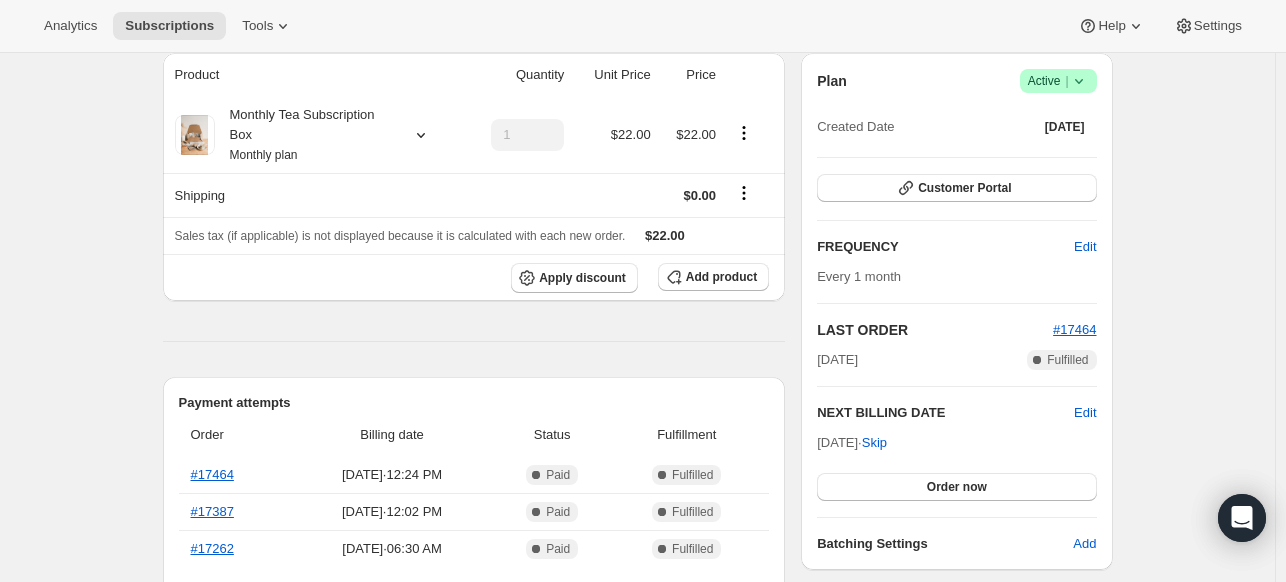 scroll, scrollTop: 200, scrollLeft: 0, axis: vertical 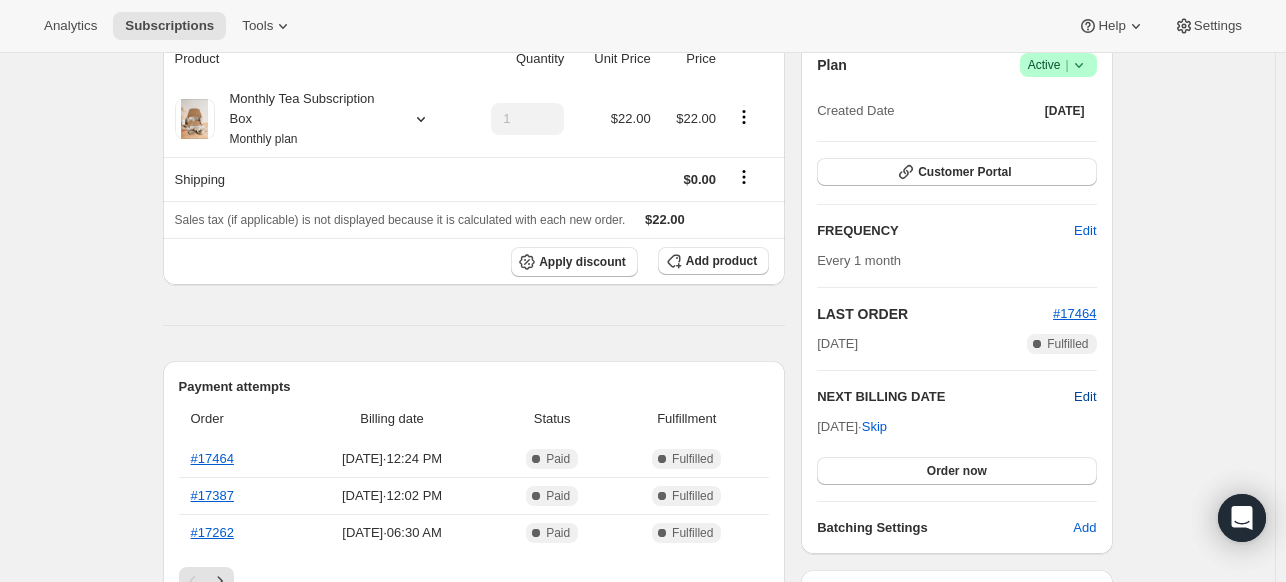 click on "Edit" at bounding box center [1085, 397] 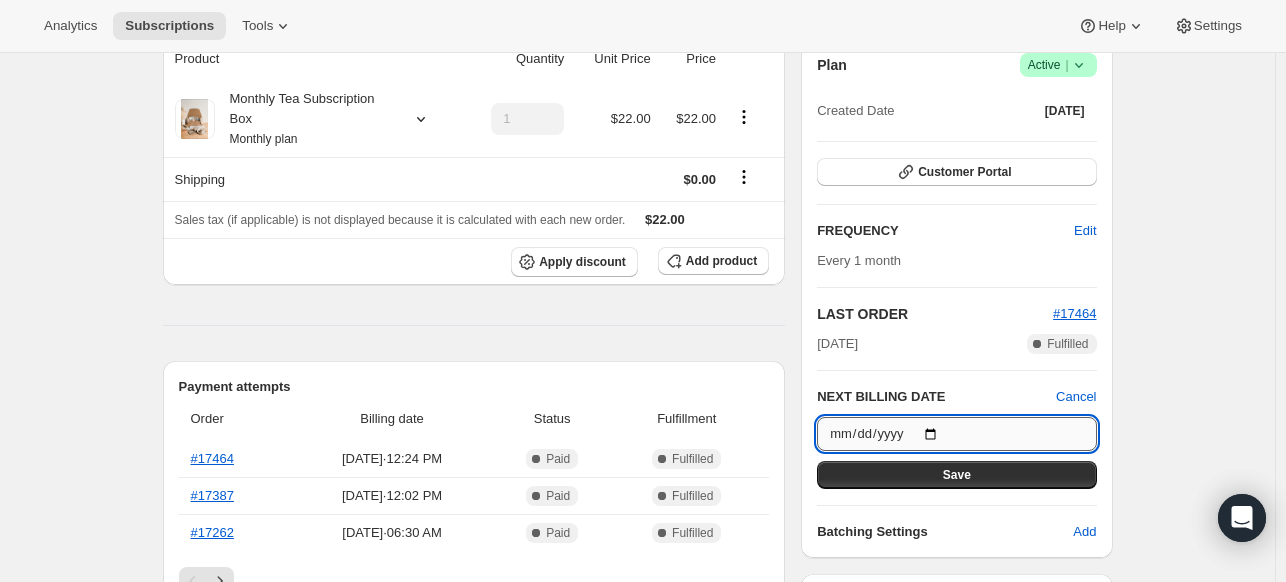 click on "[DATE]" at bounding box center (956, 434) 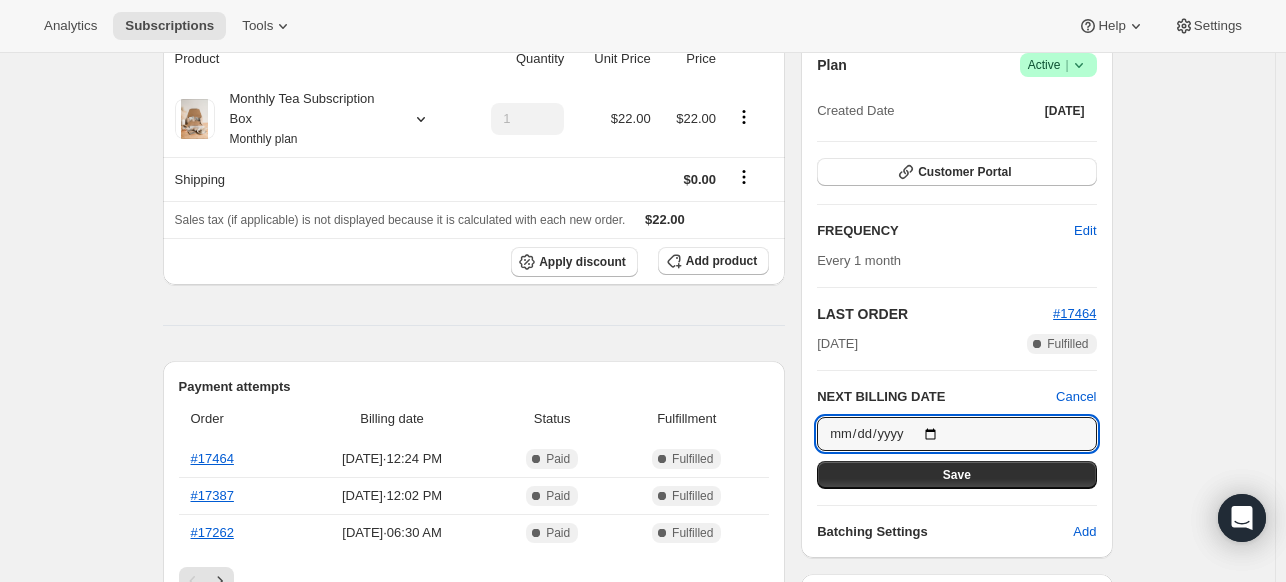 type on "[DATE]" 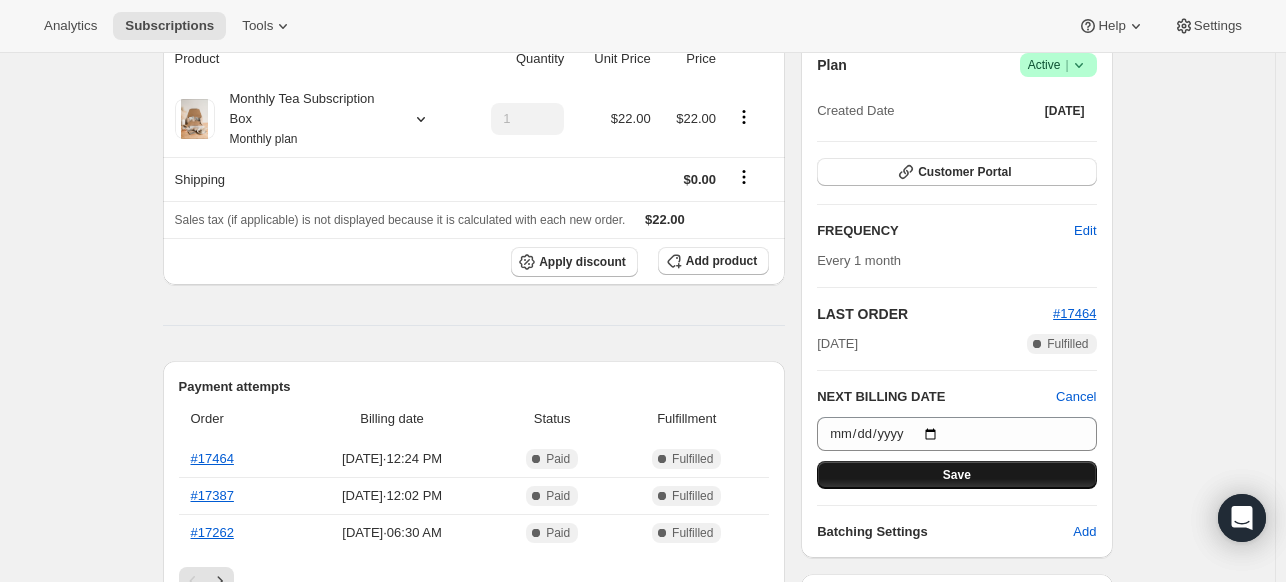 click on "Save" at bounding box center (956, 475) 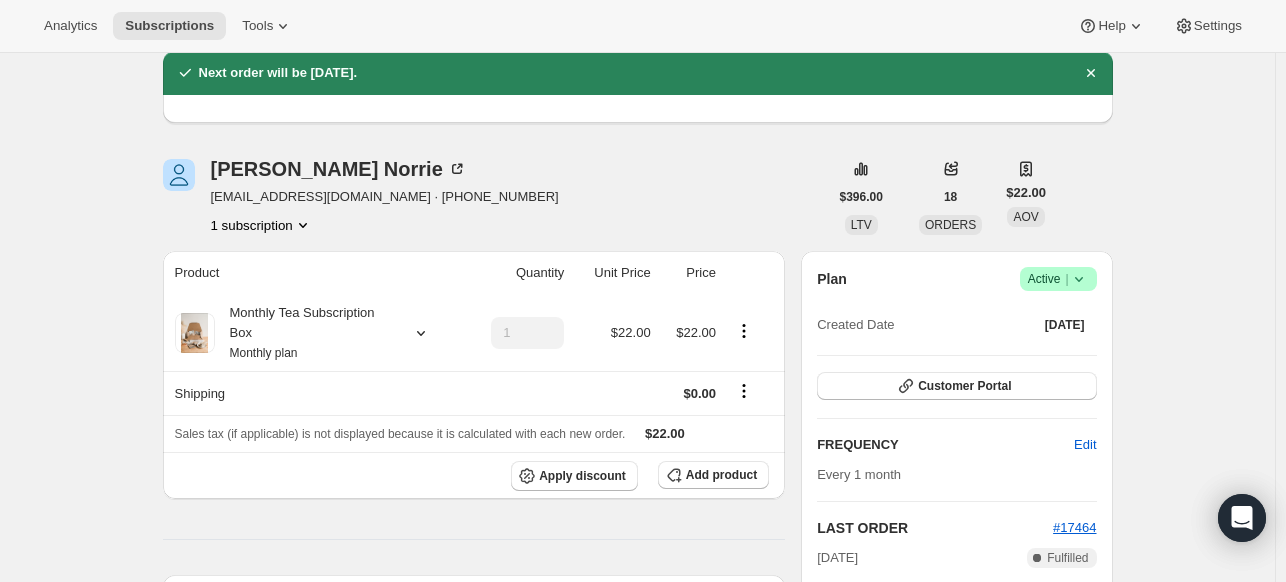 scroll, scrollTop: 0, scrollLeft: 0, axis: both 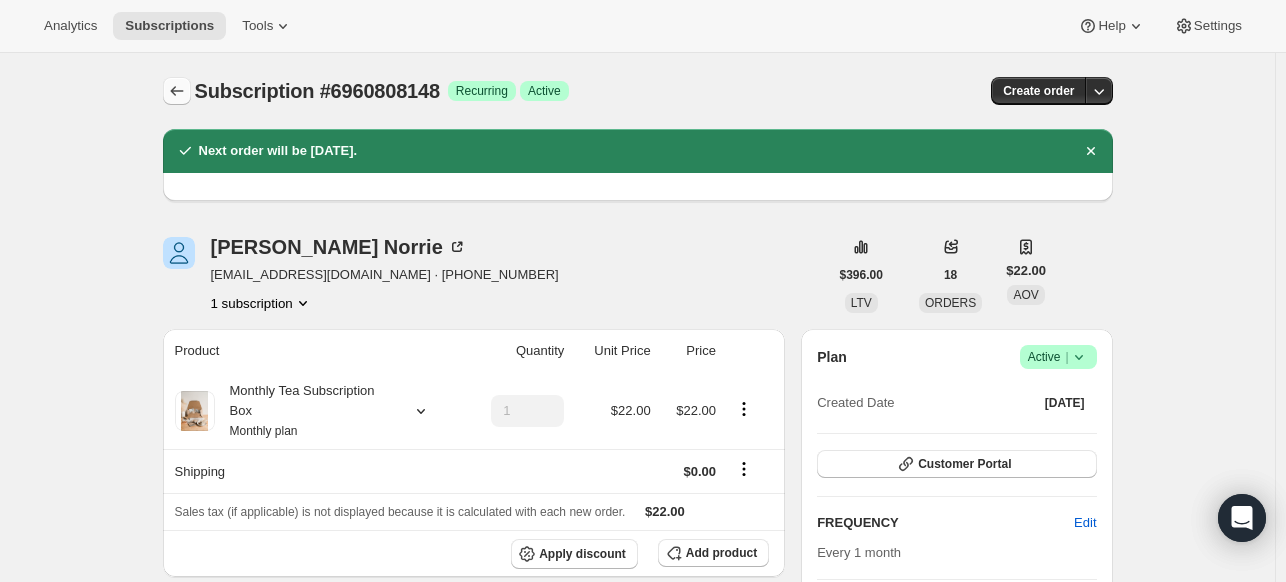 click 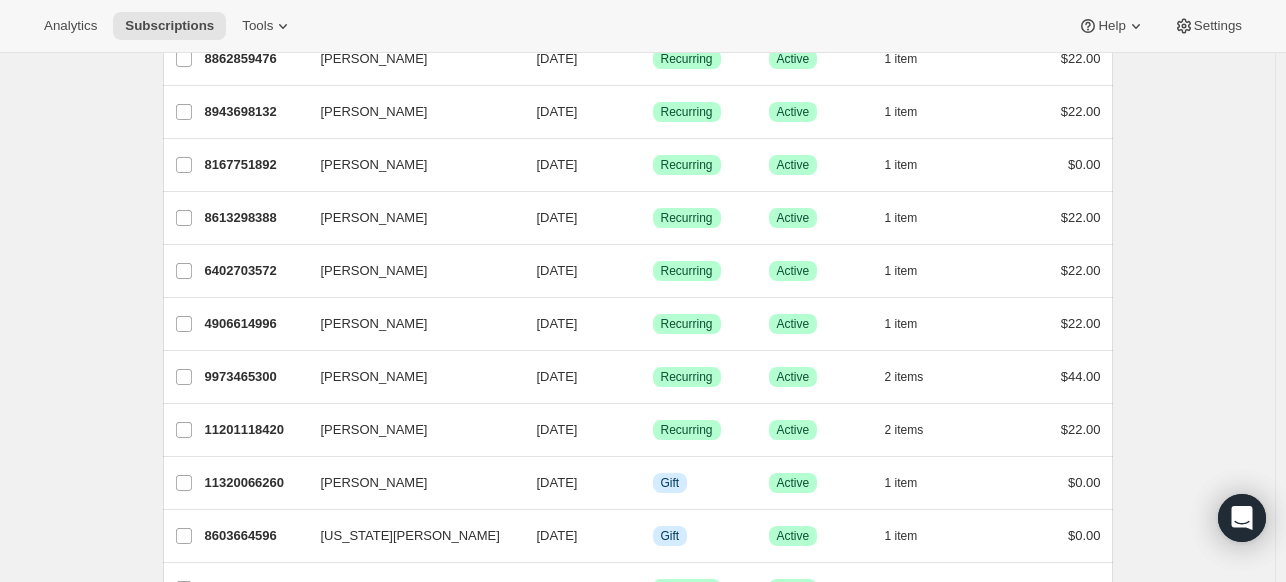 scroll, scrollTop: 2402, scrollLeft: 0, axis: vertical 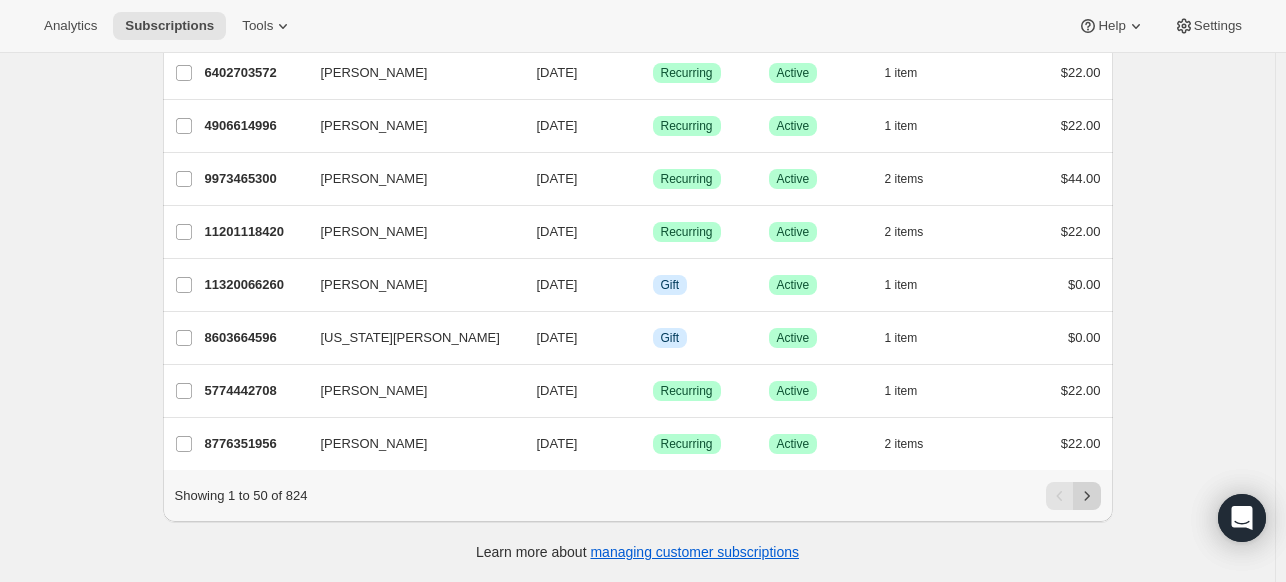 click at bounding box center (1087, 496) 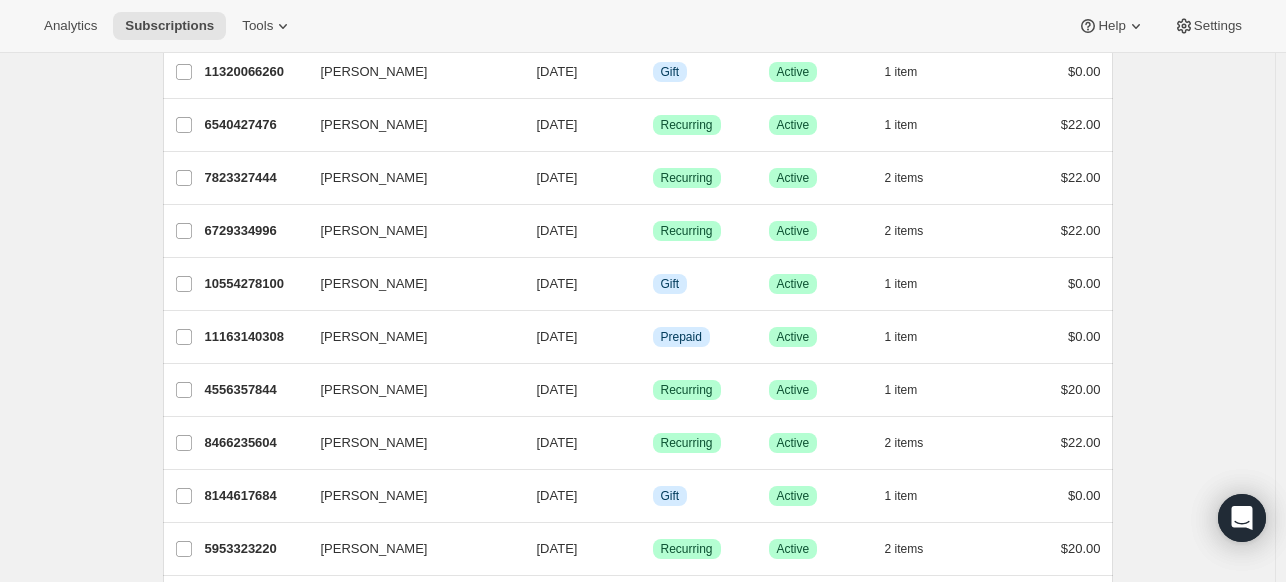 scroll, scrollTop: 202, scrollLeft: 0, axis: vertical 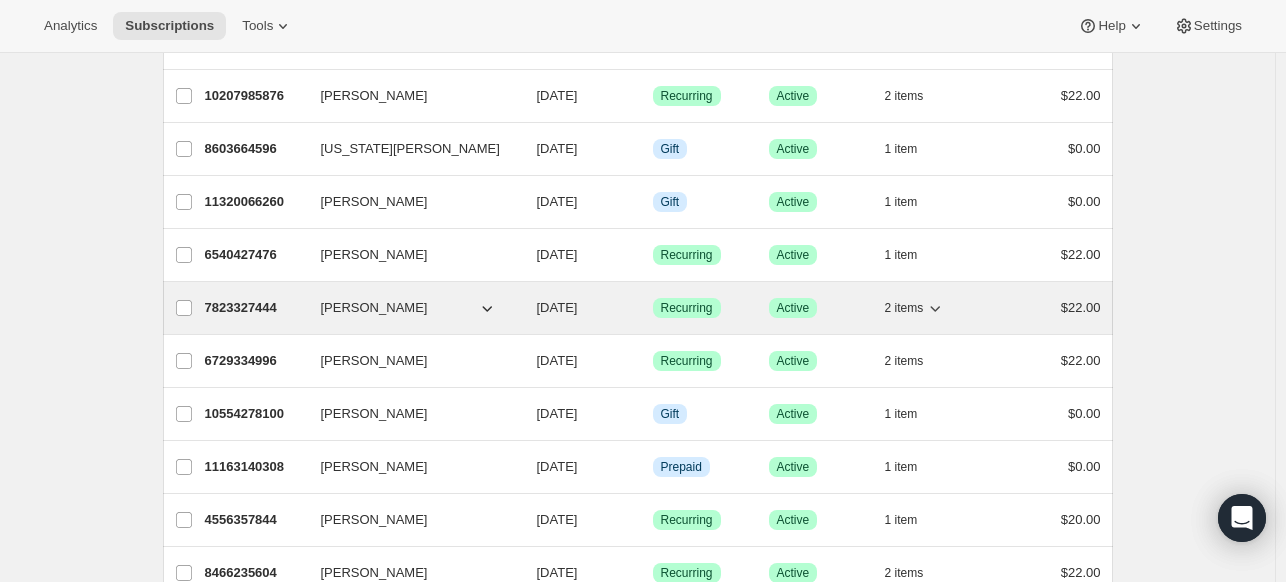 click on "[DATE]" at bounding box center (557, 307) 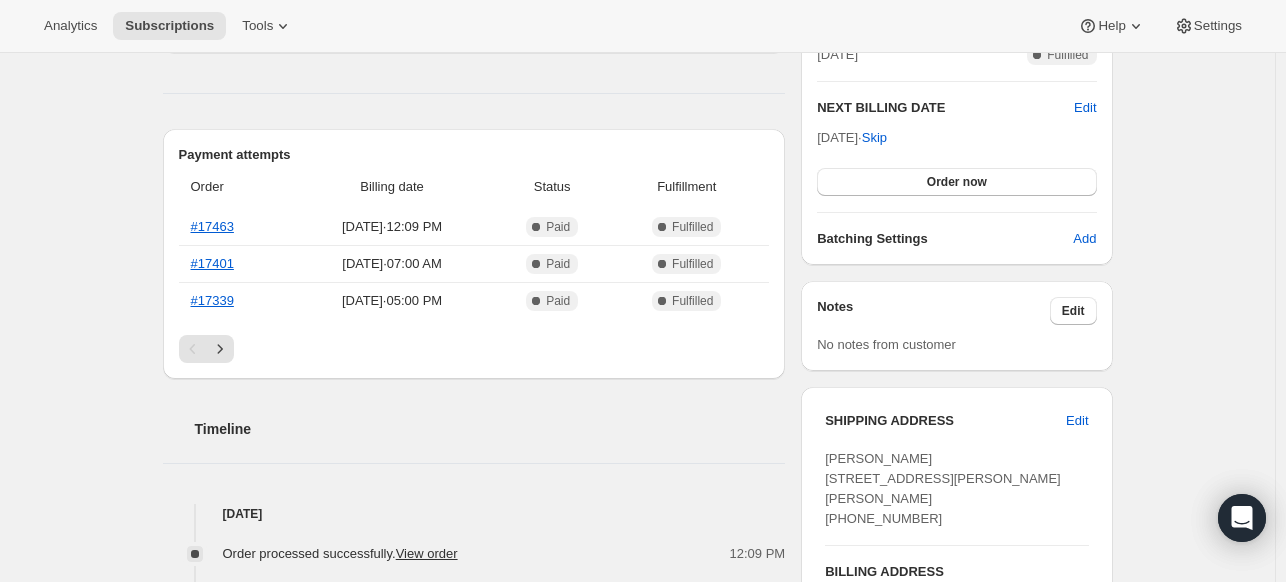 scroll, scrollTop: 500, scrollLeft: 0, axis: vertical 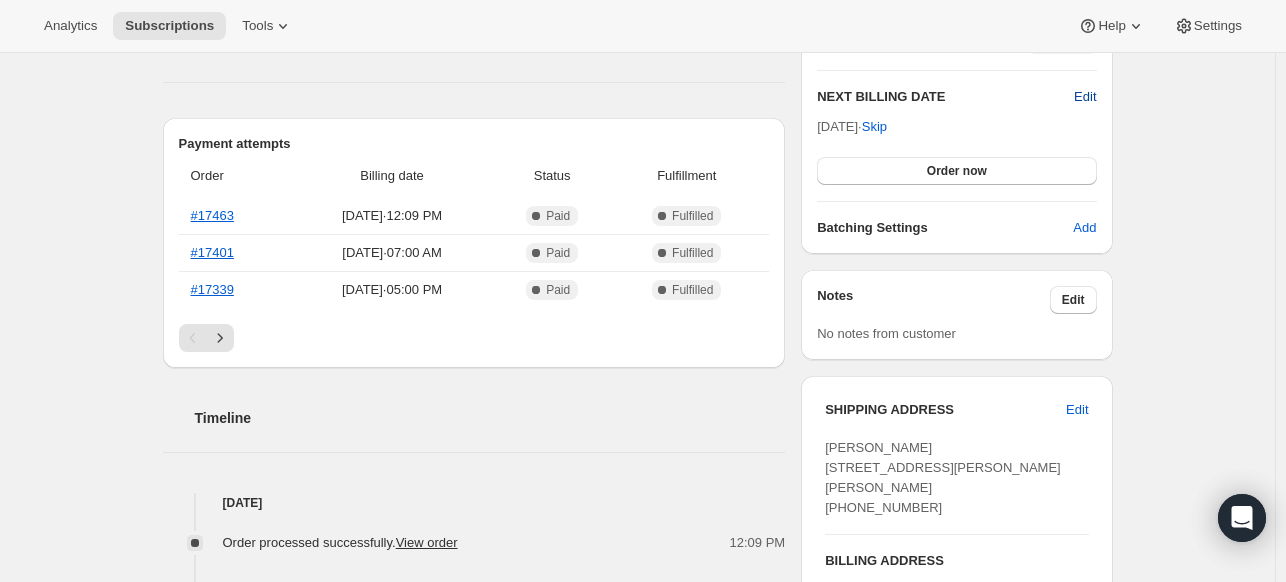 click on "Edit" at bounding box center (1085, 97) 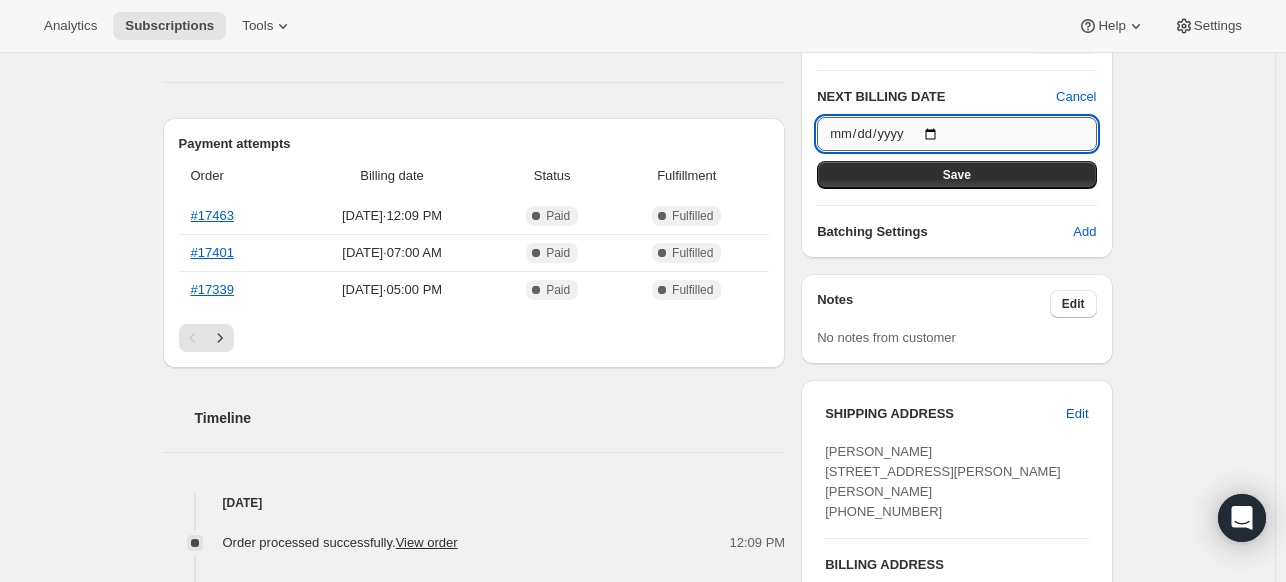 click on "[DATE]" at bounding box center [956, 134] 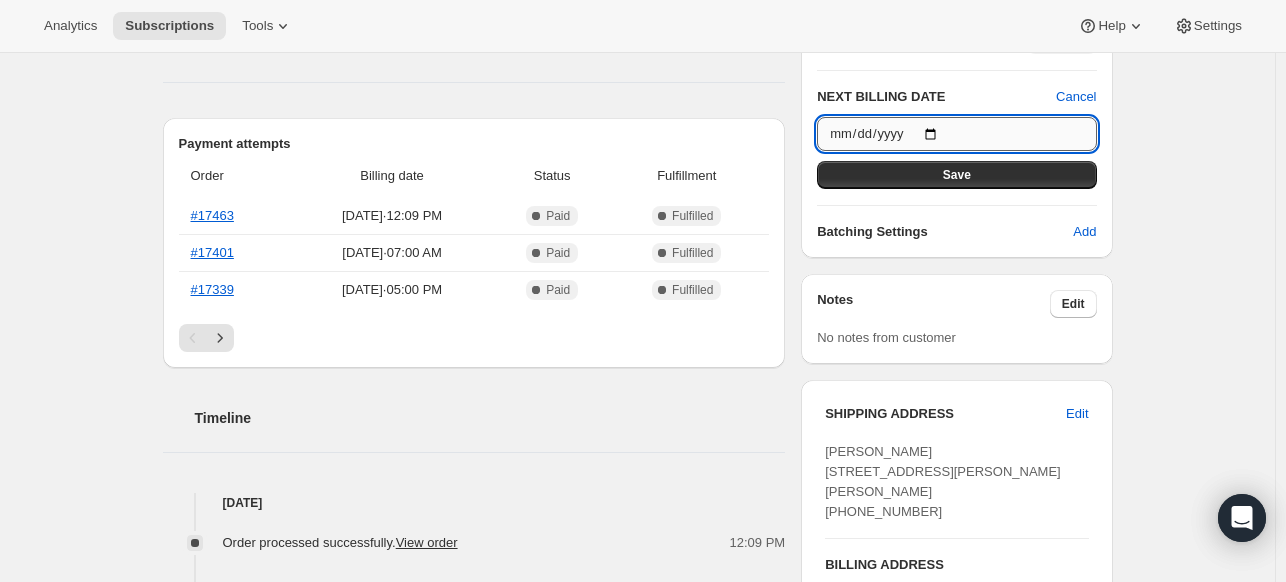type on "[DATE]" 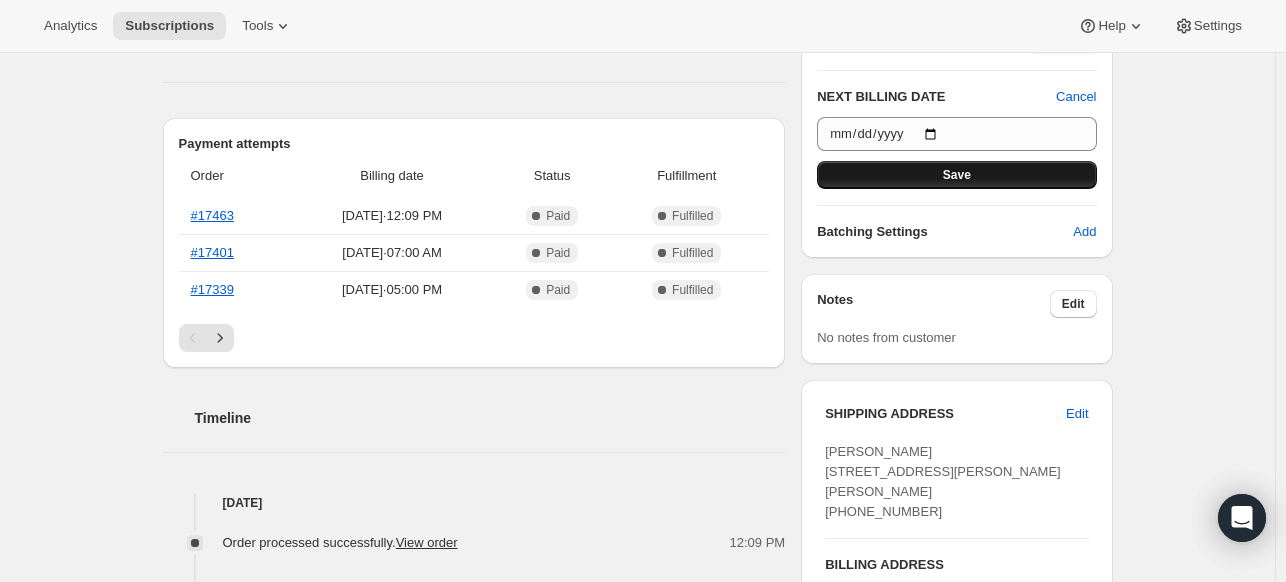 click on "Save" at bounding box center (956, 175) 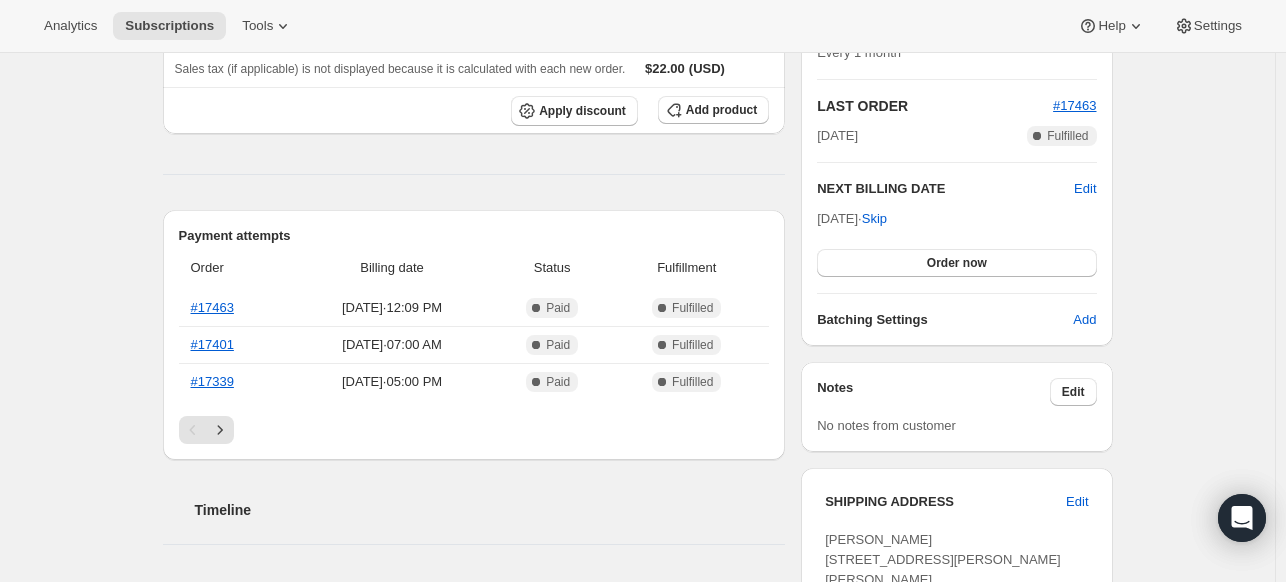 scroll, scrollTop: 0, scrollLeft: 0, axis: both 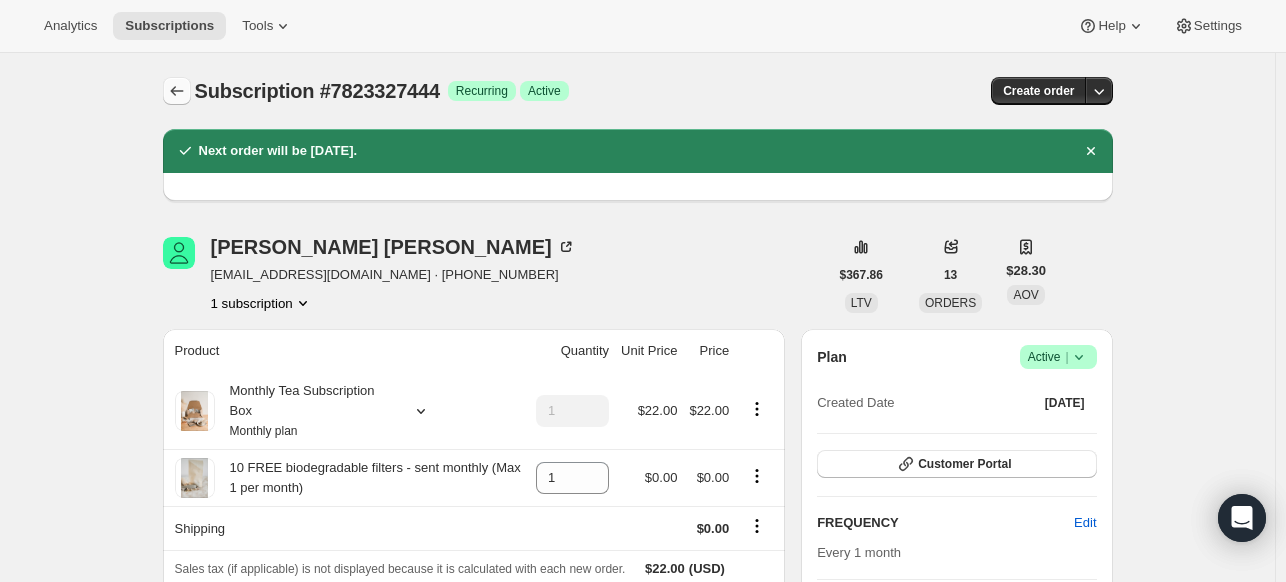 click 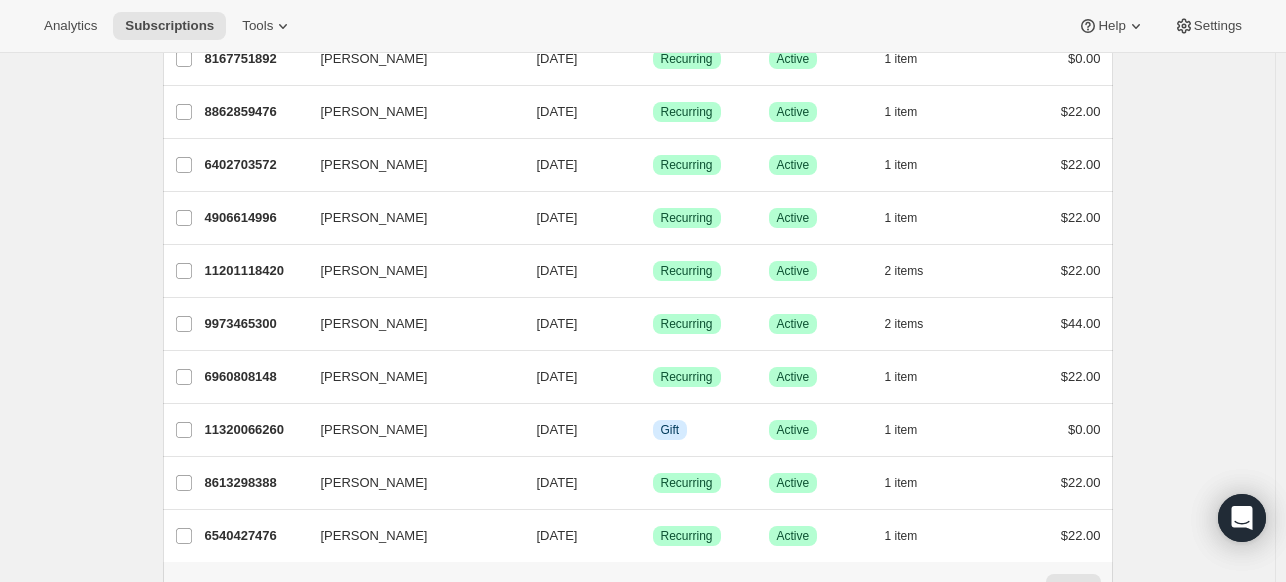 scroll, scrollTop: 2402, scrollLeft: 0, axis: vertical 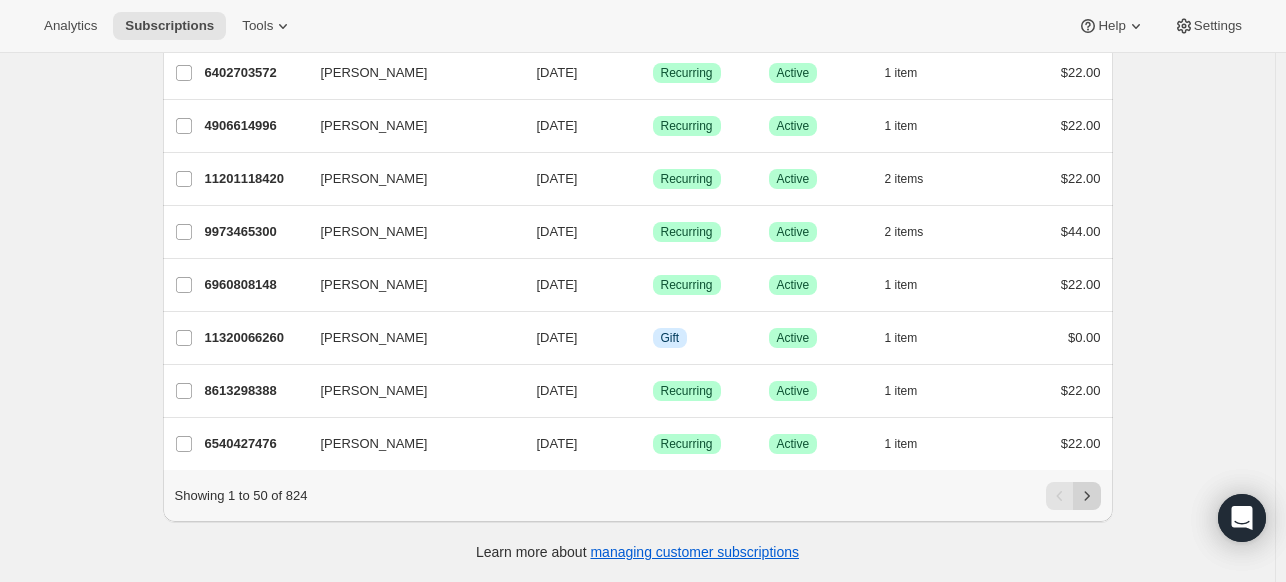 click 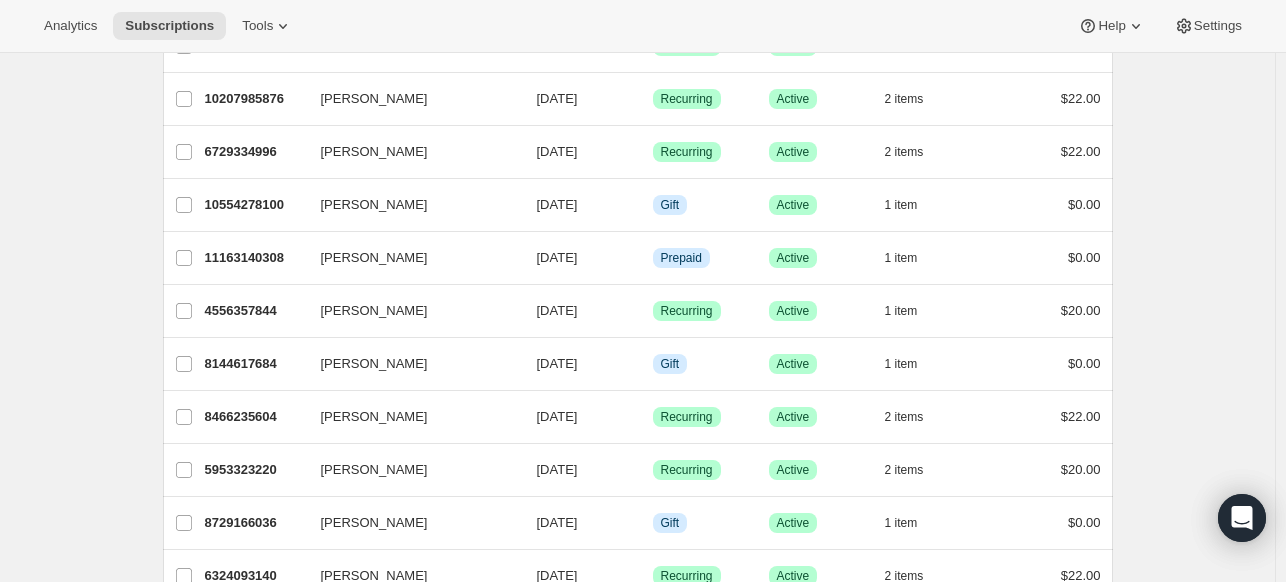 scroll, scrollTop: 402, scrollLeft: 0, axis: vertical 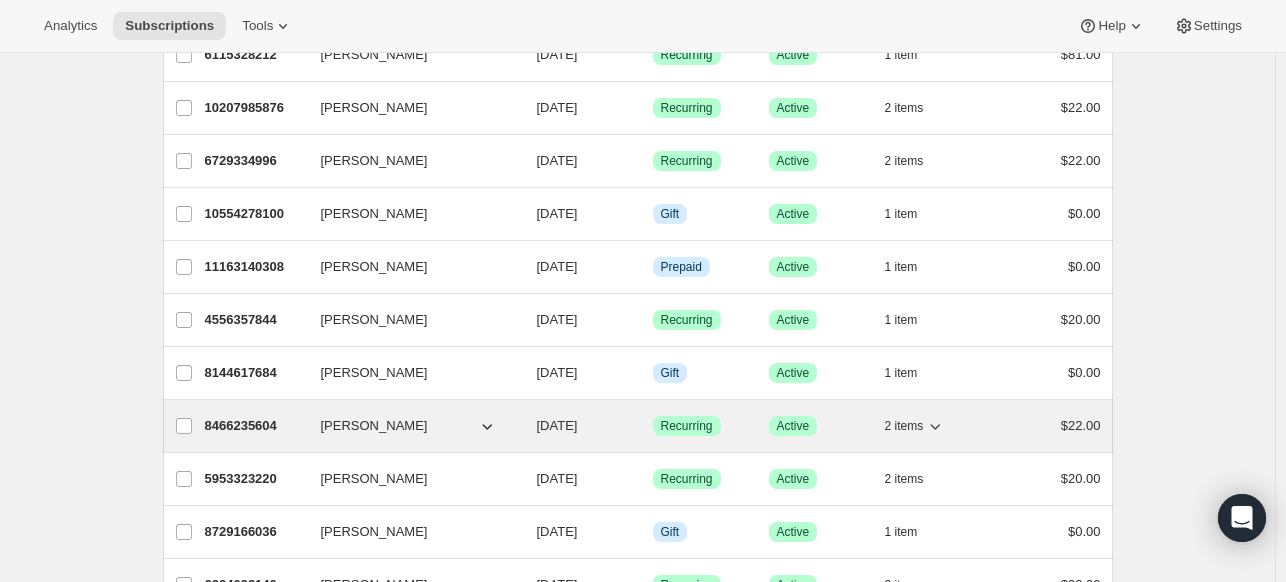 click on "8466235604 [PERSON_NAME] [DATE] Success Recurring Success Active 2   items $22.00" at bounding box center (653, 426) 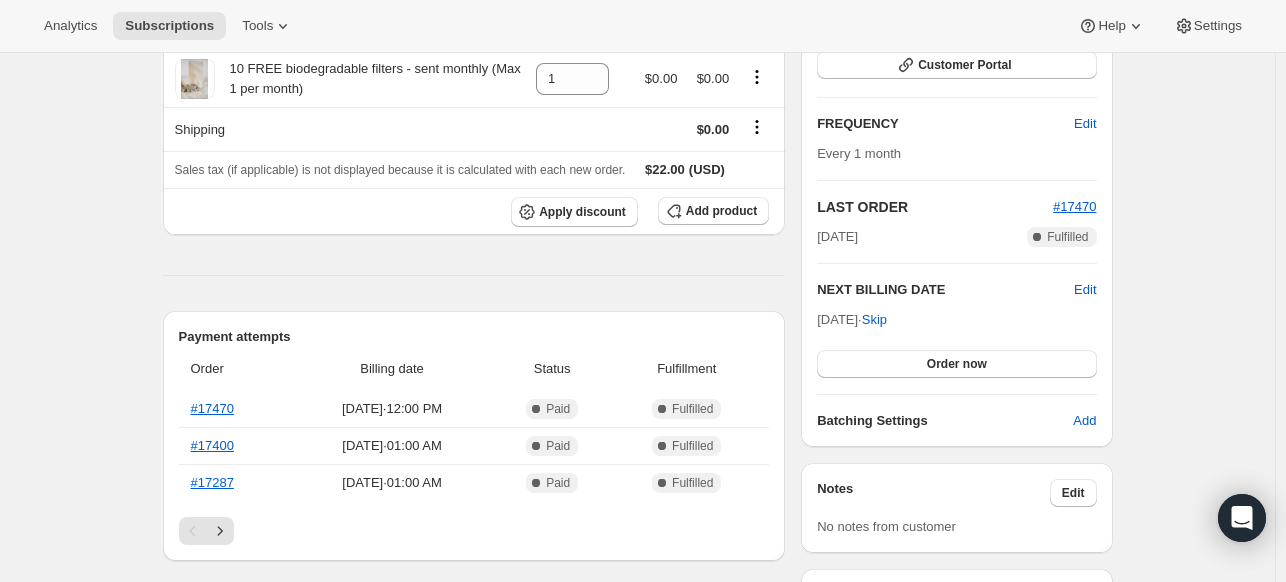 scroll, scrollTop: 300, scrollLeft: 0, axis: vertical 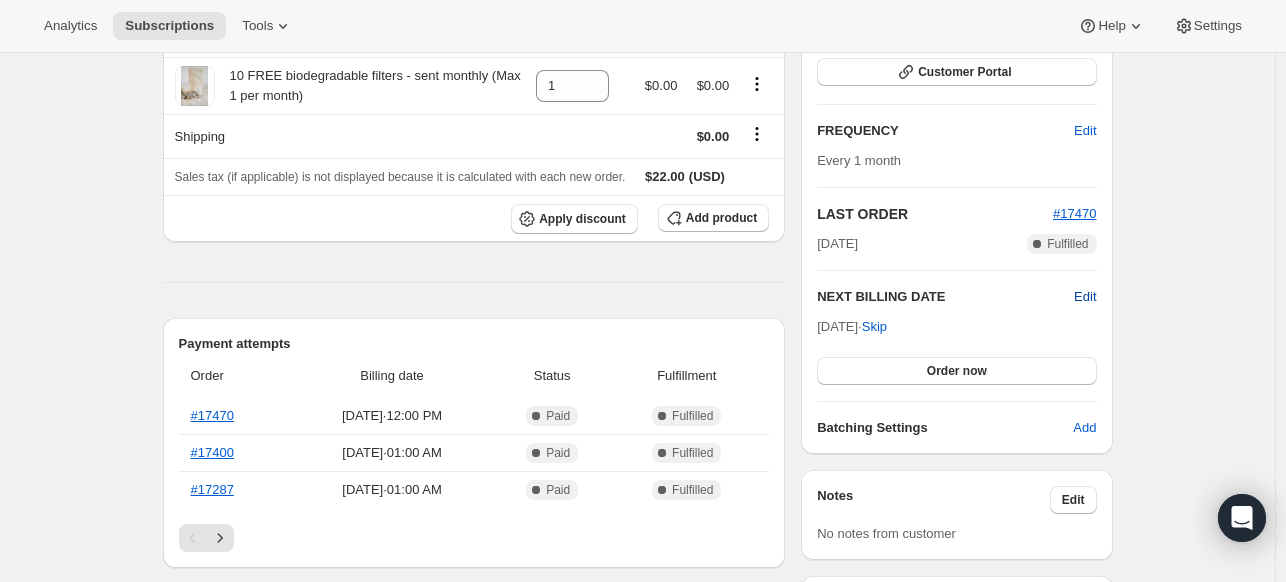 click on "Edit" at bounding box center (1085, 297) 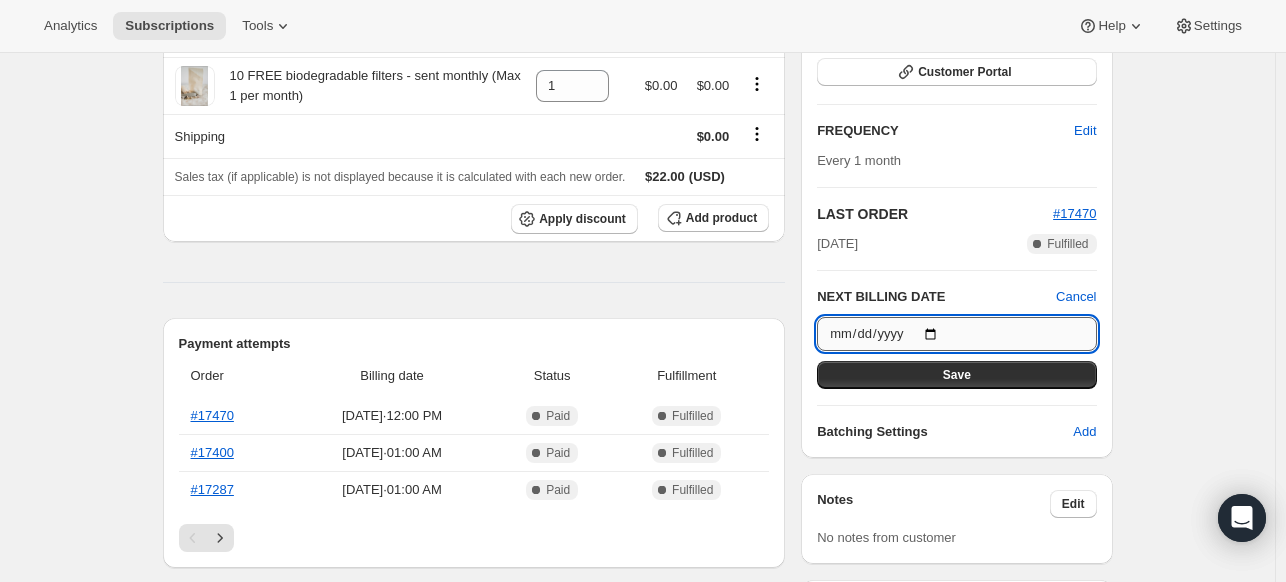 click on "[DATE]" at bounding box center [956, 334] 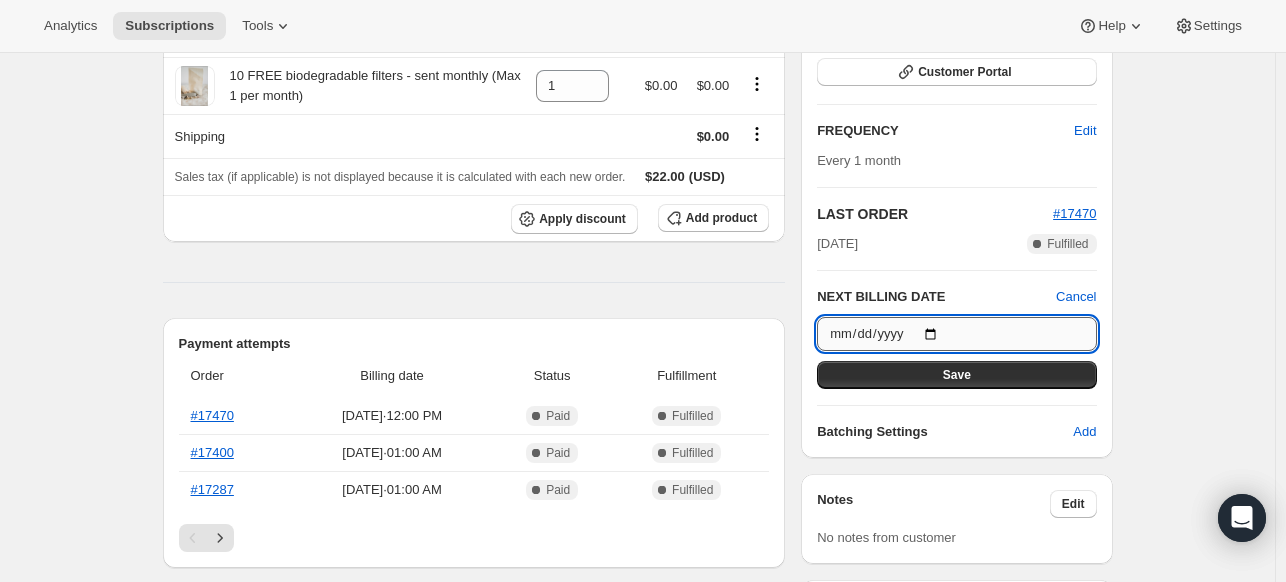 type on "[DATE]" 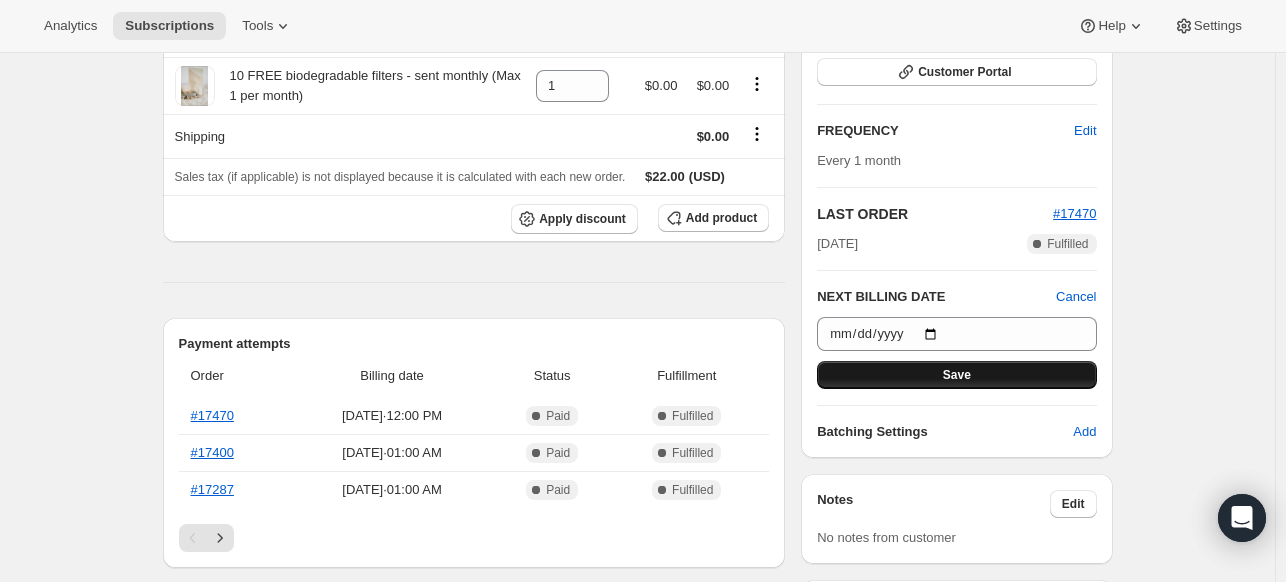 click on "Save" at bounding box center [957, 375] 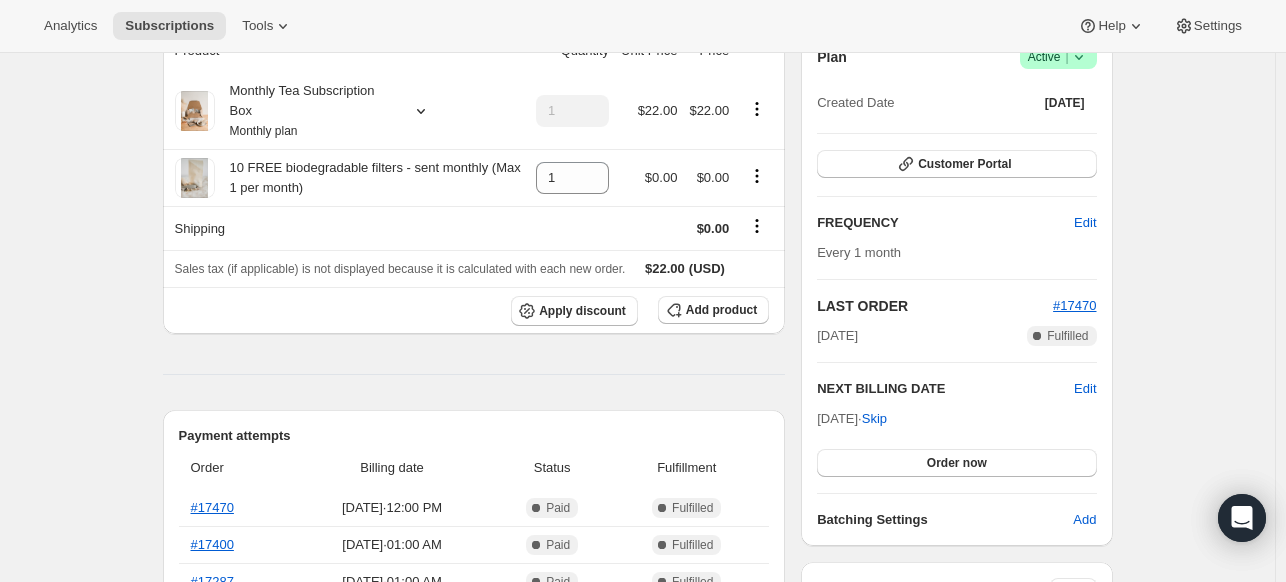 scroll, scrollTop: 0, scrollLeft: 0, axis: both 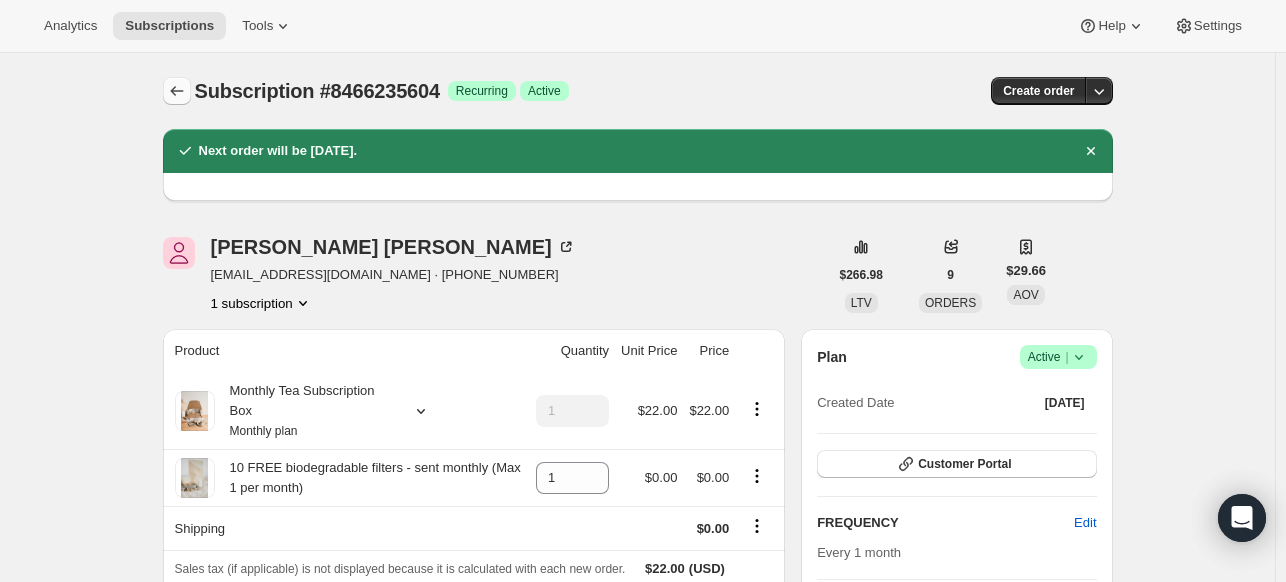 click 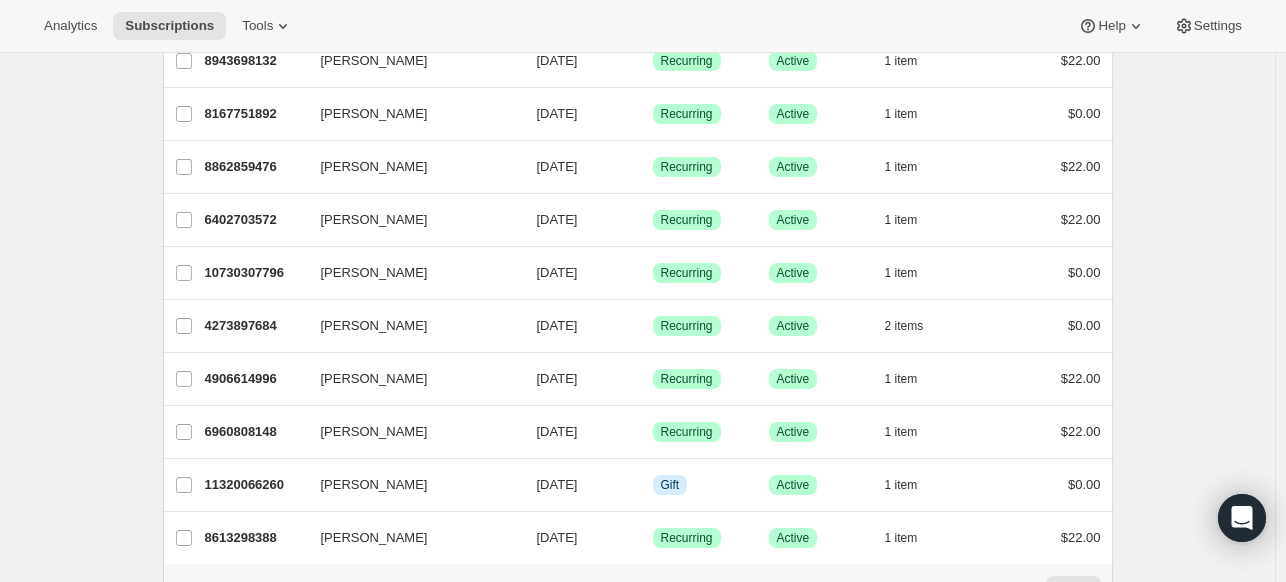 scroll, scrollTop: 2402, scrollLeft: 0, axis: vertical 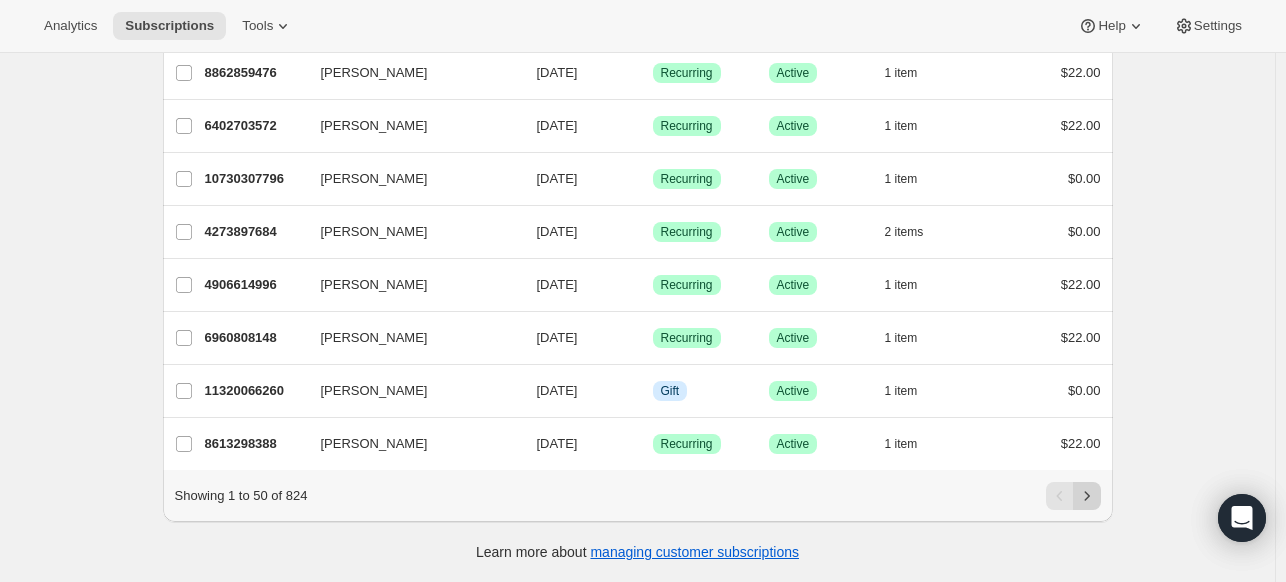 click 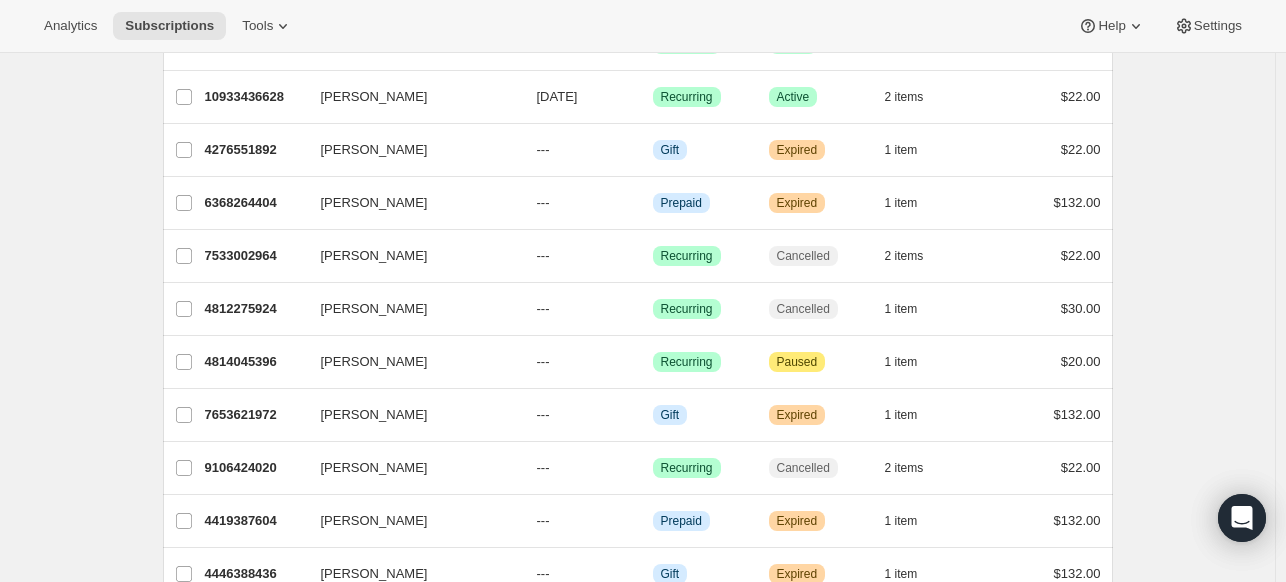 scroll, scrollTop: 302, scrollLeft: 0, axis: vertical 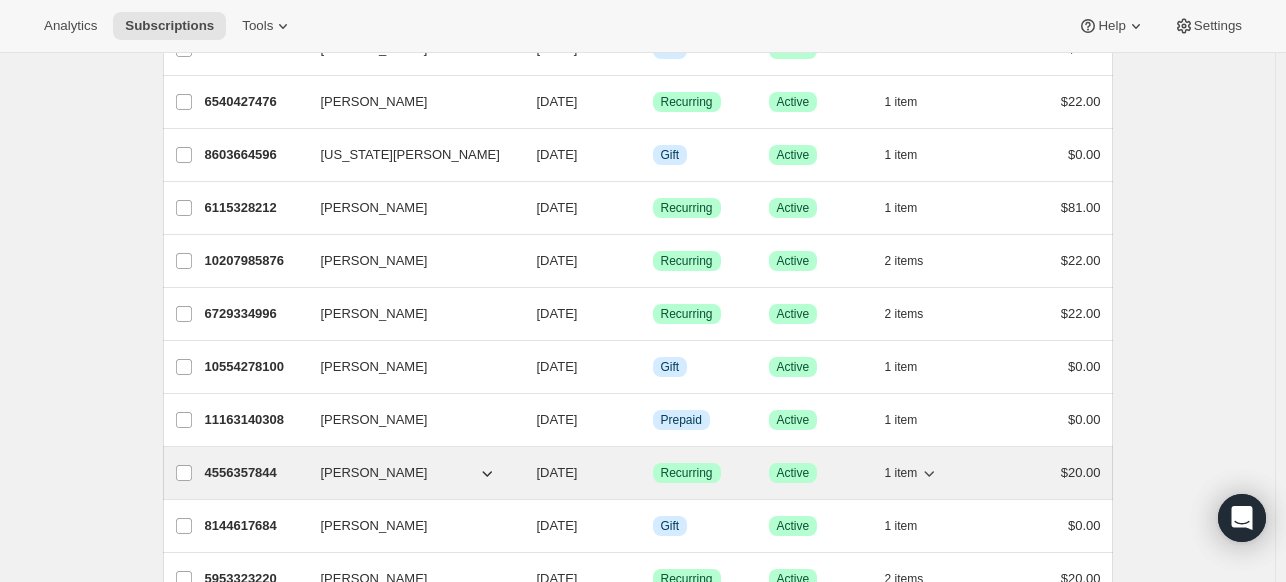 click on "[DATE]" at bounding box center [557, 472] 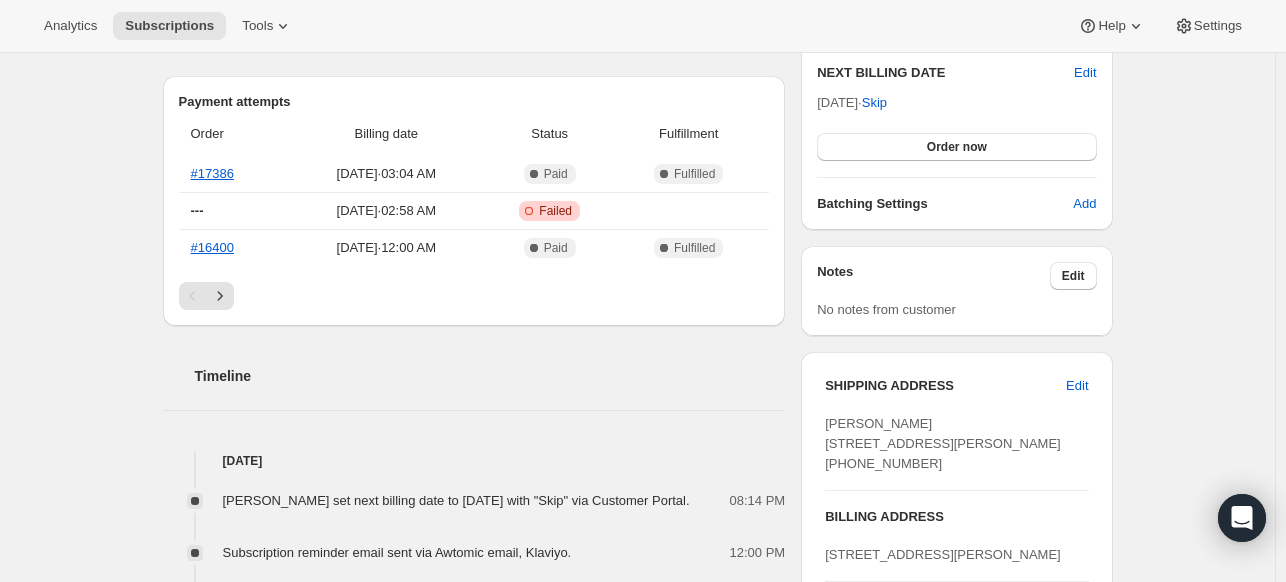 scroll, scrollTop: 400, scrollLeft: 0, axis: vertical 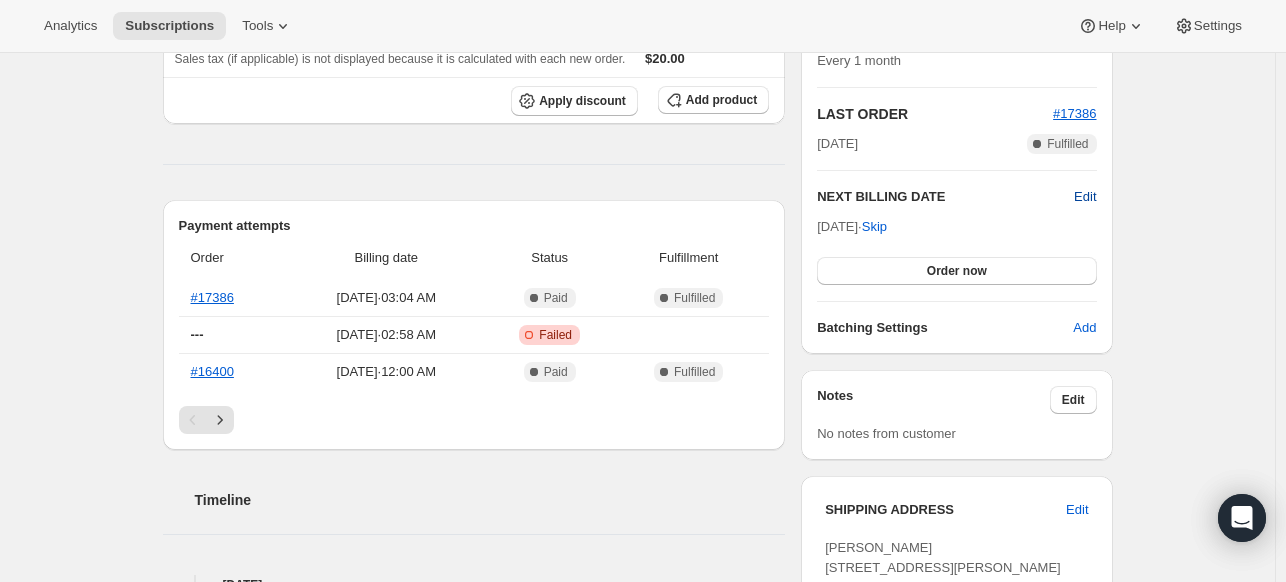 click on "Edit" at bounding box center [1085, 197] 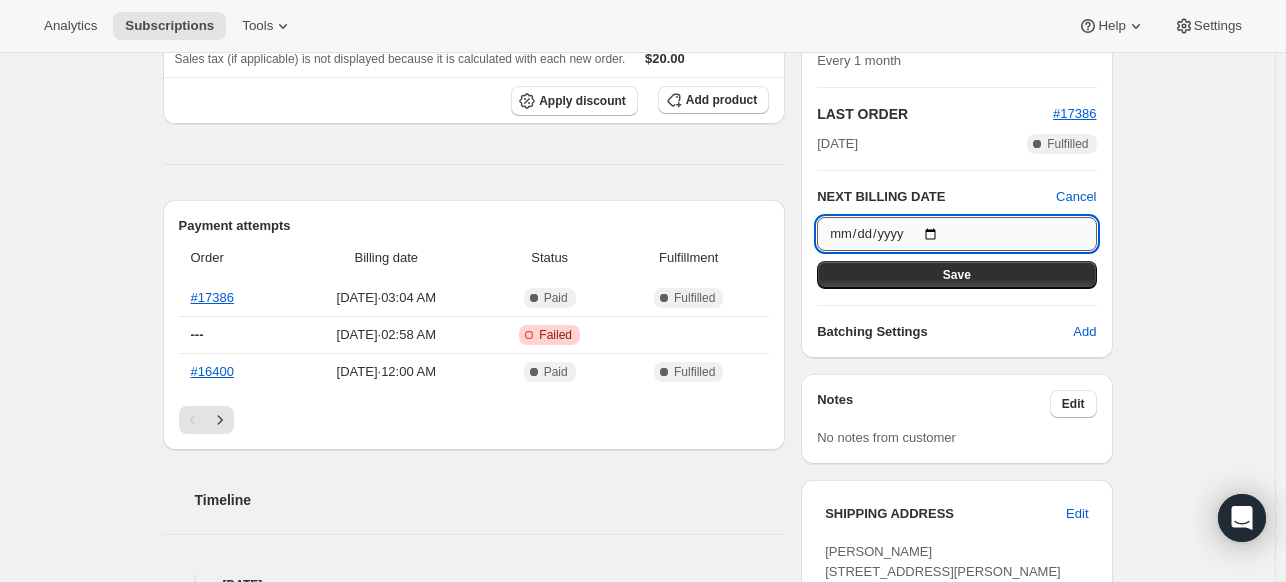 click on "[DATE]" at bounding box center [956, 234] 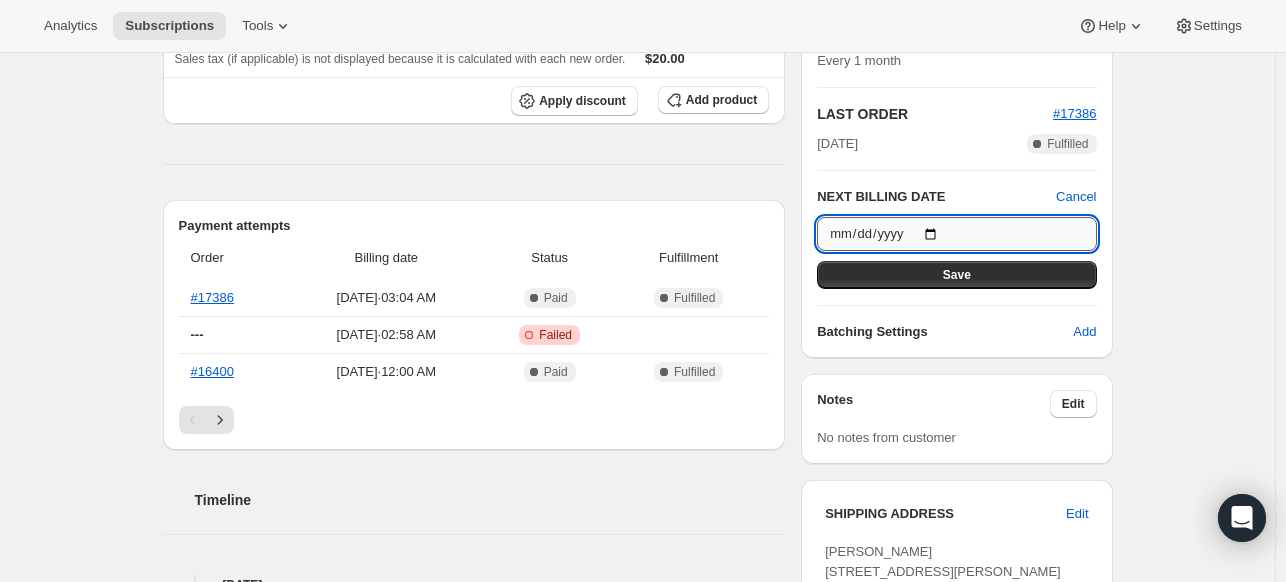 type on "[DATE]" 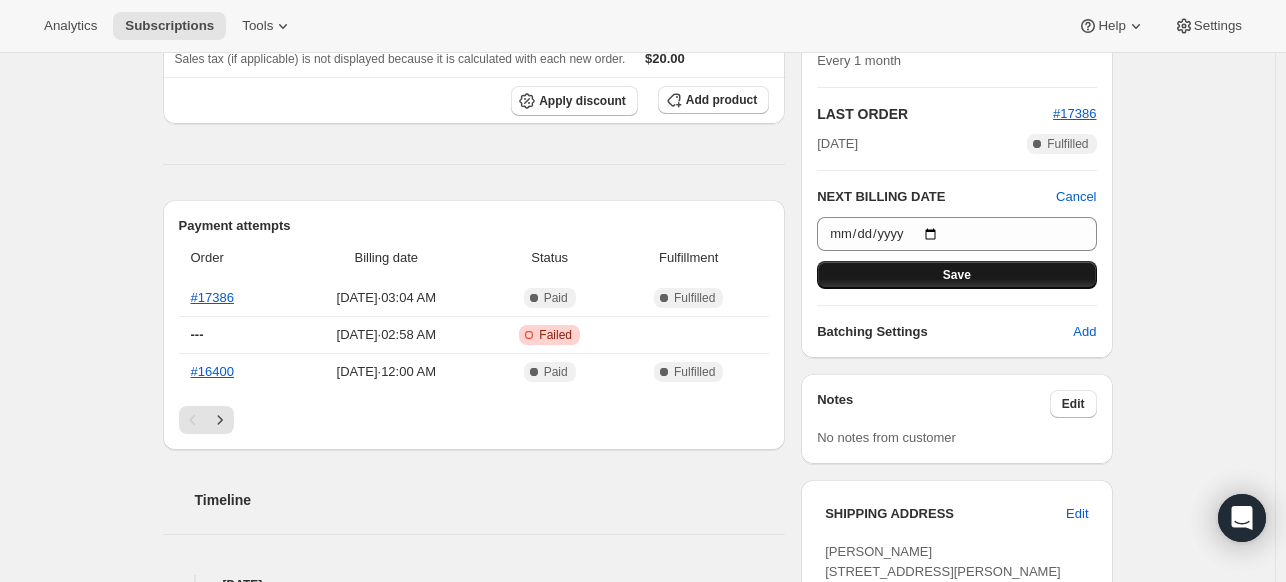 click on "Save" at bounding box center [957, 275] 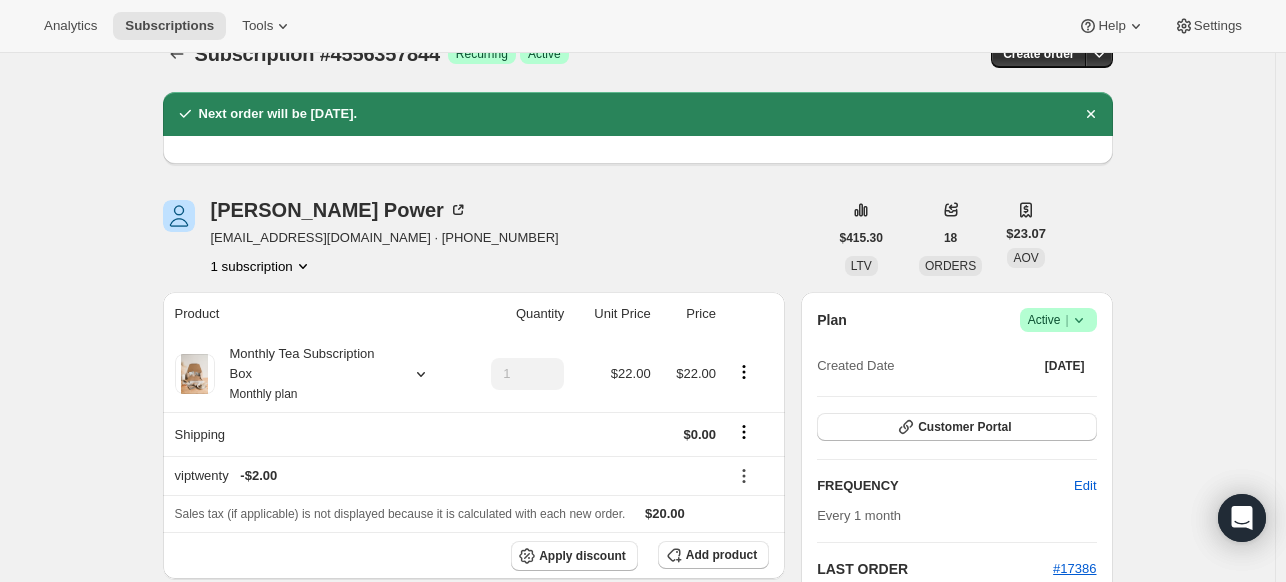 scroll, scrollTop: 0, scrollLeft: 0, axis: both 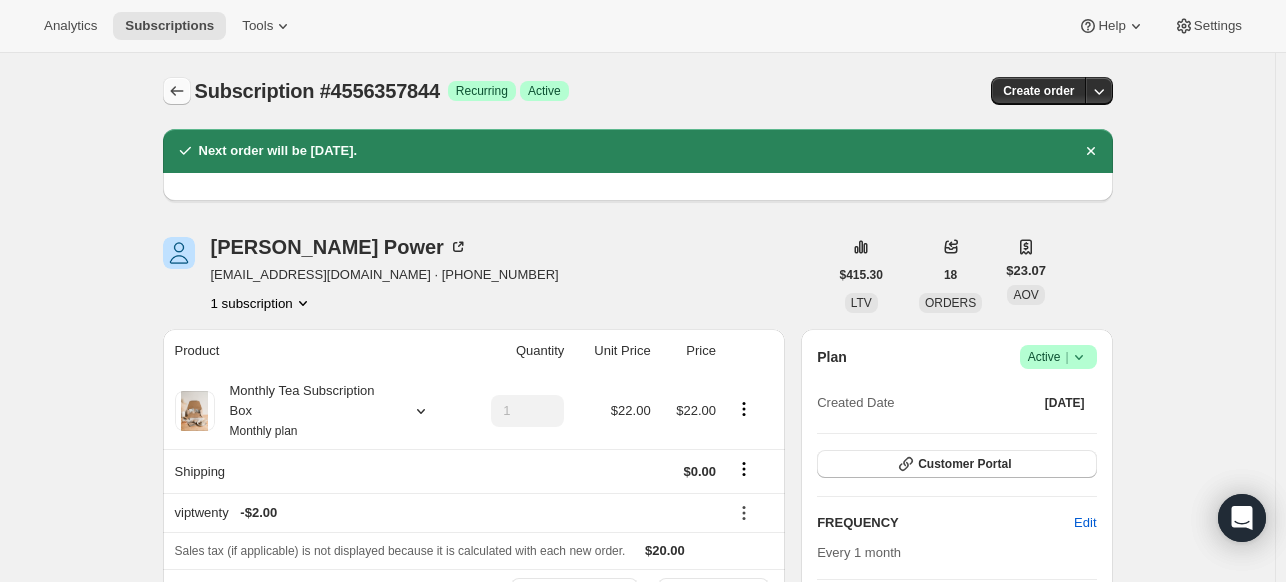 click 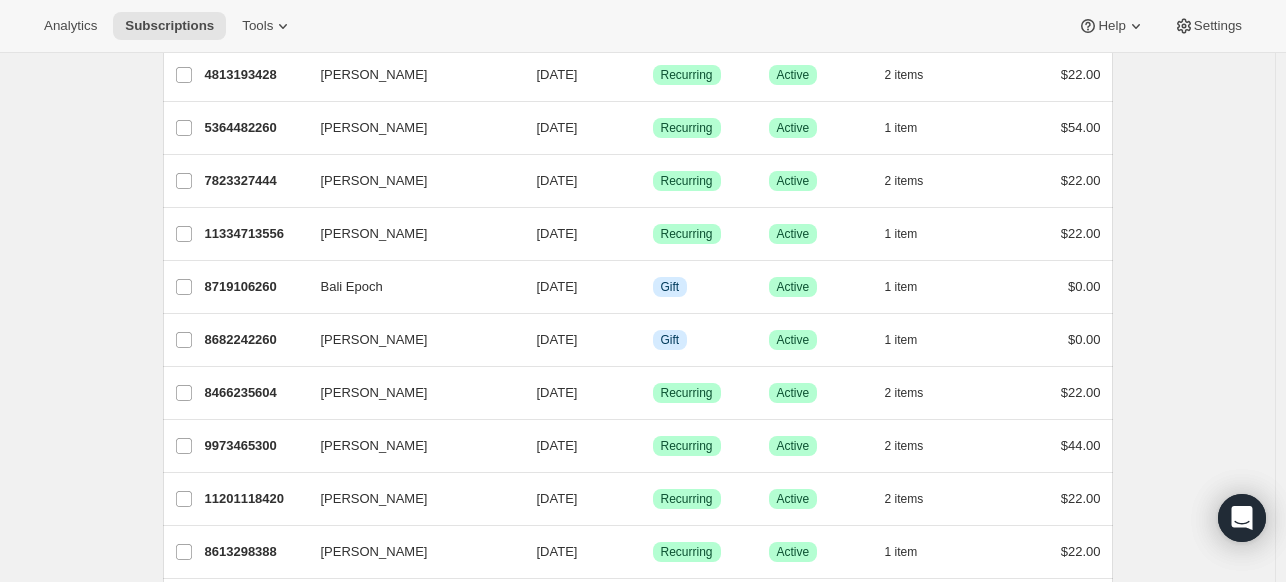 scroll, scrollTop: 2402, scrollLeft: 0, axis: vertical 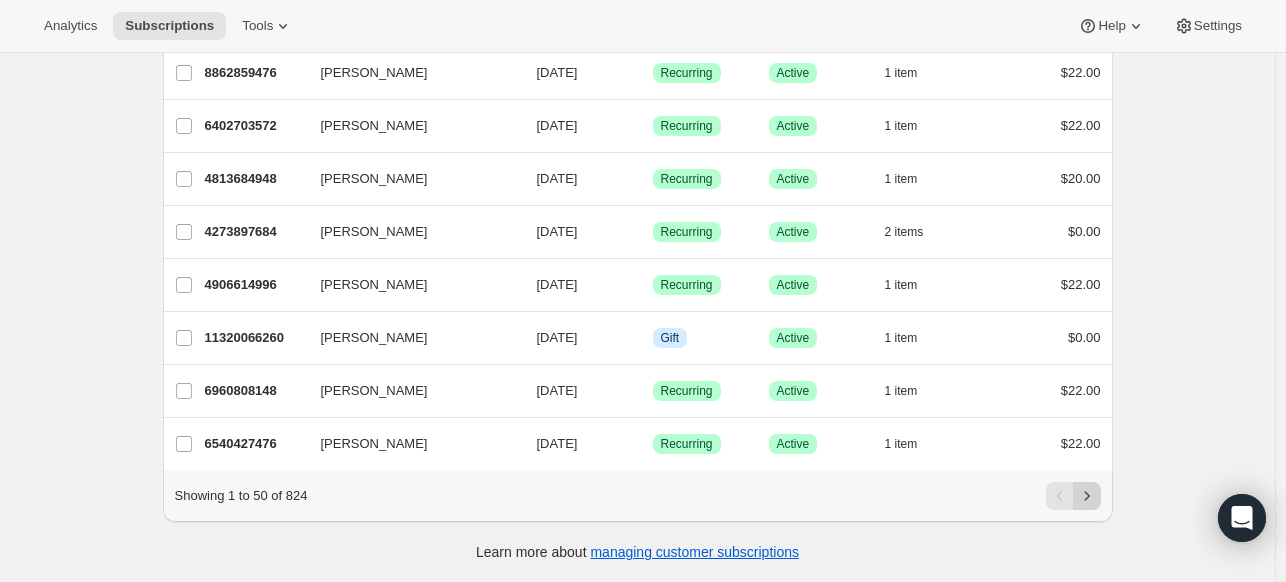 click 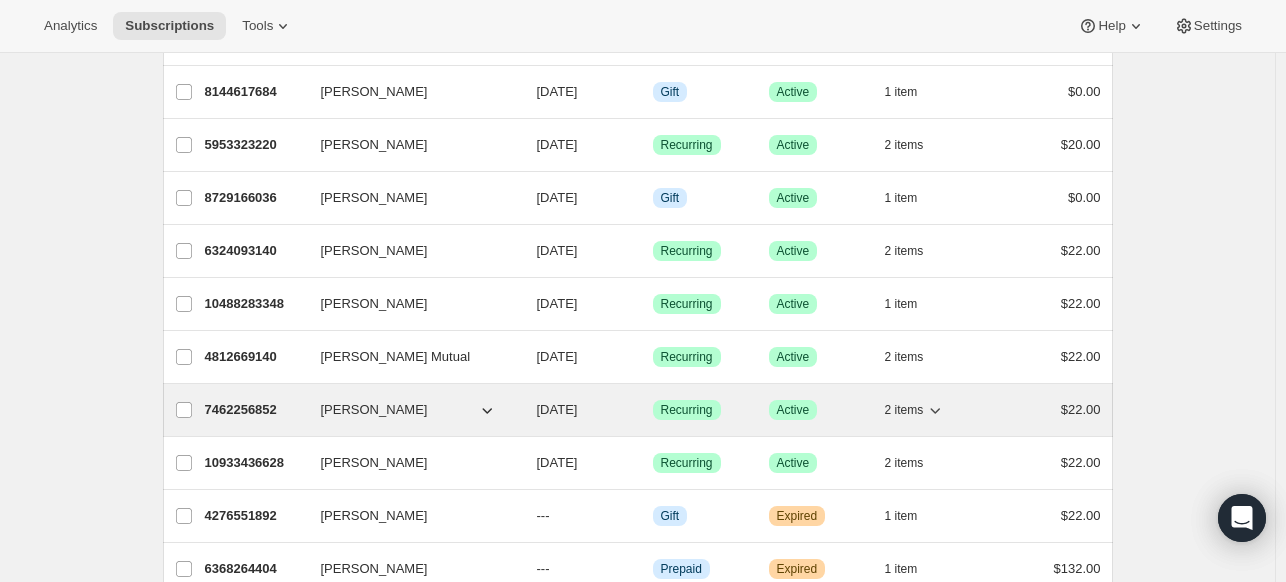 scroll, scrollTop: 702, scrollLeft: 0, axis: vertical 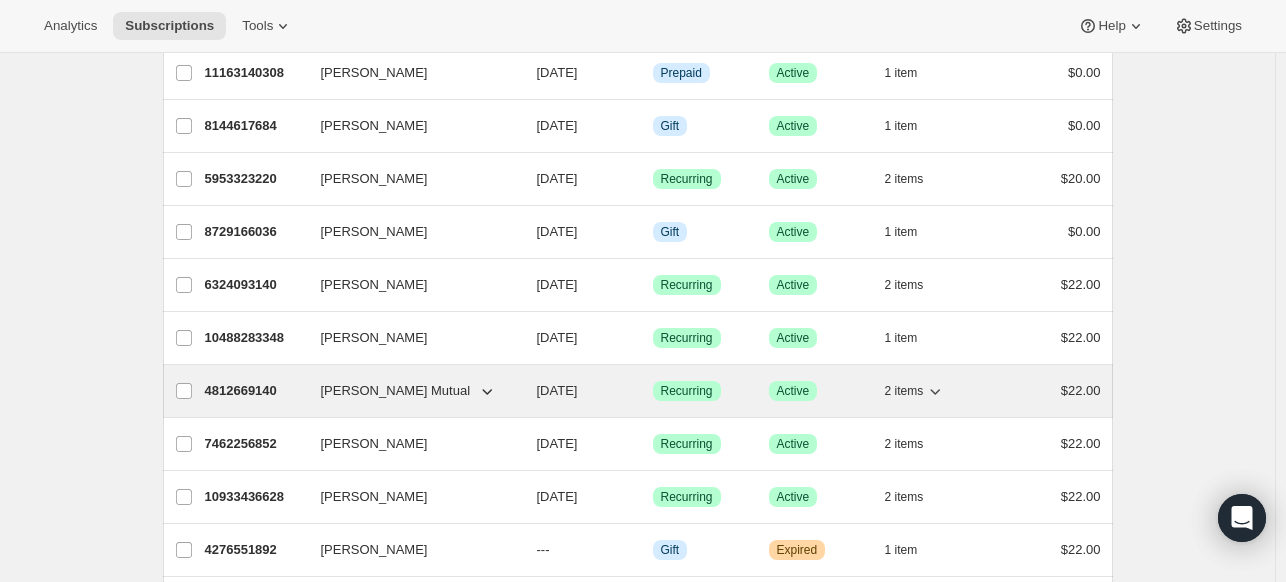click on "4812669140 [PERSON_NAME] Mutual [DATE] Success Recurring Success Active 2   items $22.00" at bounding box center (653, 391) 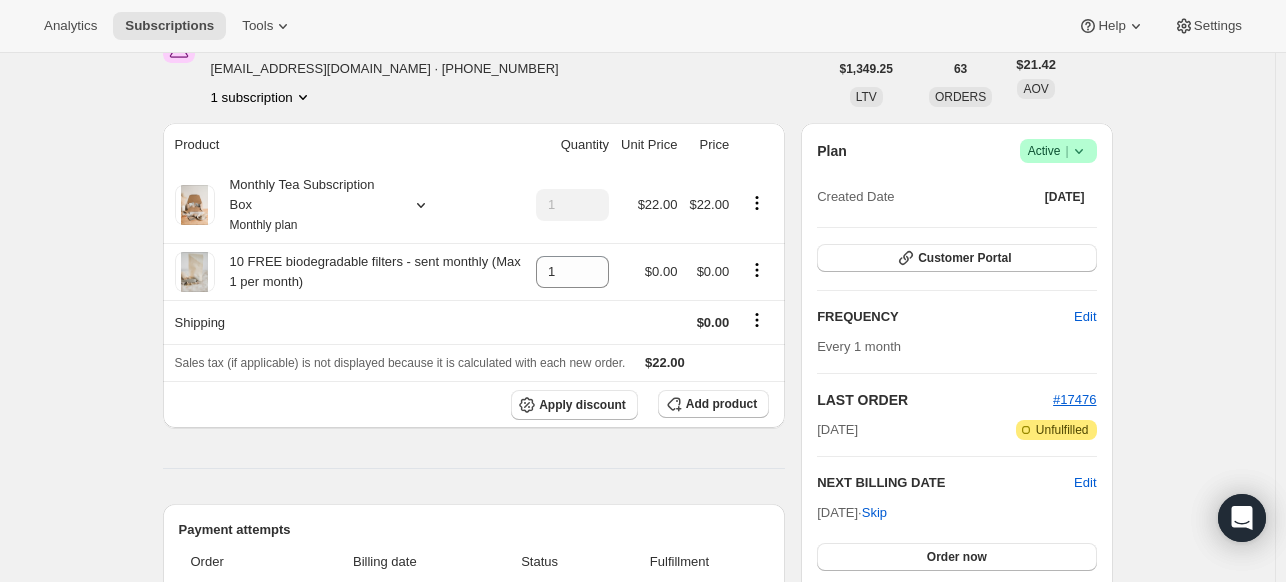 scroll, scrollTop: 400, scrollLeft: 0, axis: vertical 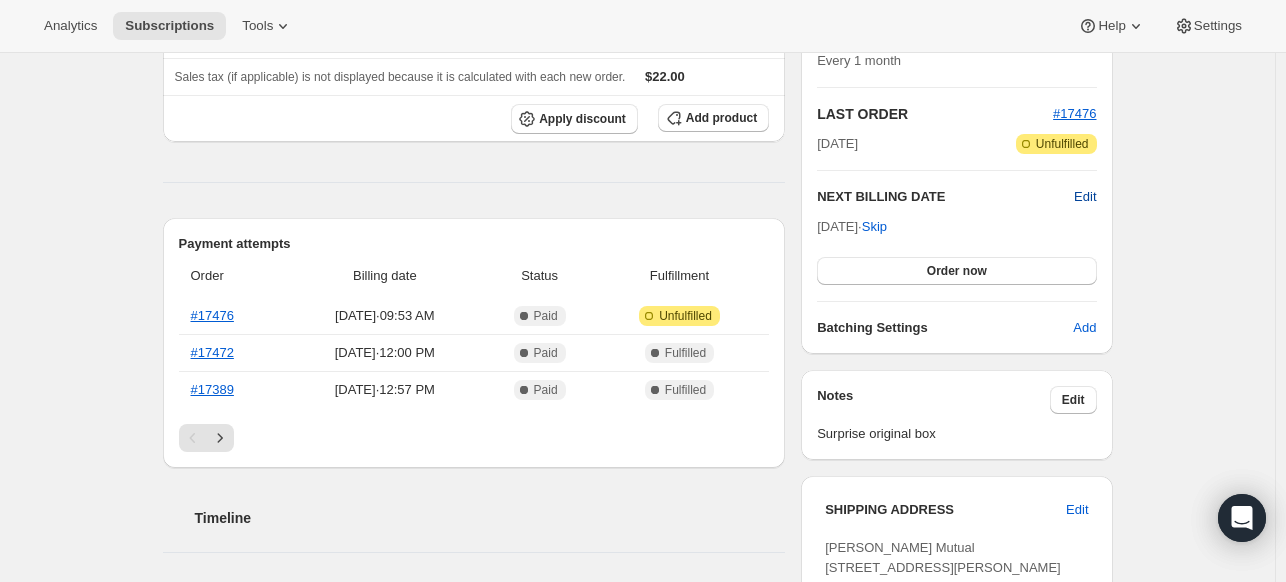 click on "Edit" at bounding box center (1085, 197) 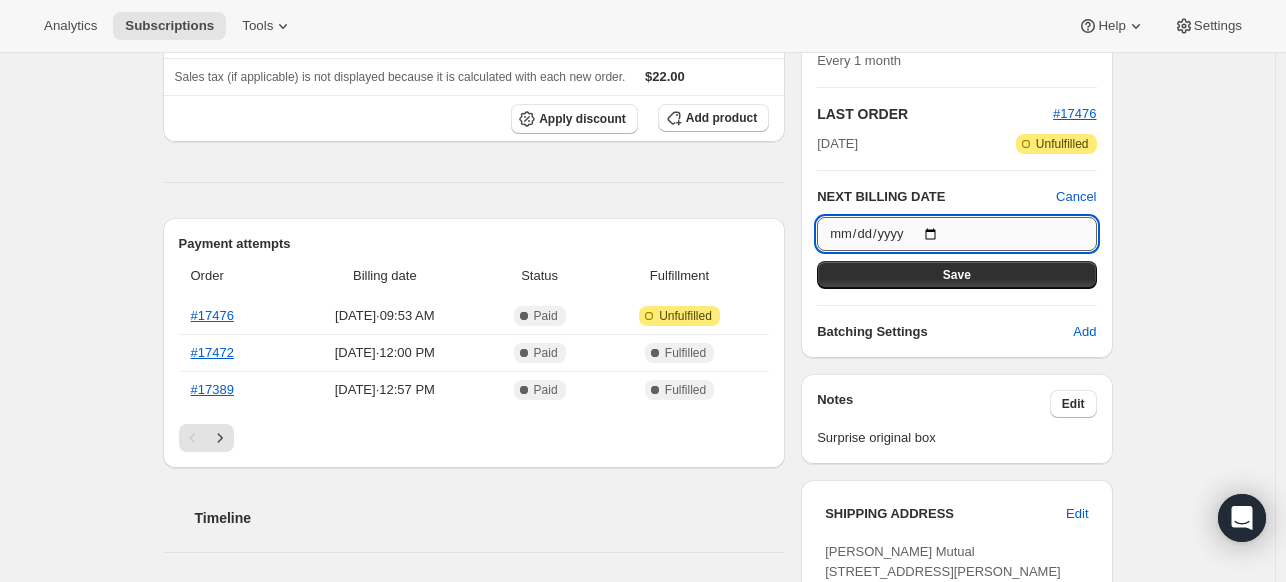 click on "[DATE]" at bounding box center [956, 234] 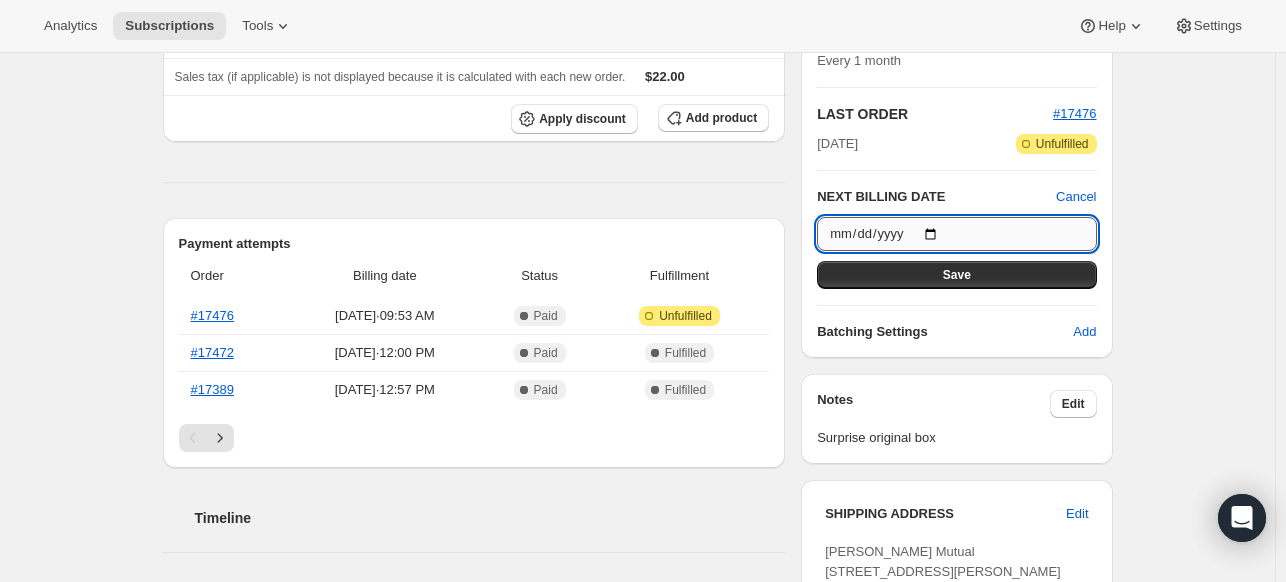 type on "[DATE]" 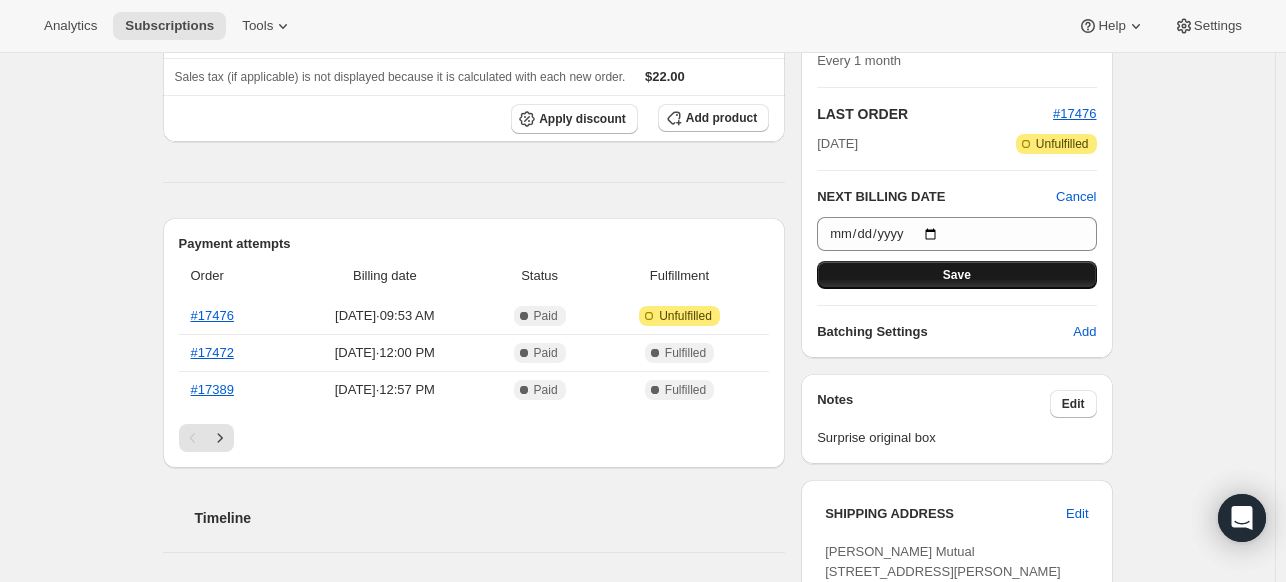 click on "Save" at bounding box center (957, 275) 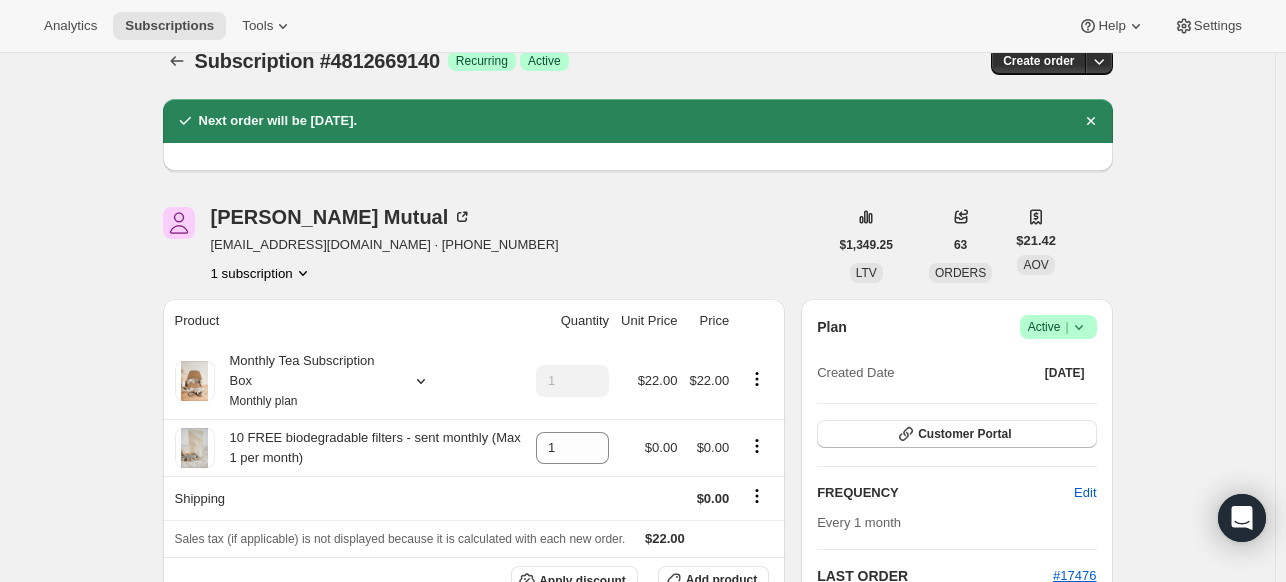 scroll, scrollTop: 0, scrollLeft: 0, axis: both 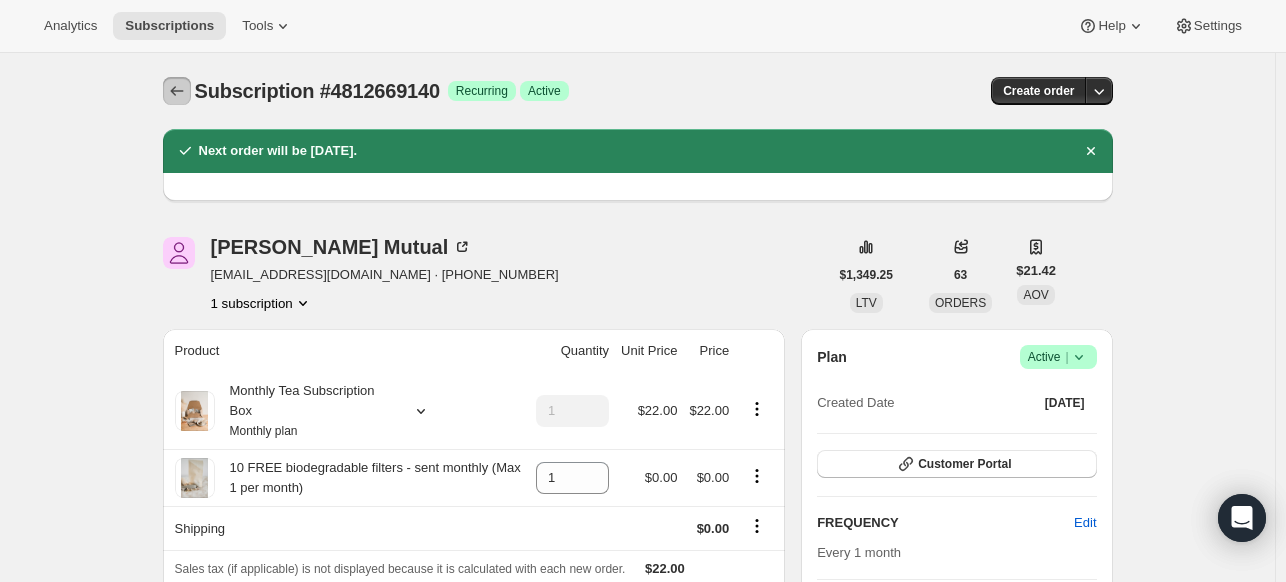 click 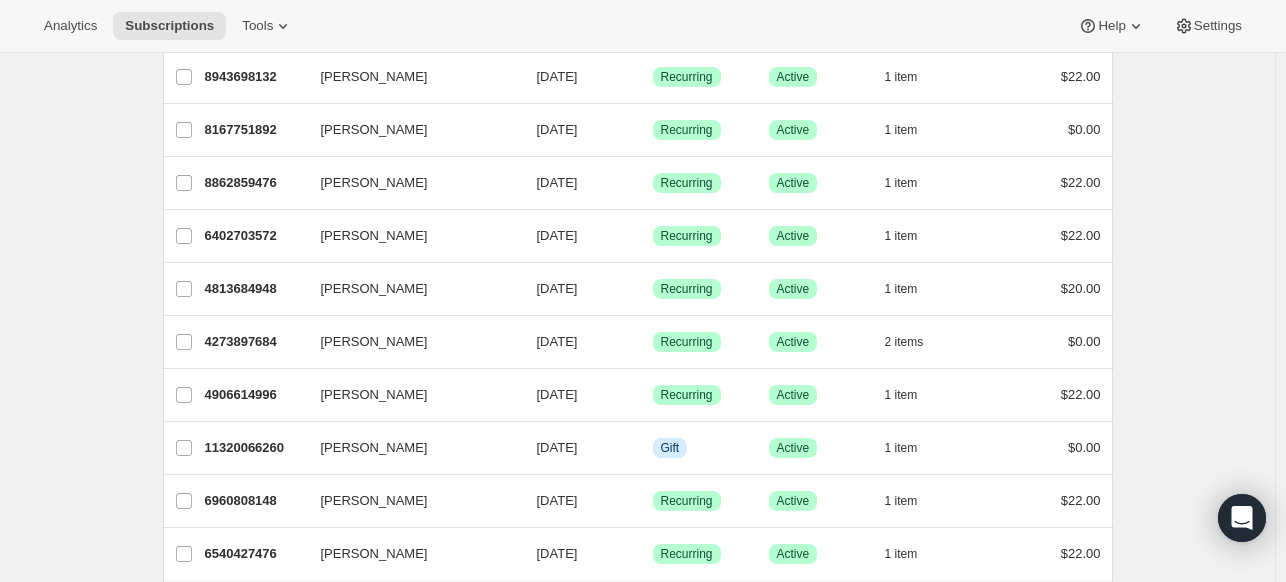 scroll, scrollTop: 2402, scrollLeft: 0, axis: vertical 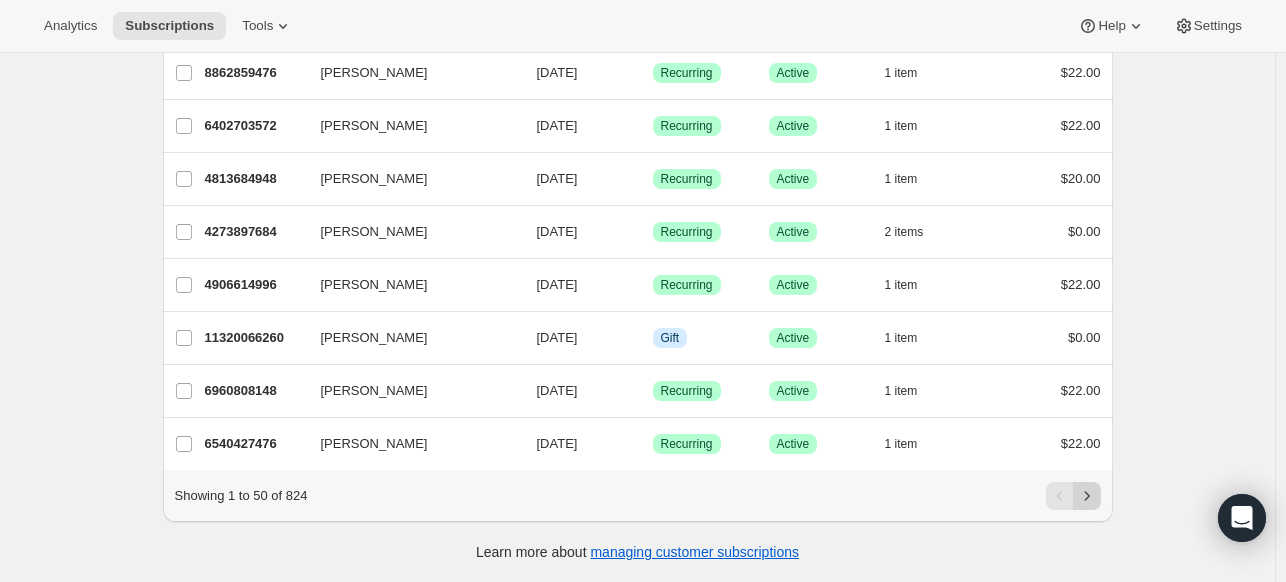 click 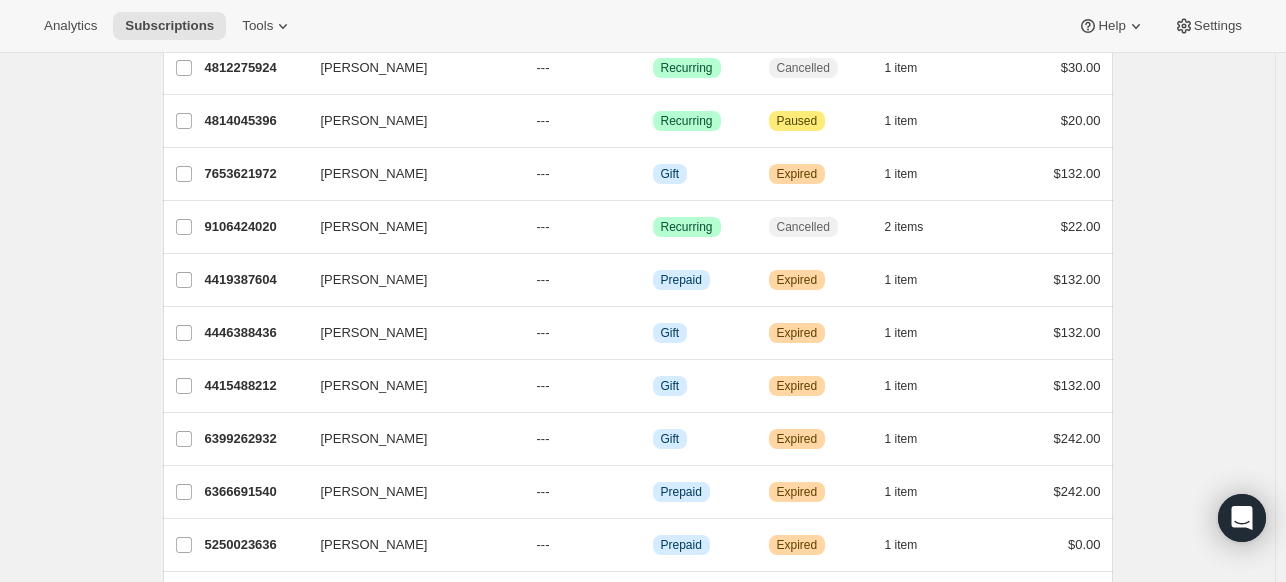 scroll, scrollTop: 1308, scrollLeft: 0, axis: vertical 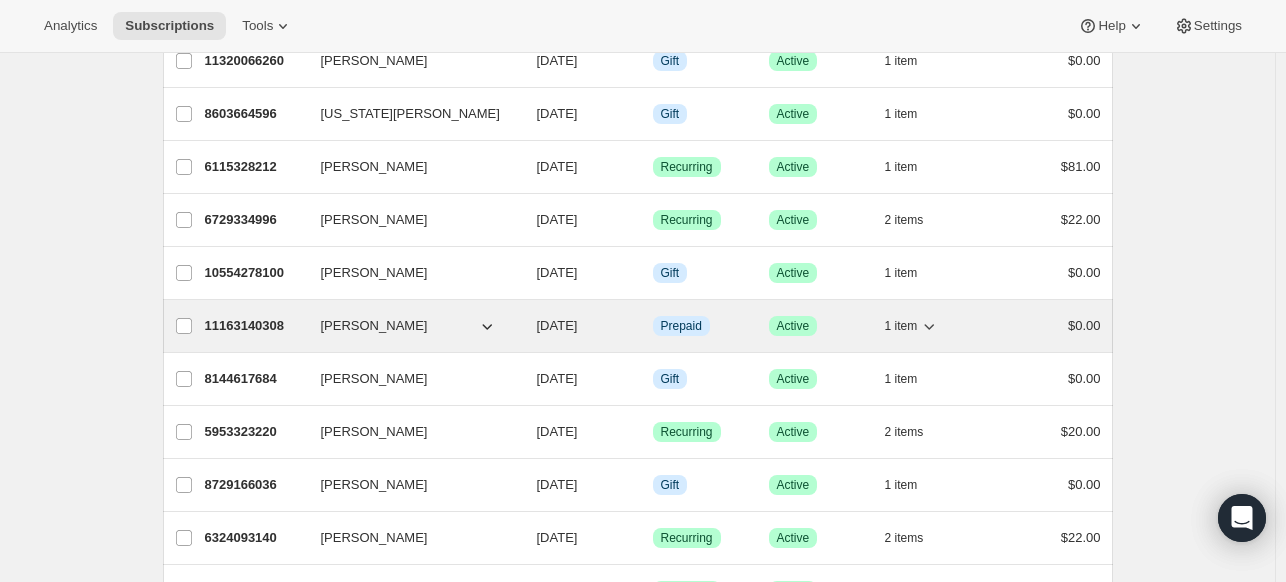 click on "[DATE]" at bounding box center [557, 325] 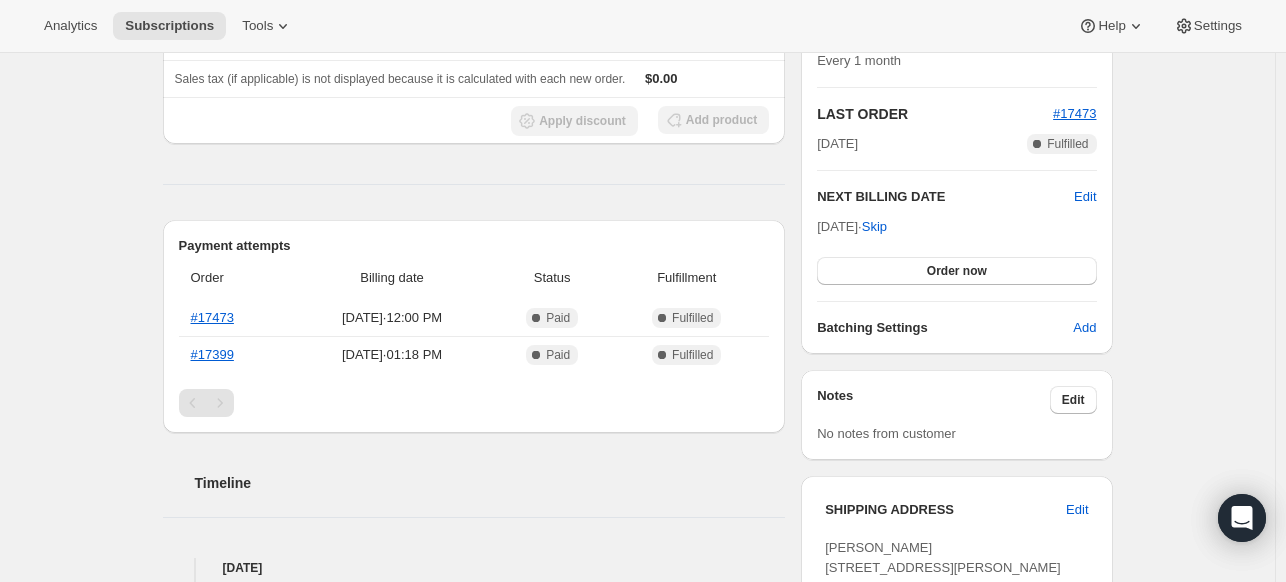scroll, scrollTop: 400, scrollLeft: 0, axis: vertical 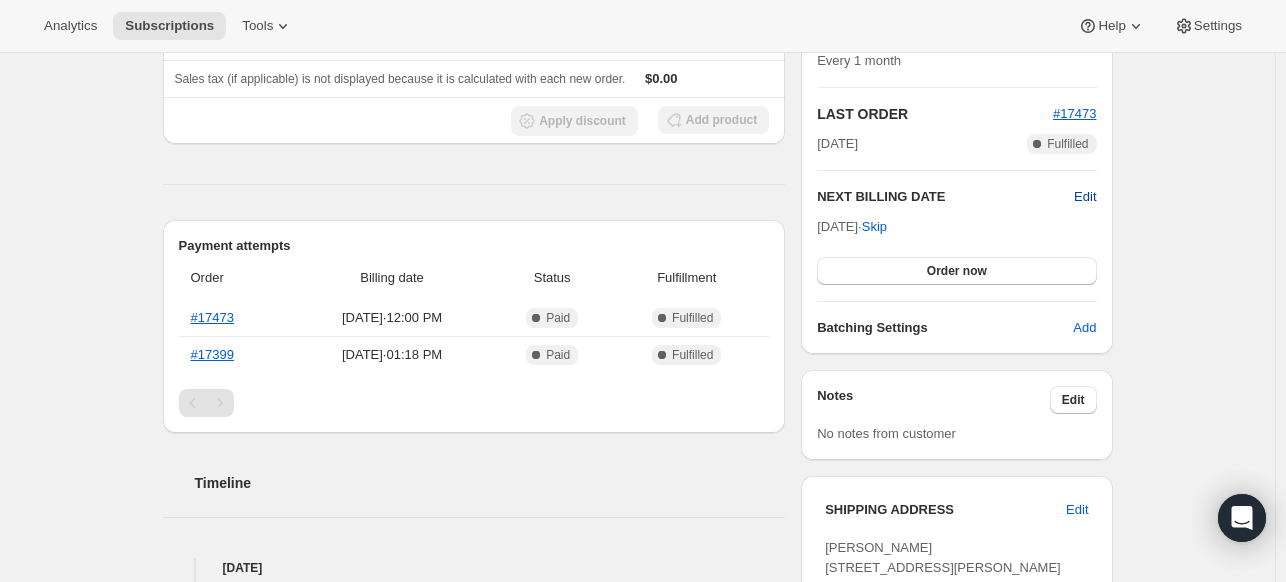 click on "Edit" at bounding box center [1085, 197] 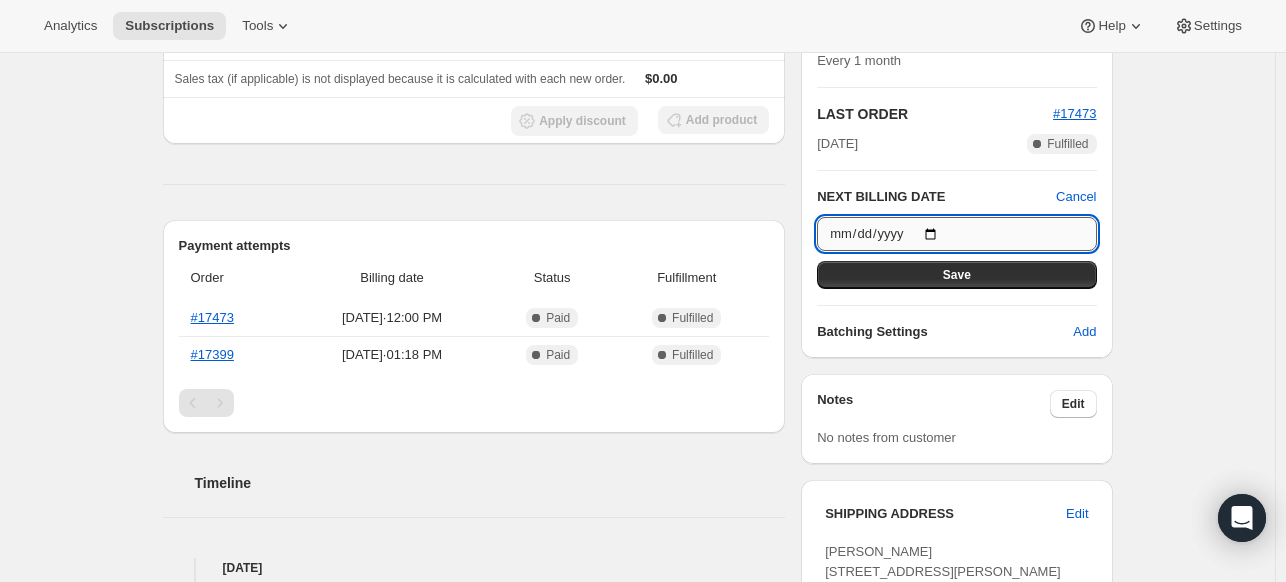 click on "[DATE]" at bounding box center (956, 234) 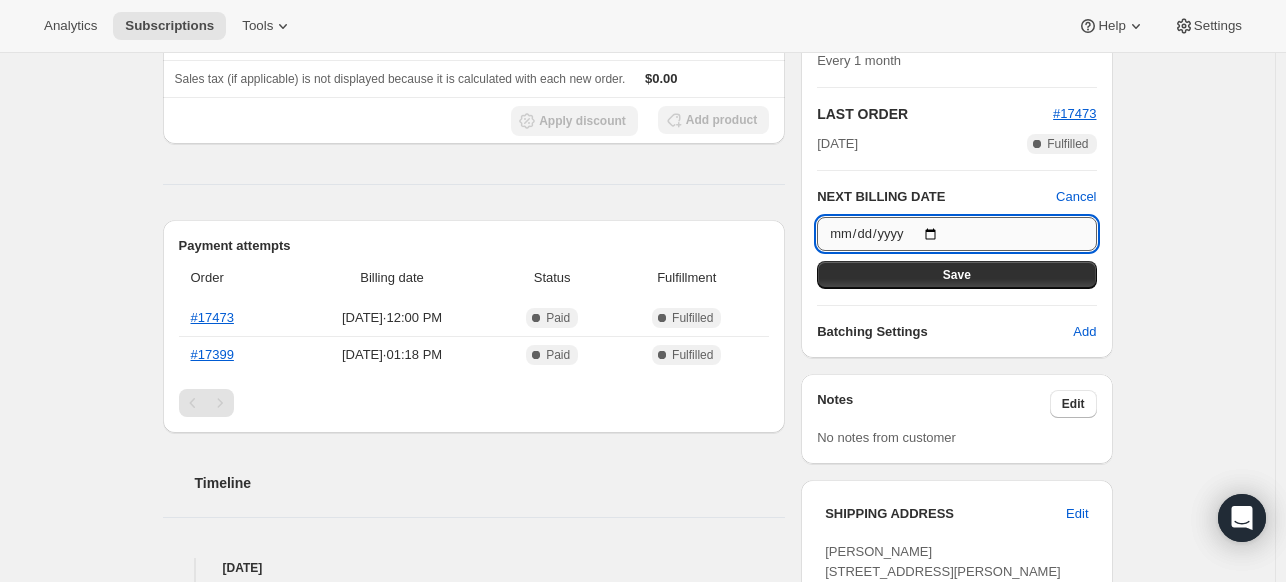 type on "[DATE]" 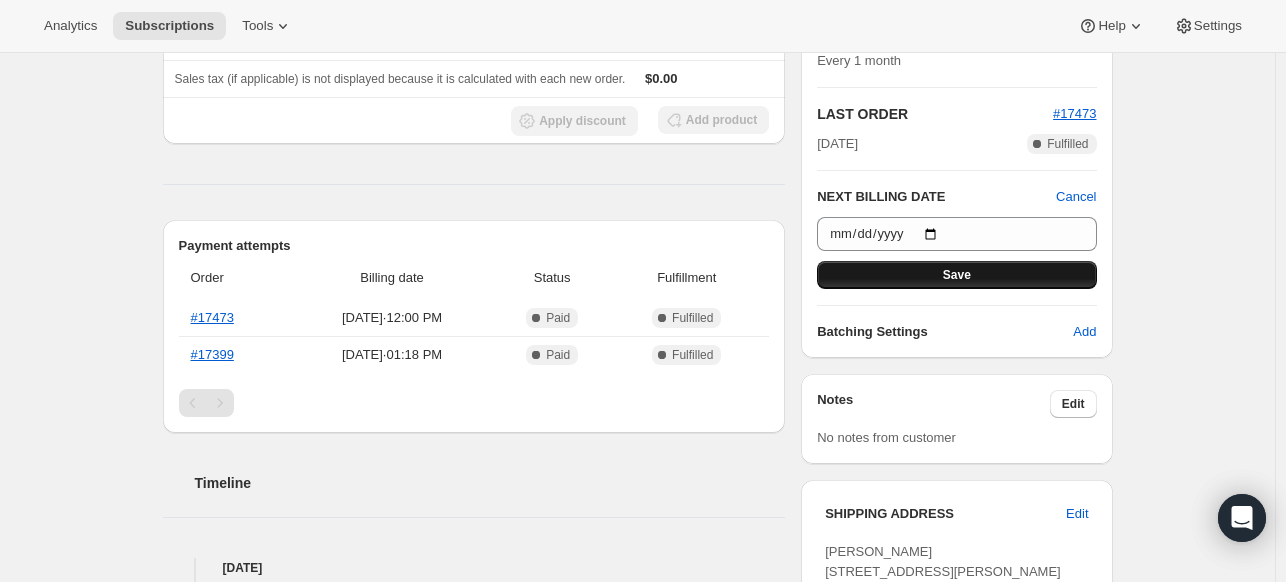 click on "Save" at bounding box center [957, 275] 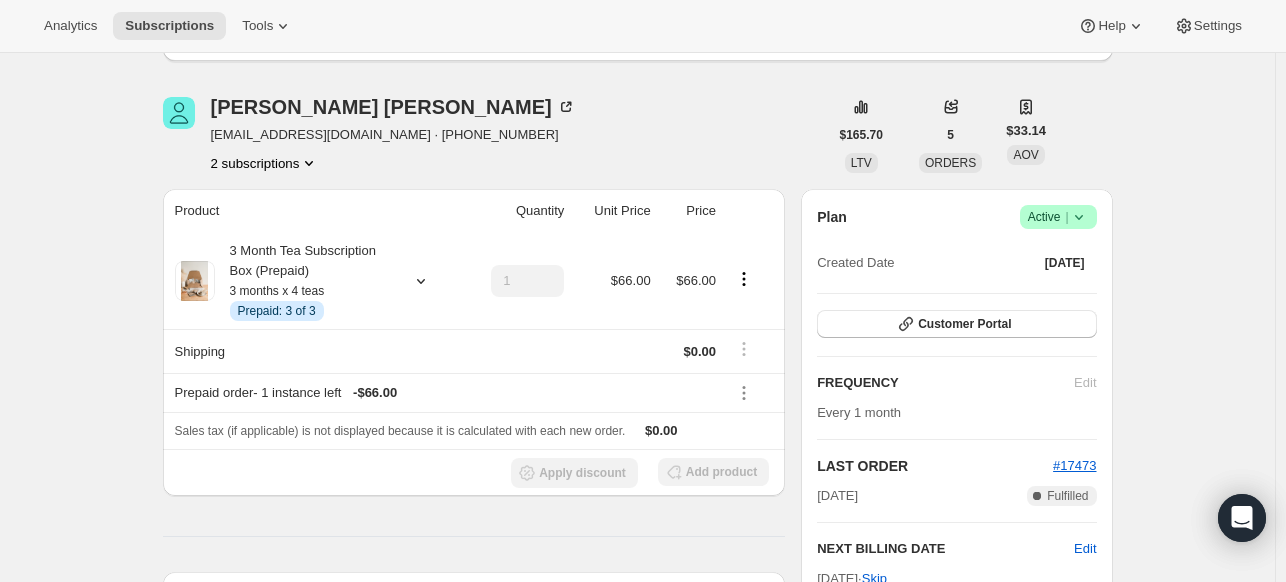 scroll, scrollTop: 0, scrollLeft: 0, axis: both 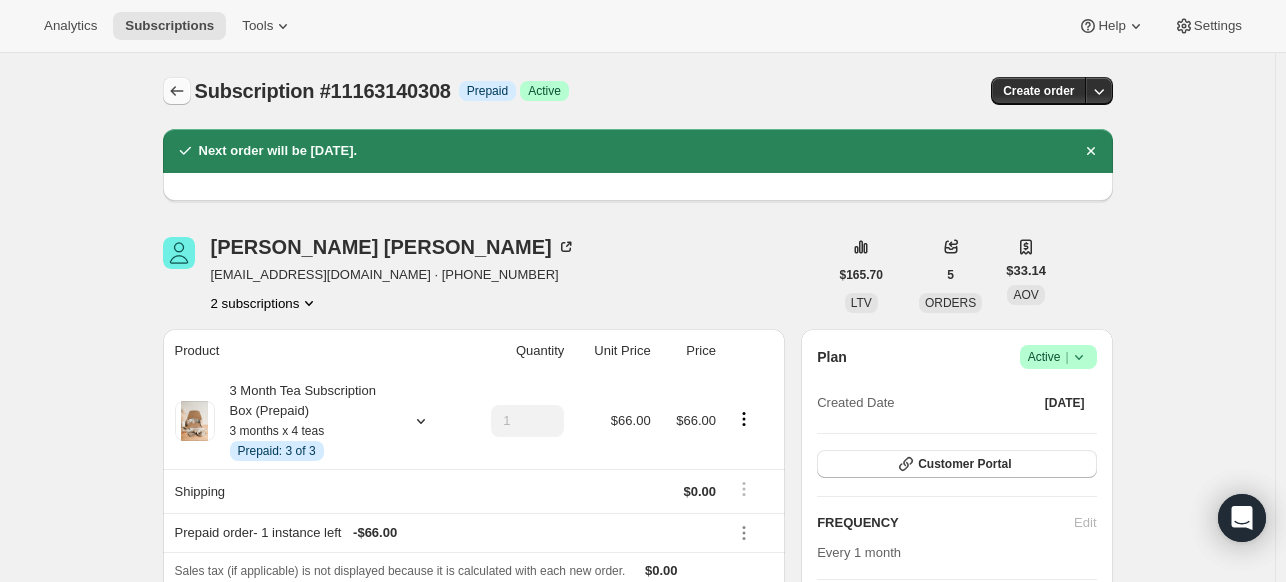 click 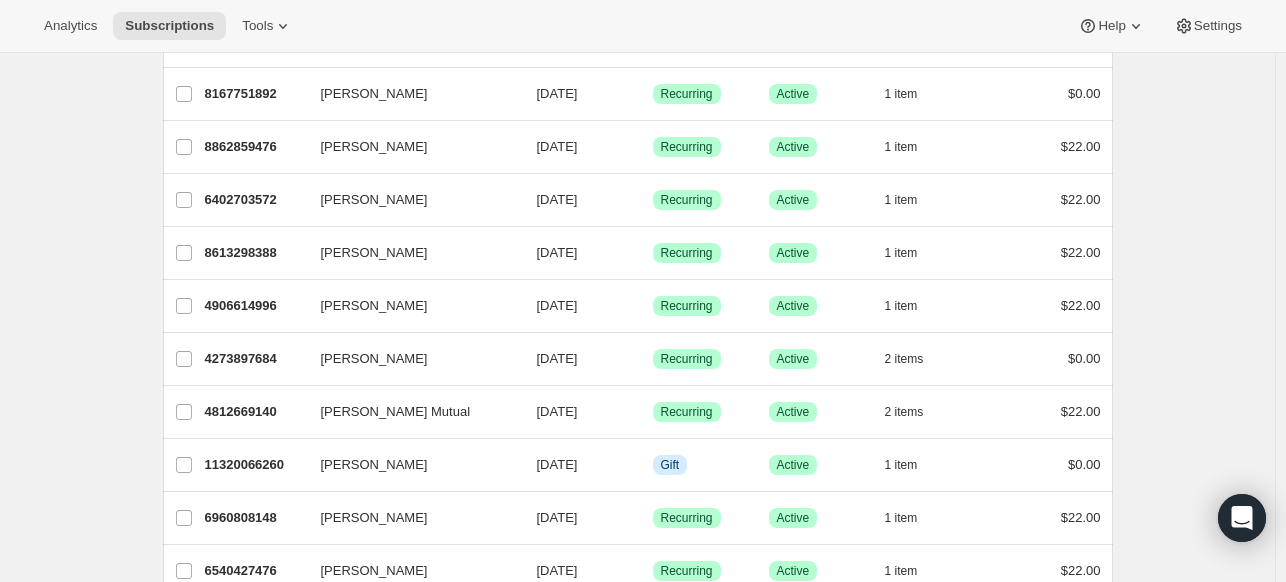 scroll, scrollTop: 2402, scrollLeft: 0, axis: vertical 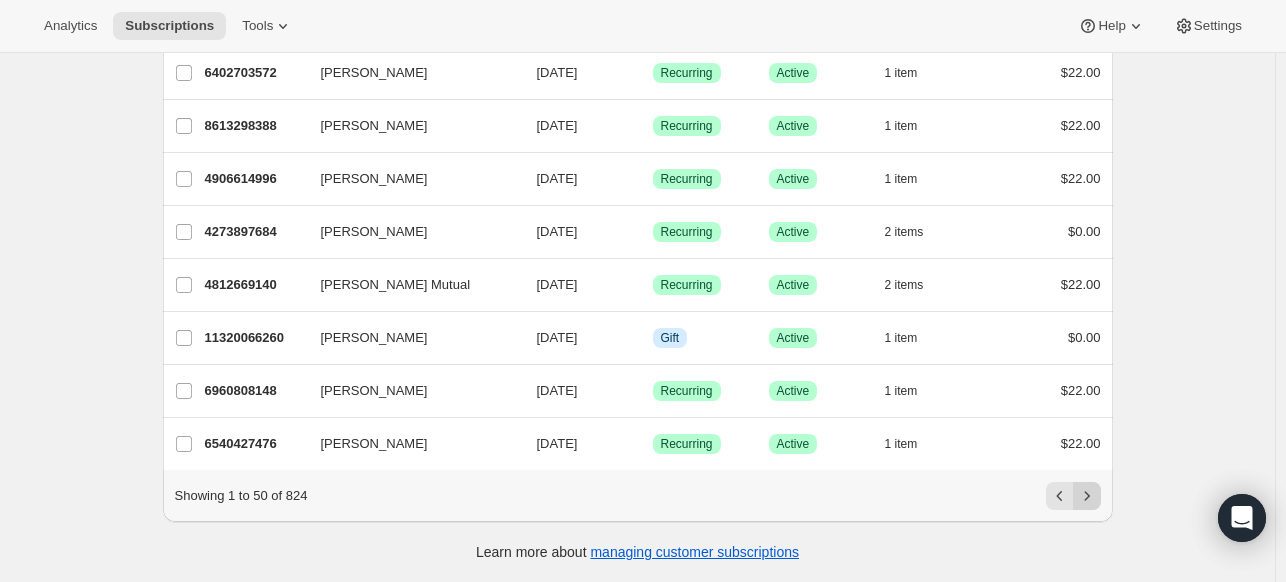 click 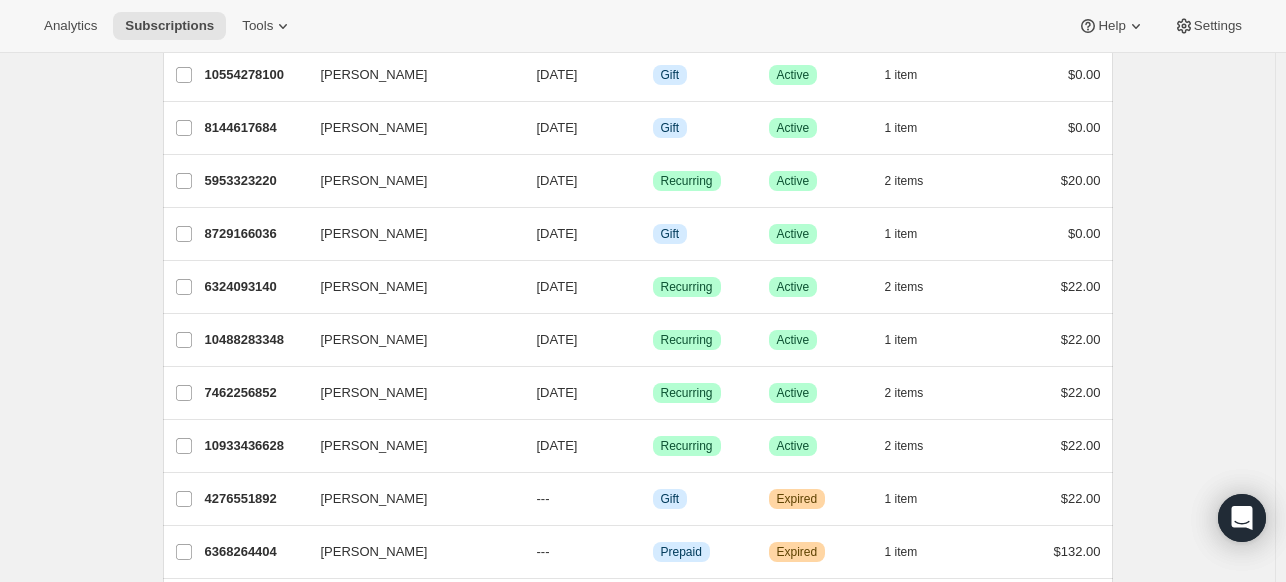 scroll, scrollTop: 706, scrollLeft: 0, axis: vertical 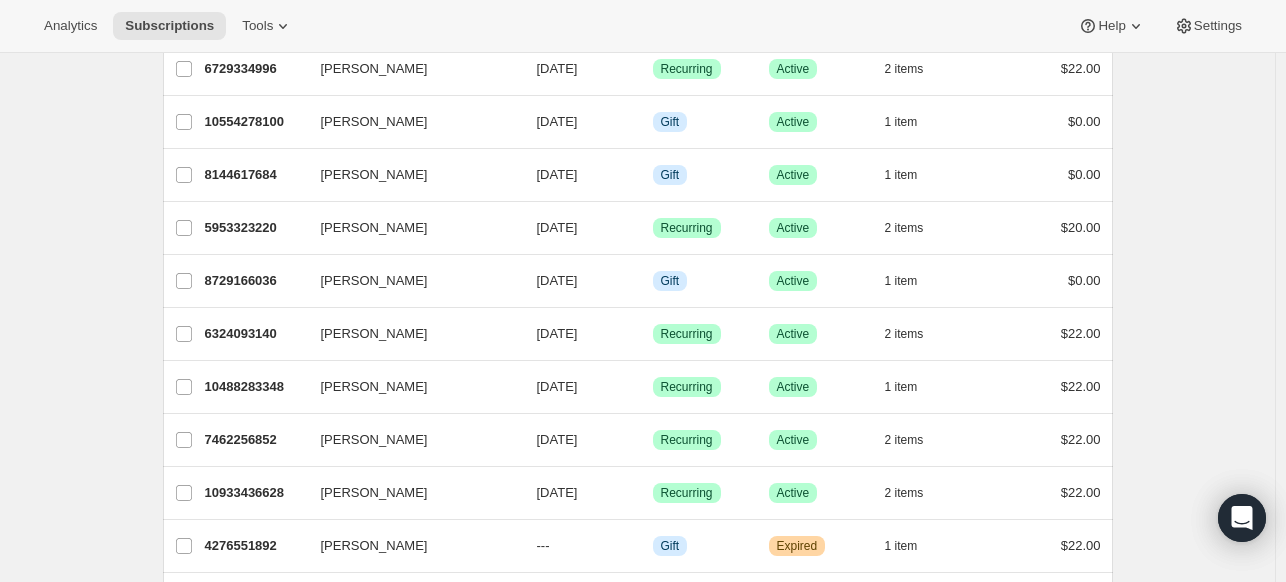 drag, startPoint x: 1288, startPoint y: 499, endPoint x: 1254, endPoint y: 191, distance: 309.87094 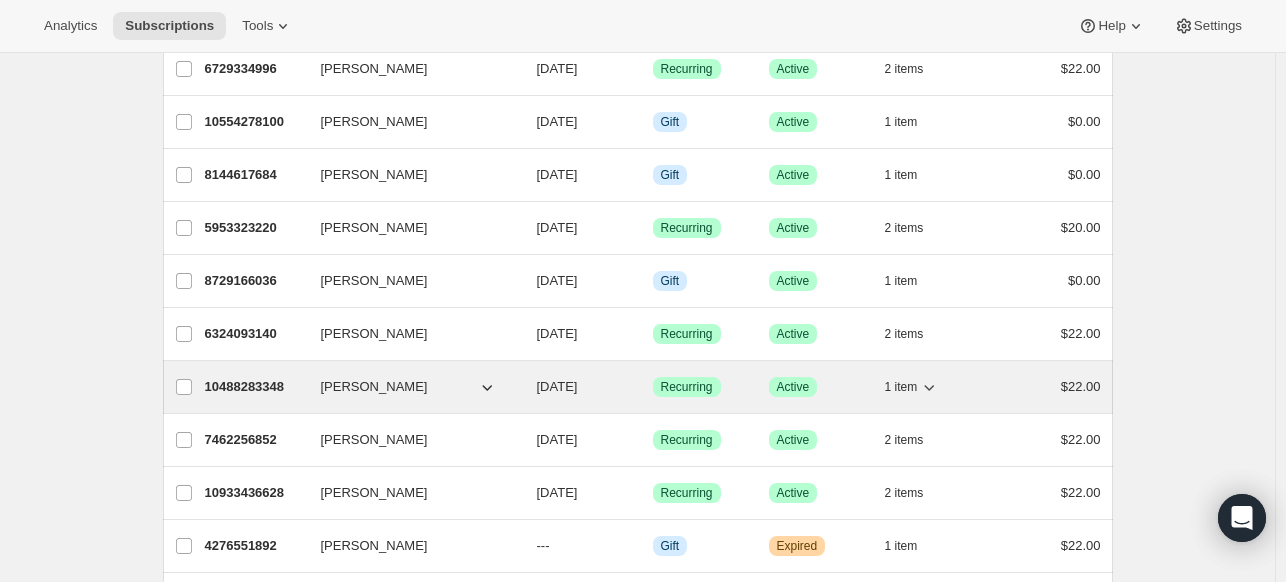 click on "[DATE]" at bounding box center [557, 386] 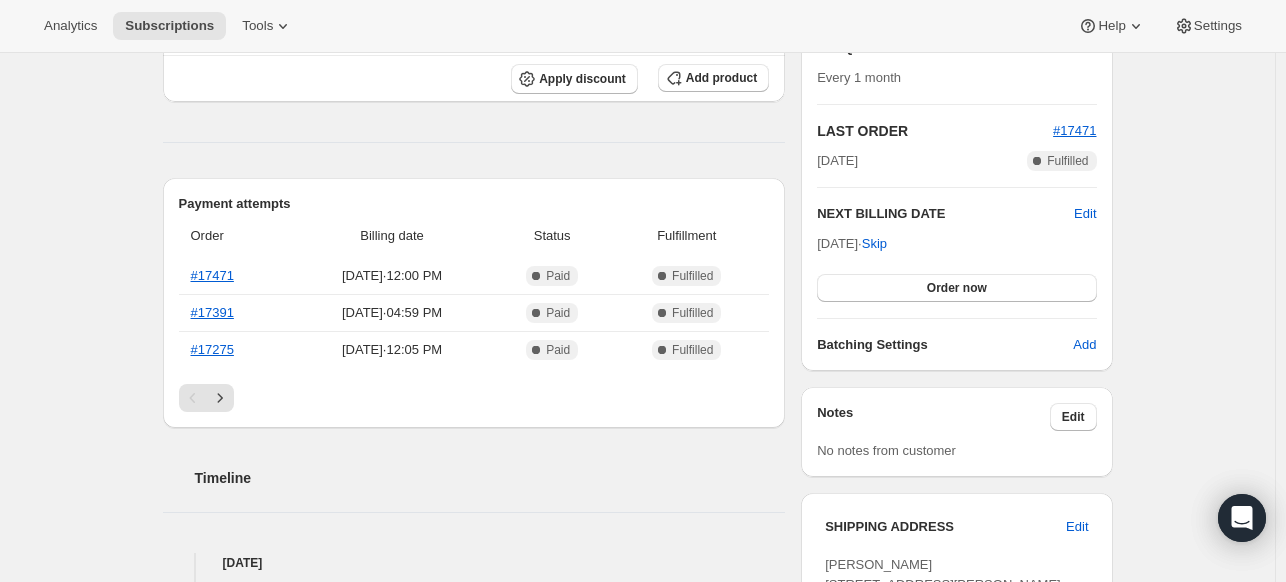 scroll, scrollTop: 403, scrollLeft: 0, axis: vertical 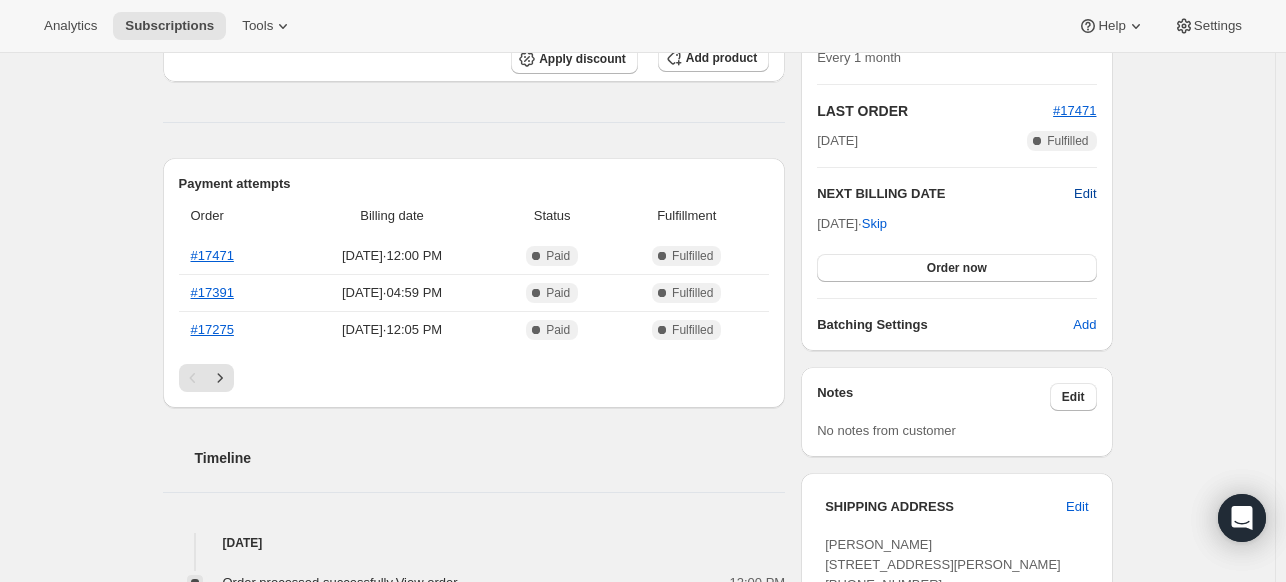 click on "Edit" at bounding box center (1085, 194) 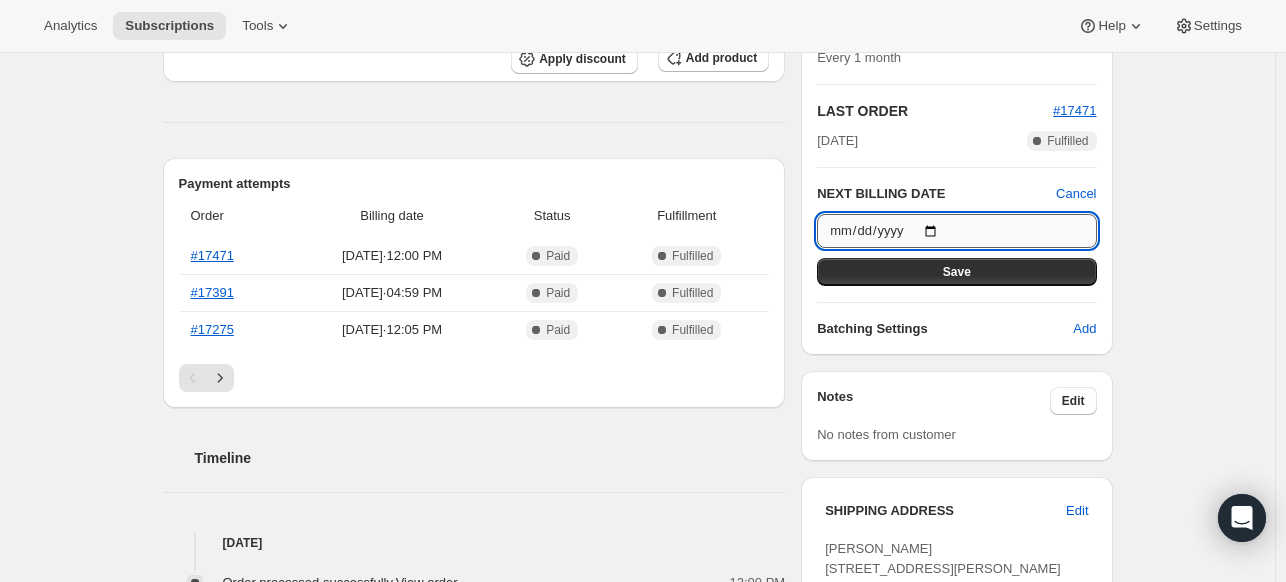 click on "[DATE]" at bounding box center [956, 231] 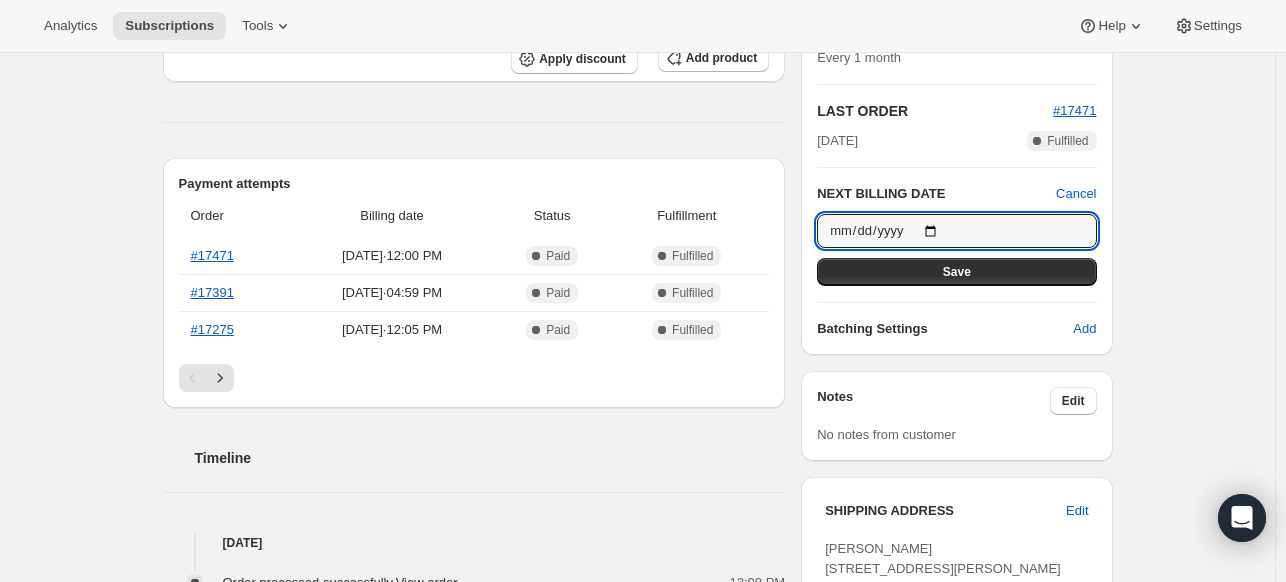 type on "[DATE]" 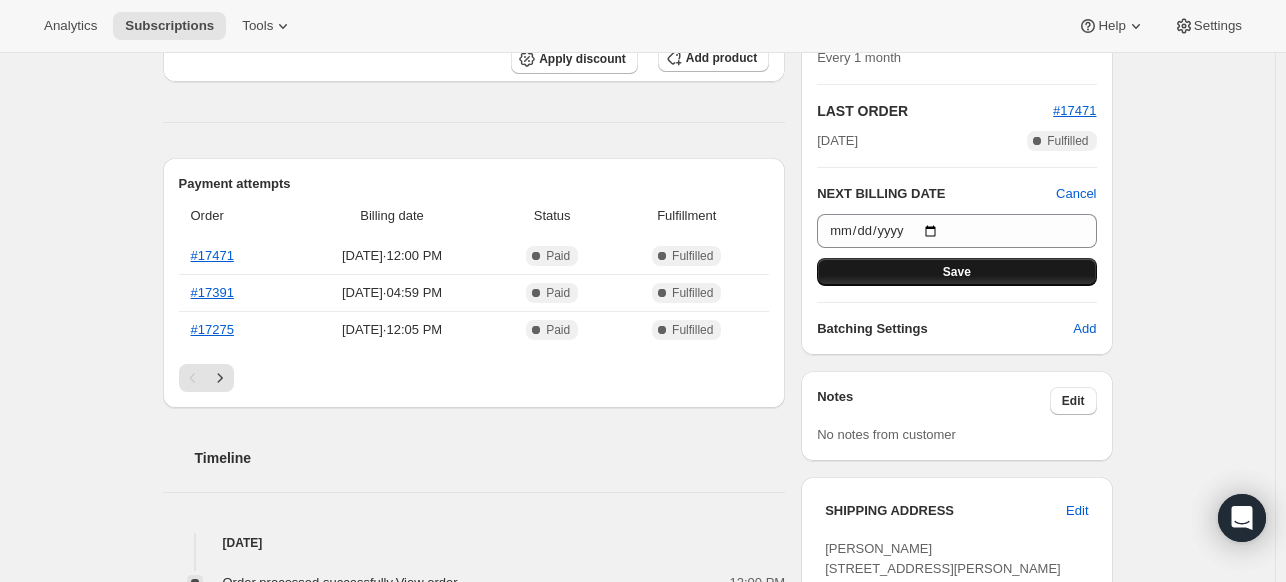 click on "Save" at bounding box center [957, 272] 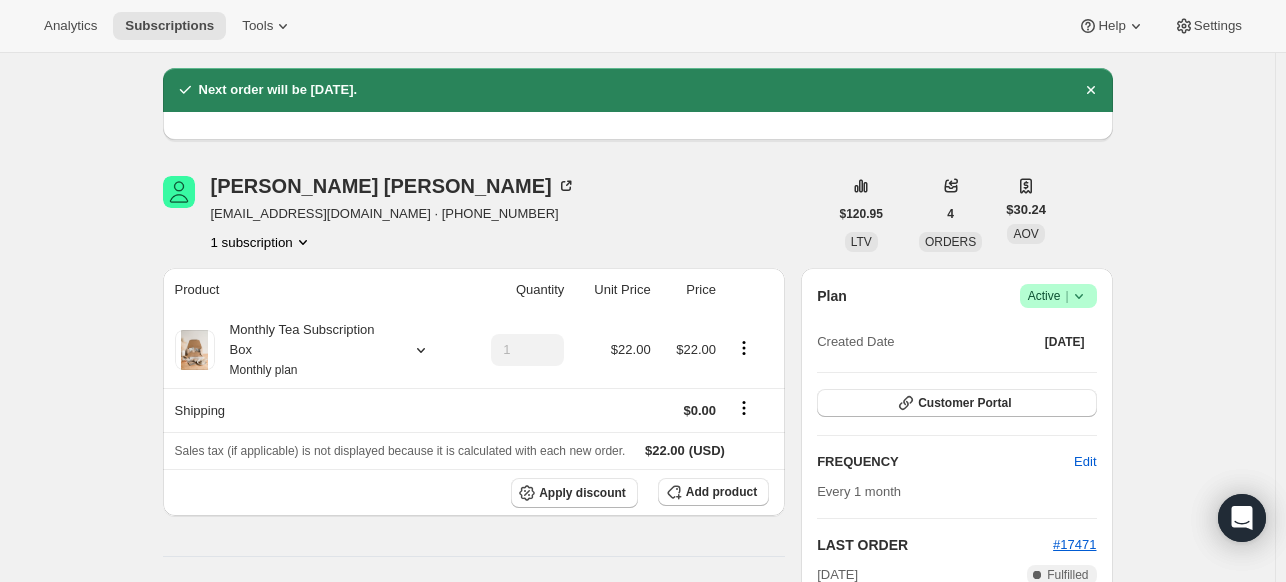 scroll, scrollTop: 0, scrollLeft: 0, axis: both 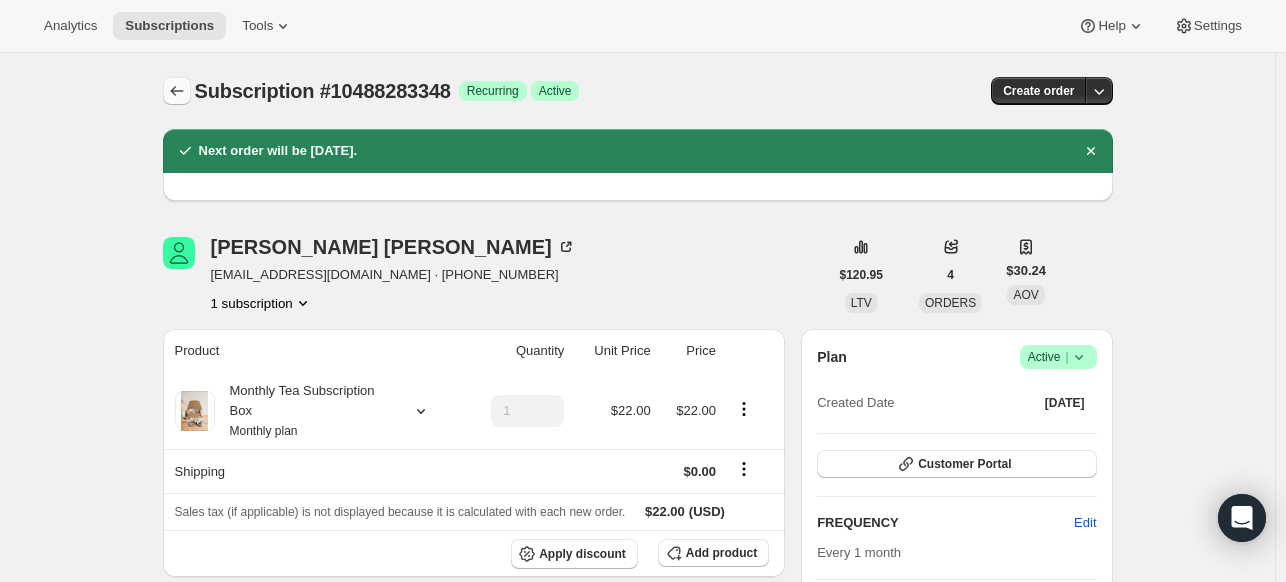 click 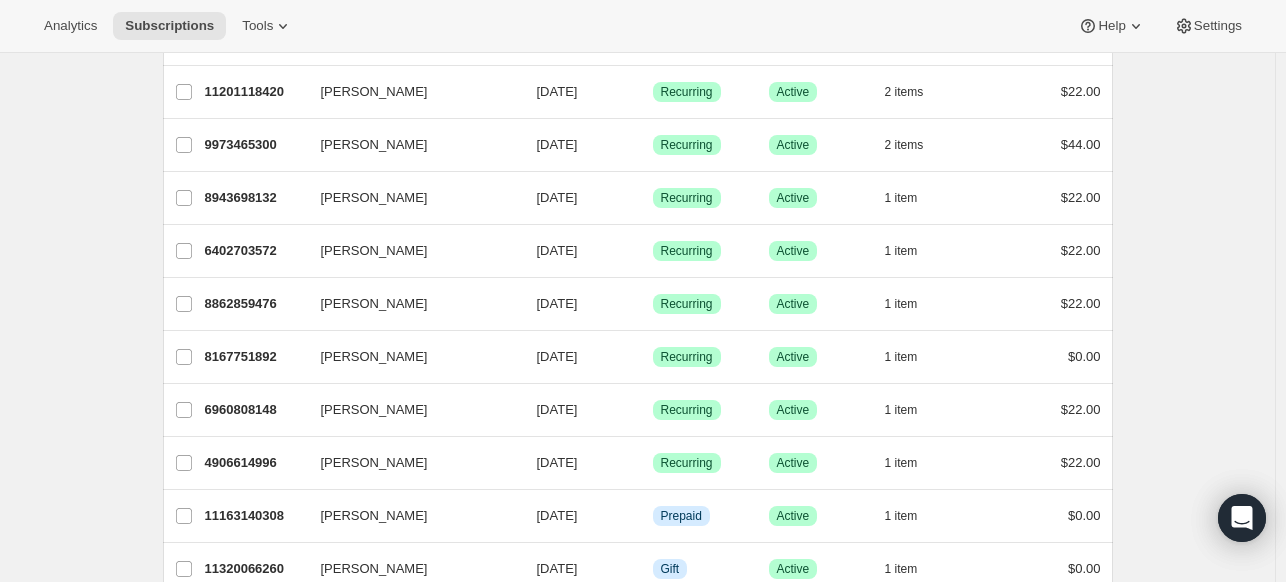 scroll, scrollTop: 2402, scrollLeft: 0, axis: vertical 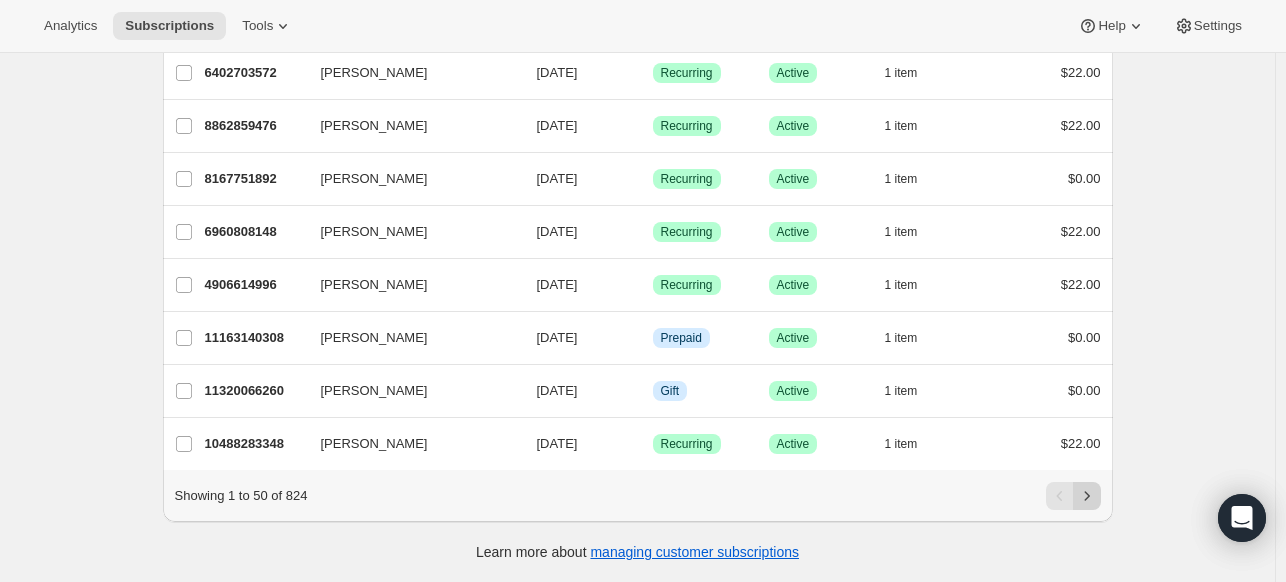 click 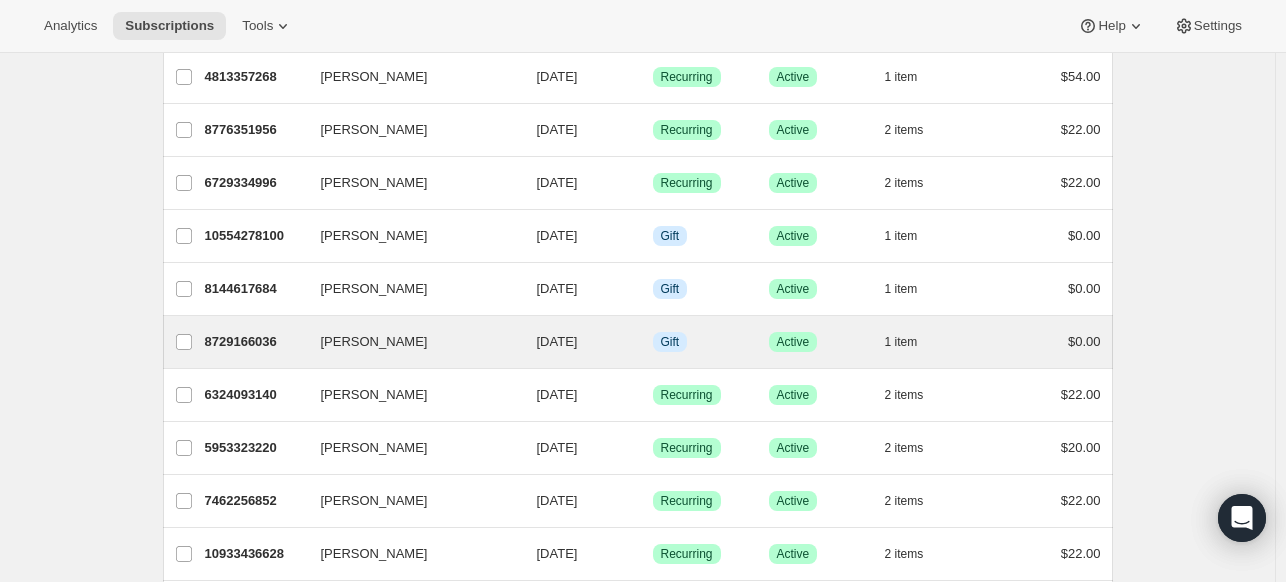 scroll, scrollTop: 673, scrollLeft: 0, axis: vertical 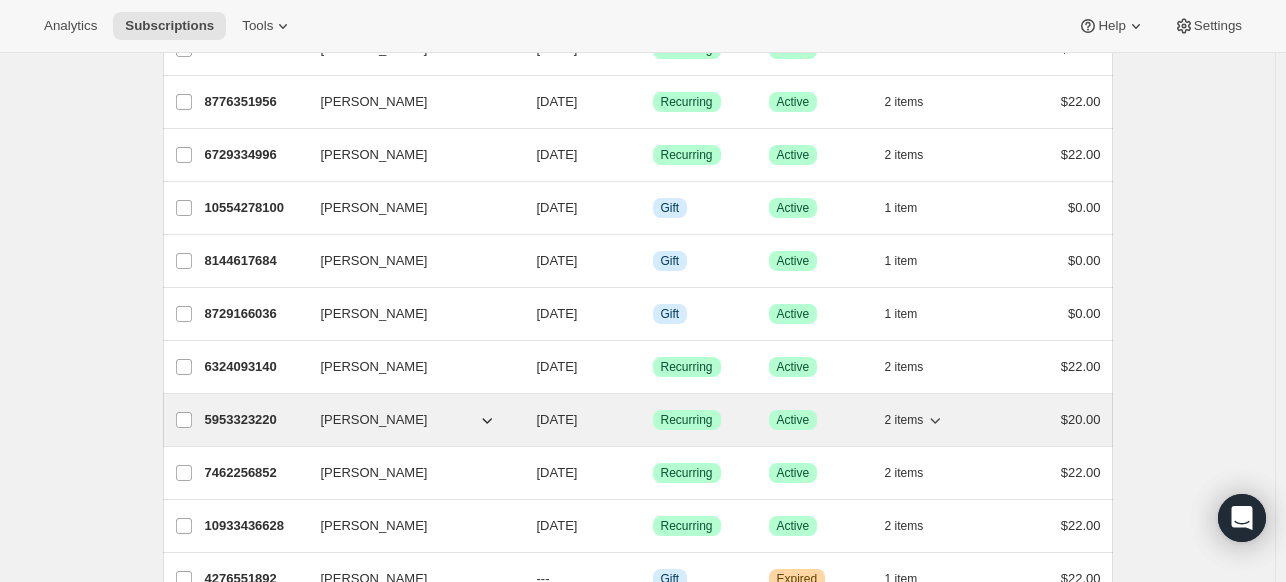 click on "[DATE]" at bounding box center [557, 419] 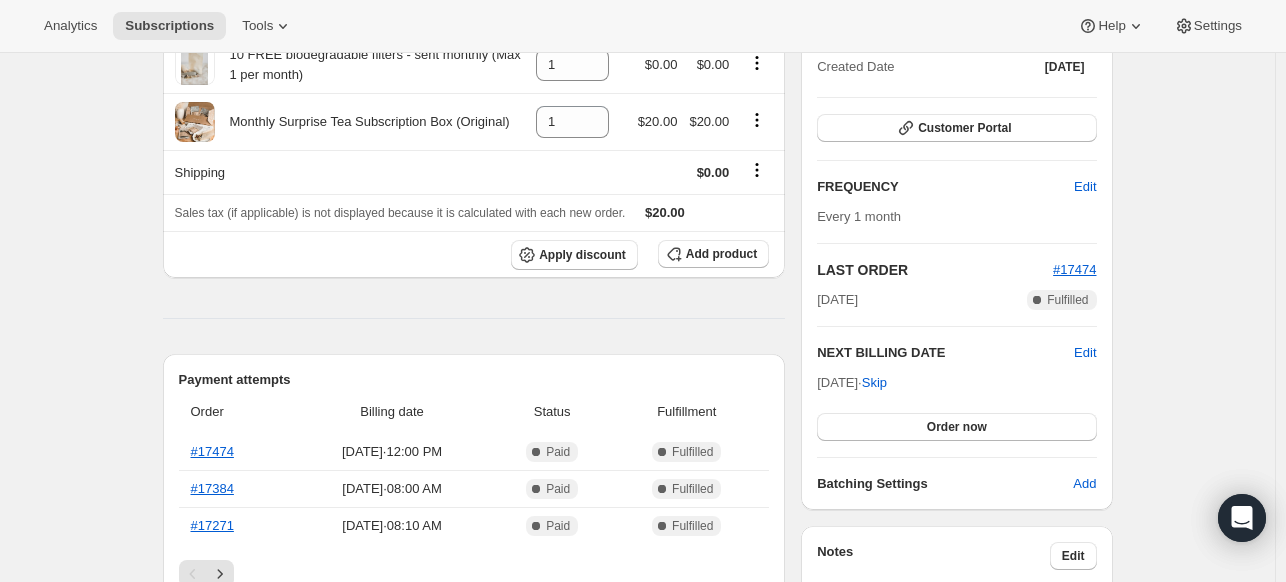 scroll, scrollTop: 300, scrollLeft: 0, axis: vertical 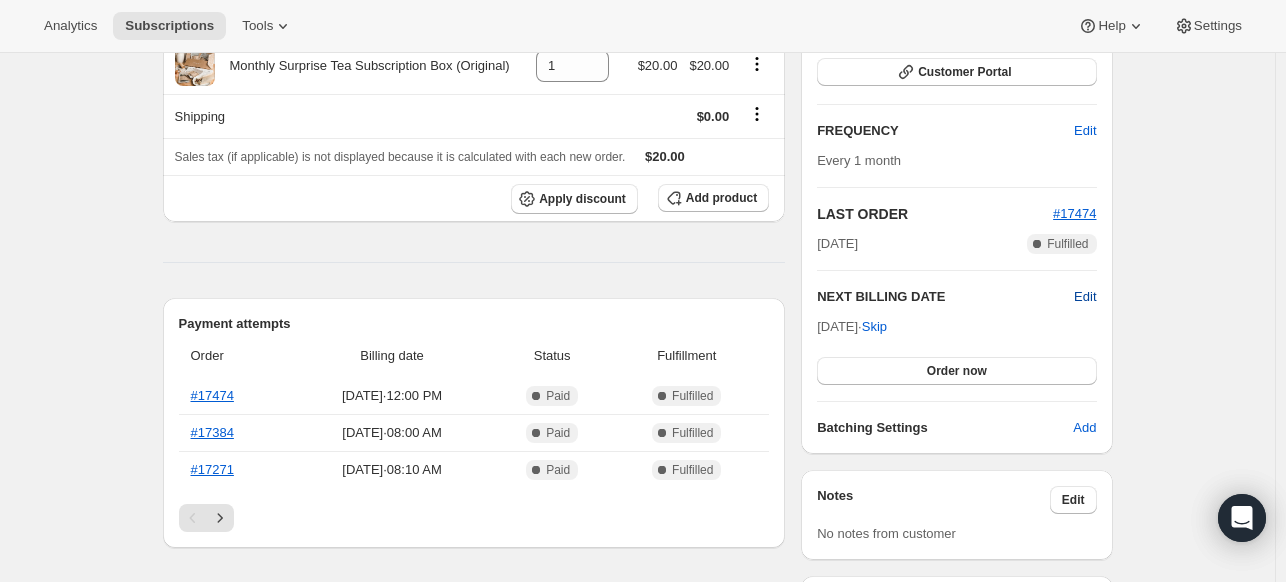 click on "Edit" at bounding box center (1085, 297) 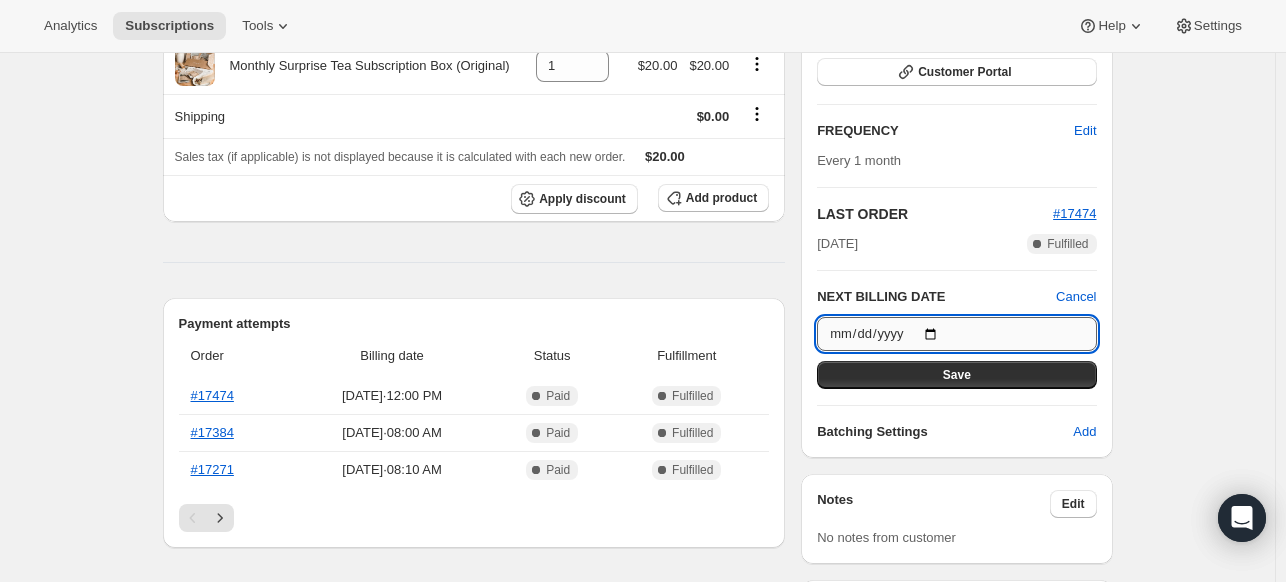 click on "[DATE]" at bounding box center [956, 334] 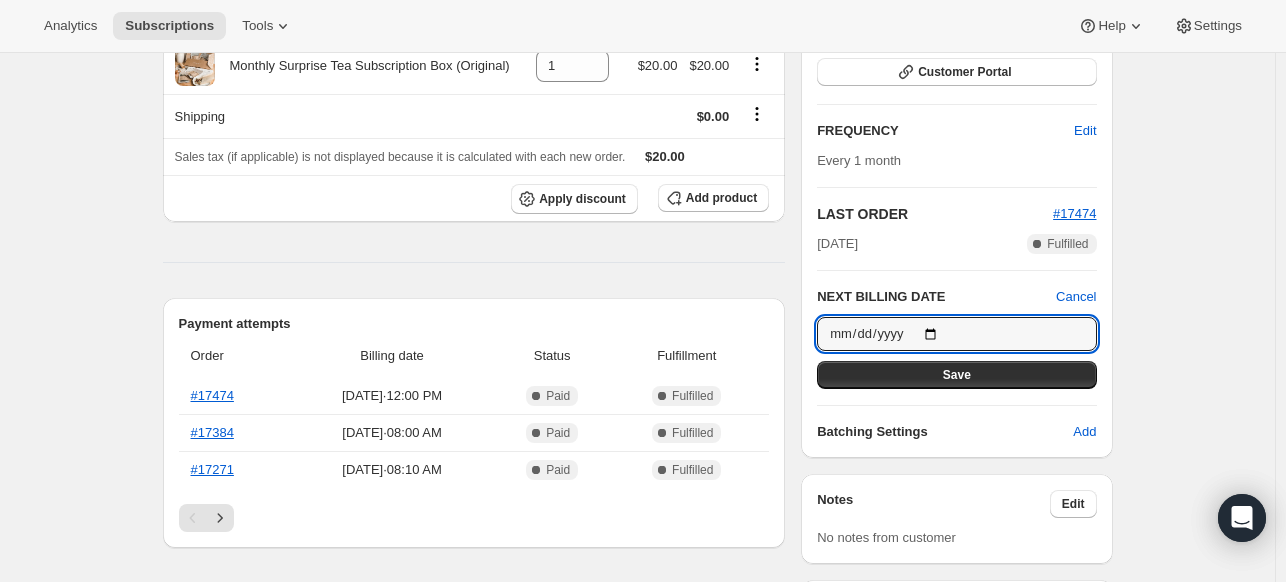 type on "[DATE]" 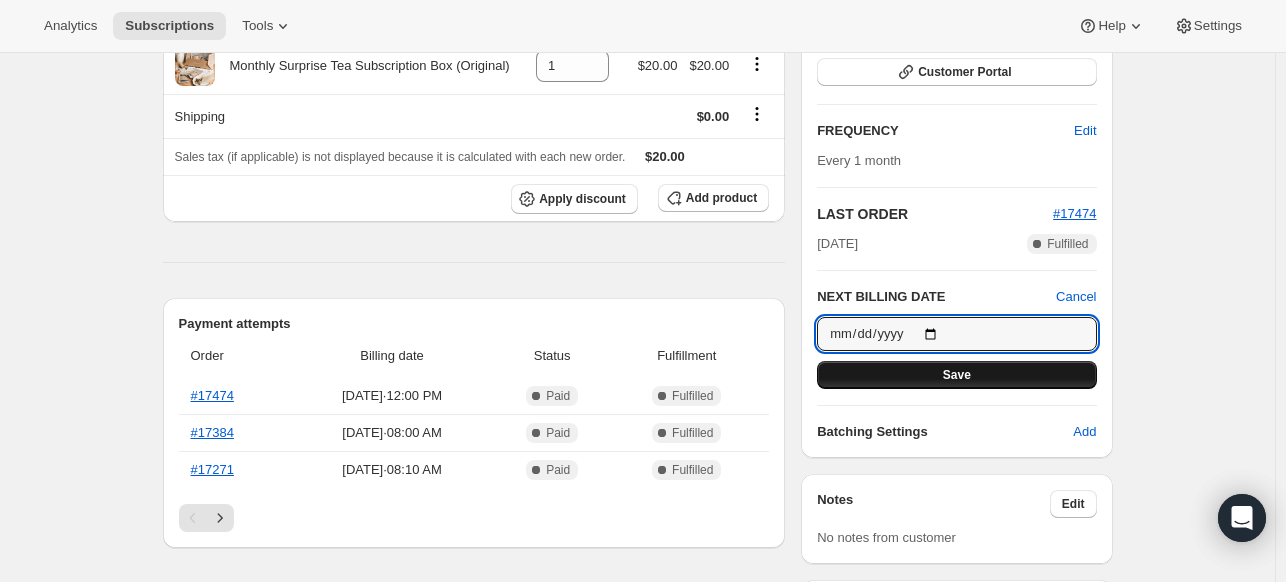 click on "Save" at bounding box center [957, 375] 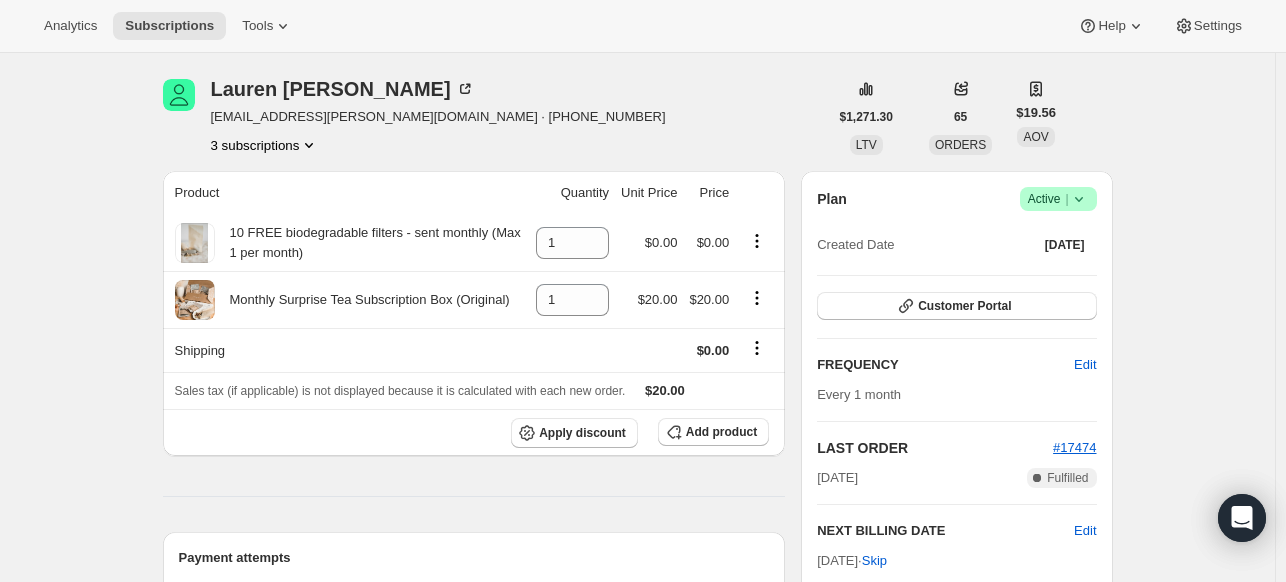 scroll, scrollTop: 0, scrollLeft: 0, axis: both 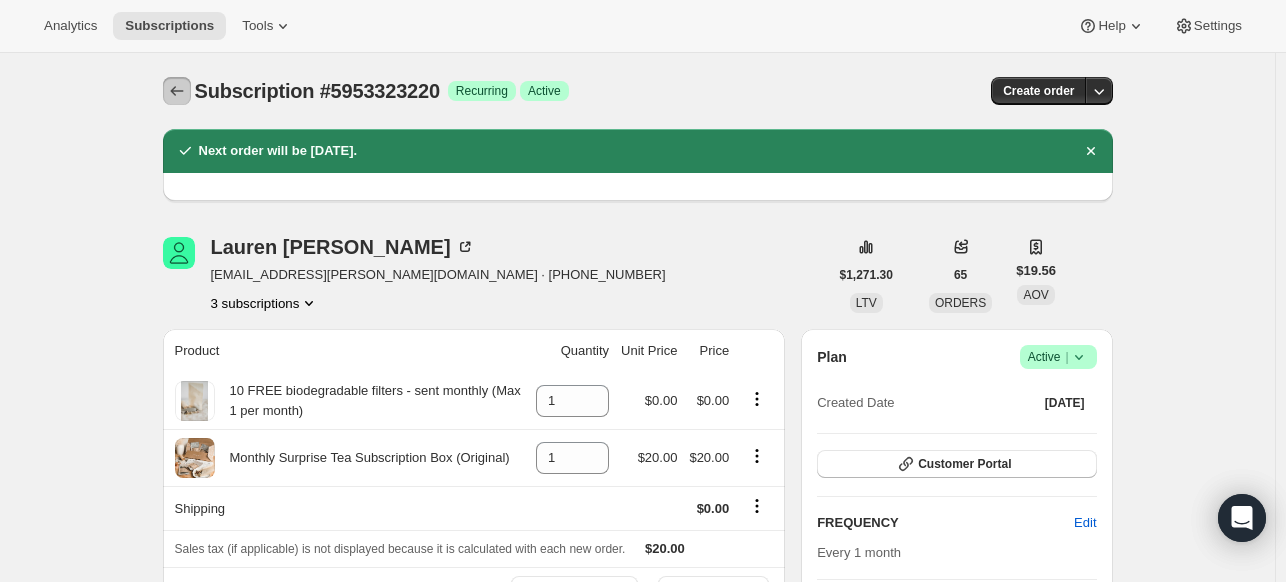 click at bounding box center (177, 91) 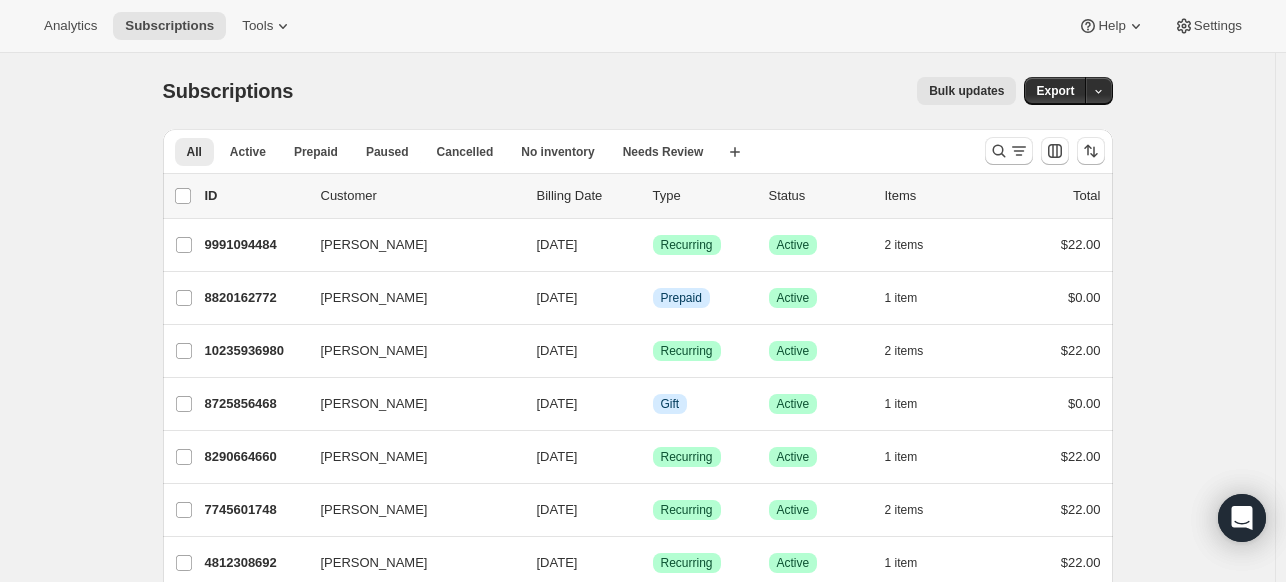 scroll, scrollTop: 129, scrollLeft: 0, axis: vertical 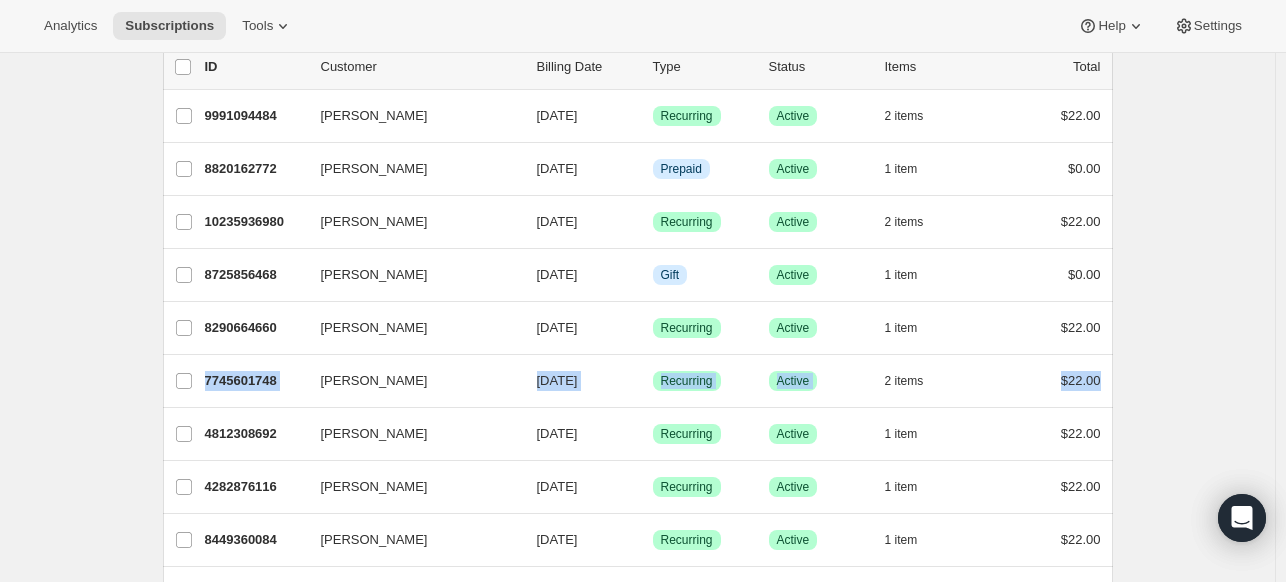 click on "Subscriptions. This page is ready Subscriptions Bulk updates More actions Bulk updates Export All Active Prepaid Paused Cancelled No inventory Needs Review More views All Active Prepaid Paused Cancelled No inventory Needs Review More views Create new view 0 selected Update next billing date Change status Showing 51 subscriptions Select all 51 subscriptions Showing 51 subscriptions Select Select all 51 subscriptions 0 selected list header ID Customer Billing Date Type Status Items Total [PERSON_NAME] 9991094484 [PERSON_NAME] [DATE] Success Recurring Success Active 2   items $22.00 [PERSON_NAME] 8820162772 [PERSON_NAME] [DATE] Info Prepaid Success Active 1   item $0.00 [PERSON_NAME] 10235936980 [PERSON_NAME] [DATE] Success Recurring Success Active 2   items $22.00 [PERSON_NAME] 8725856468 [PERSON_NAME] [DATE] Info Gift Success Active 1   item $0.00 [PERSON_NAME] 8290664660 [PERSON_NAME] [DATE] Success Recurring Success Active 1   item $22.00 [PERSON_NAME] 7745601748 [PERSON_NAME] 2" at bounding box center (638, 1387) 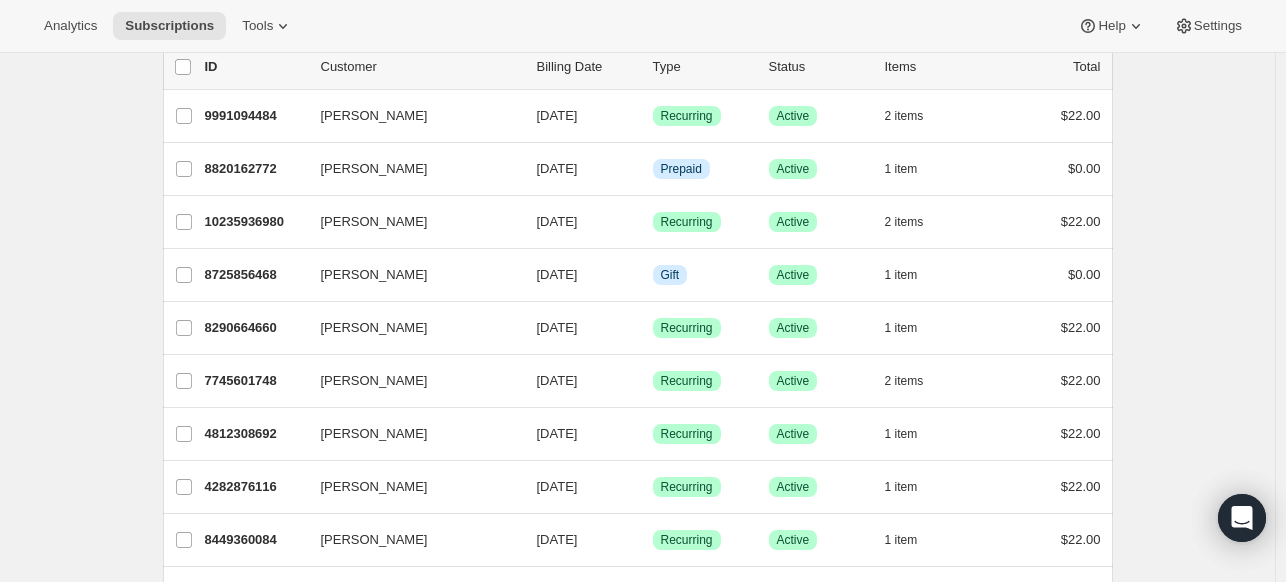 click on "Subscriptions. This page is ready Subscriptions Bulk updates More actions Bulk updates Export All Active Prepaid Paused Cancelled No inventory Needs Review More views All Active Prepaid Paused Cancelled No inventory Needs Review More views Create new view 0 selected Update next billing date Change status Showing 51 subscriptions Select all 51 subscriptions Showing 51 subscriptions Select Select all 51 subscriptions 0 selected list header ID Customer Billing Date Type Status Items Total [PERSON_NAME] 9991094484 [PERSON_NAME] [DATE] Success Recurring Success Active 2   items $22.00 [PERSON_NAME] 8820162772 [PERSON_NAME] [DATE] Info Prepaid Success Active 1   item $0.00 [PERSON_NAME] 10235936980 [PERSON_NAME] [DATE] Success Recurring Success Active 2   items $22.00 [PERSON_NAME] 8725856468 [PERSON_NAME] [DATE] Info Gift Success Active 1   item $0.00 [PERSON_NAME] 8290664660 [PERSON_NAME] [DATE] Success Recurring Success Active 1   item $22.00 [PERSON_NAME] 7745601748 [PERSON_NAME] 2" at bounding box center [637, 1387] 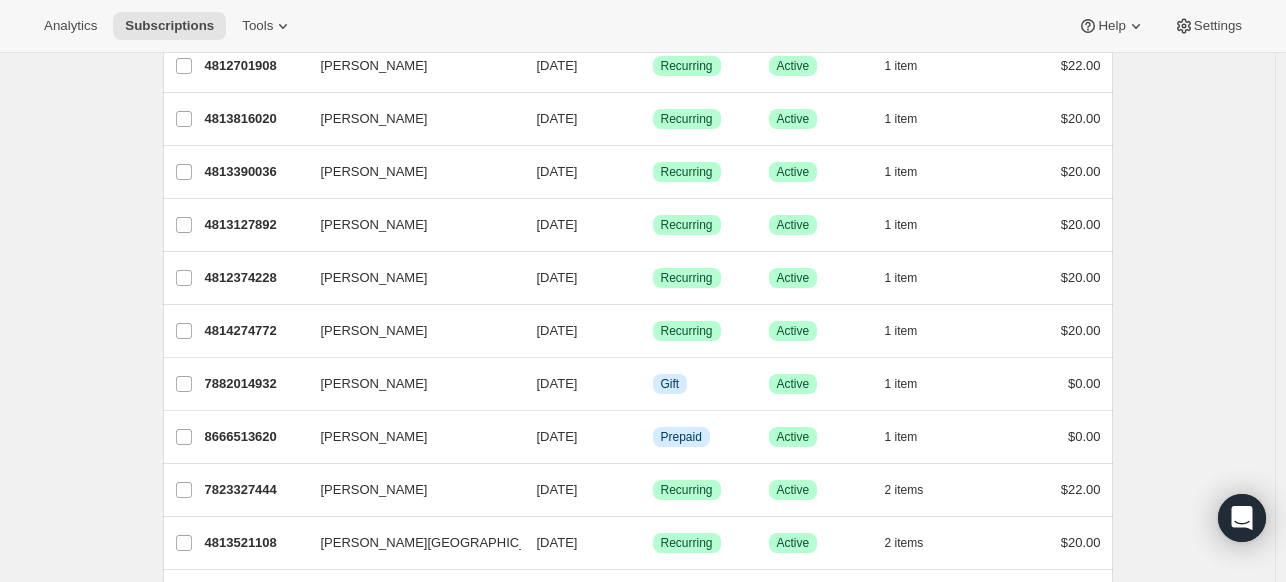 scroll, scrollTop: 1400, scrollLeft: 0, axis: vertical 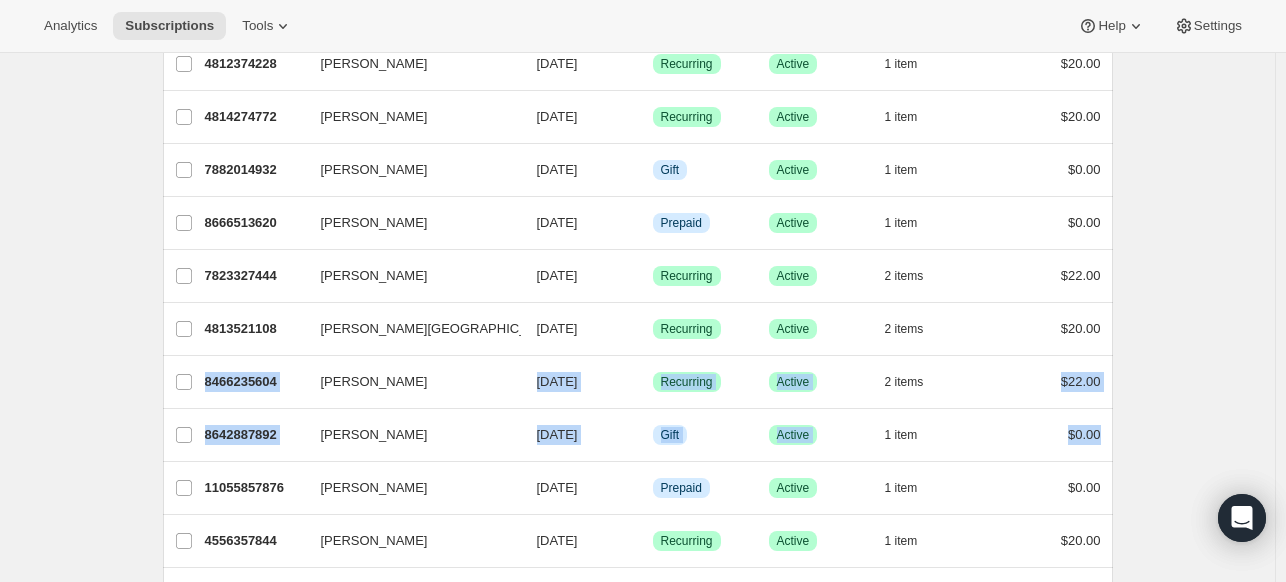 drag, startPoint x: 1272, startPoint y: 323, endPoint x: 1277, endPoint y: 423, distance: 100.12492 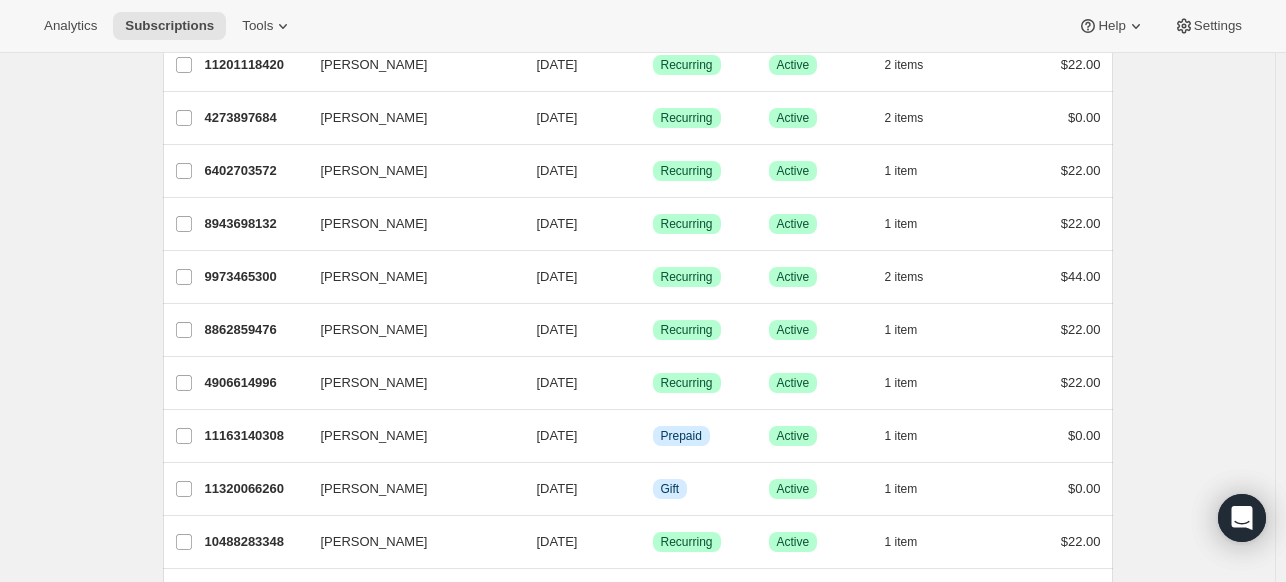 scroll, scrollTop: 2402, scrollLeft: 0, axis: vertical 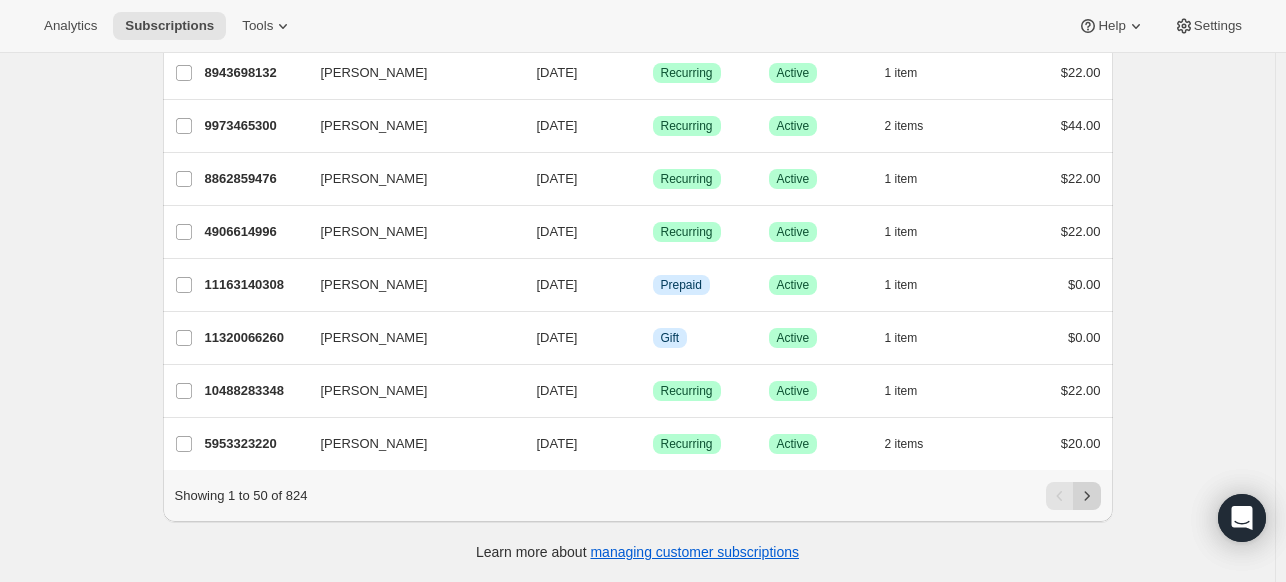 click 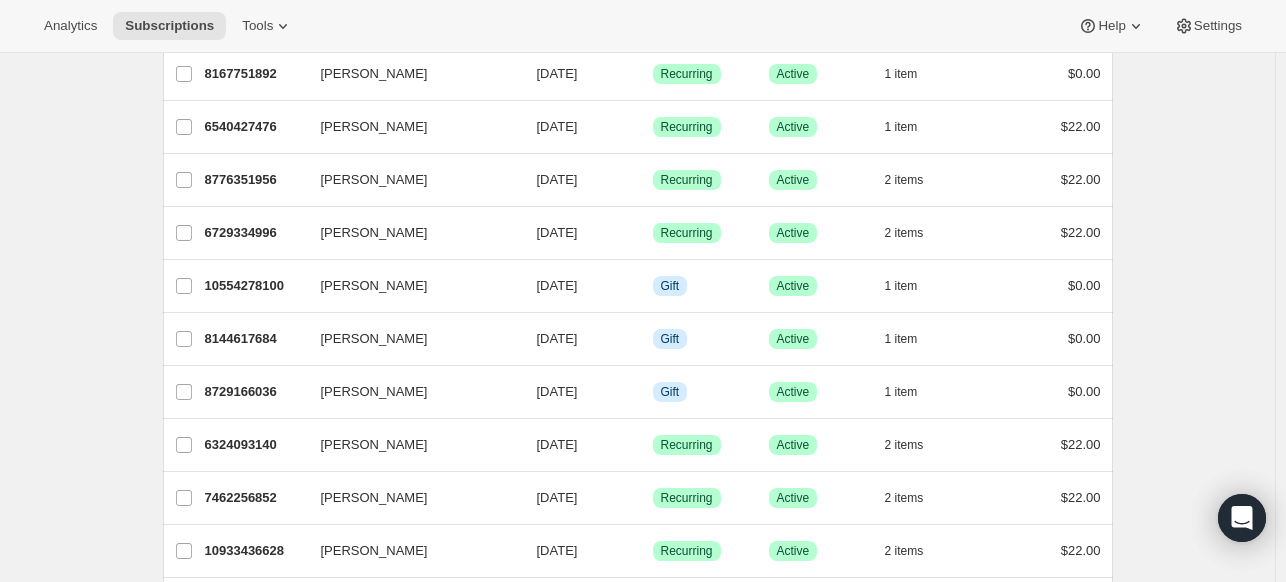 scroll, scrollTop: 602, scrollLeft: 0, axis: vertical 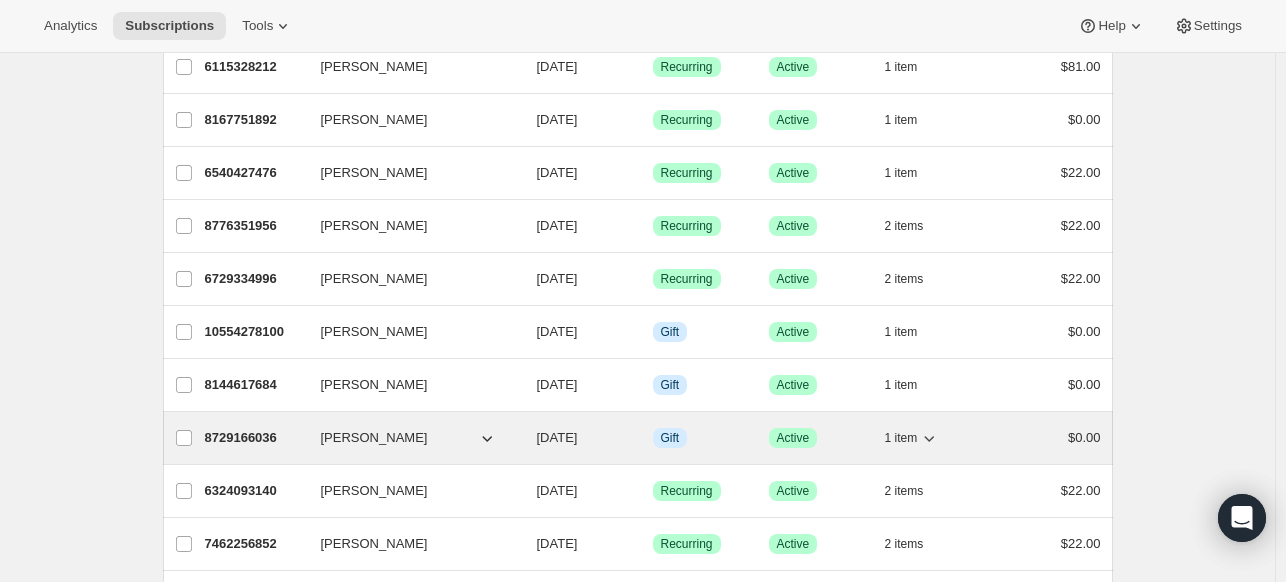click on "[DATE]" at bounding box center [557, 437] 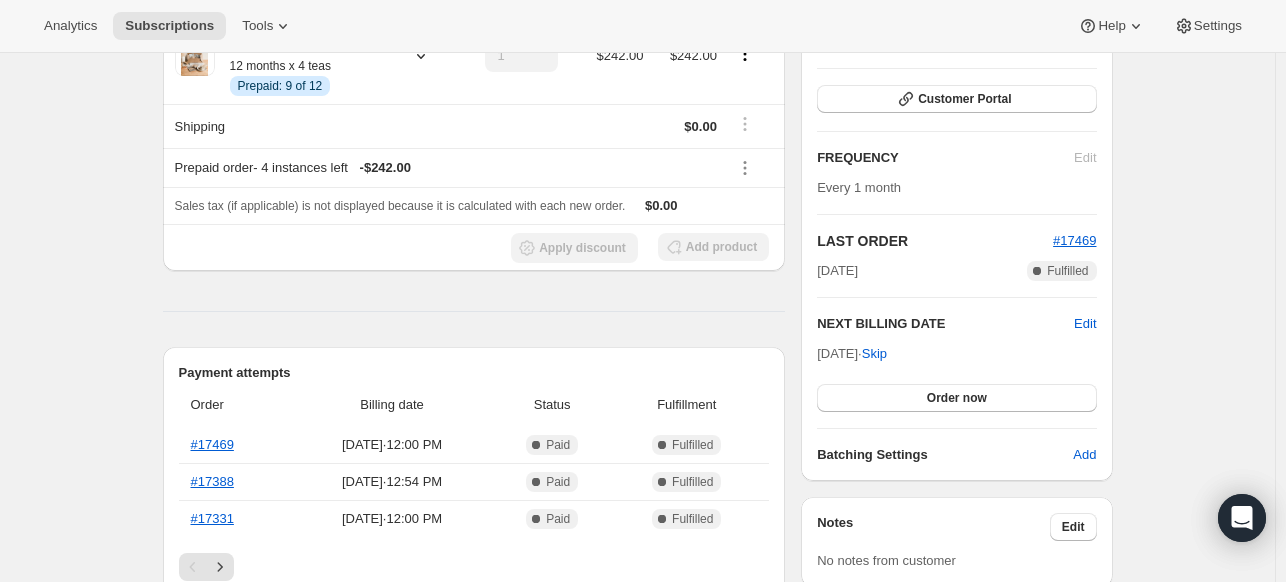 scroll, scrollTop: 300, scrollLeft: 0, axis: vertical 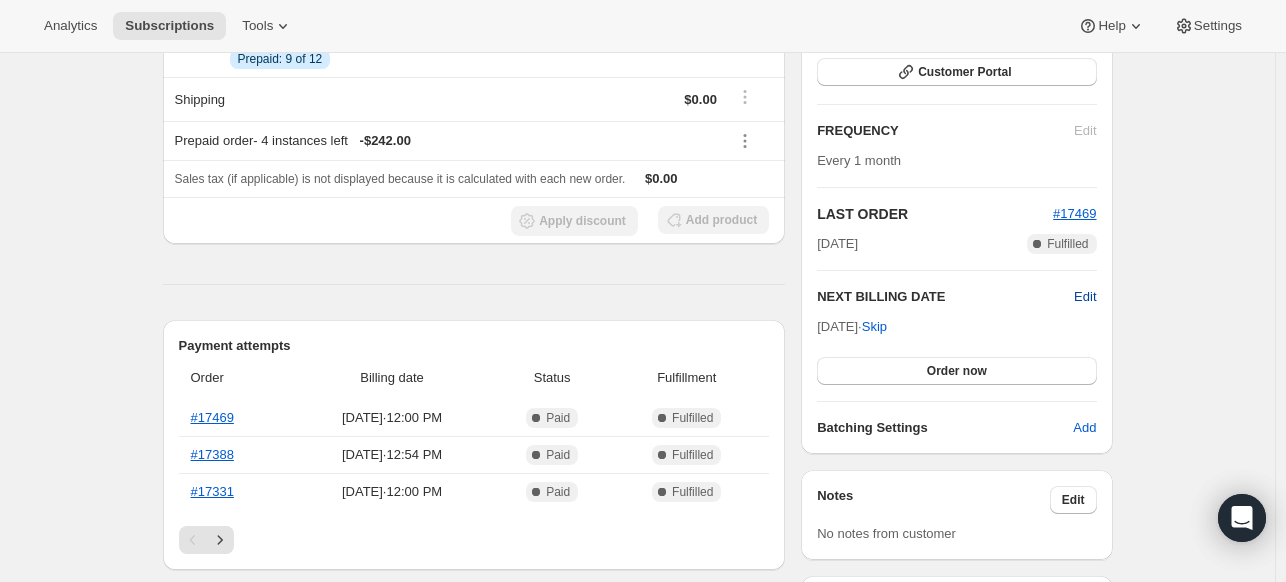 click on "Edit" at bounding box center [1085, 297] 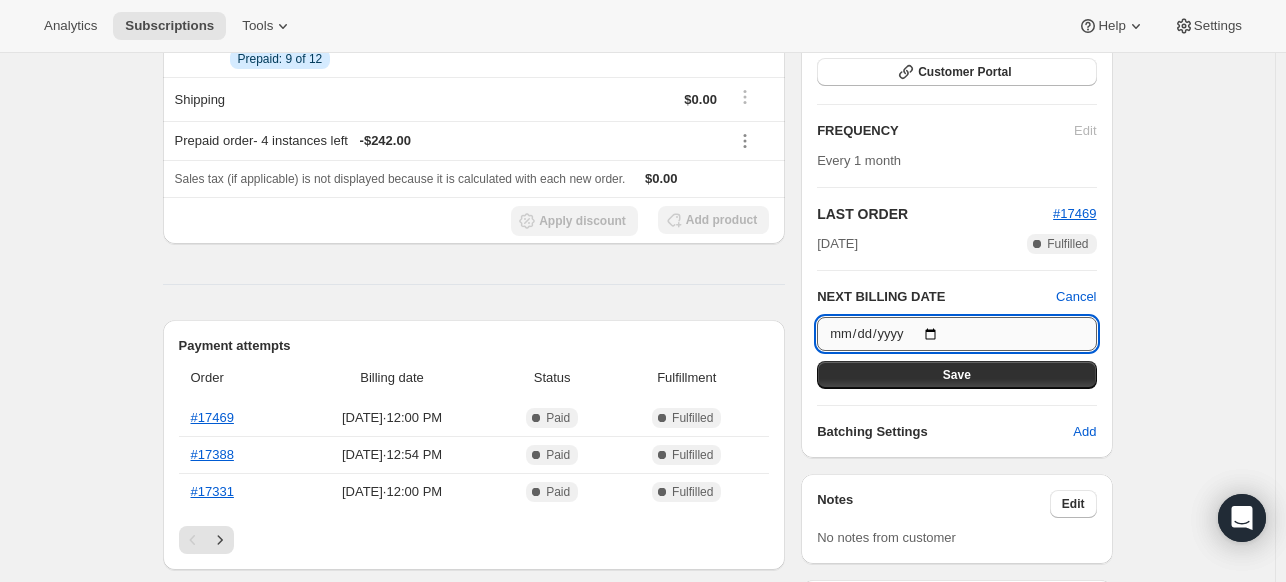 click on "[DATE]" at bounding box center (956, 334) 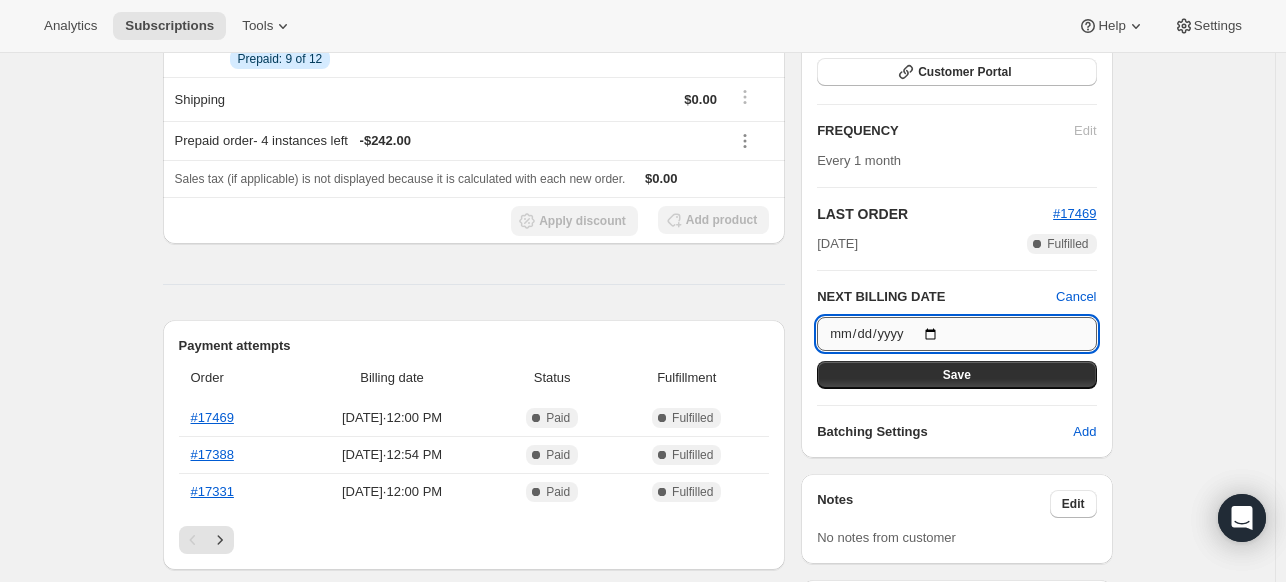 click on "[DATE]" at bounding box center [956, 334] 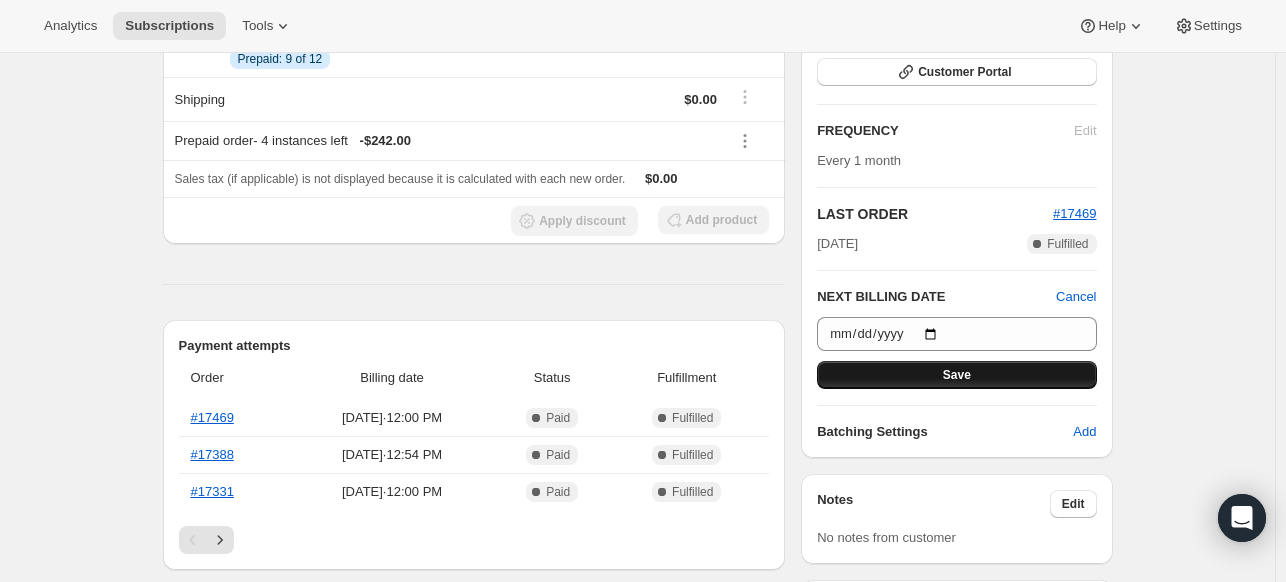 click on "Save" at bounding box center (957, 375) 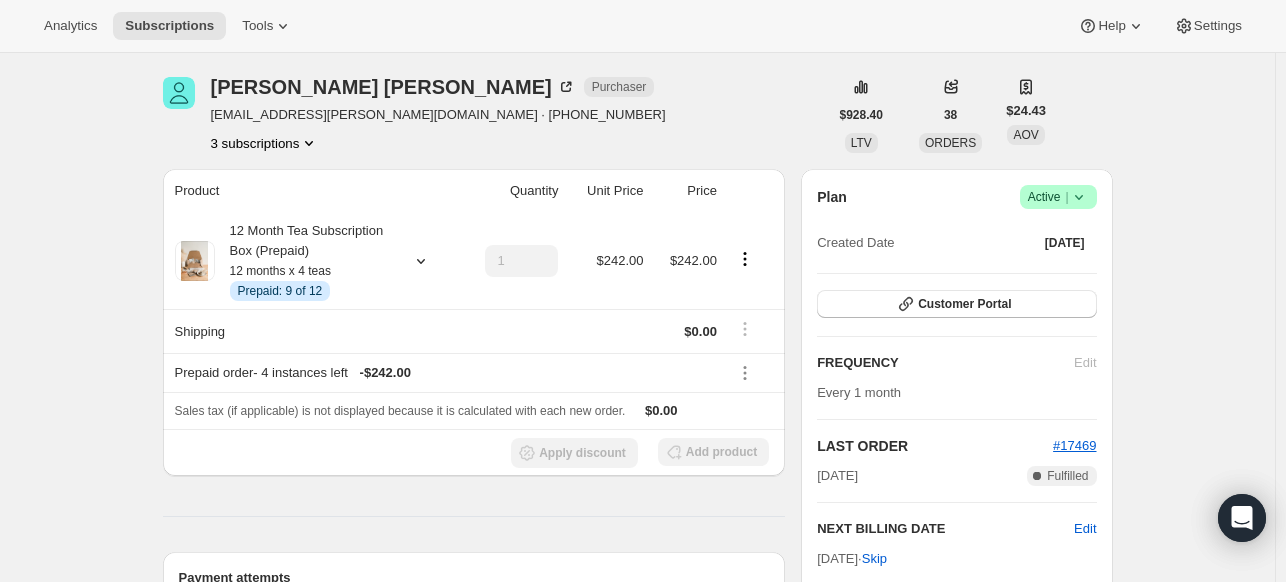 scroll, scrollTop: 0, scrollLeft: 0, axis: both 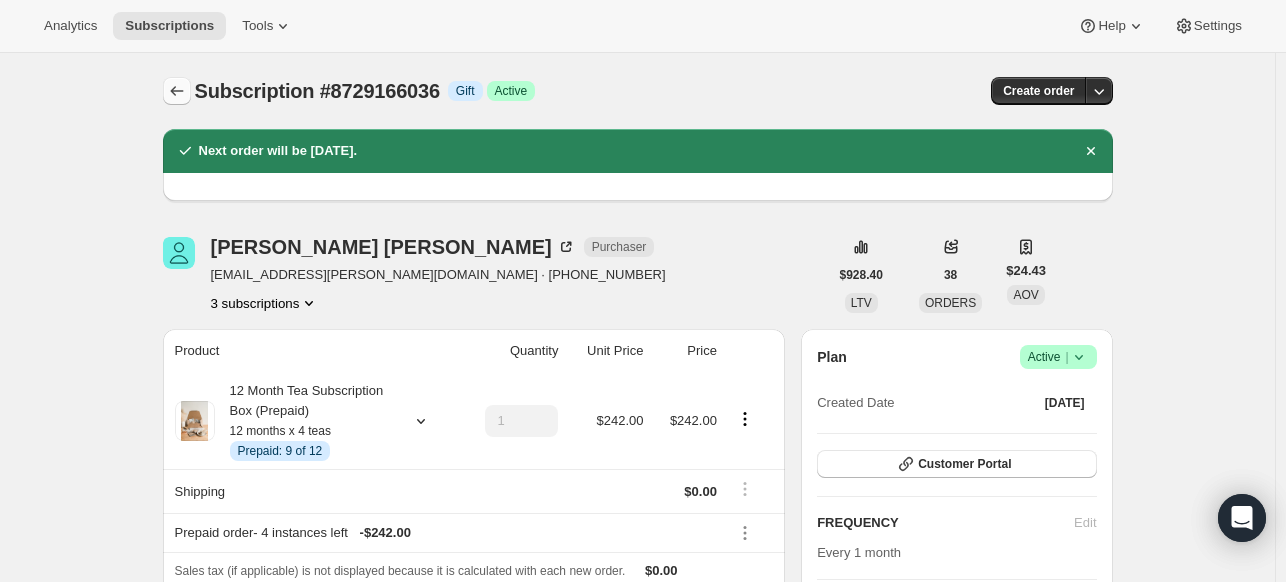 click 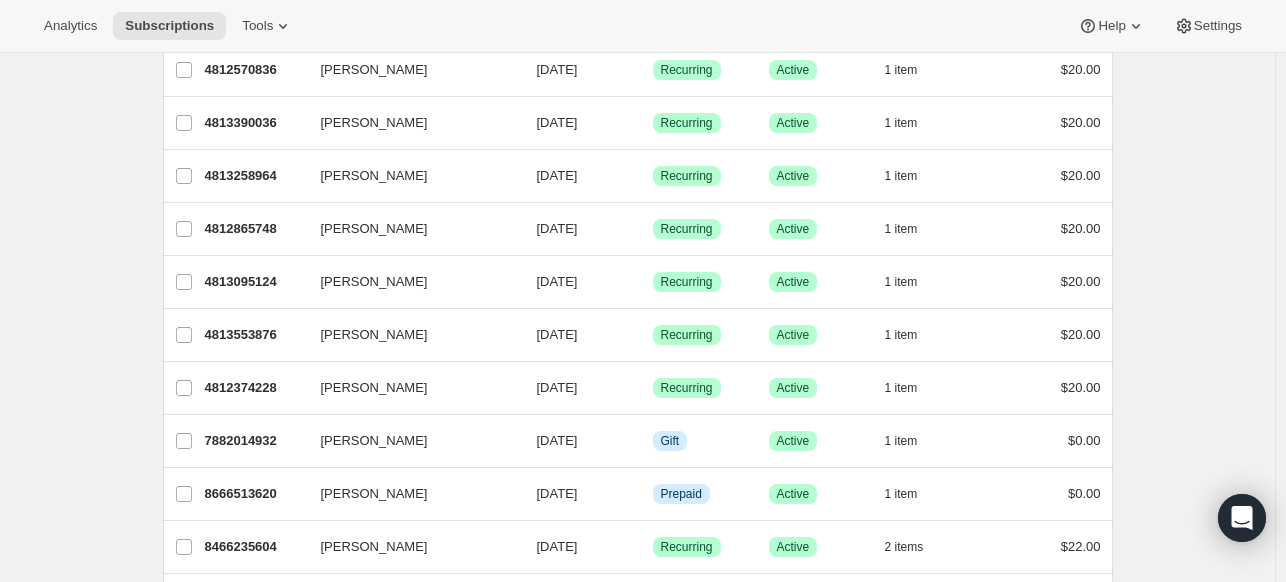 scroll, scrollTop: 2402, scrollLeft: 0, axis: vertical 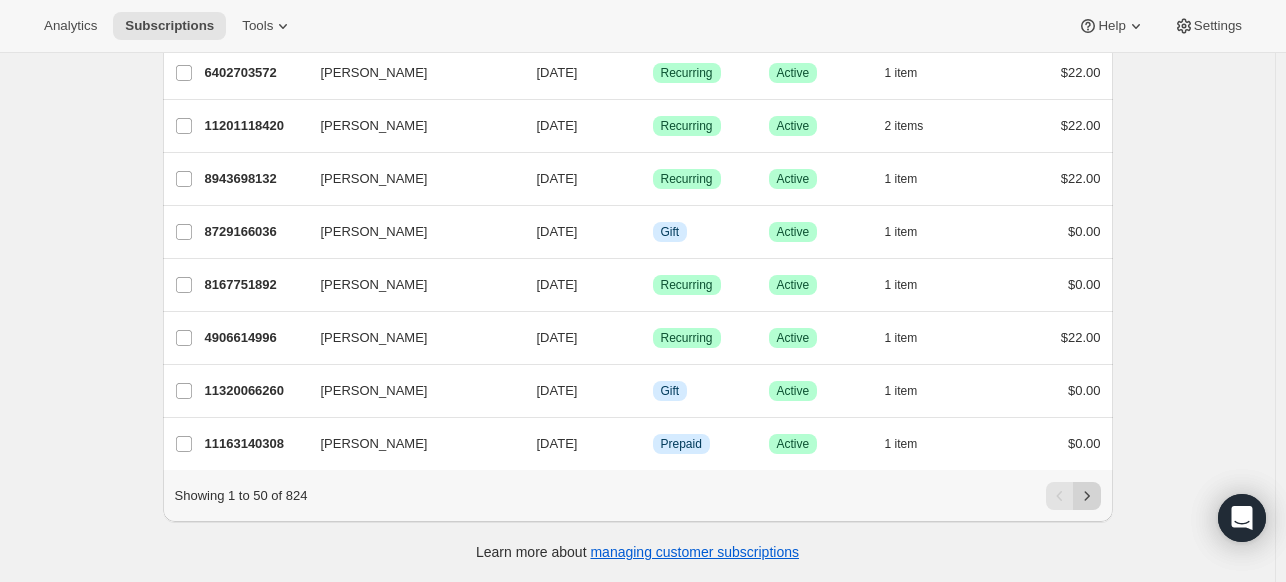 click 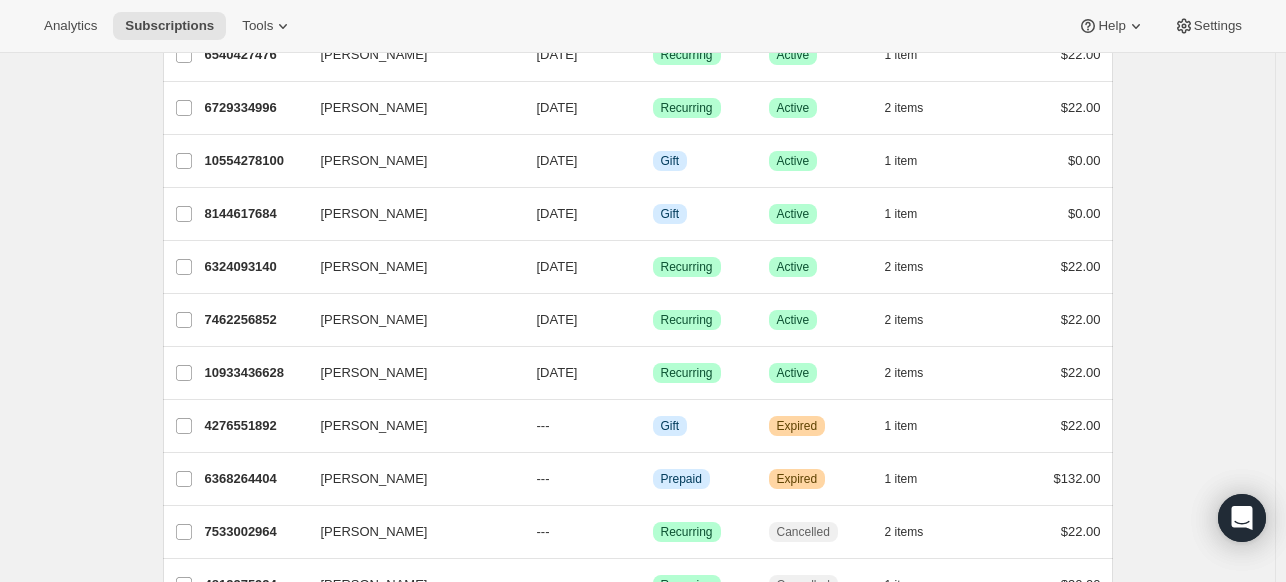 scroll, scrollTop: 602, scrollLeft: 0, axis: vertical 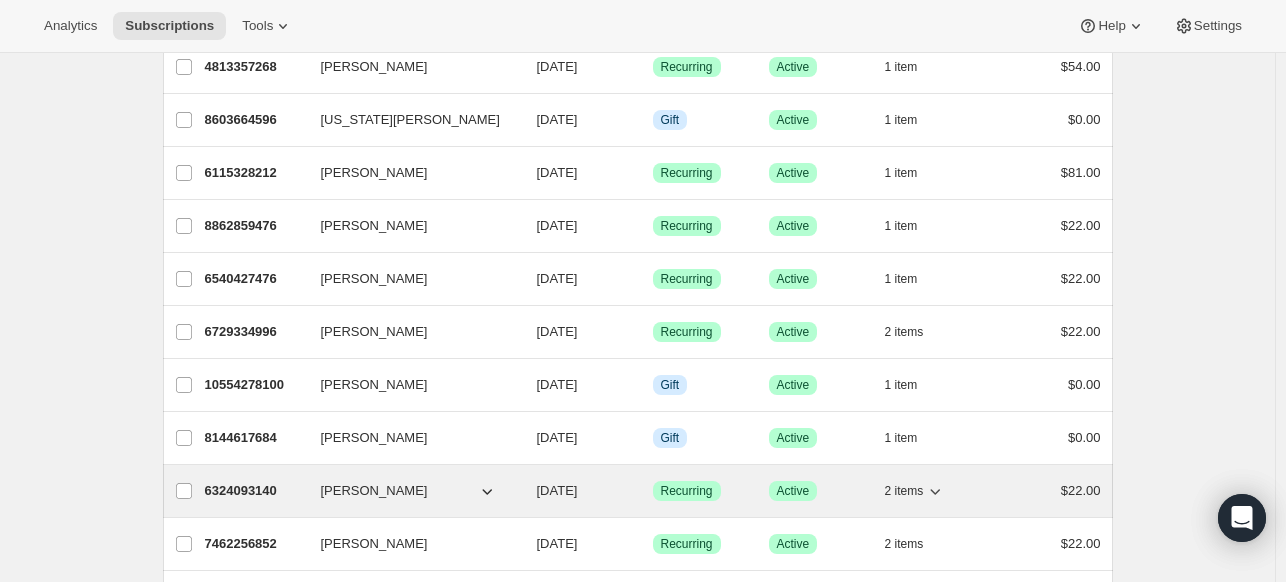 click on "[DATE]" at bounding box center (557, 490) 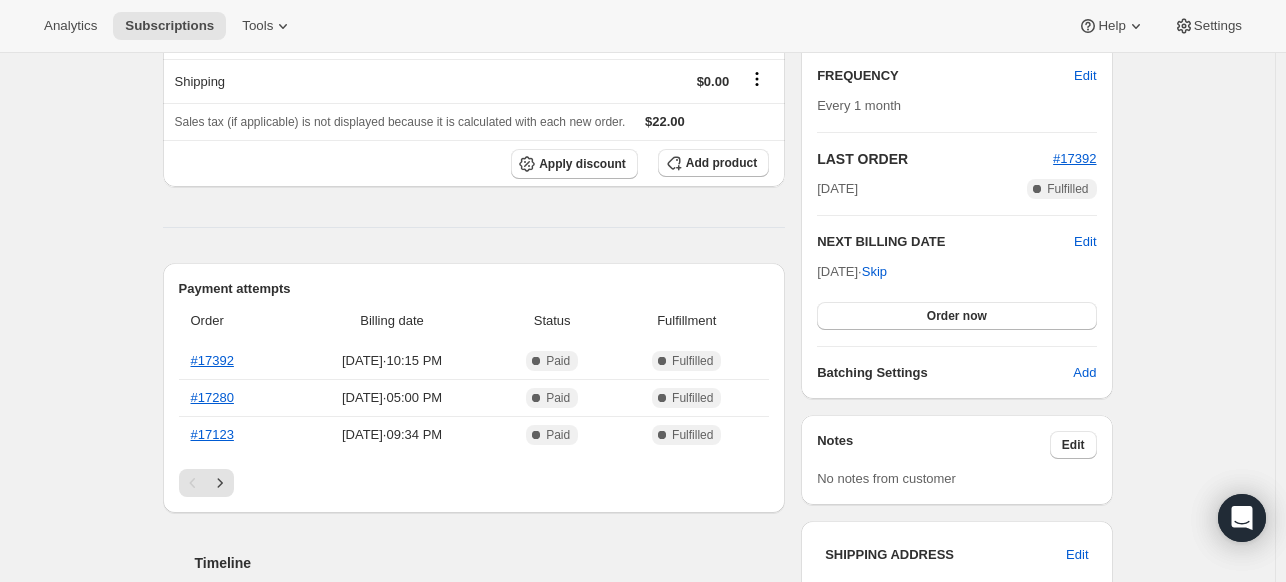 scroll, scrollTop: 400, scrollLeft: 0, axis: vertical 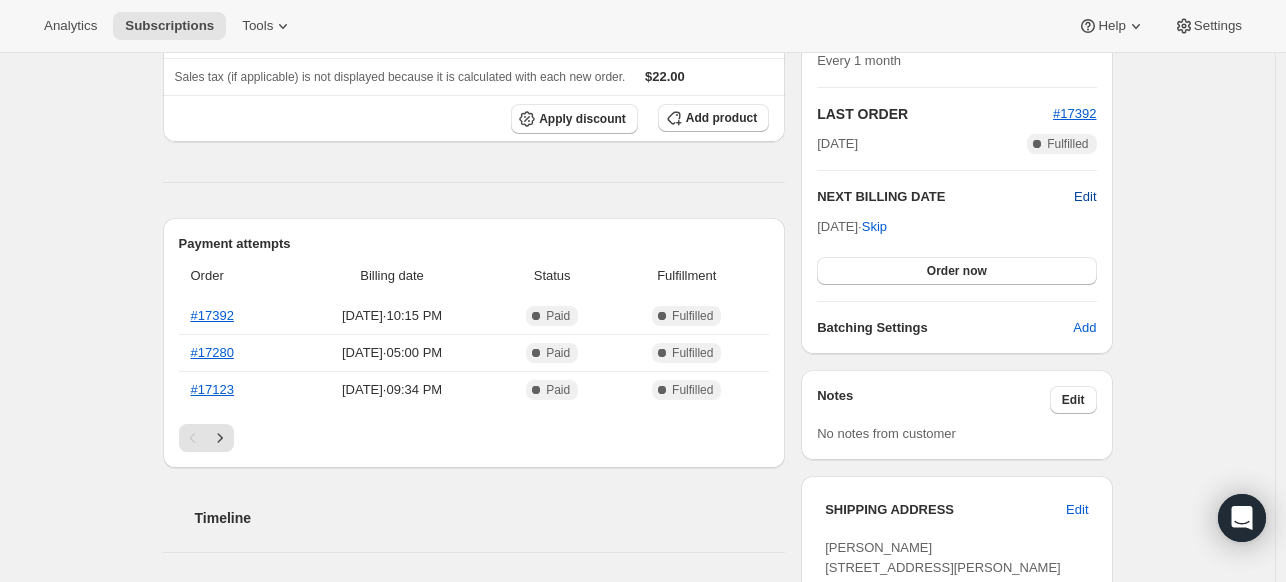 click on "Edit" at bounding box center [1085, 197] 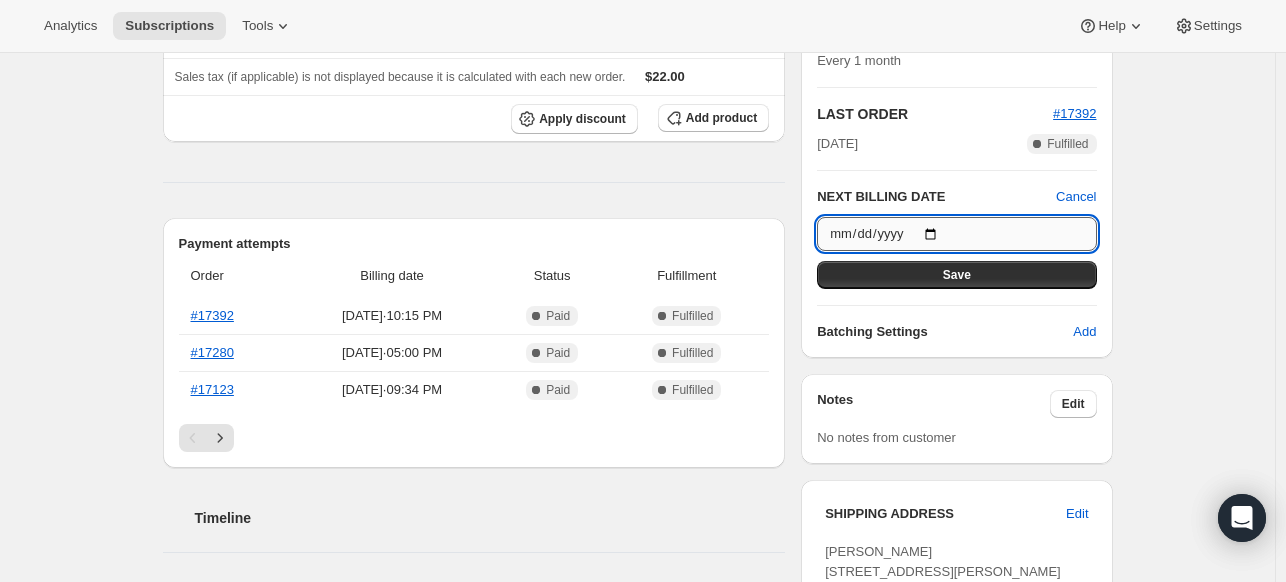 click on "[DATE]" at bounding box center (956, 234) 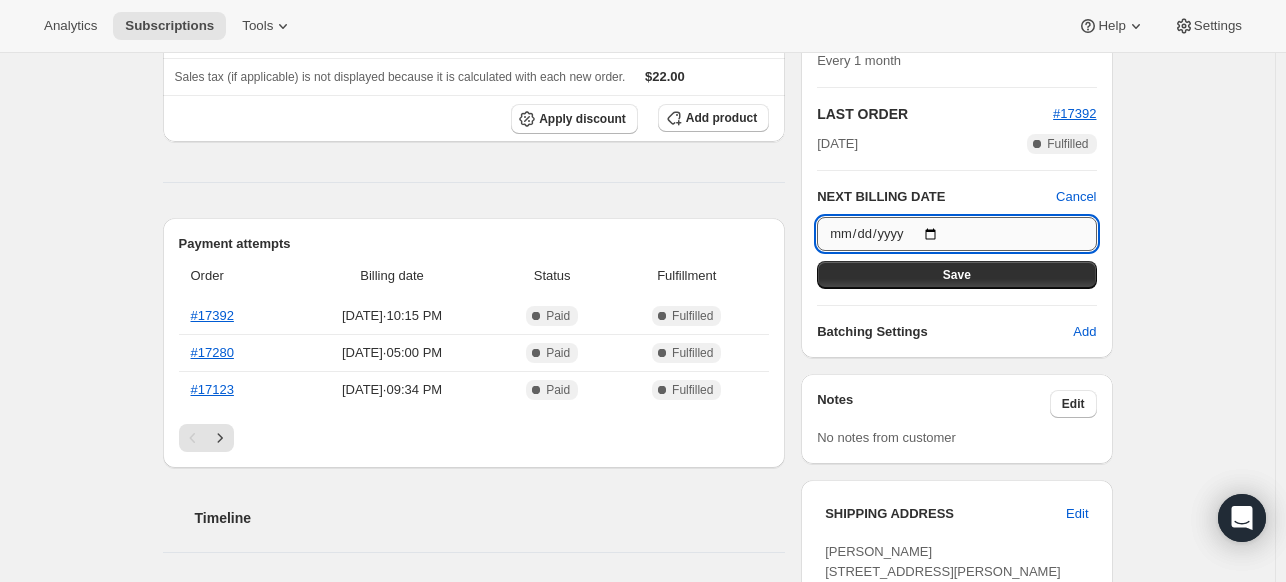 click on "[DATE]" at bounding box center [956, 234] 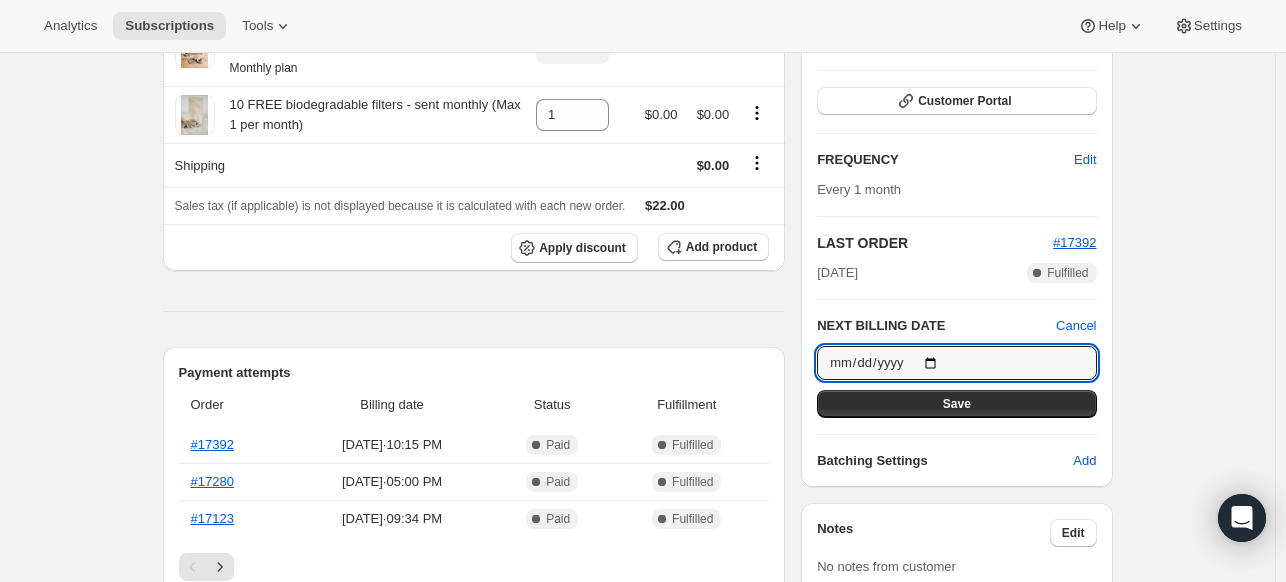 scroll, scrollTop: 300, scrollLeft: 0, axis: vertical 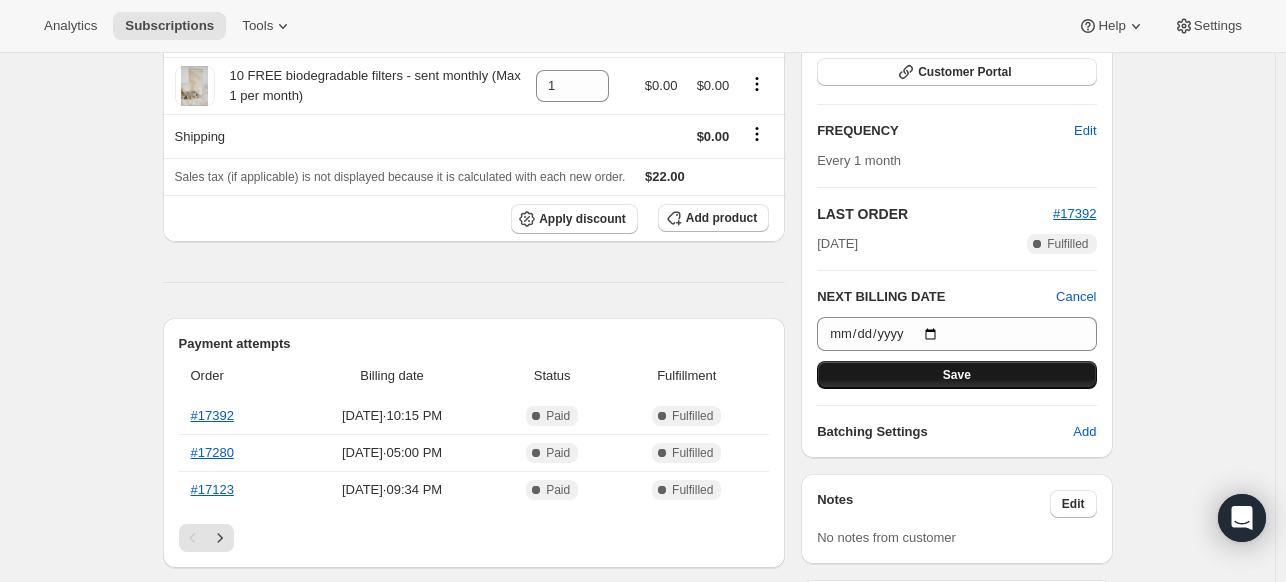 click on "Save" at bounding box center [956, 375] 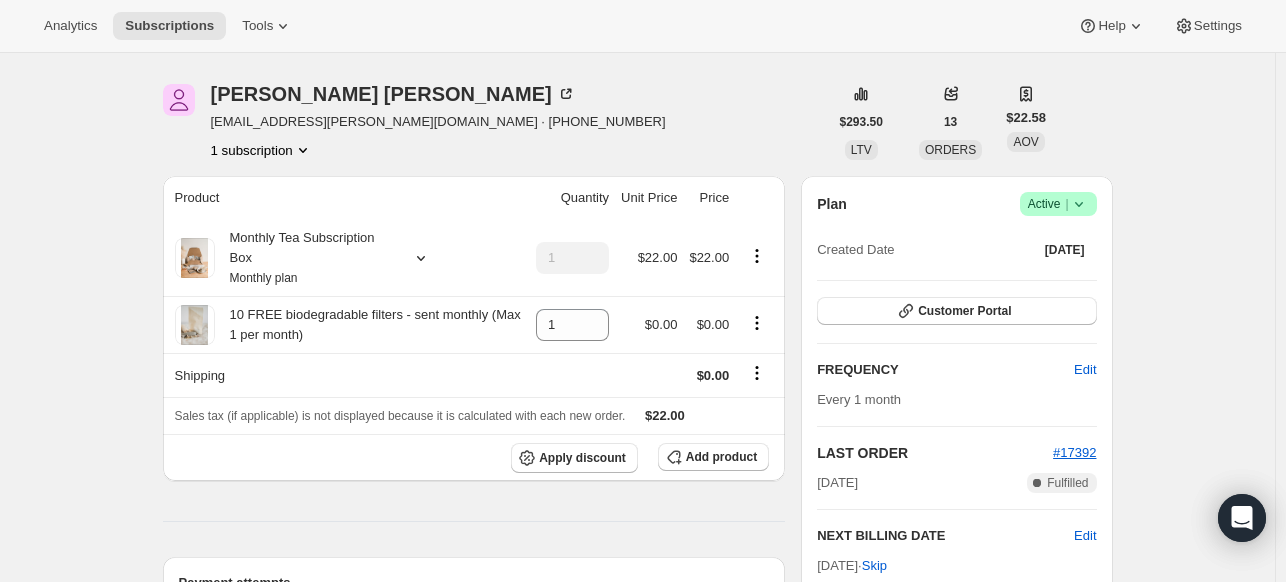 scroll, scrollTop: 0, scrollLeft: 0, axis: both 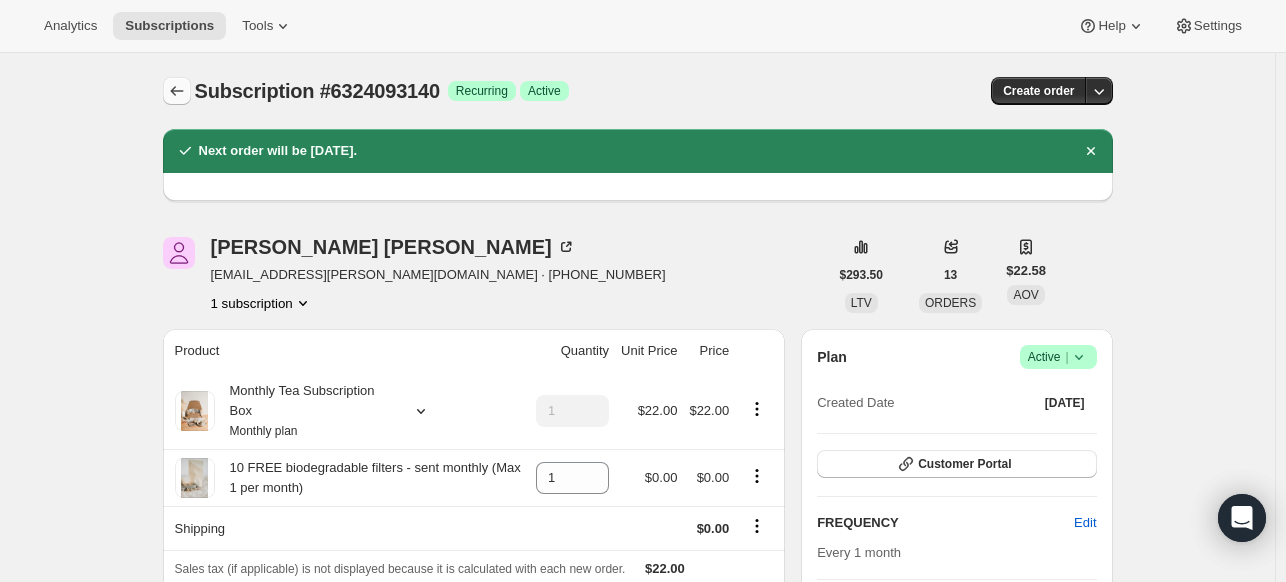 click 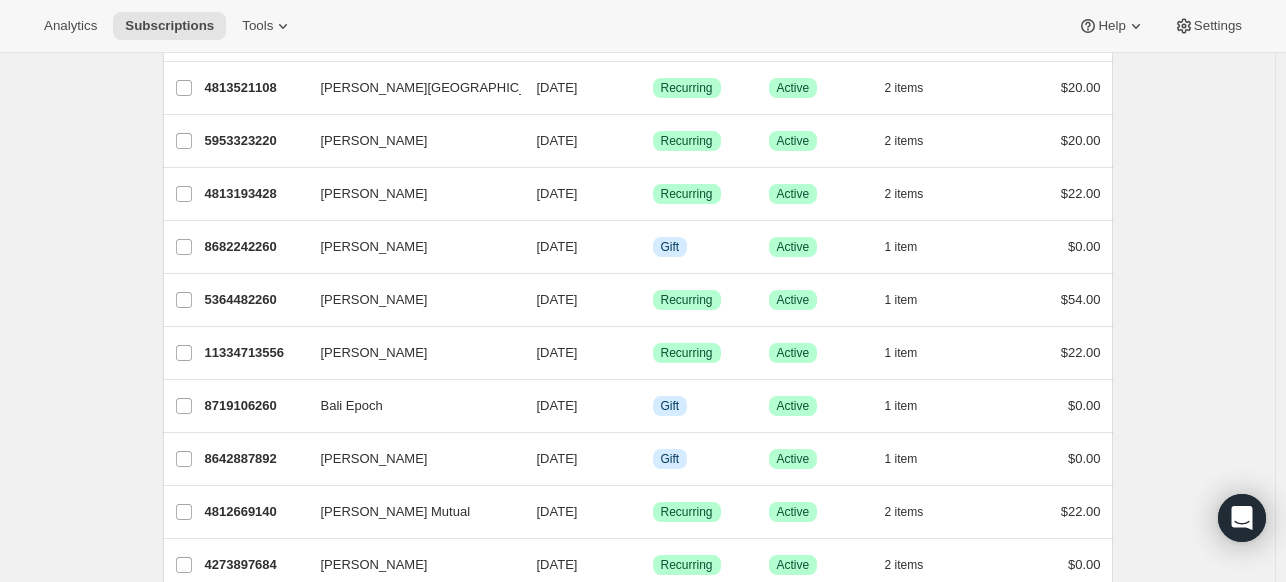 scroll, scrollTop: 2400, scrollLeft: 0, axis: vertical 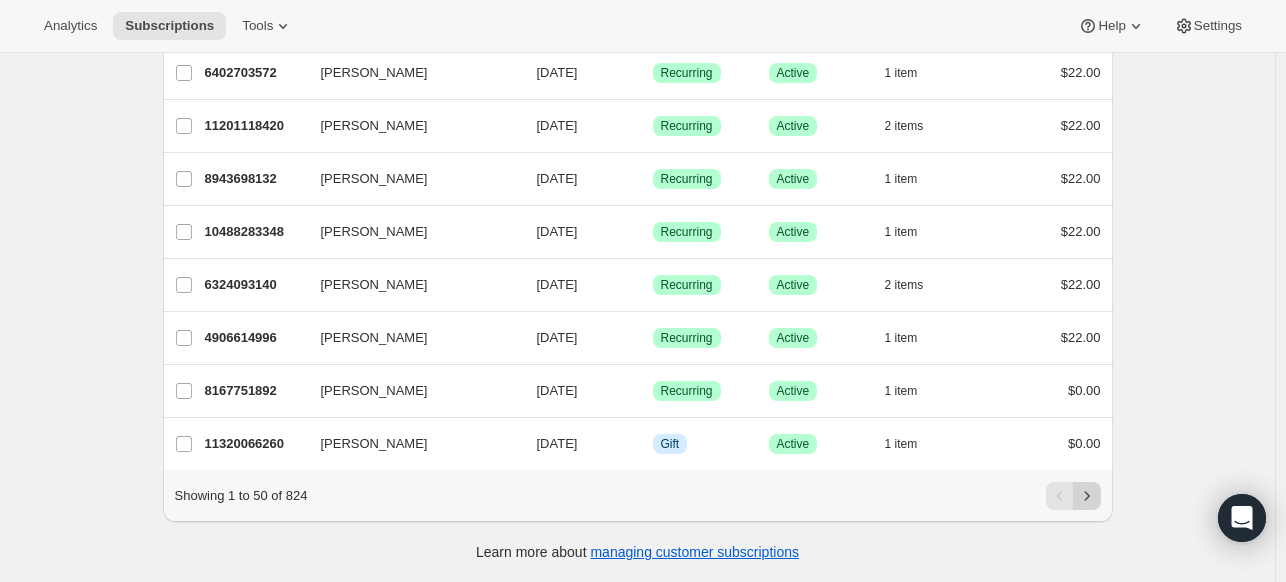 click at bounding box center [1087, 496] 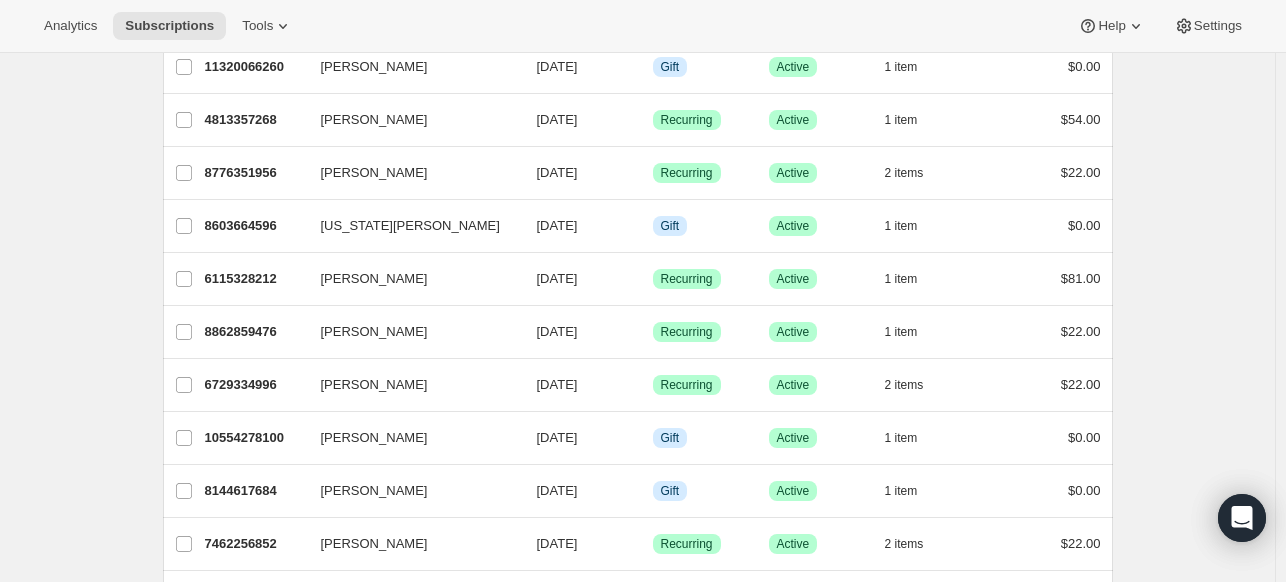 scroll, scrollTop: 500, scrollLeft: 0, axis: vertical 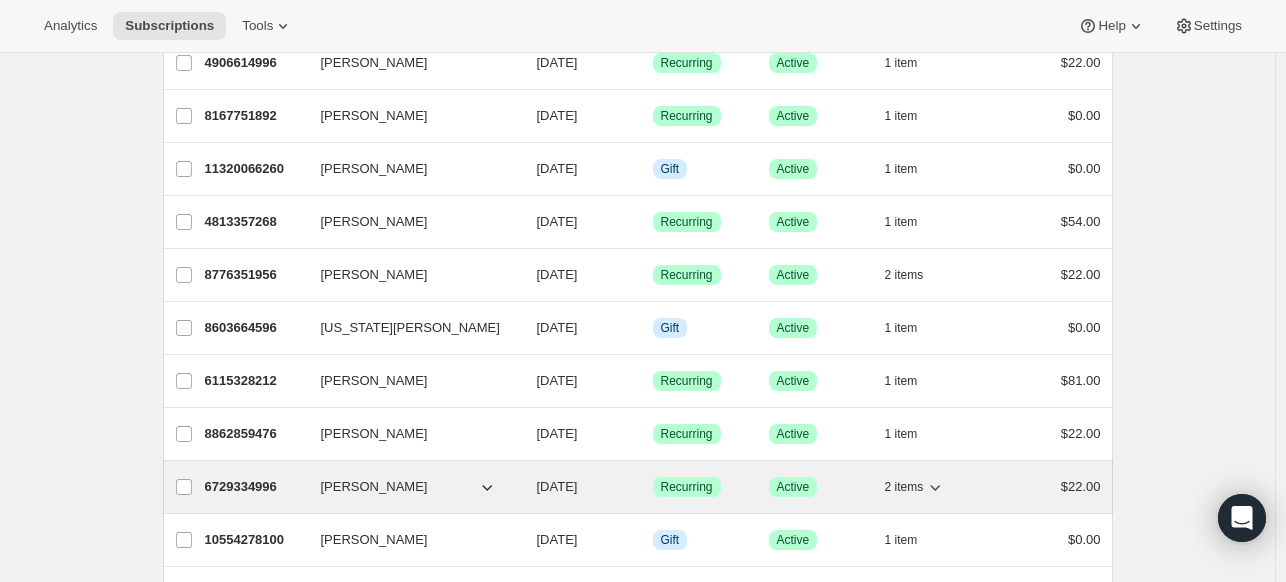 click on "[DATE]" at bounding box center (557, 486) 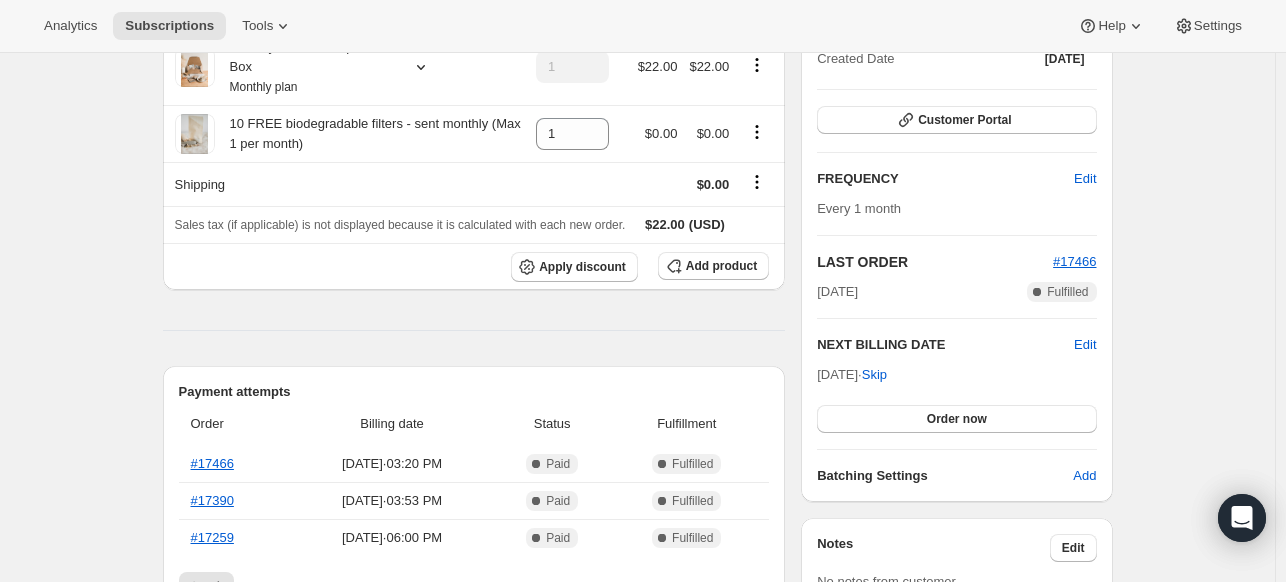 scroll, scrollTop: 300, scrollLeft: 0, axis: vertical 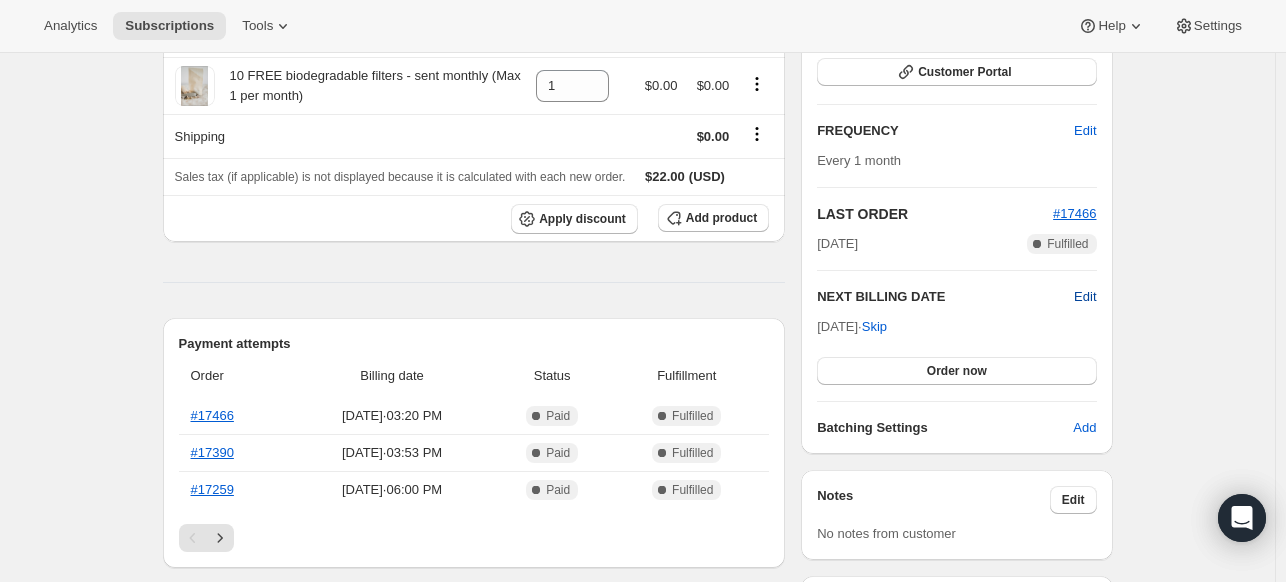 click on "Edit" at bounding box center [1085, 297] 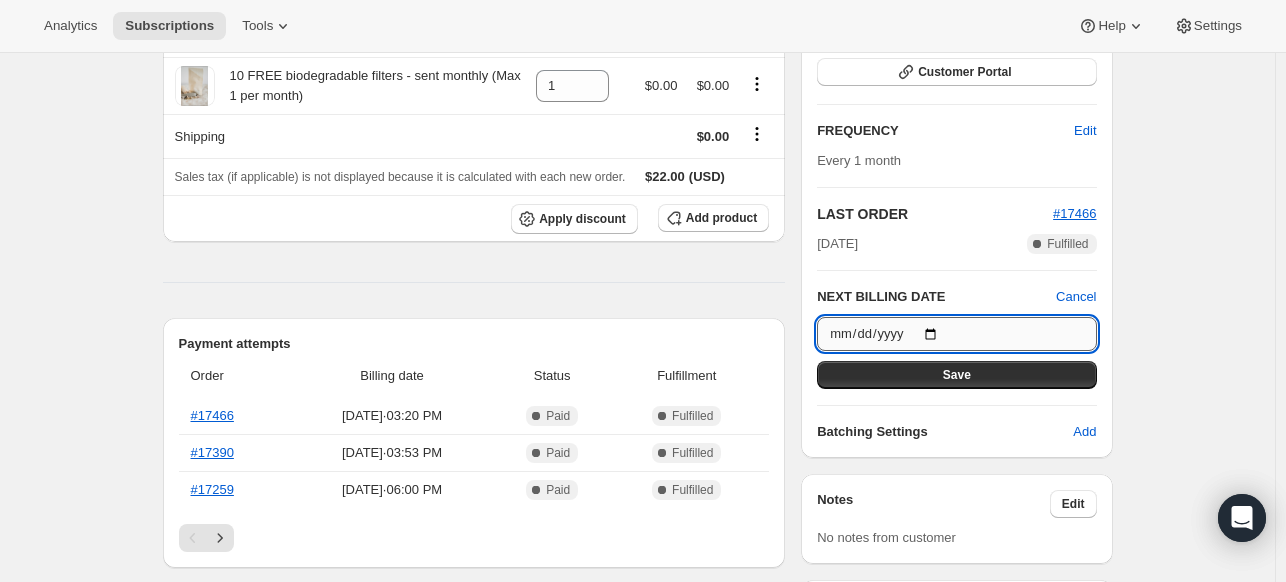 click on "[DATE]" at bounding box center [956, 334] 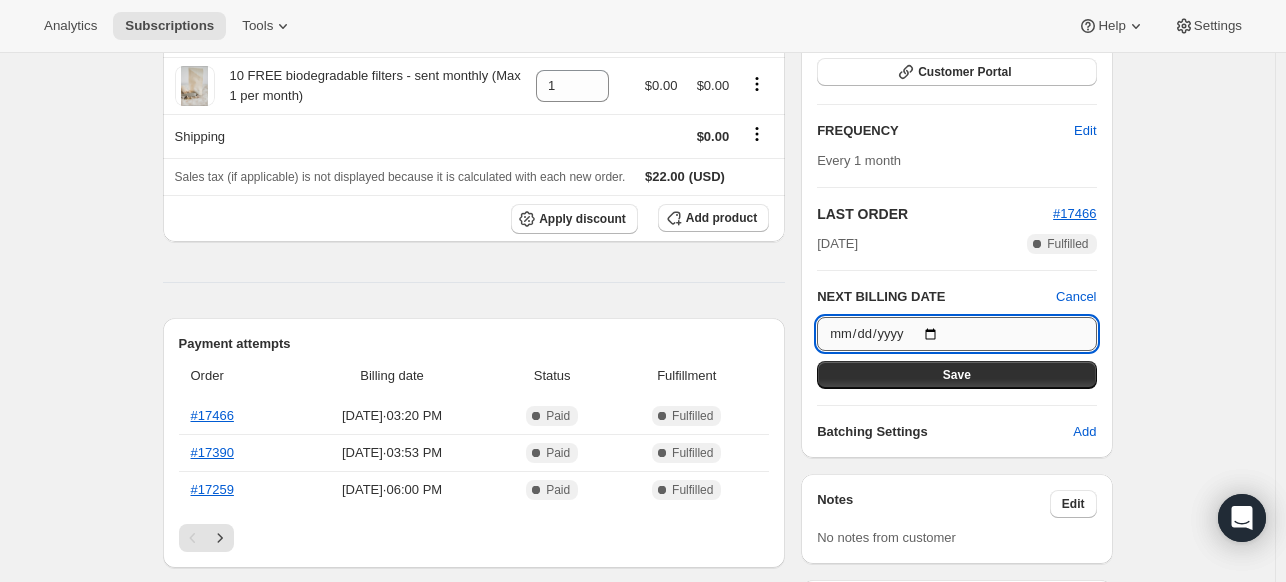 type on "[DATE]" 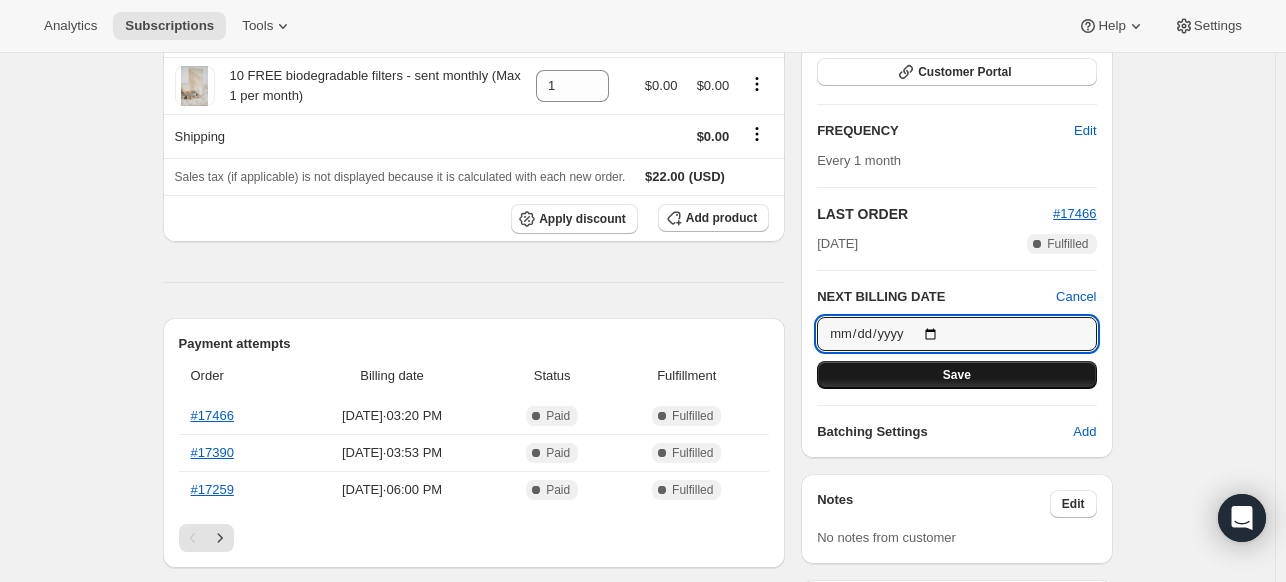click on "Save" at bounding box center (956, 375) 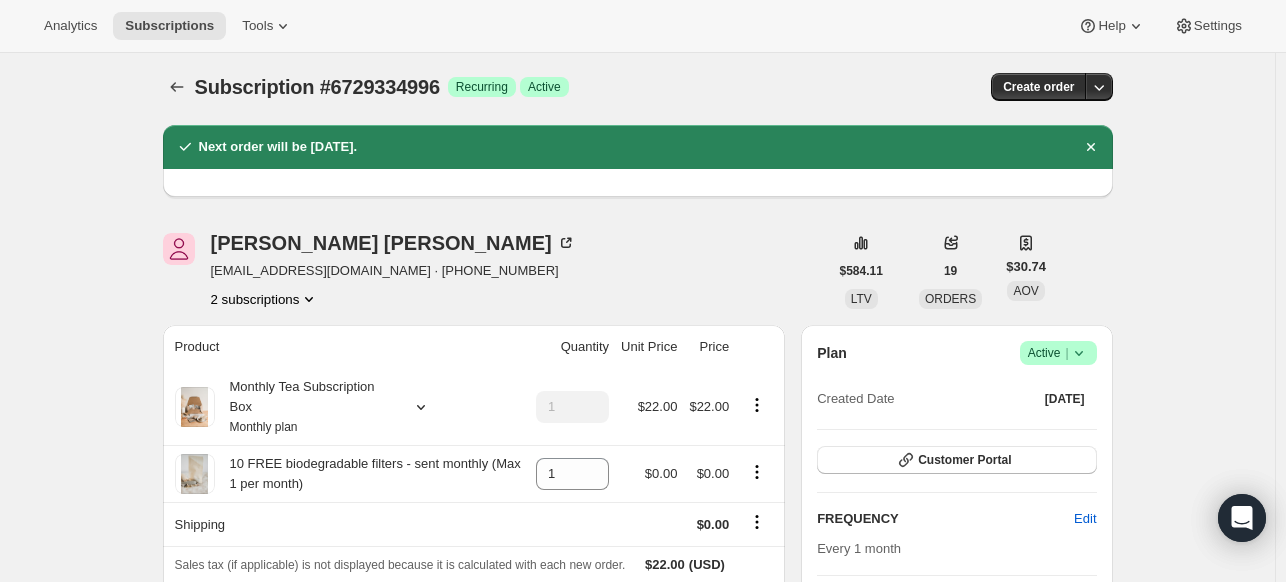 scroll, scrollTop: 0, scrollLeft: 0, axis: both 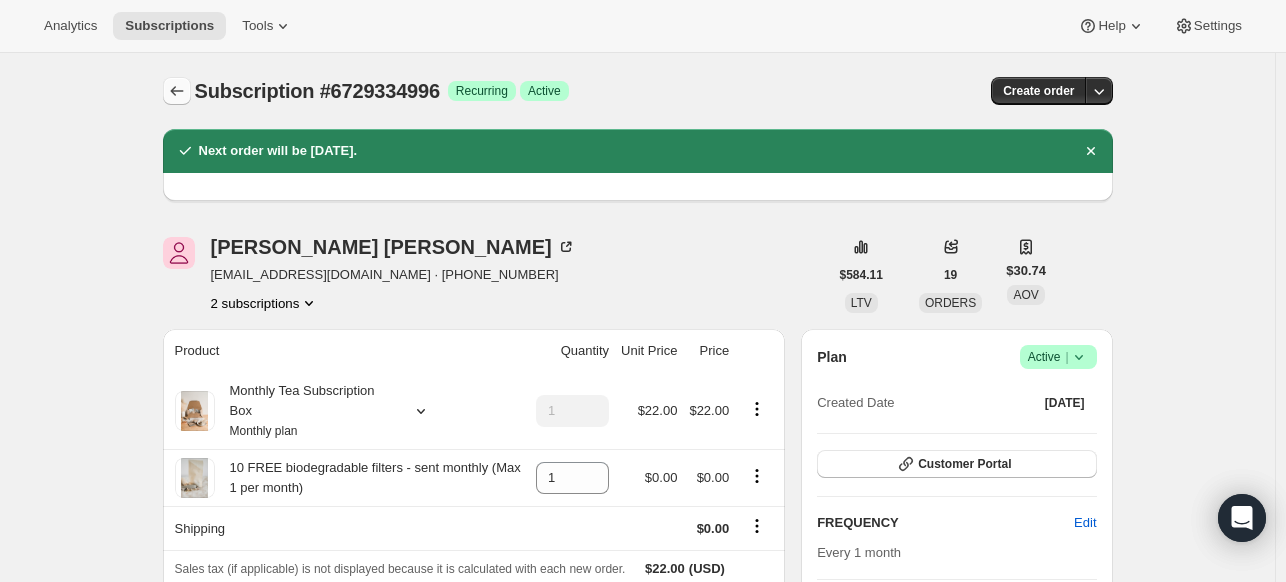 click 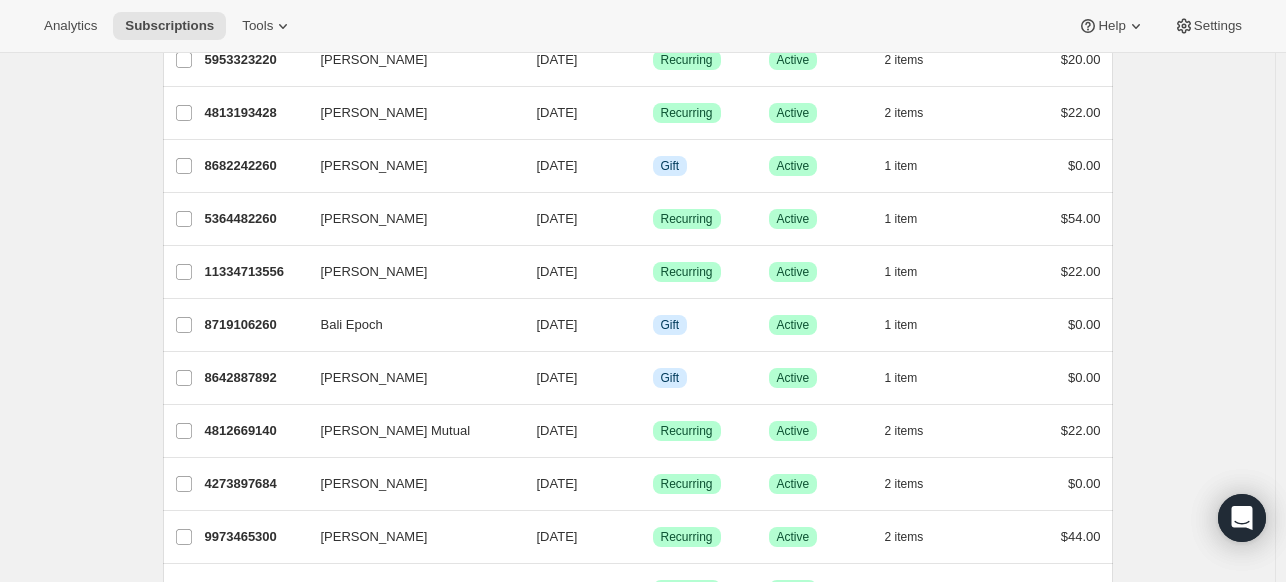 scroll, scrollTop: 2402, scrollLeft: 0, axis: vertical 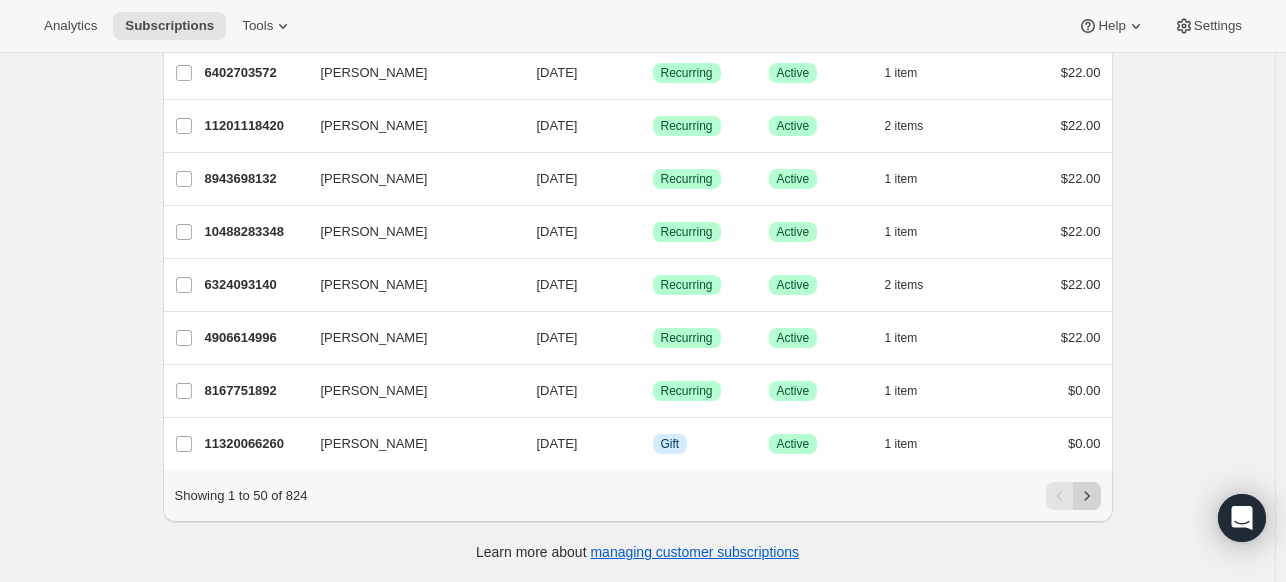 click 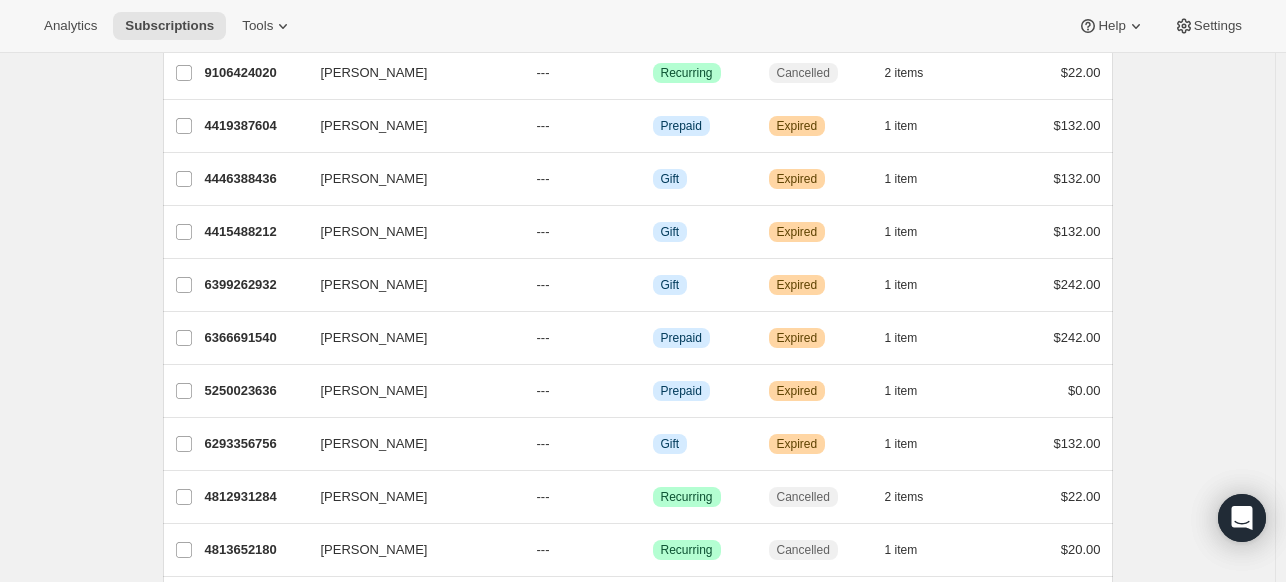 scroll, scrollTop: 1458, scrollLeft: 0, axis: vertical 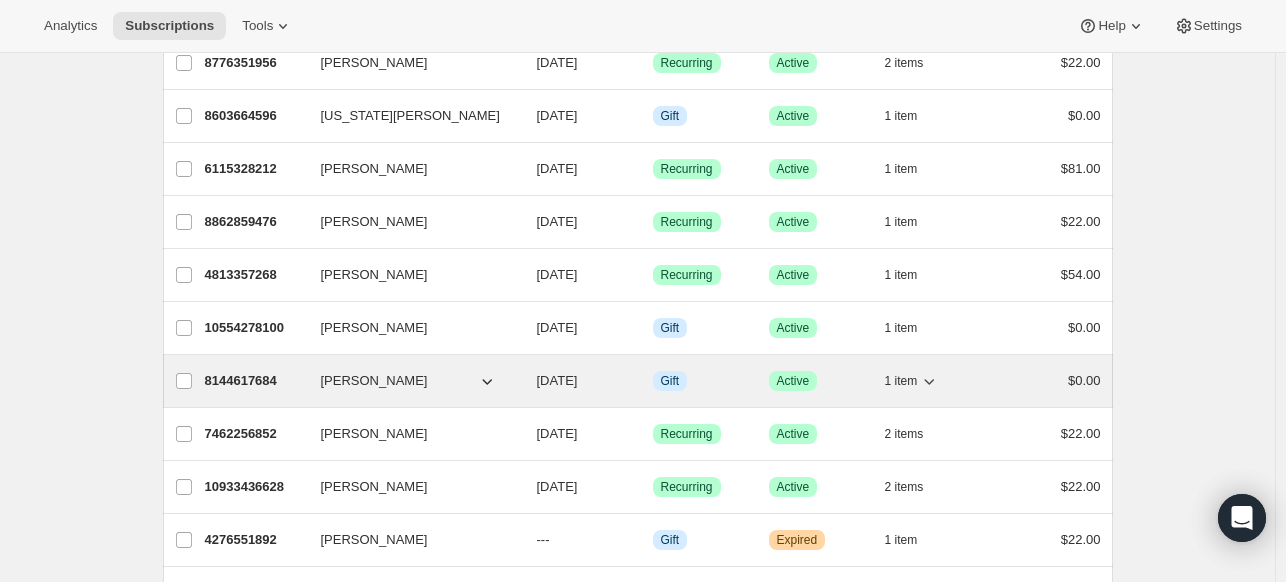 click on "[DATE]" at bounding box center [557, 380] 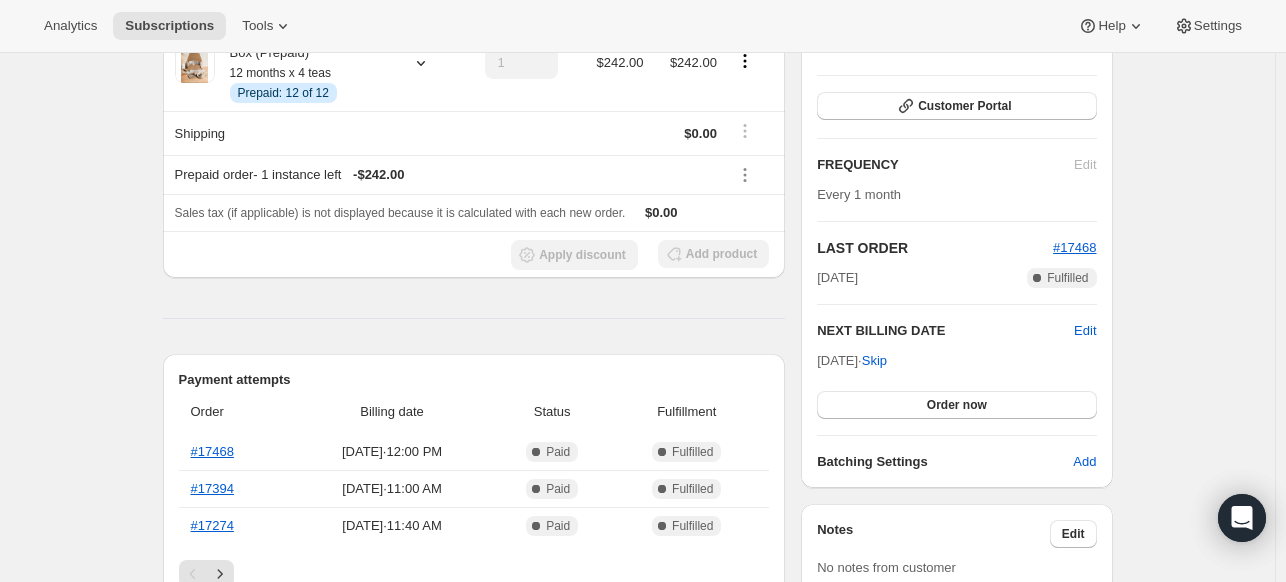 scroll, scrollTop: 300, scrollLeft: 0, axis: vertical 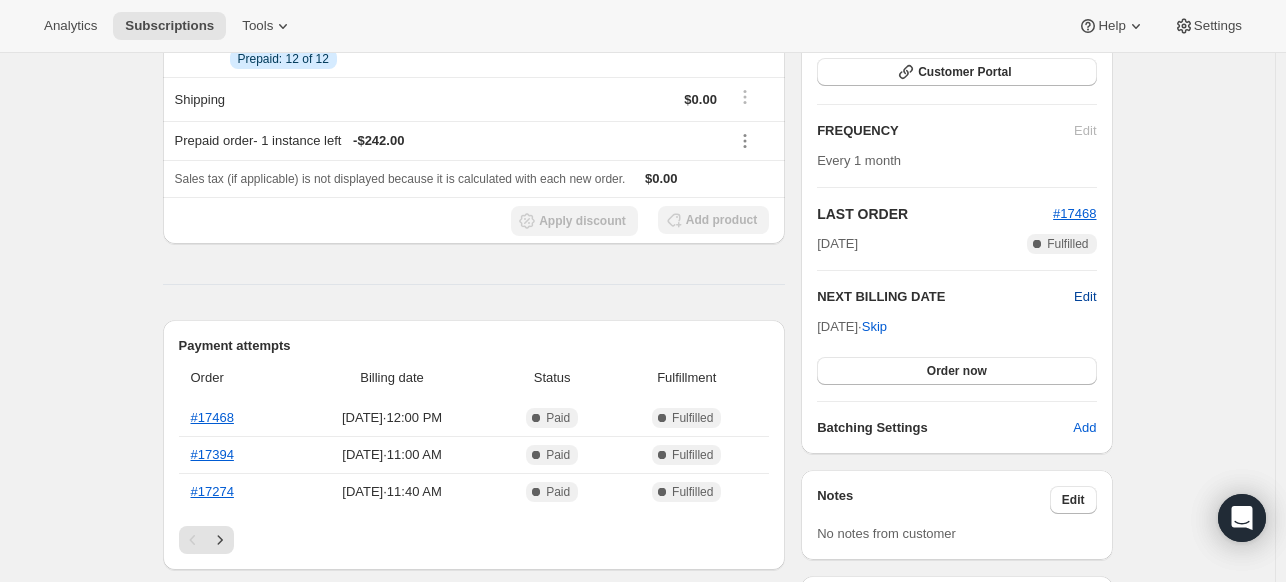click on "Edit" at bounding box center (1085, 297) 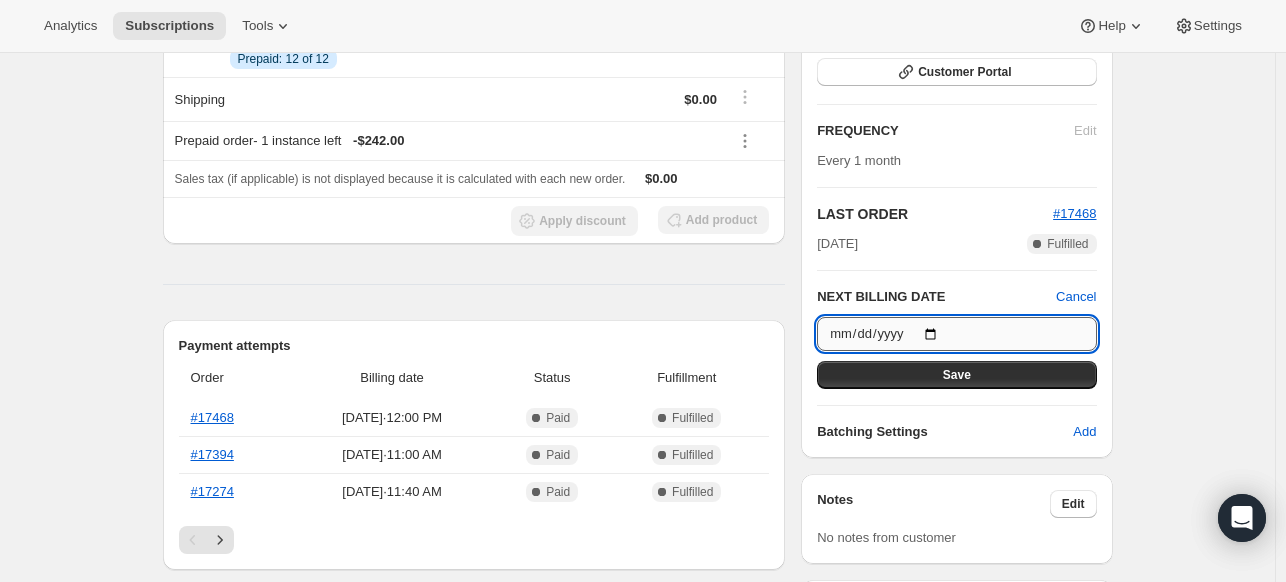 click on "[DATE]" at bounding box center (956, 334) 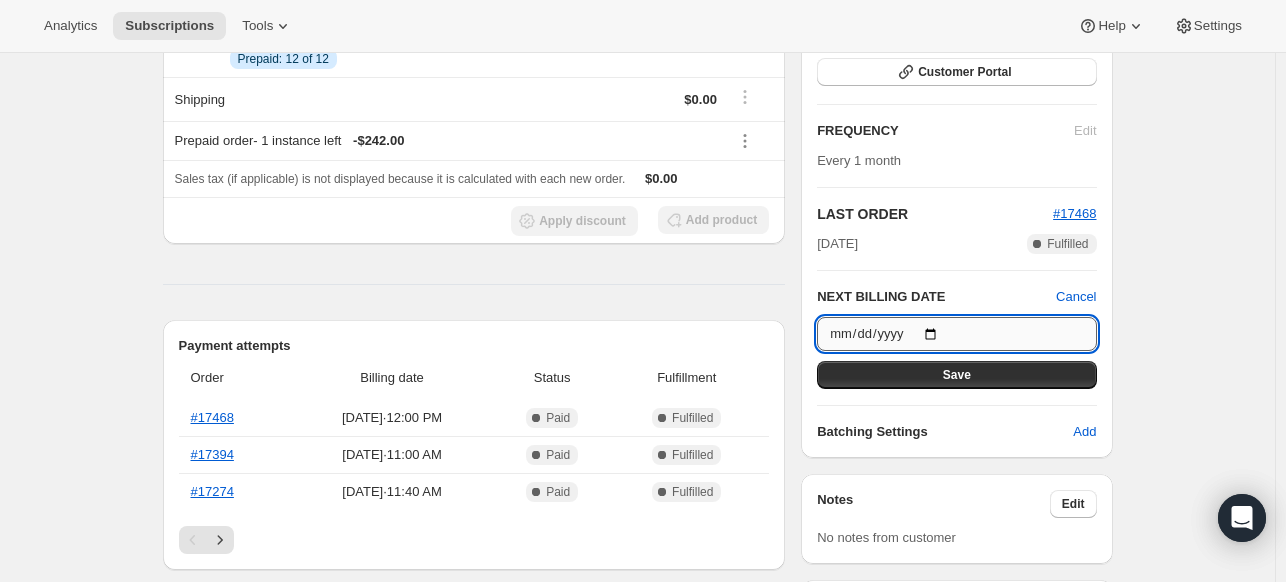 type on "[DATE]" 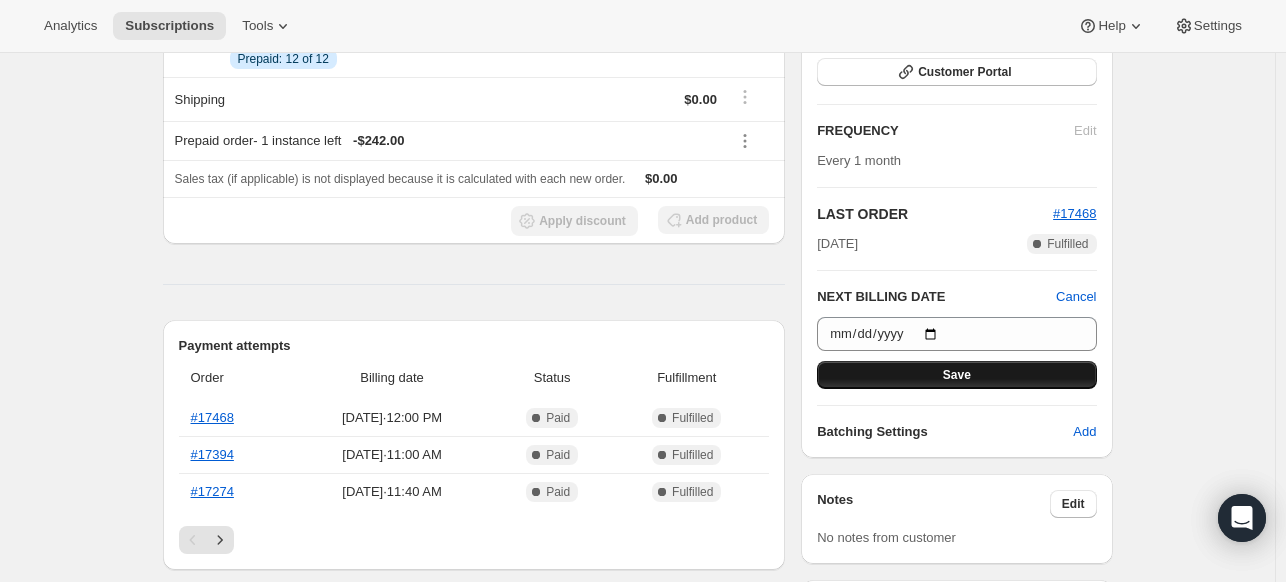 click on "Save" at bounding box center (956, 375) 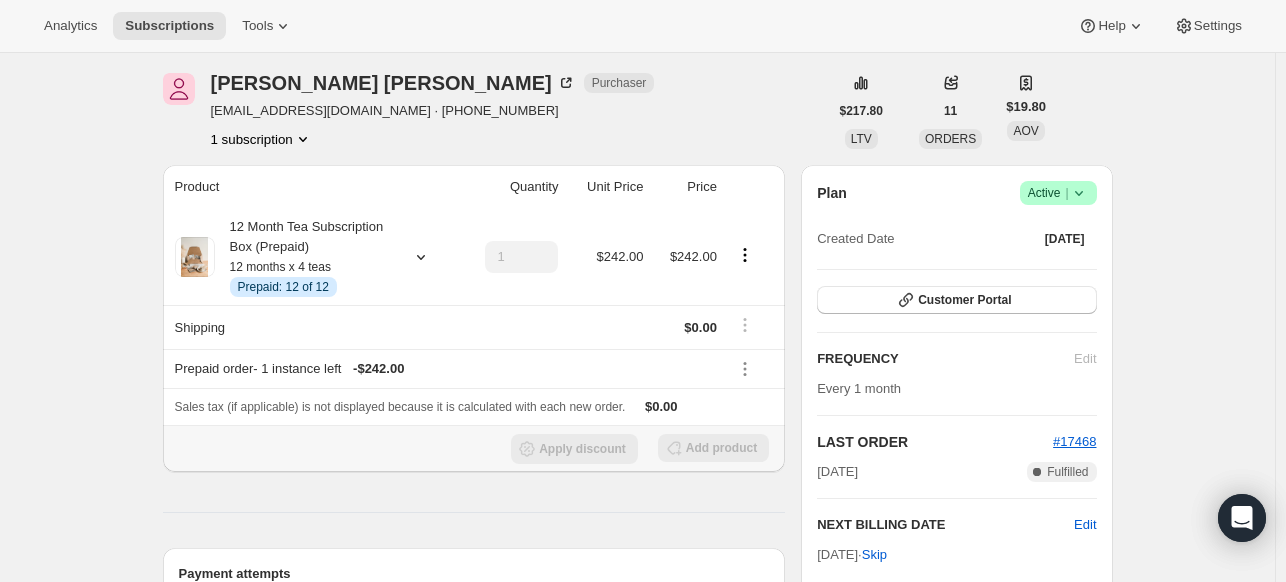 scroll, scrollTop: 0, scrollLeft: 0, axis: both 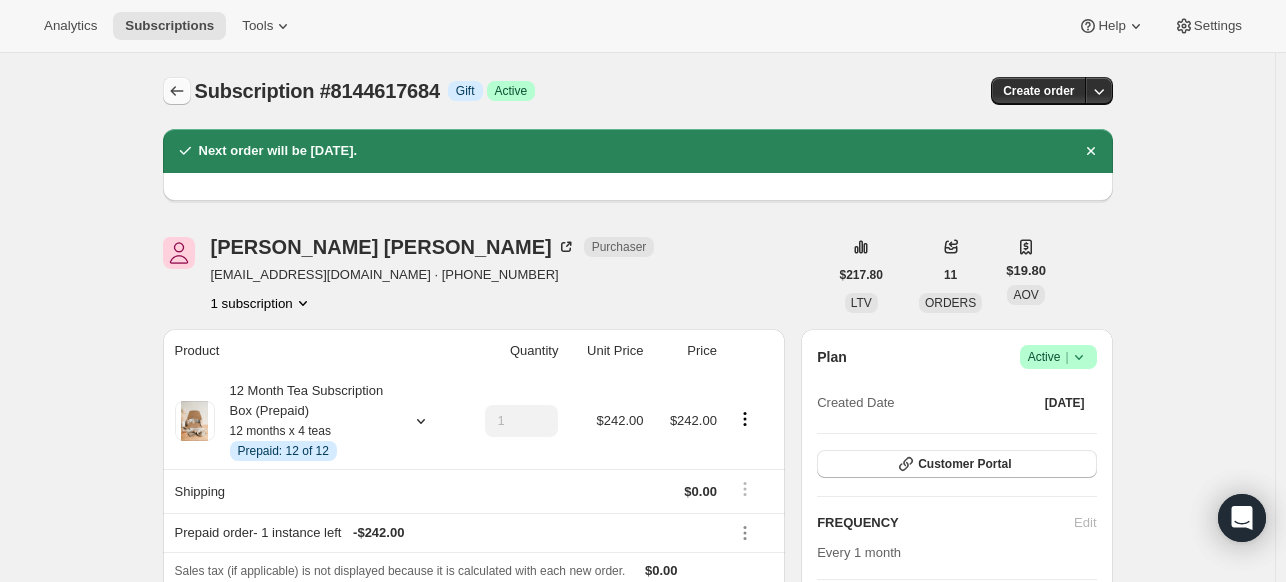 click 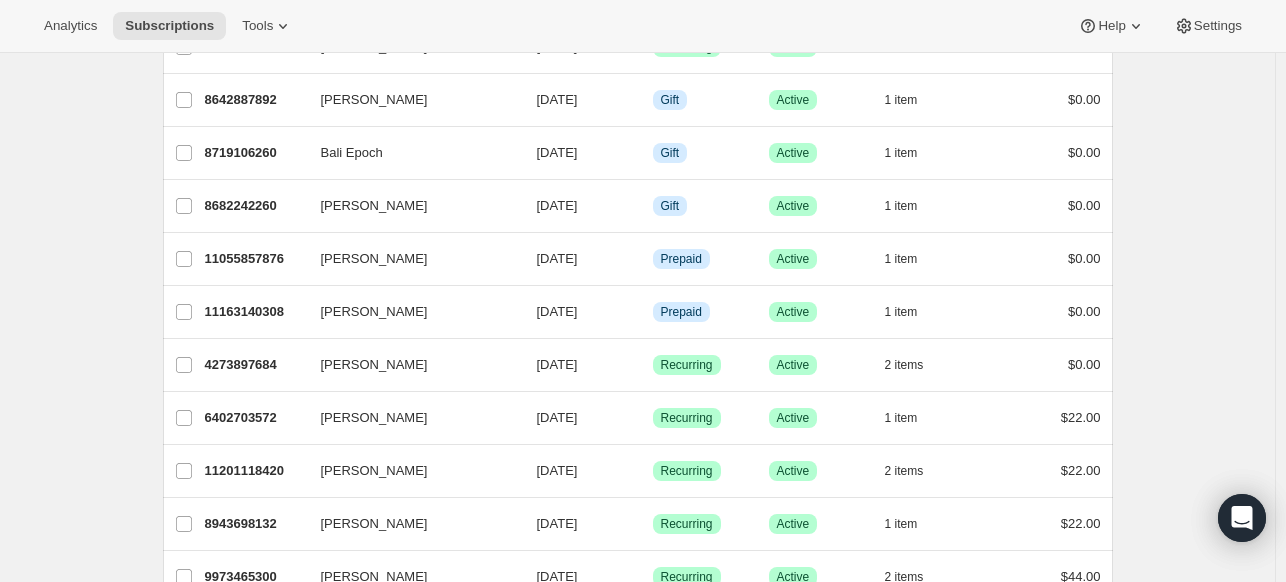 scroll, scrollTop: 2402, scrollLeft: 0, axis: vertical 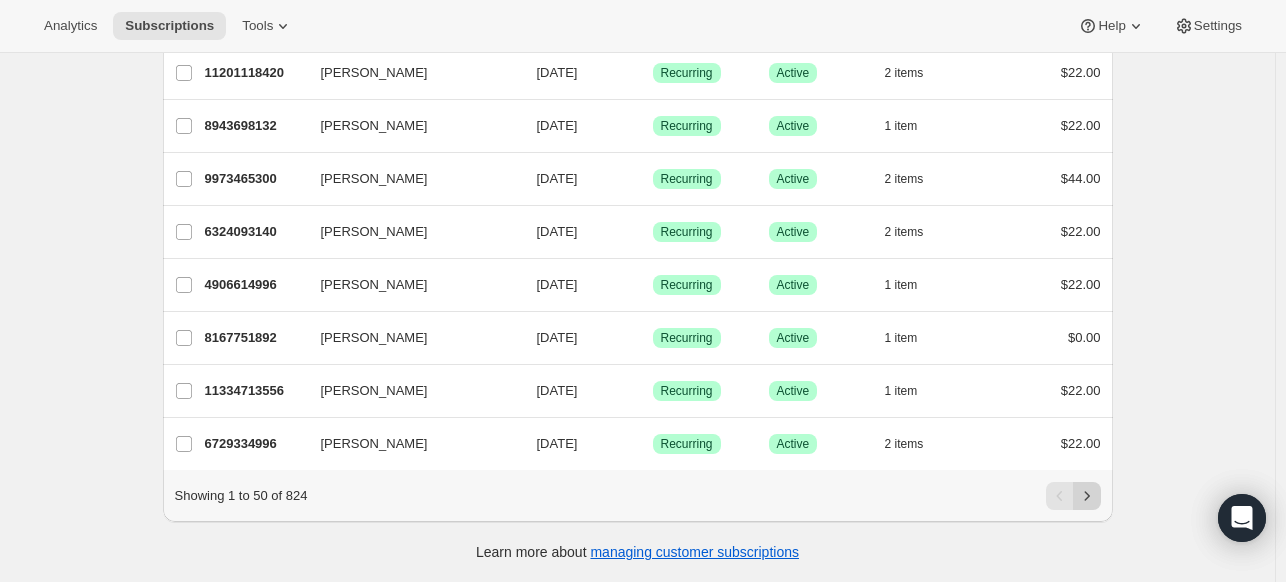click 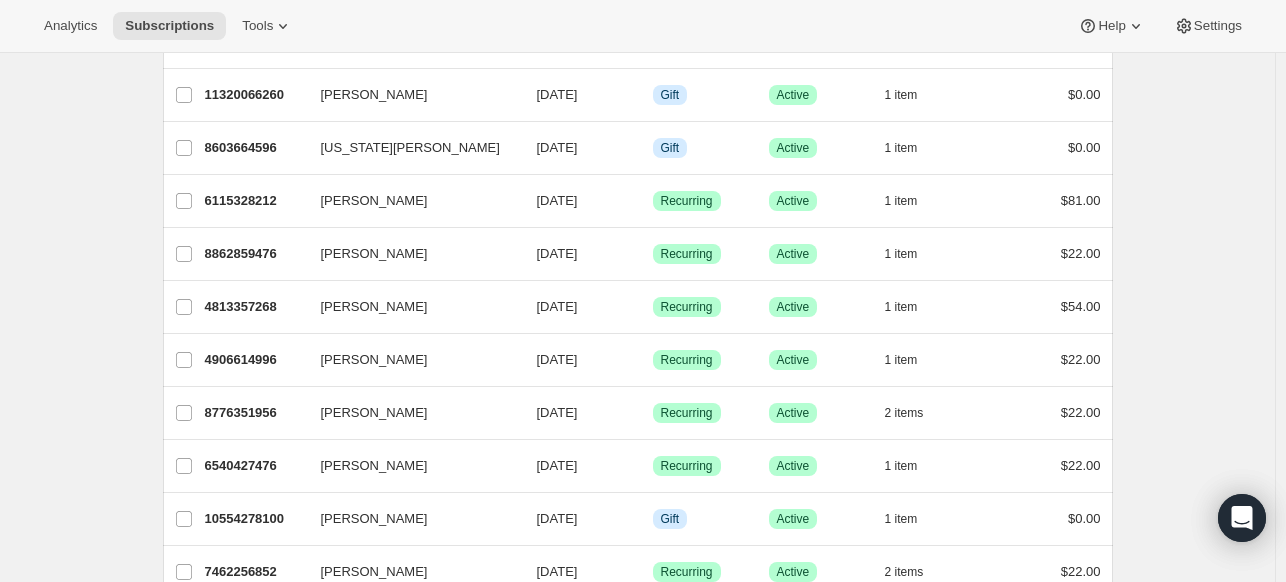 scroll, scrollTop: 702, scrollLeft: 0, axis: vertical 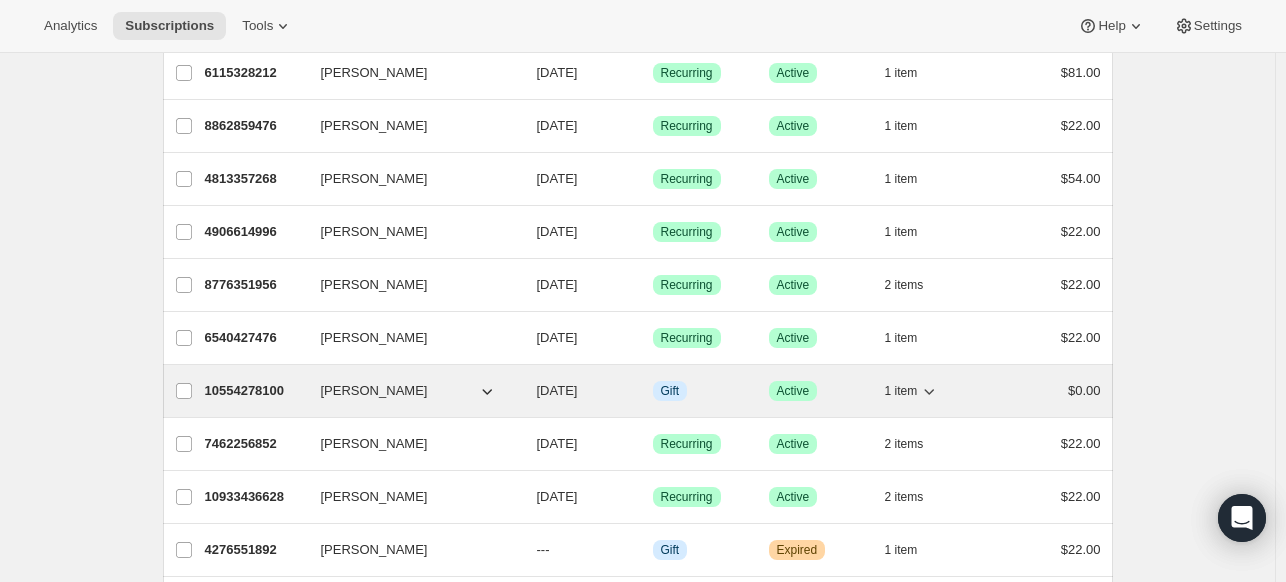click on "[DATE]" at bounding box center [557, 390] 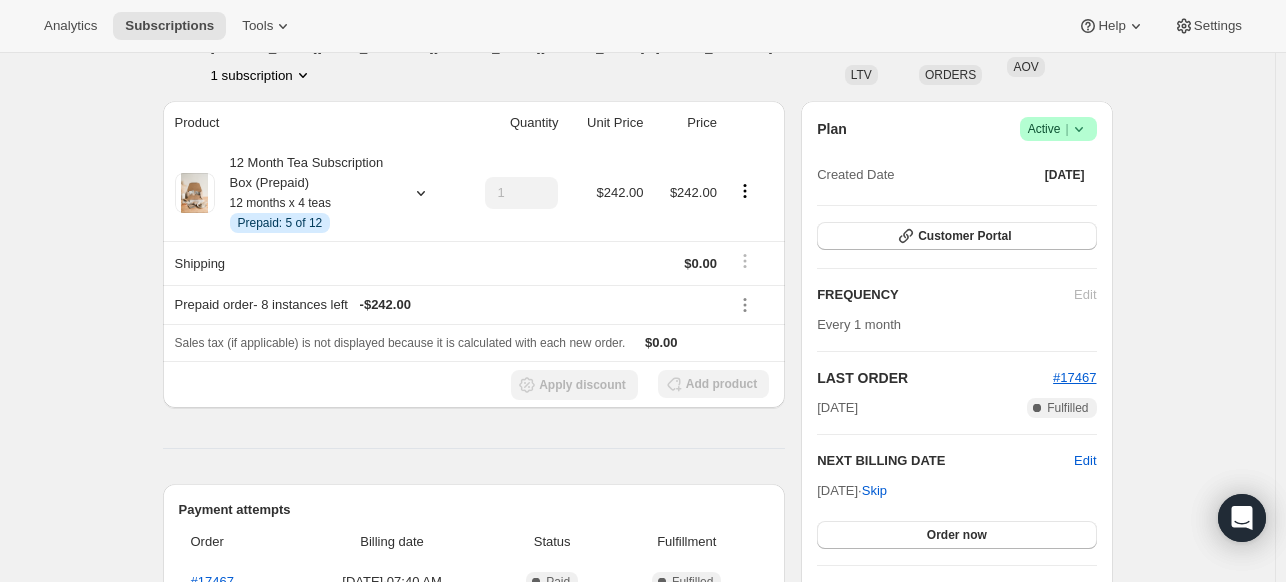 scroll, scrollTop: 300, scrollLeft: 0, axis: vertical 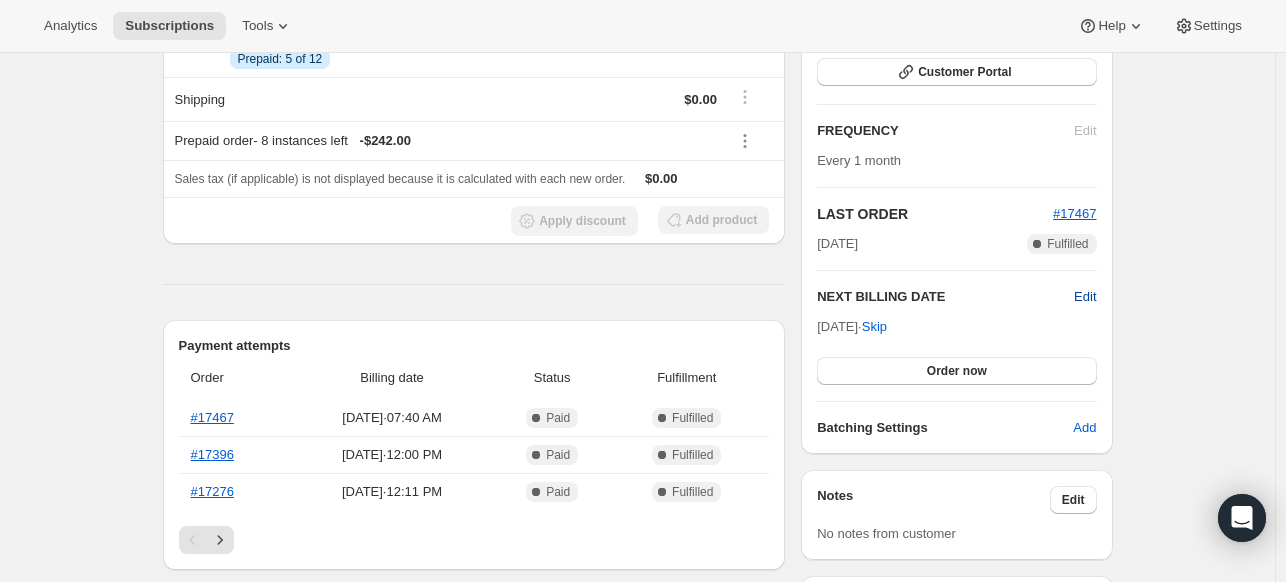 click on "Edit" at bounding box center (1085, 297) 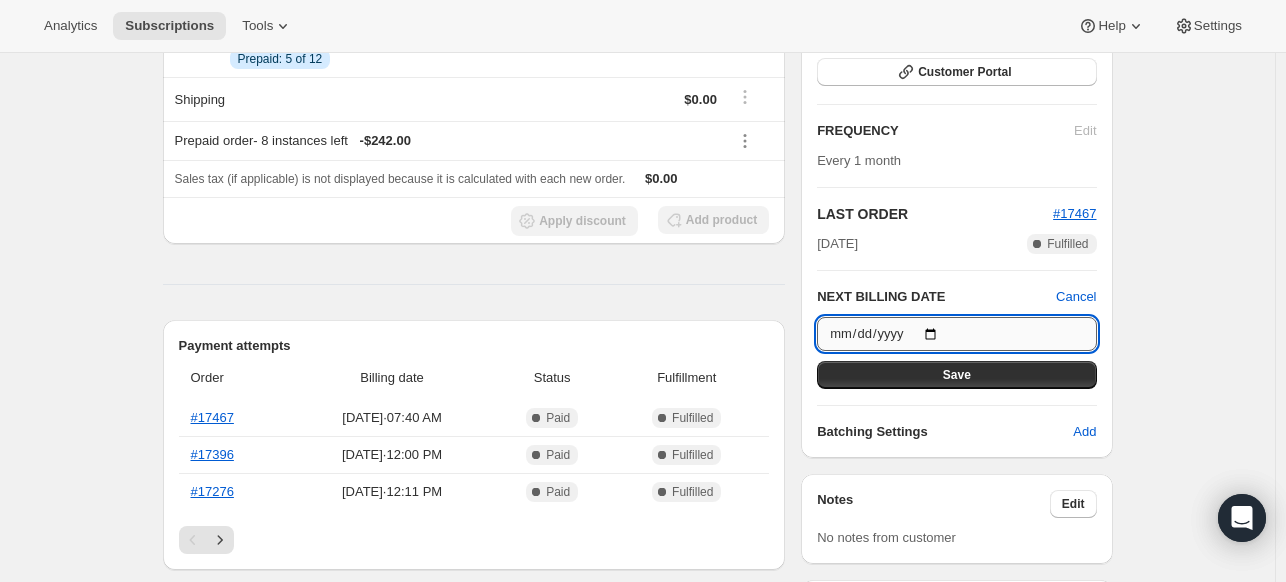 click on "[DATE]" at bounding box center [956, 334] 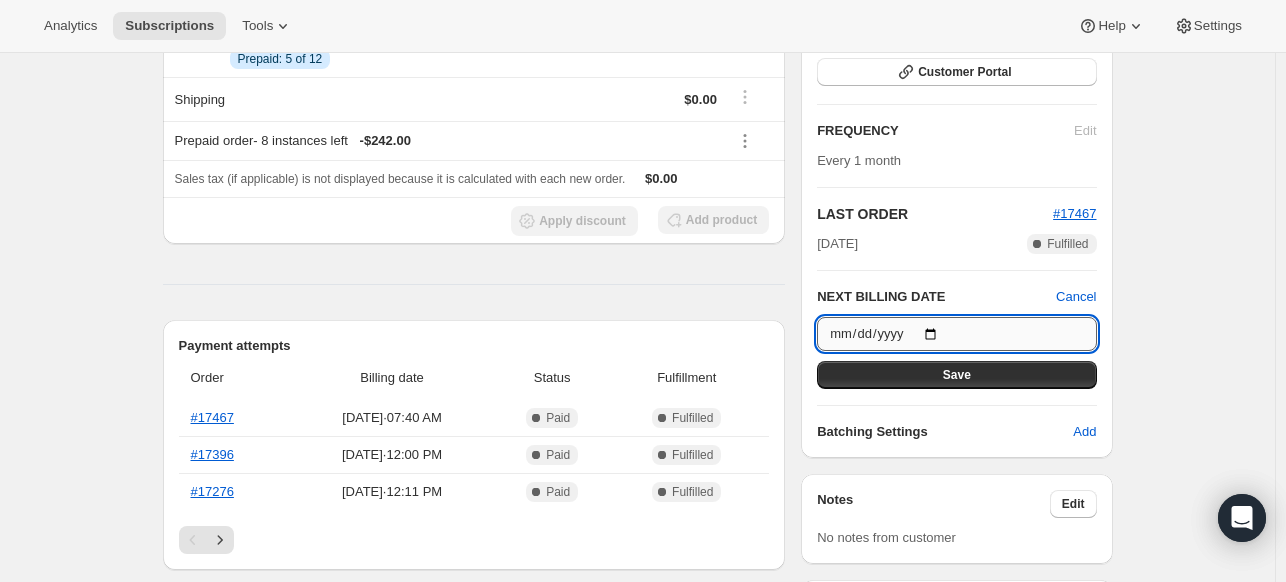 type on "[DATE]" 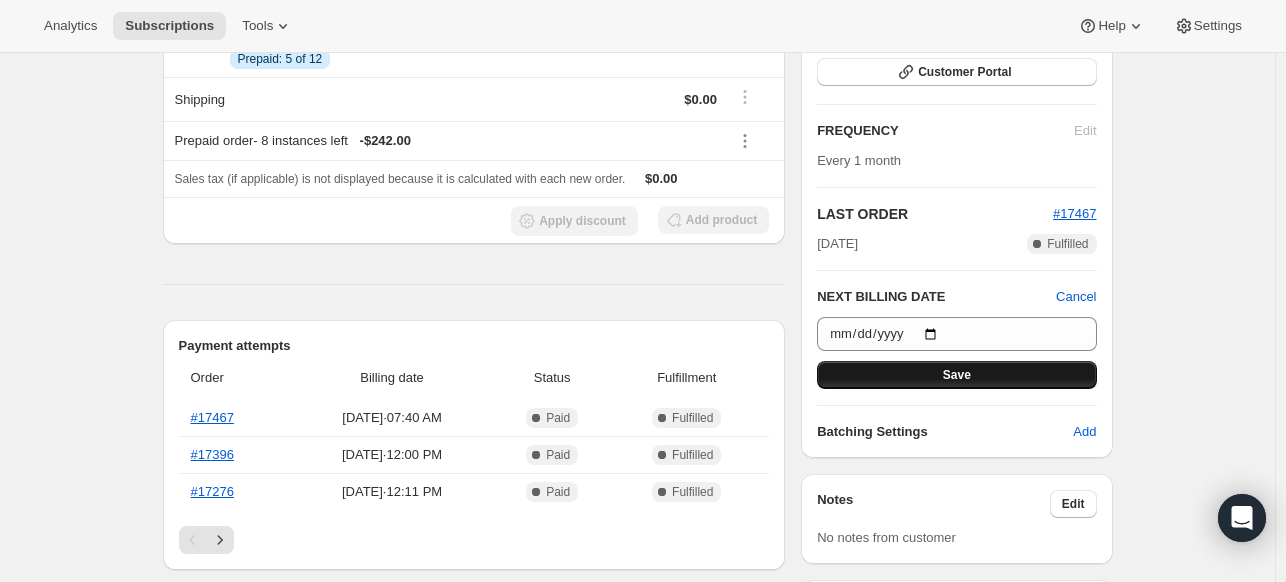click on "Save" at bounding box center (957, 375) 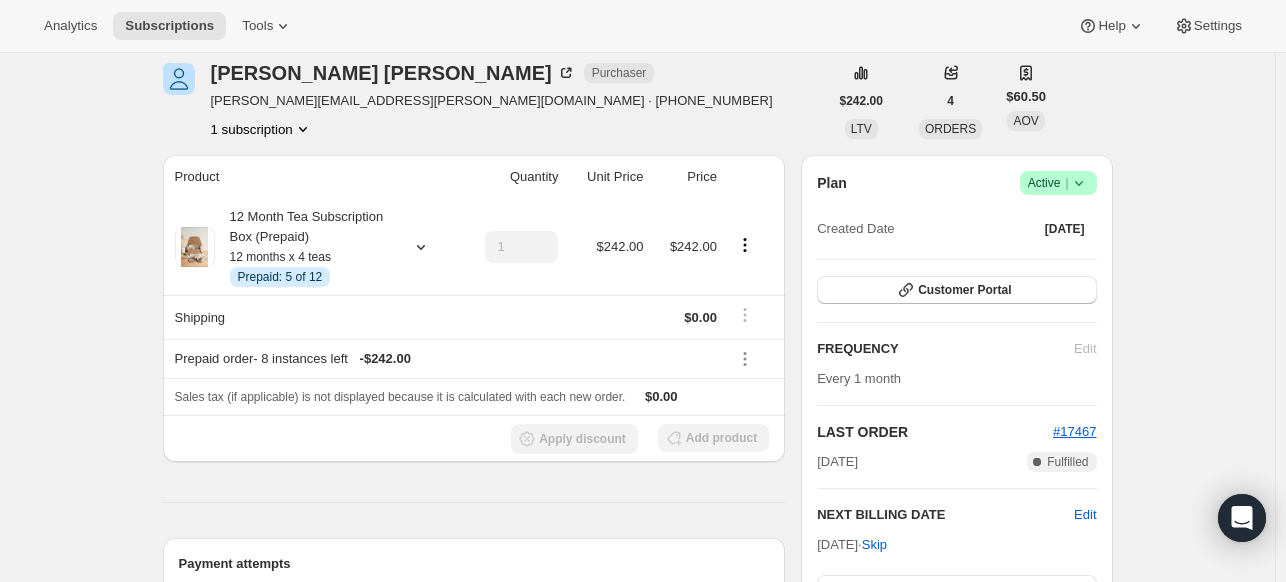 scroll, scrollTop: 0, scrollLeft: 0, axis: both 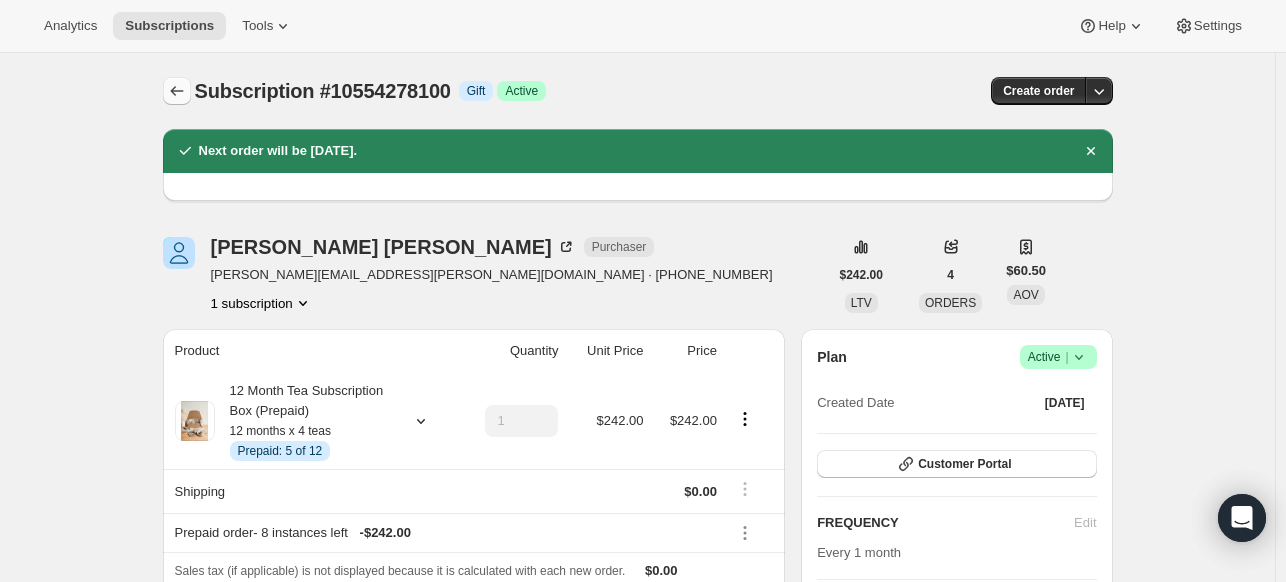click 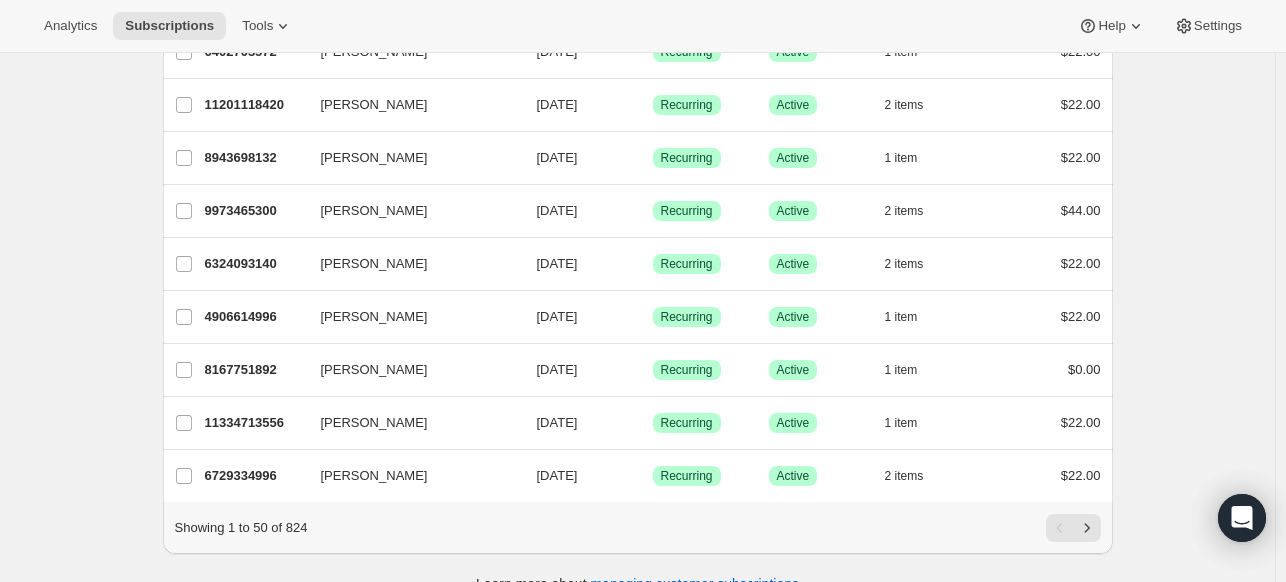 scroll, scrollTop: 2402, scrollLeft: 0, axis: vertical 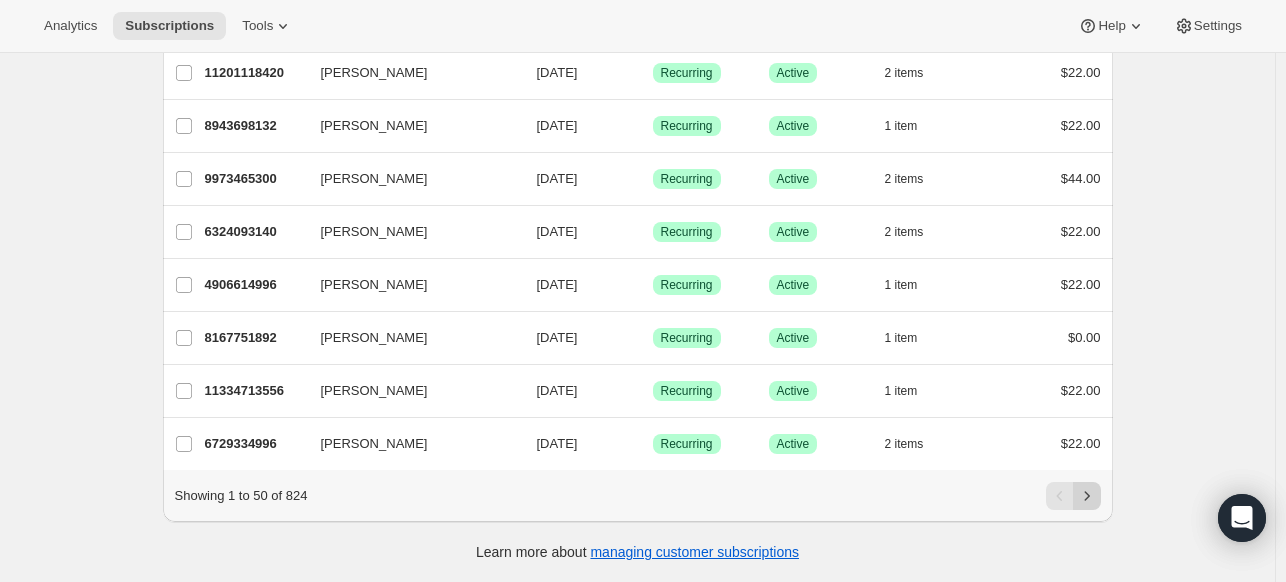 click 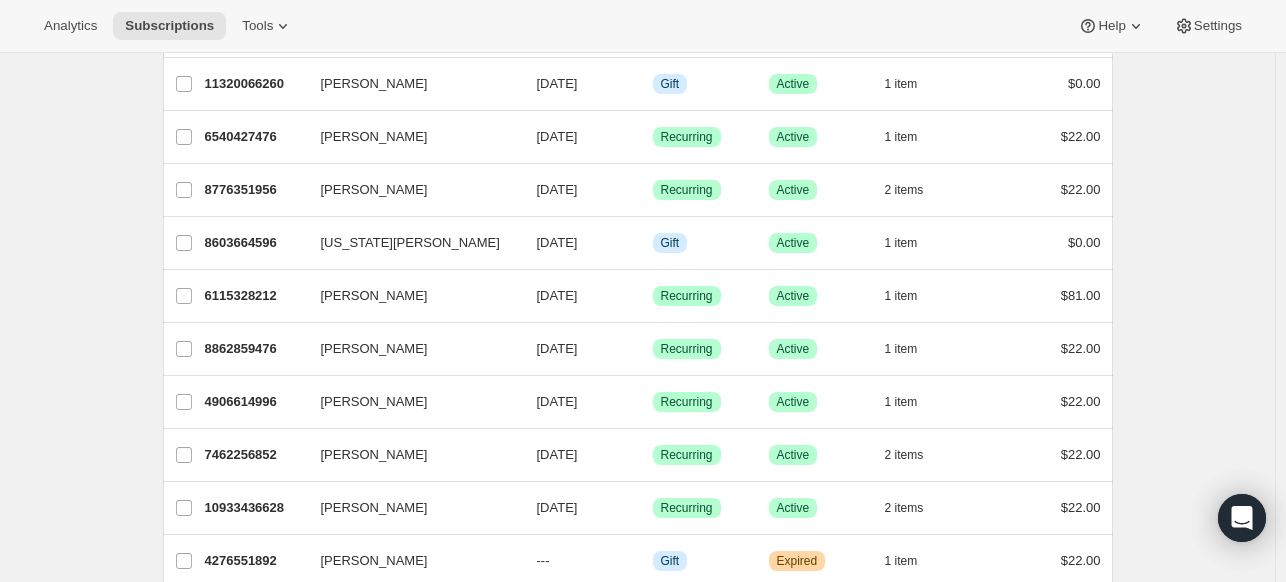 scroll, scrollTop: 678, scrollLeft: 0, axis: vertical 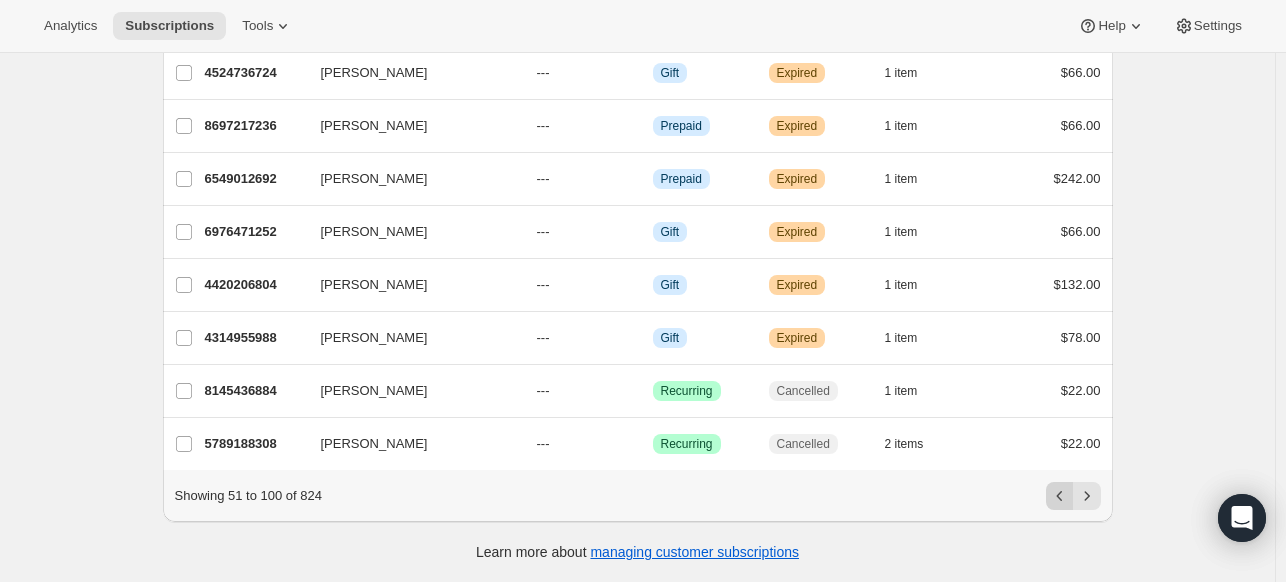 click 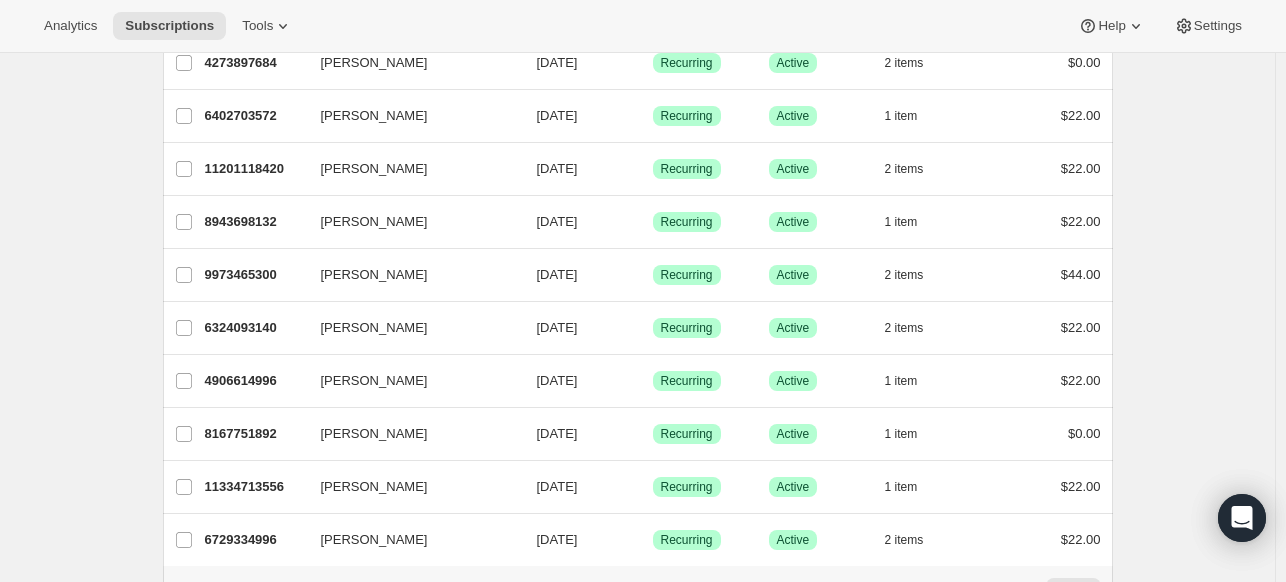 scroll, scrollTop: 2402, scrollLeft: 0, axis: vertical 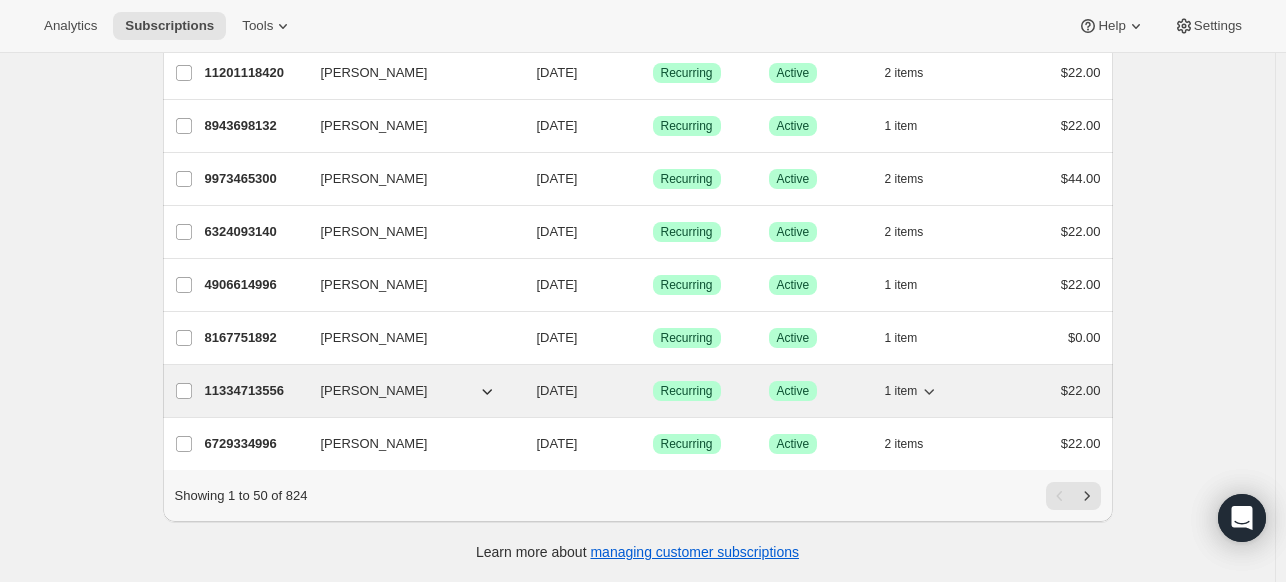 click on "[DATE]" at bounding box center (557, 390) 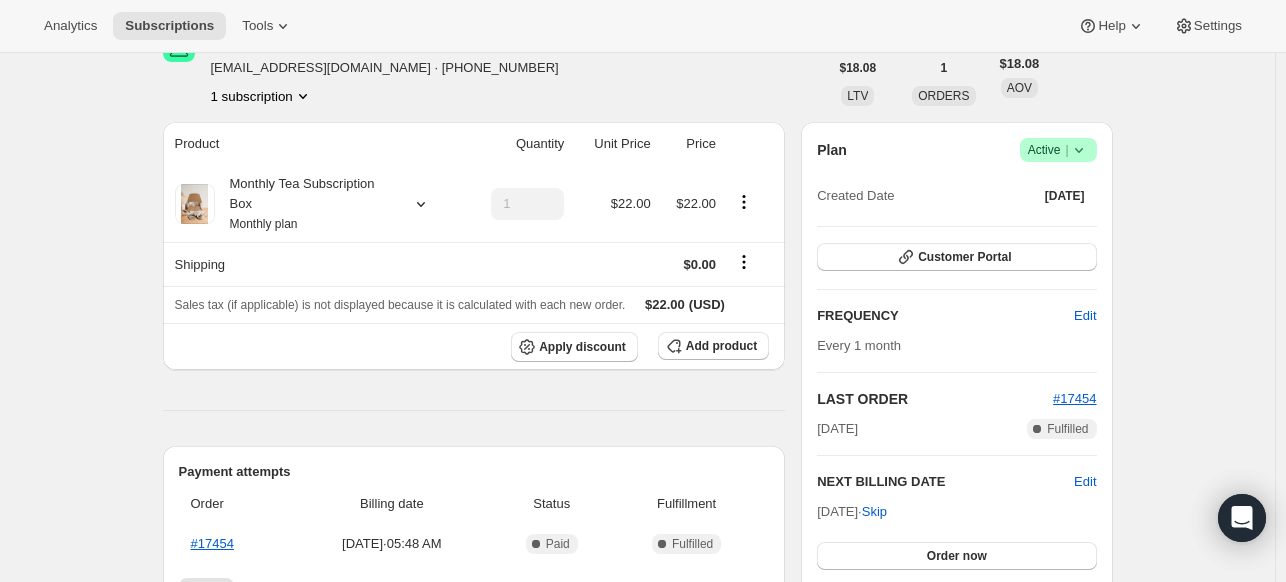 scroll, scrollTop: 0, scrollLeft: 0, axis: both 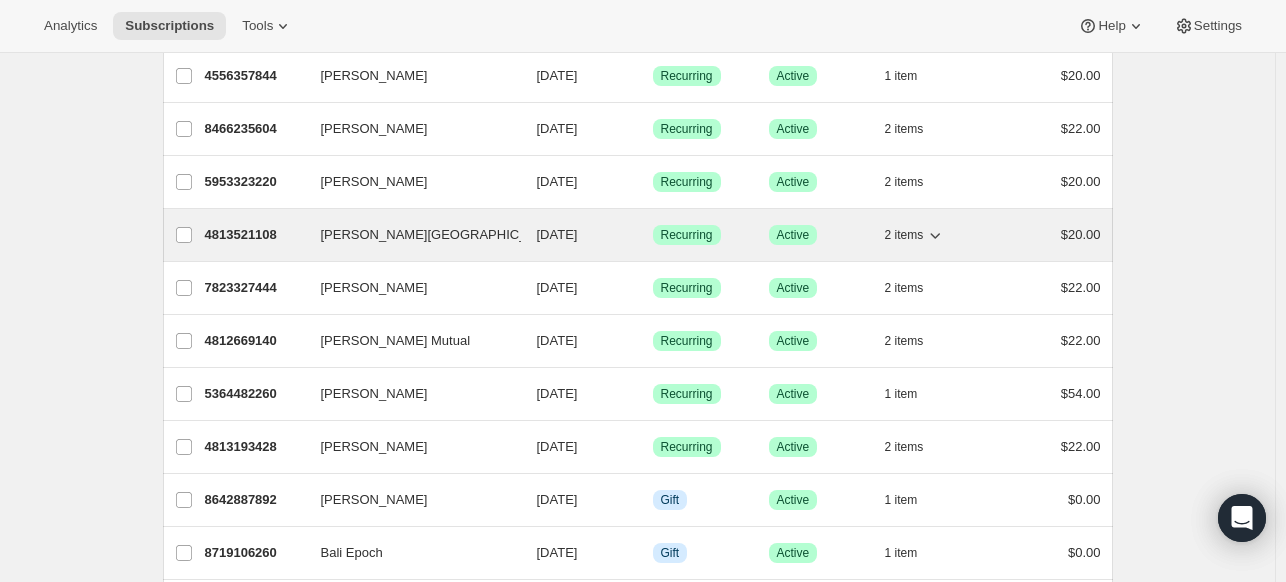 click on "[DATE]" at bounding box center (557, 234) 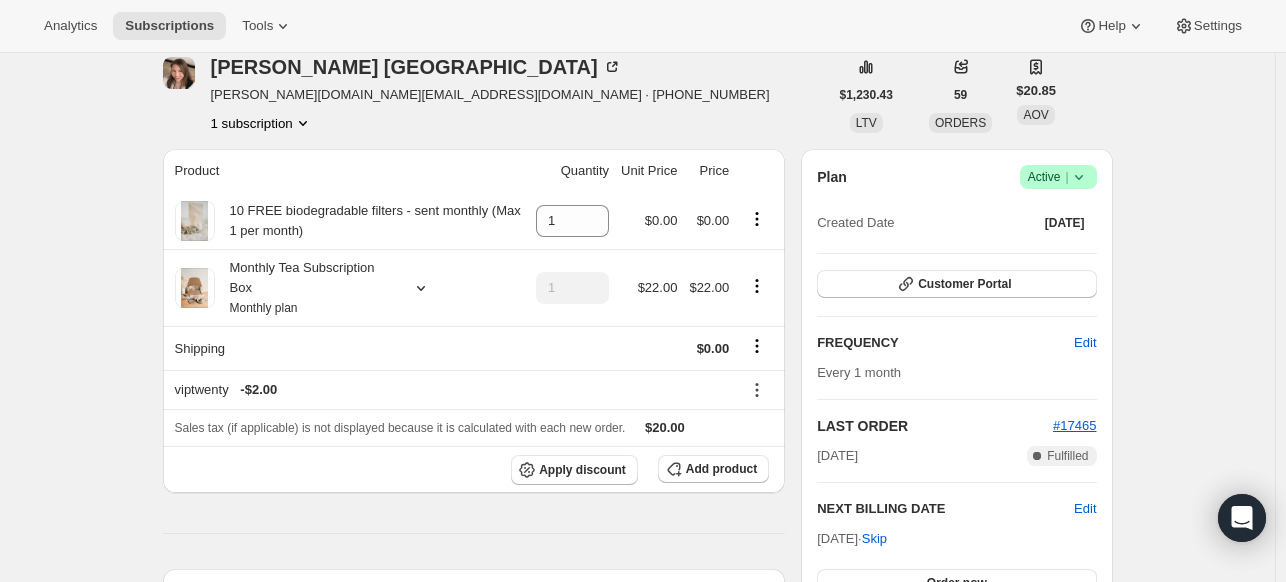 scroll, scrollTop: 0, scrollLeft: 0, axis: both 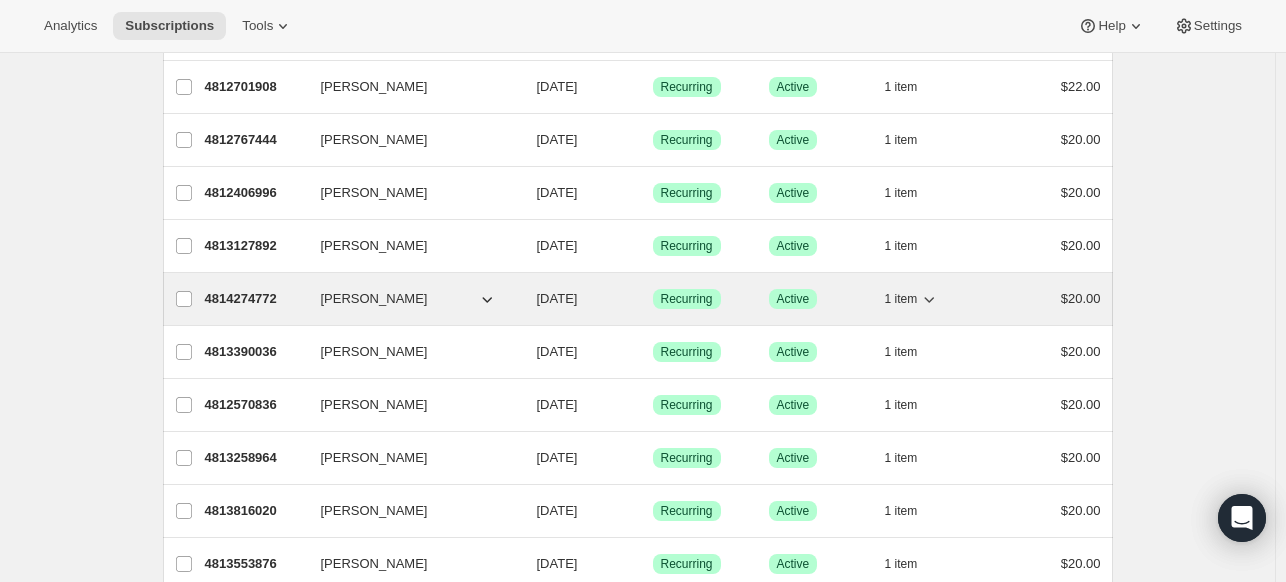 click on "Success Active" at bounding box center [819, 299] 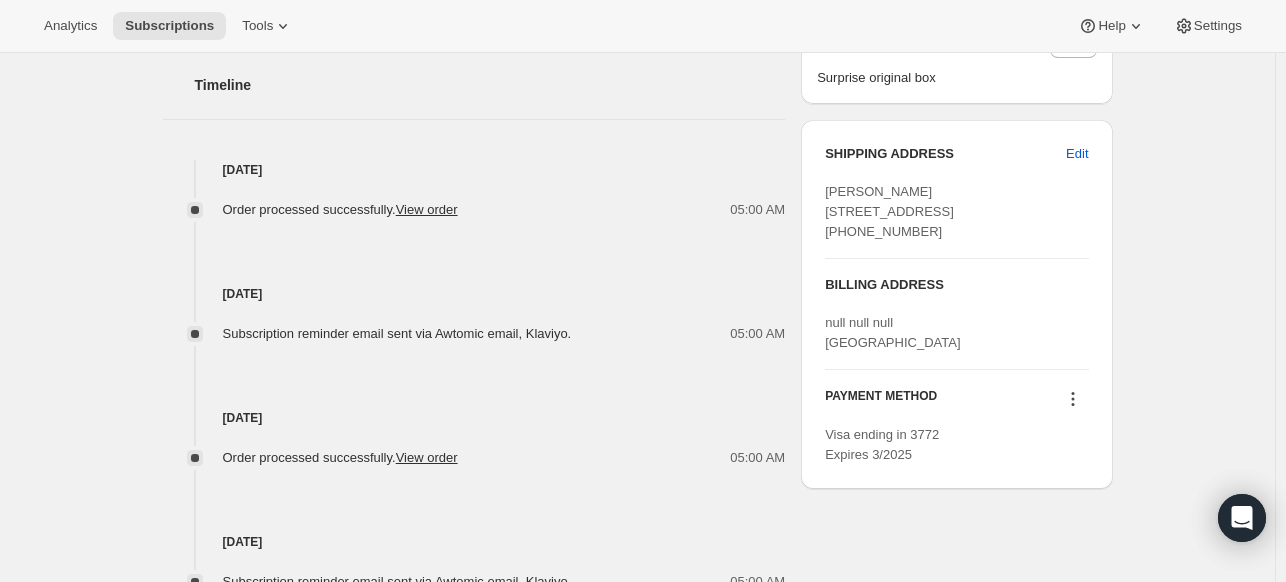 scroll, scrollTop: 709, scrollLeft: 0, axis: vertical 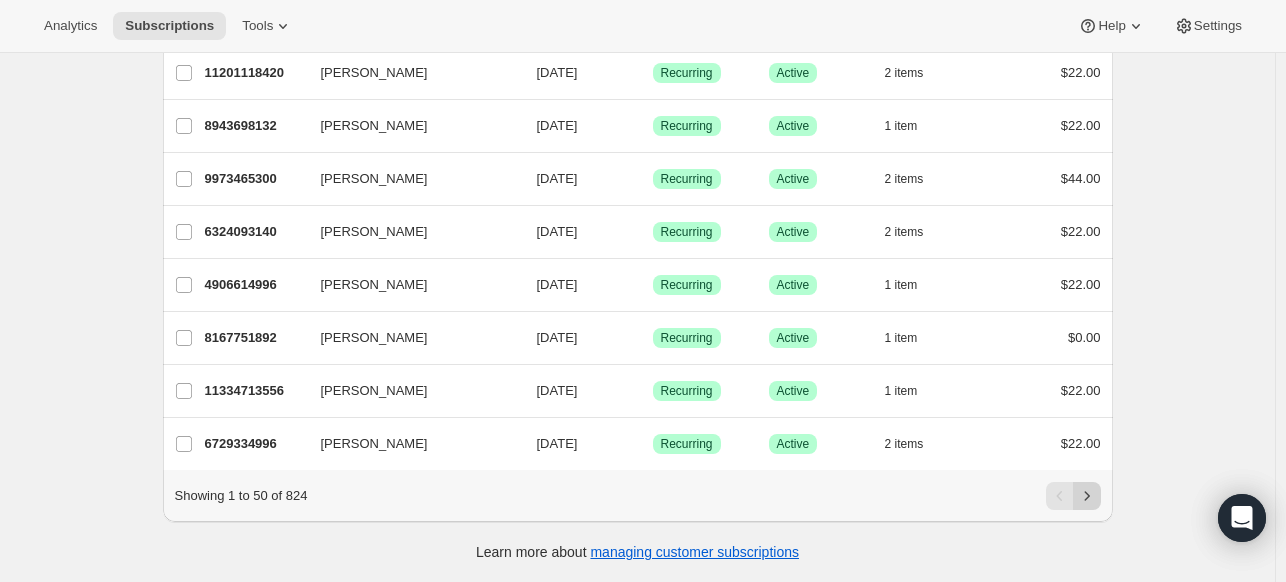 click 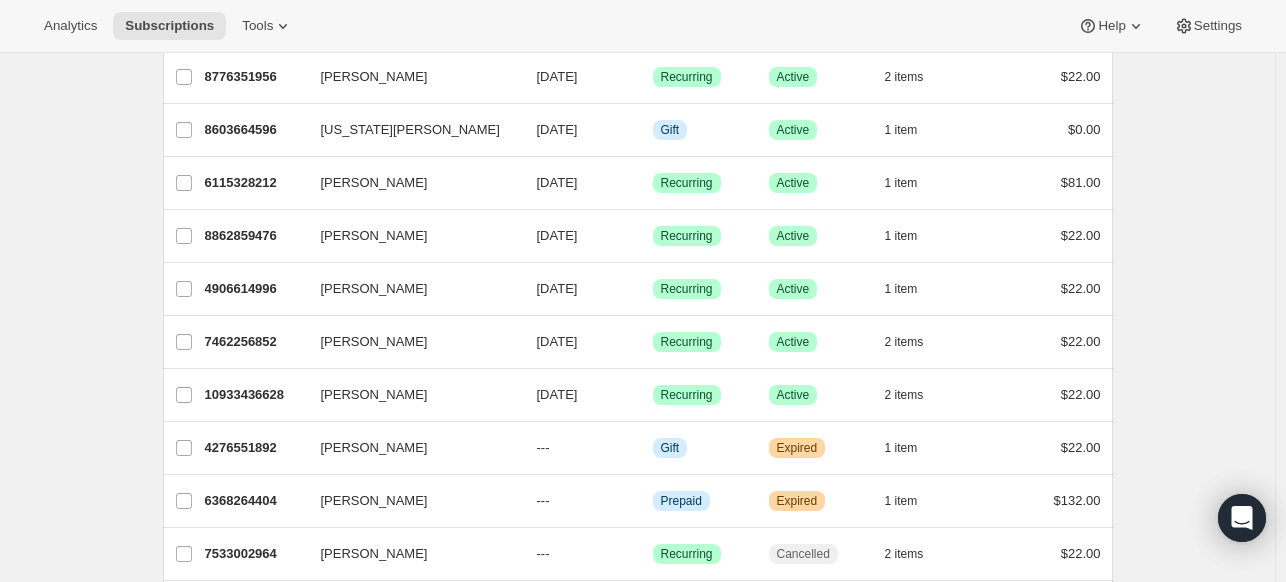 scroll, scrollTop: 796, scrollLeft: 0, axis: vertical 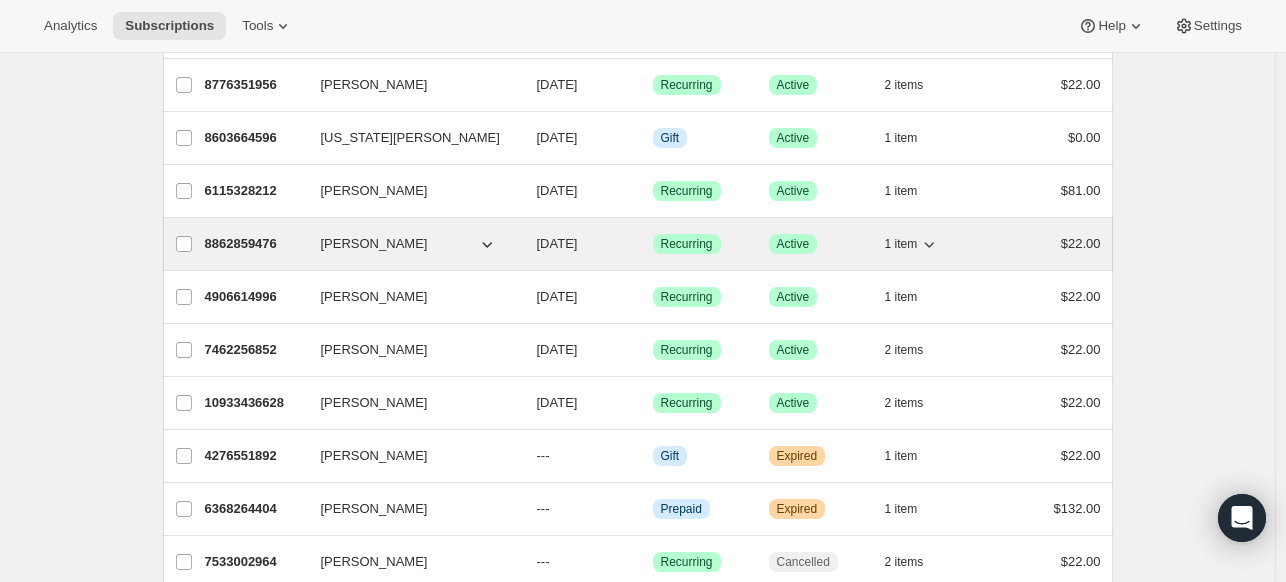 click on "[DATE]" at bounding box center (557, 243) 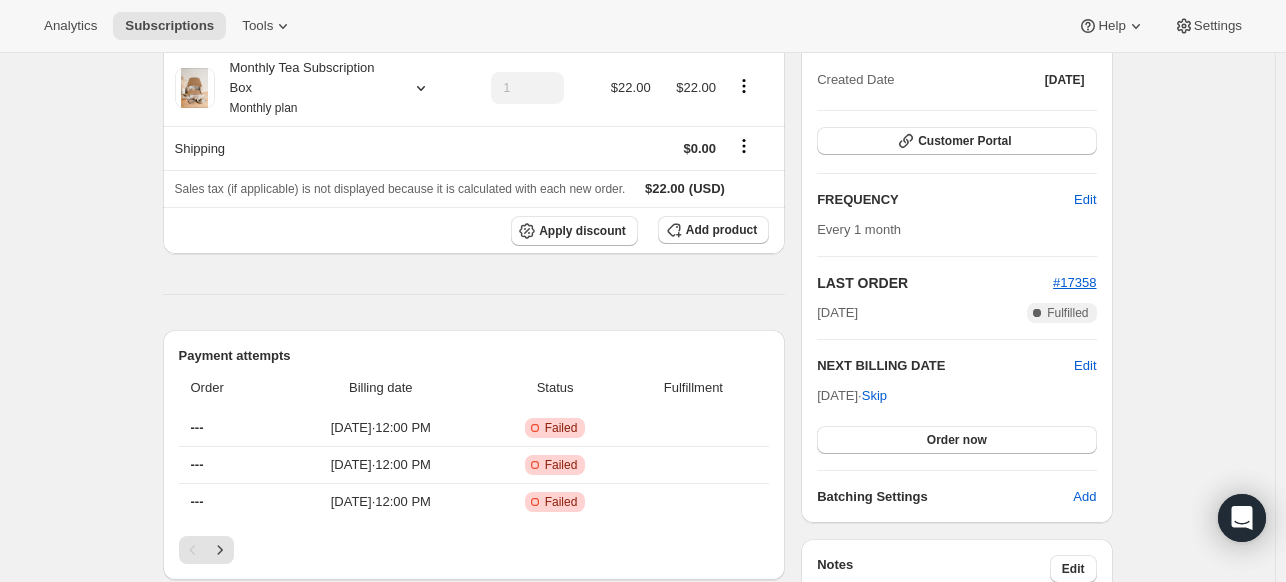 scroll, scrollTop: 209, scrollLeft: 0, axis: vertical 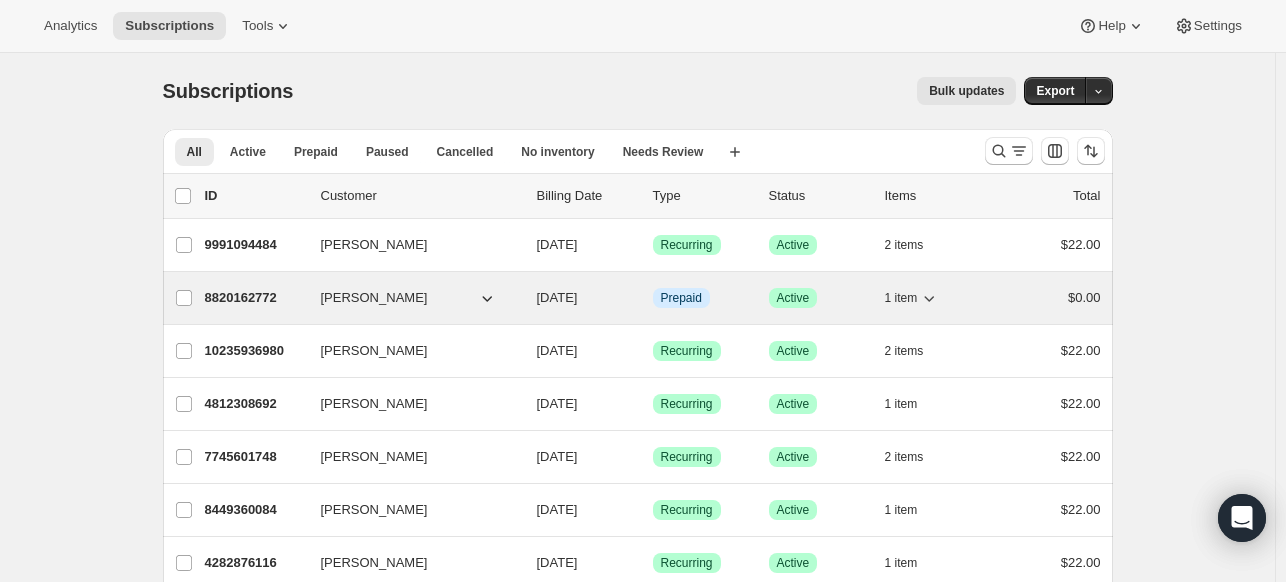 click on "[PERSON_NAME]" at bounding box center [374, 298] 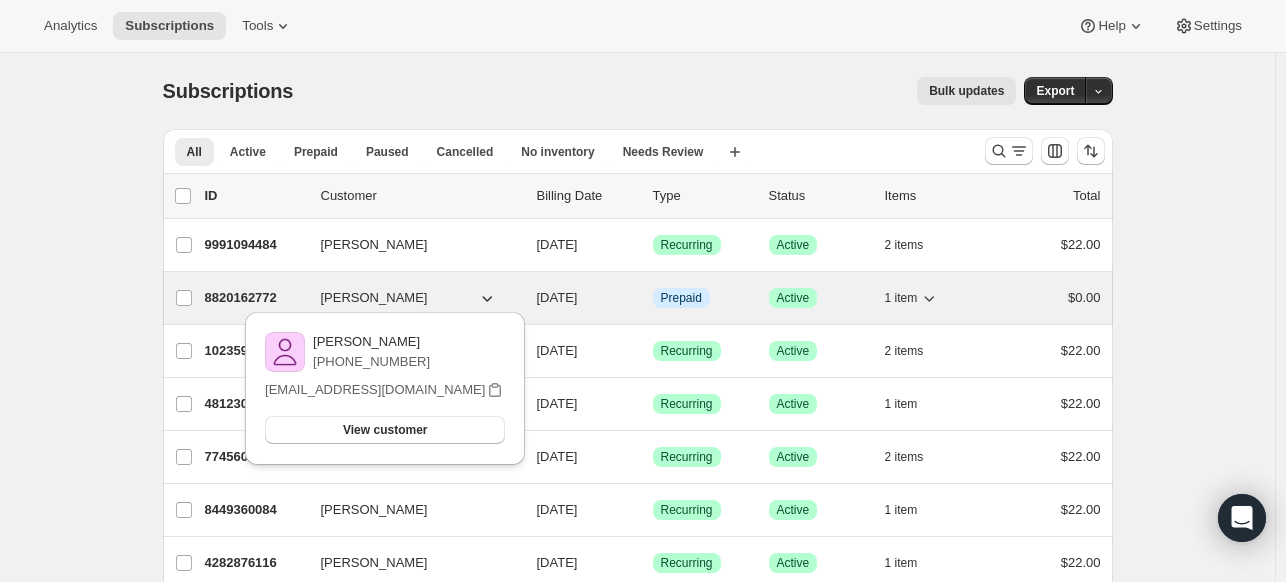 click on "[PERSON_NAME]" at bounding box center [374, 298] 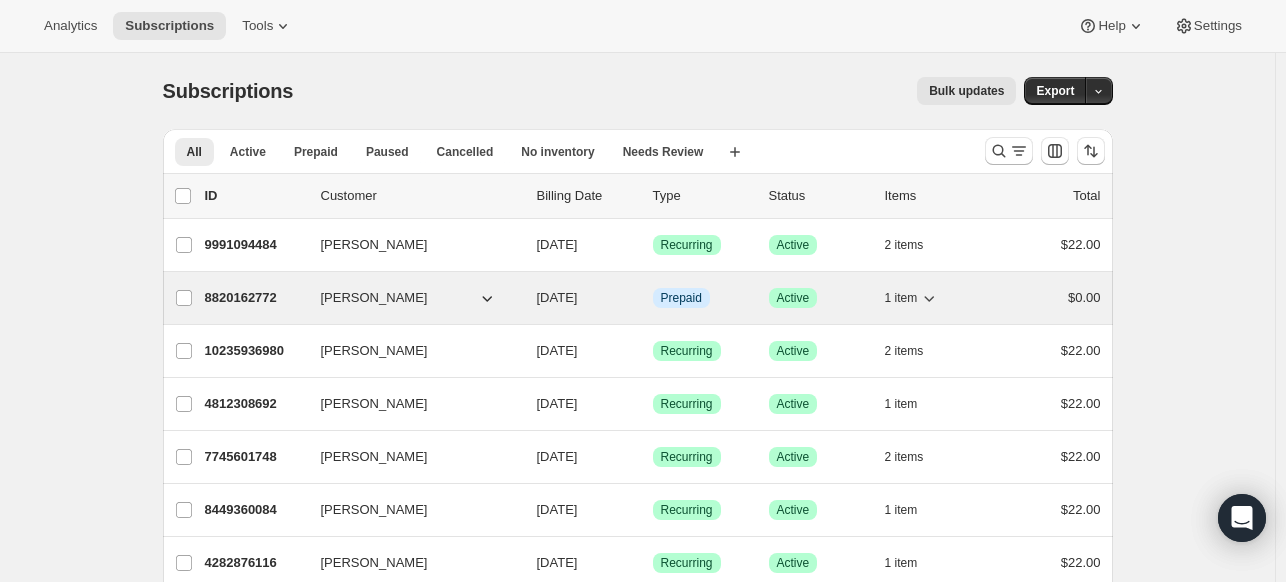 click on "[DATE]" at bounding box center [557, 297] 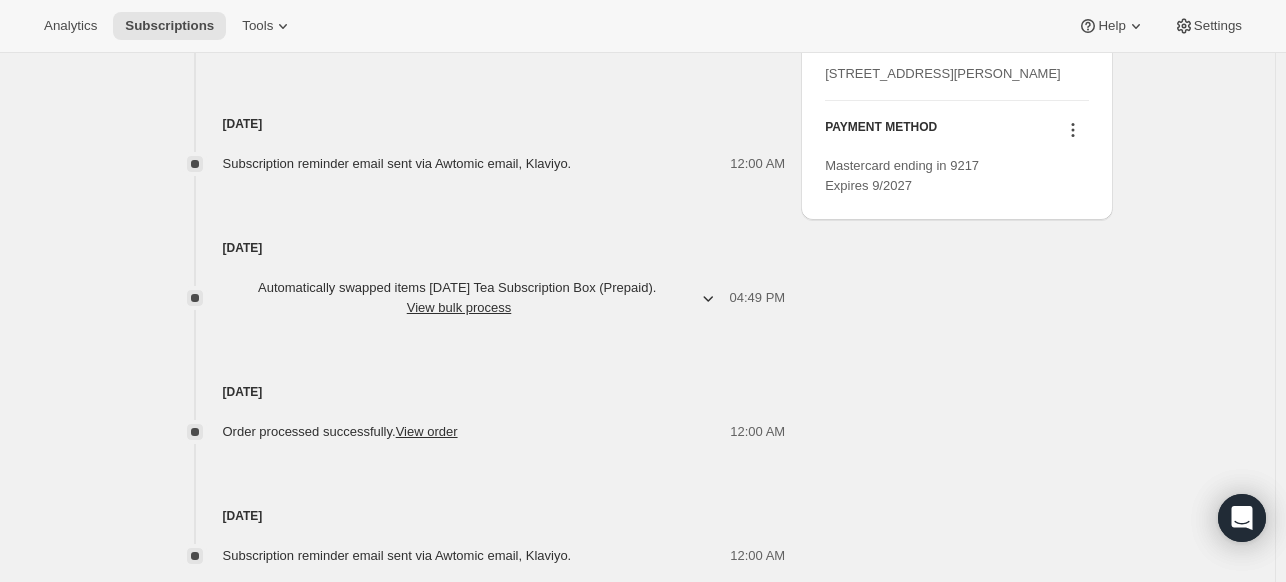 scroll, scrollTop: 808, scrollLeft: 0, axis: vertical 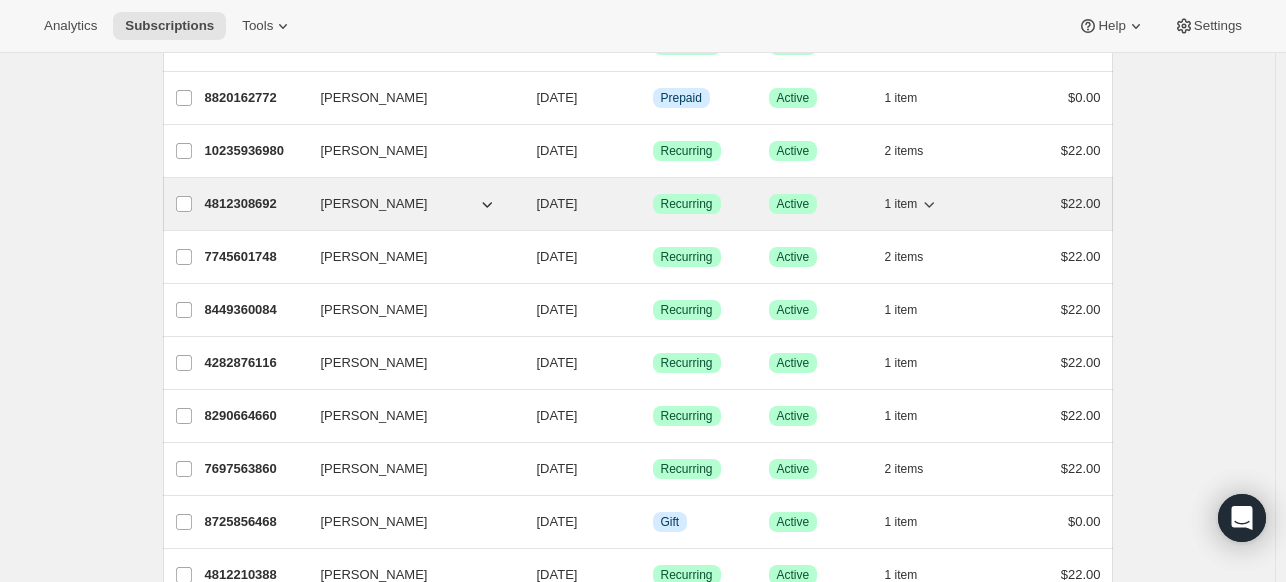 click on "Recurring" at bounding box center (687, 204) 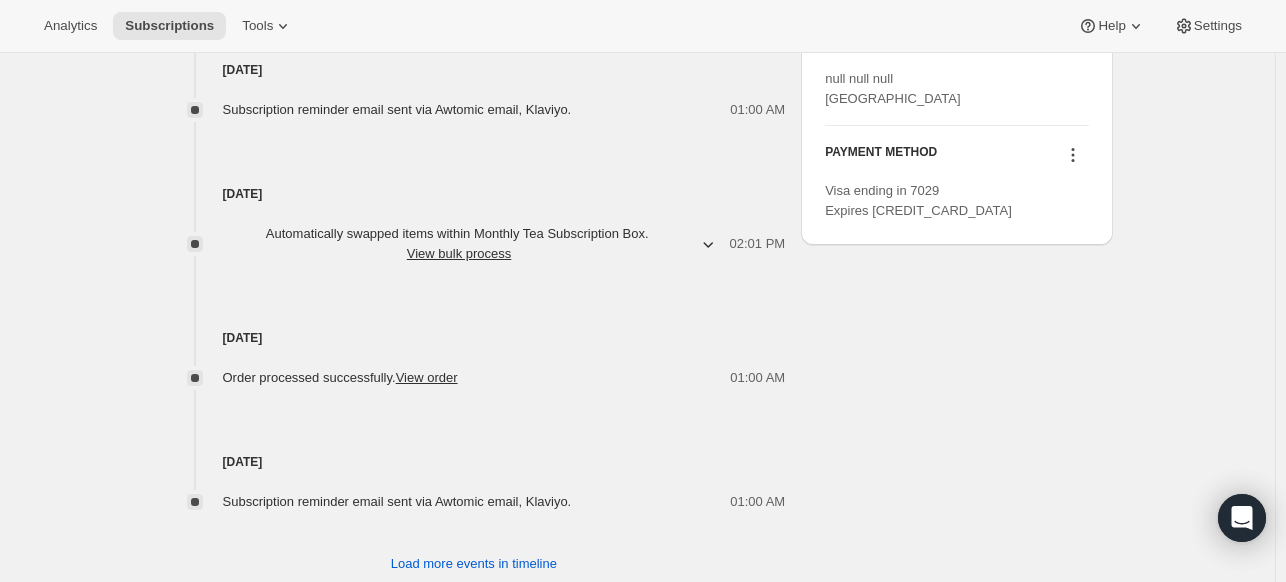 scroll, scrollTop: 1049, scrollLeft: 0, axis: vertical 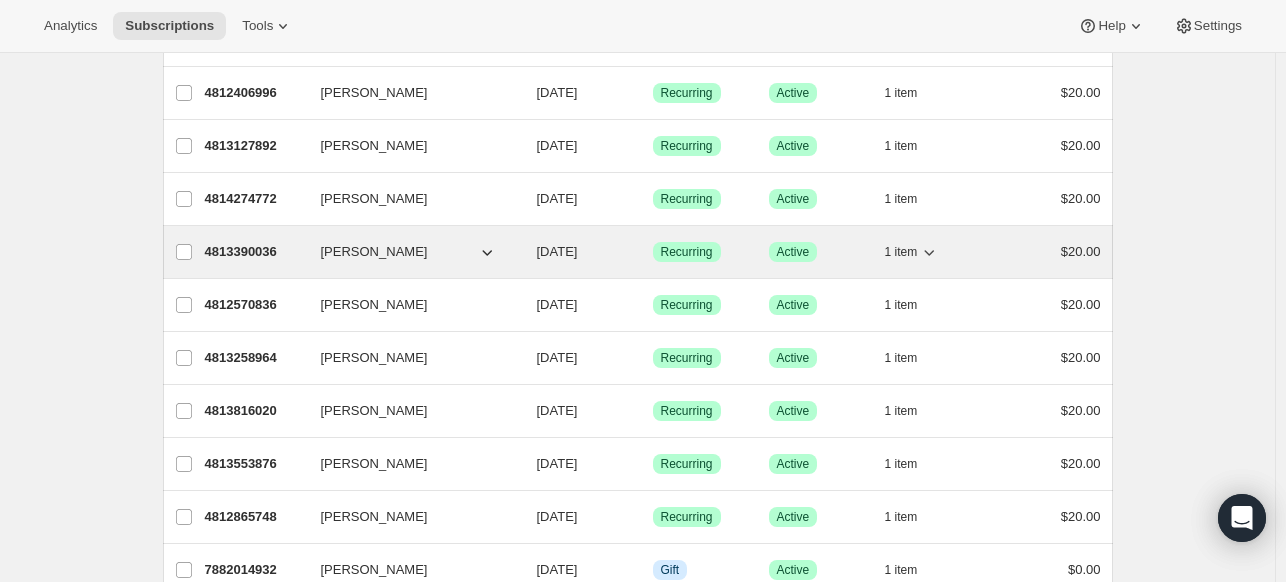 click on "[PERSON_NAME]" at bounding box center [374, 252] 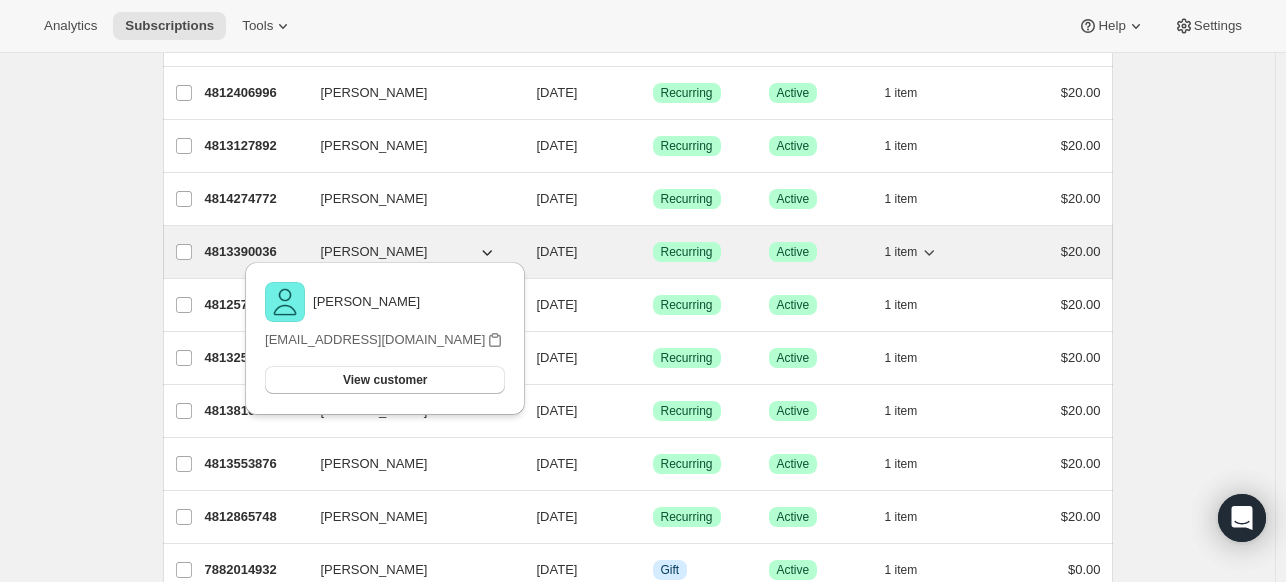 click on "[DATE]" at bounding box center [557, 251] 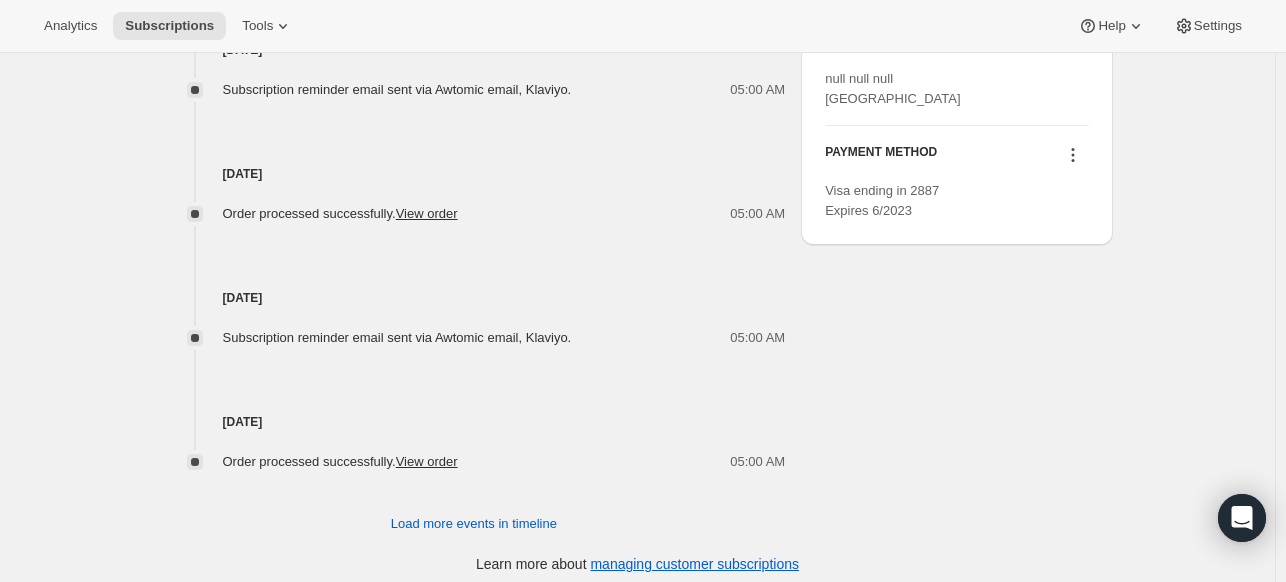 scroll, scrollTop: 1009, scrollLeft: 0, axis: vertical 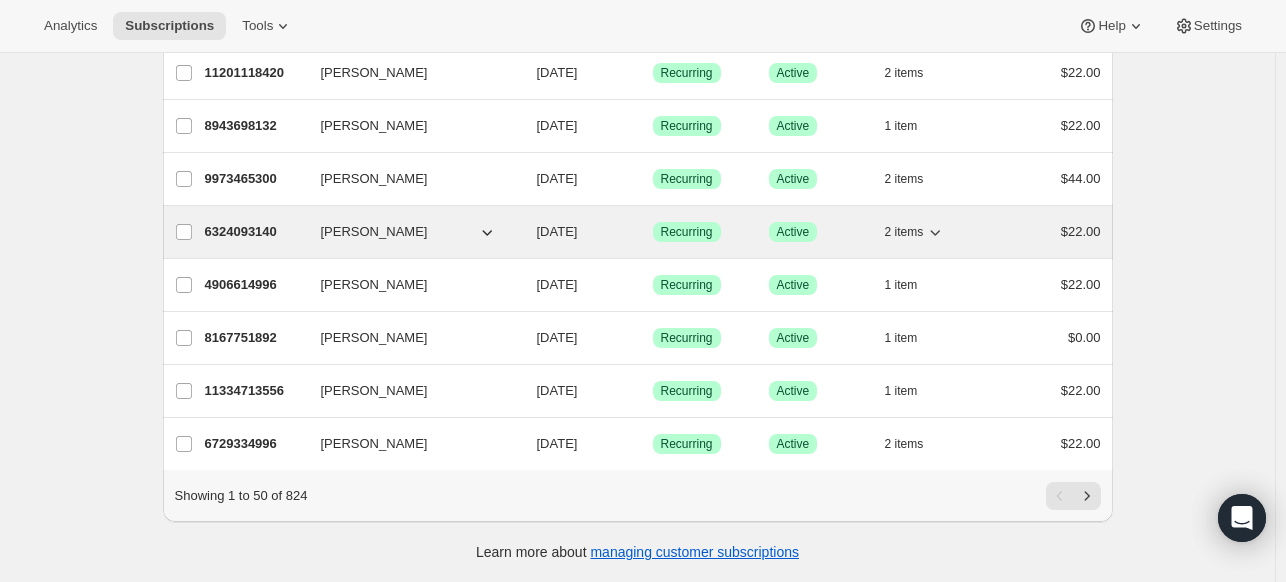 click on "[PERSON_NAME]" at bounding box center [374, 232] 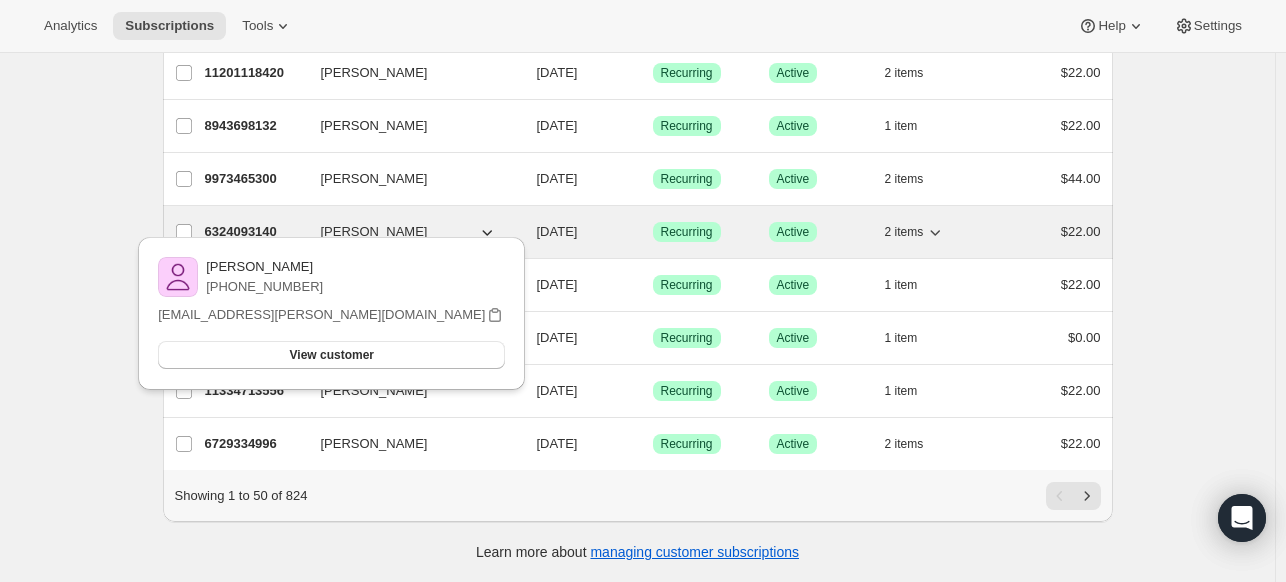 click on "[PERSON_NAME]" at bounding box center (374, 232) 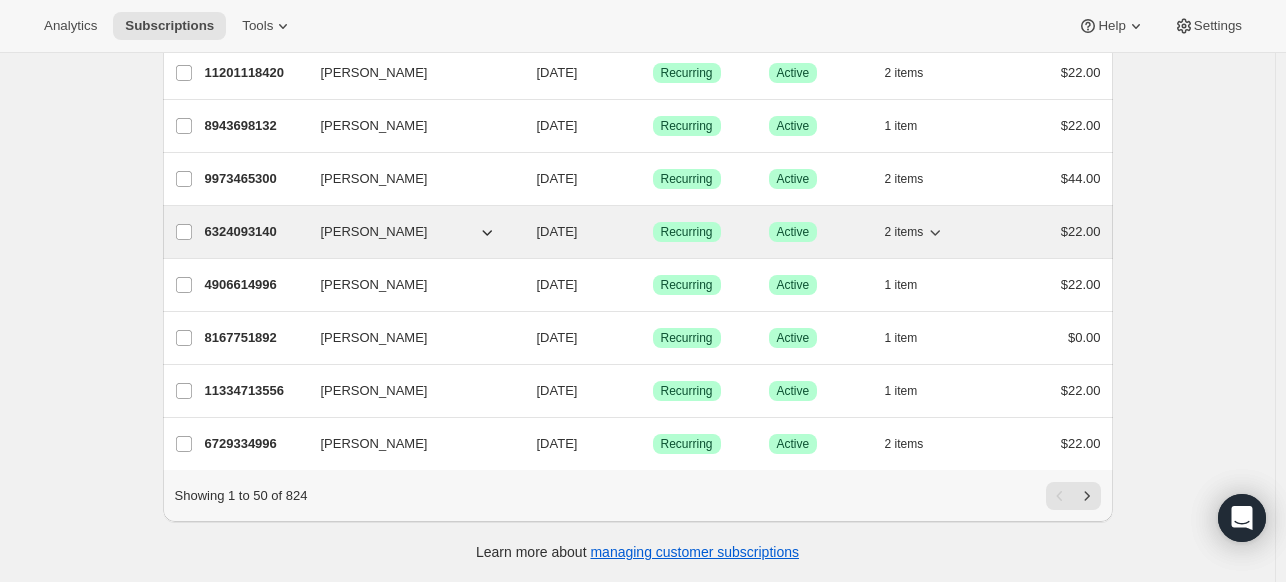 click on "Recurring" at bounding box center (687, 232) 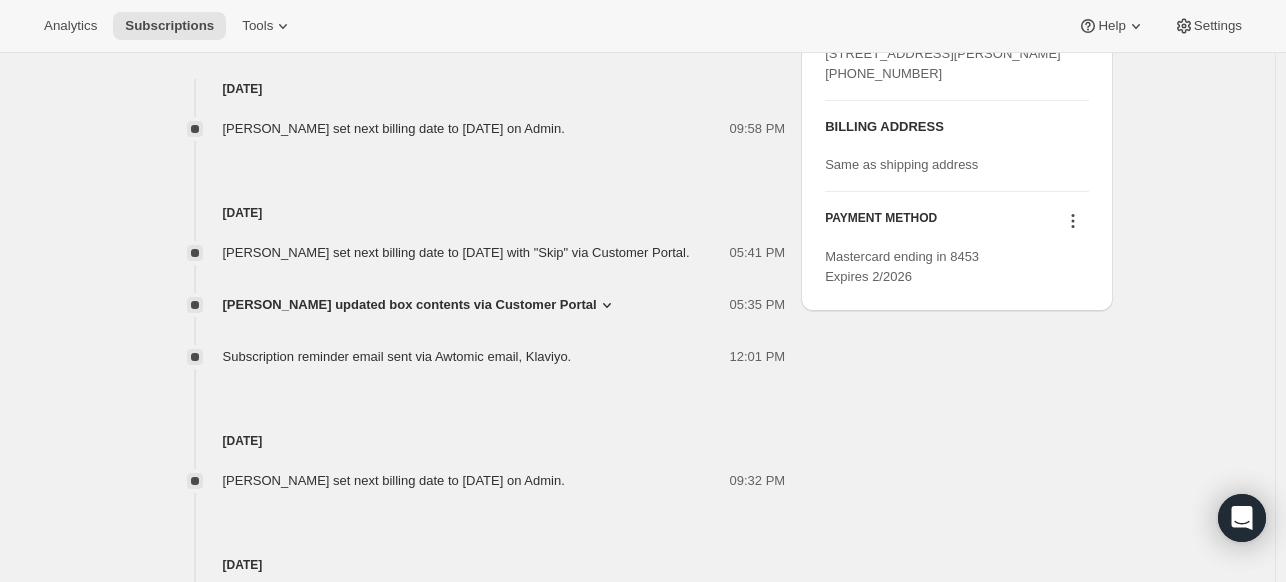 scroll, scrollTop: 714, scrollLeft: 0, axis: vertical 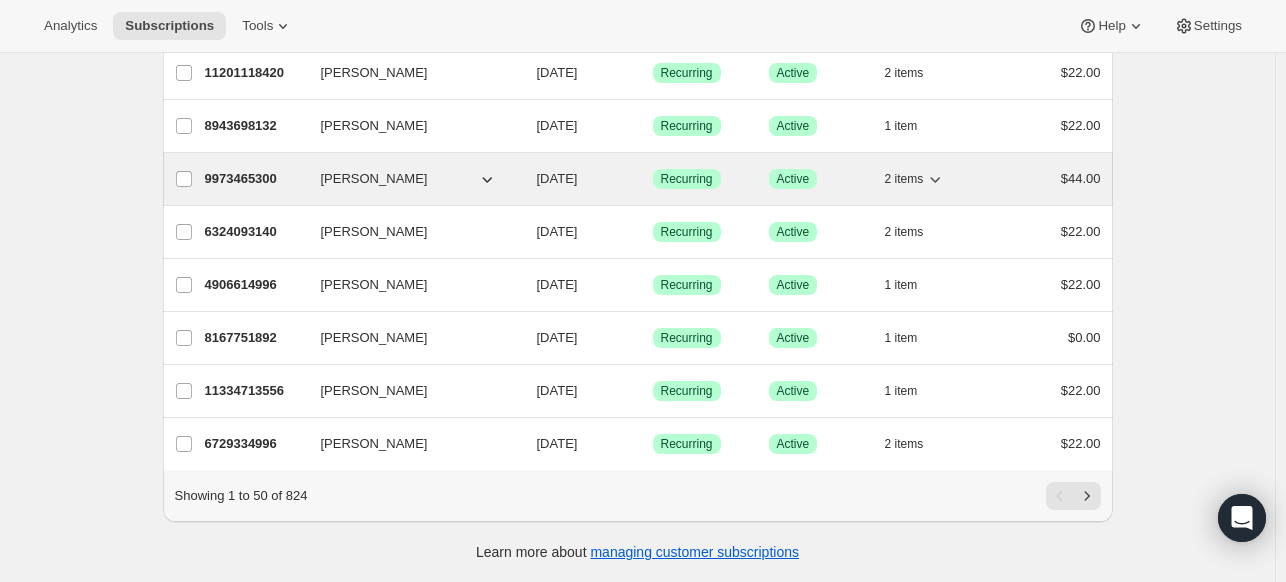 click on "[PERSON_NAME]" at bounding box center [374, 179] 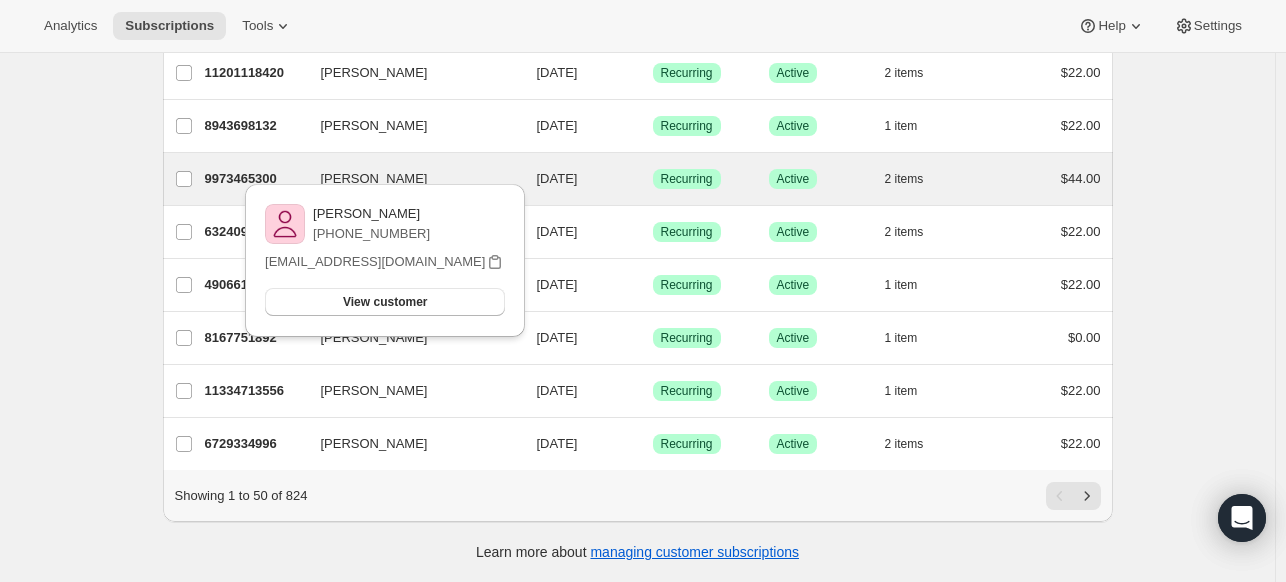 click on "[PERSON_NAME] 9973465300 [PERSON_NAME] [DATE] Success Recurring Success Active 2   items $44.00" at bounding box center [638, 179] 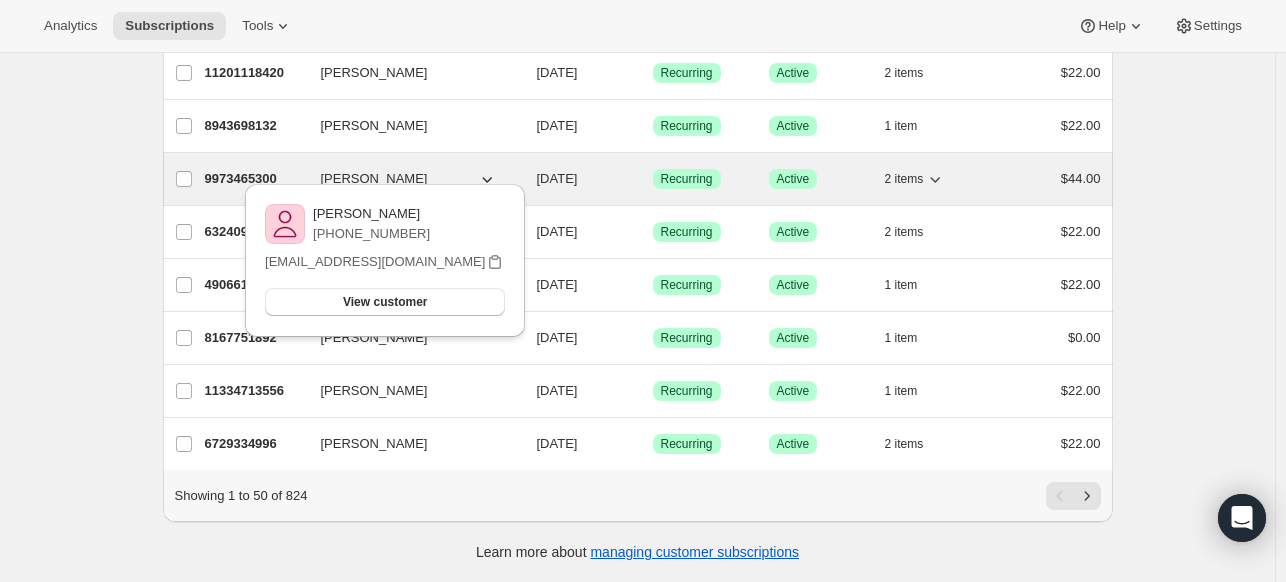 click on "Recurring" at bounding box center (687, 179) 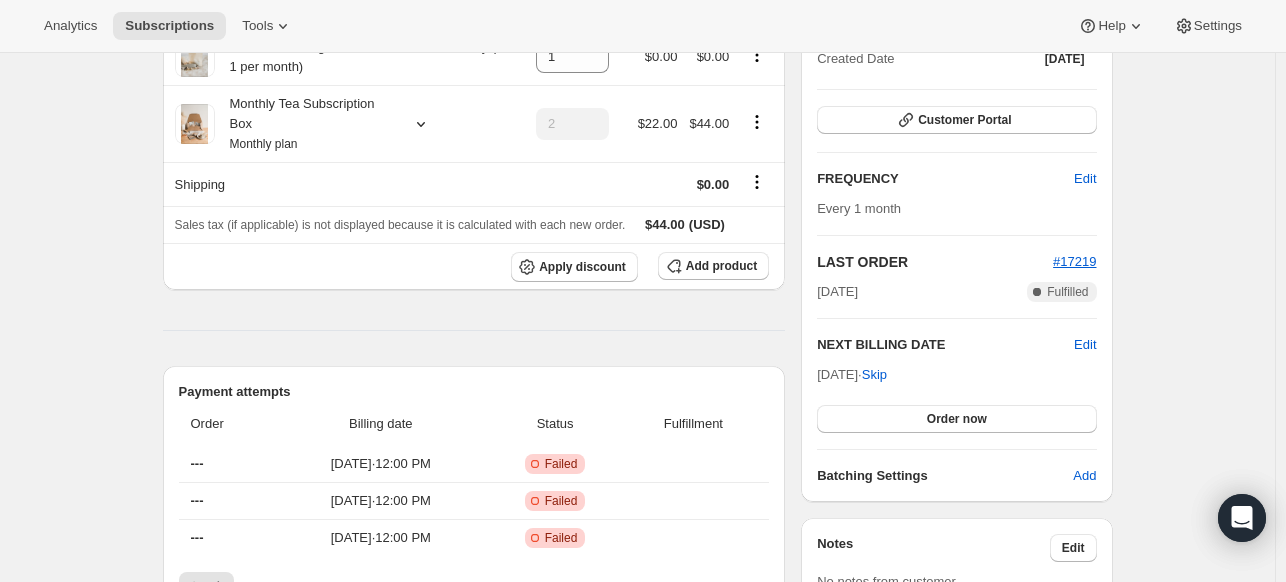 scroll, scrollTop: 0, scrollLeft: 0, axis: both 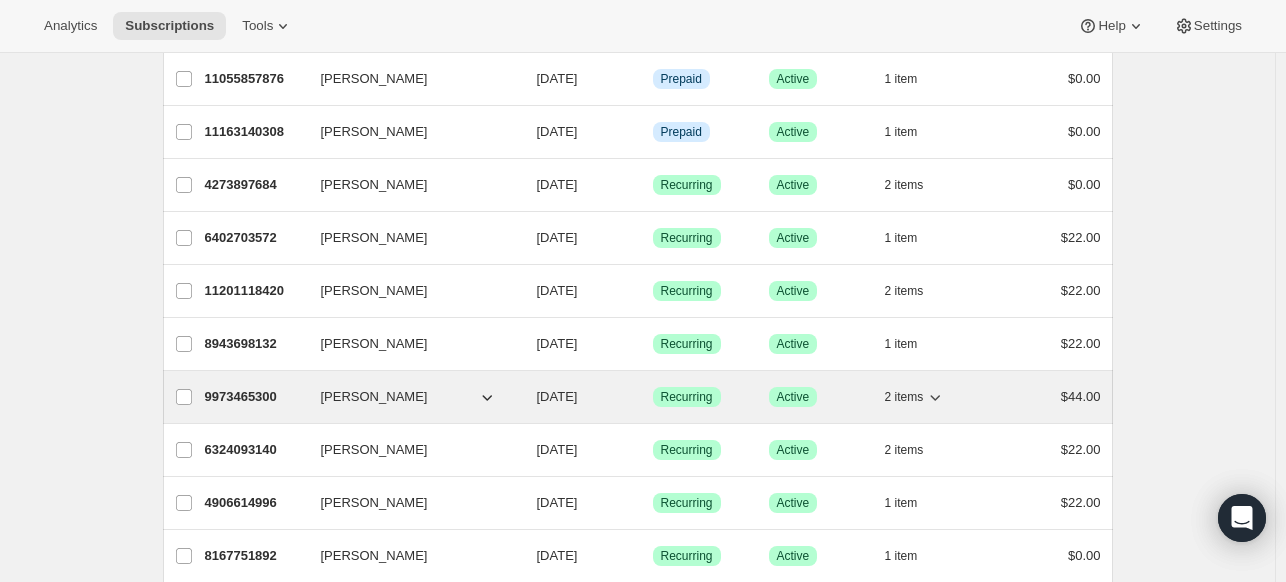 click on "Recurring" at bounding box center [687, 397] 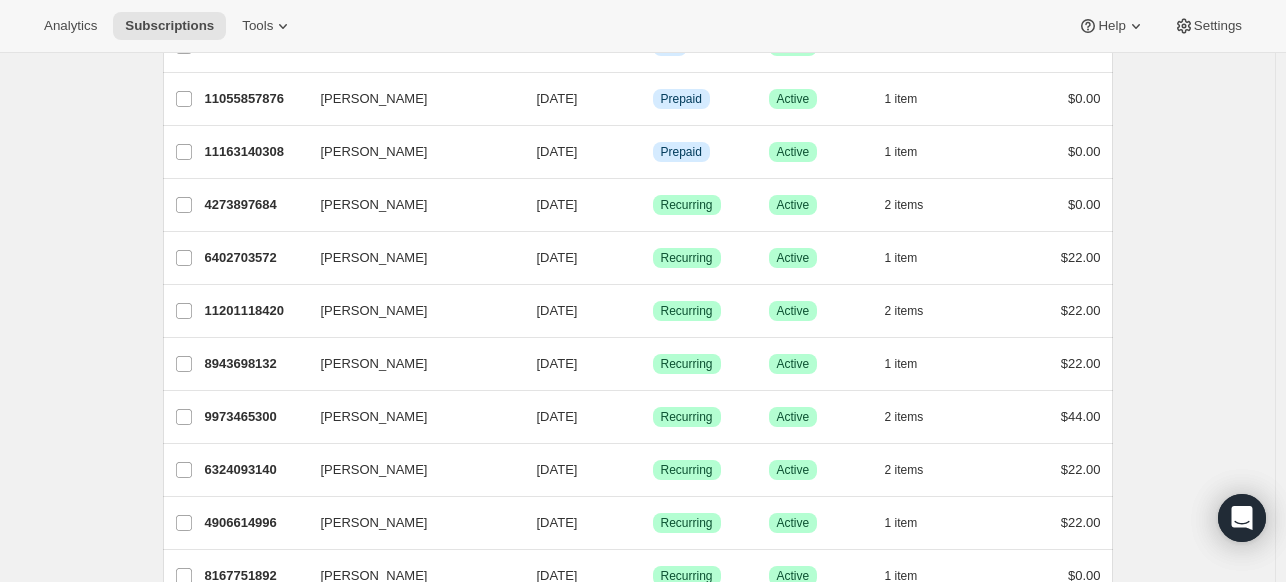 scroll, scrollTop: 2148, scrollLeft: 0, axis: vertical 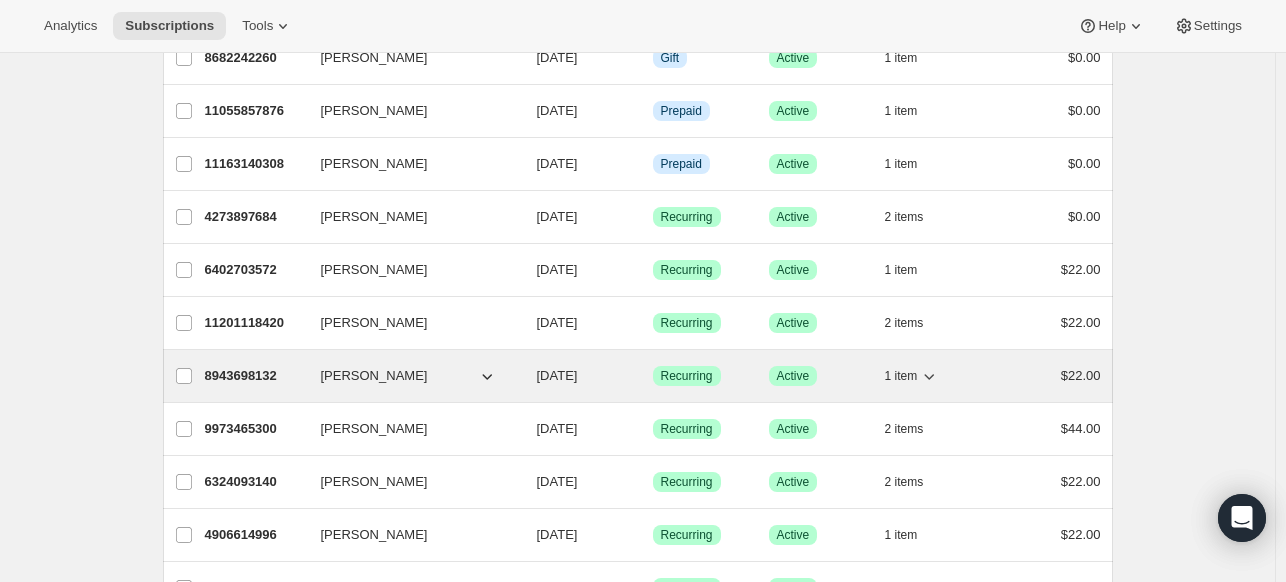 click on "[DATE]" at bounding box center [557, 375] 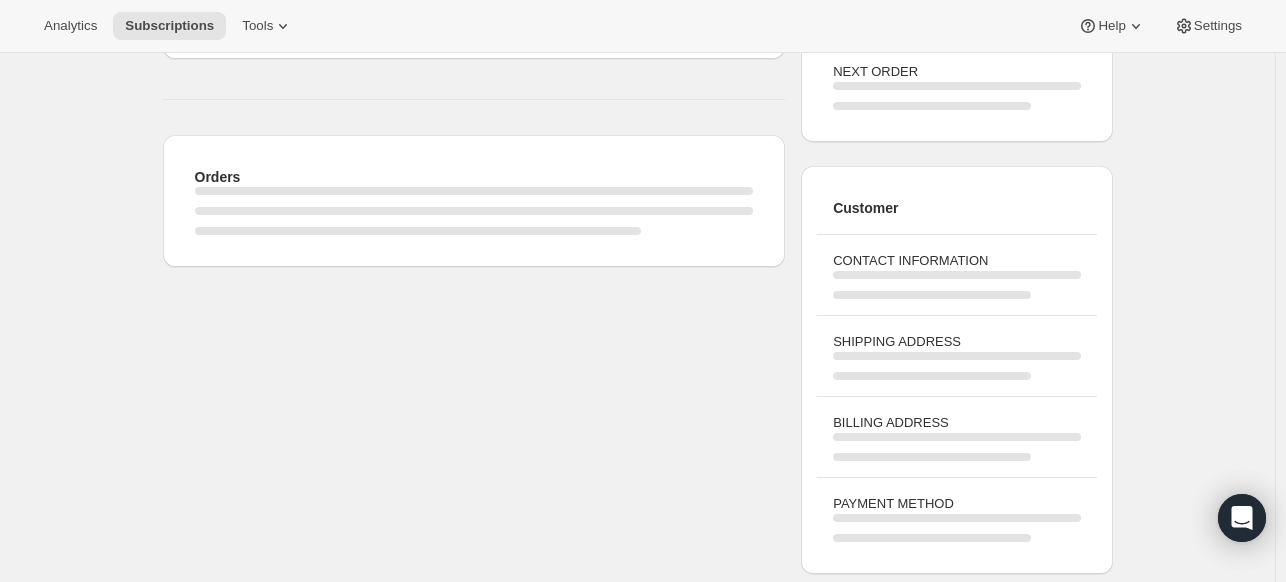 scroll, scrollTop: 0, scrollLeft: 0, axis: both 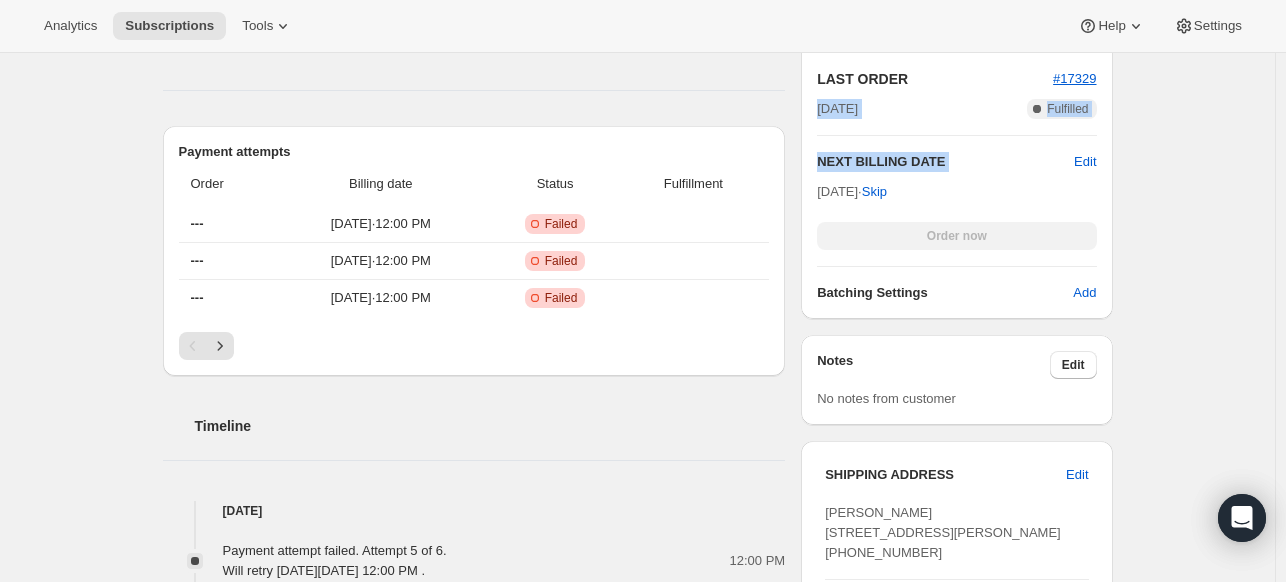 drag, startPoint x: 1276, startPoint y: 136, endPoint x: 555, endPoint y: 20, distance: 730.27185 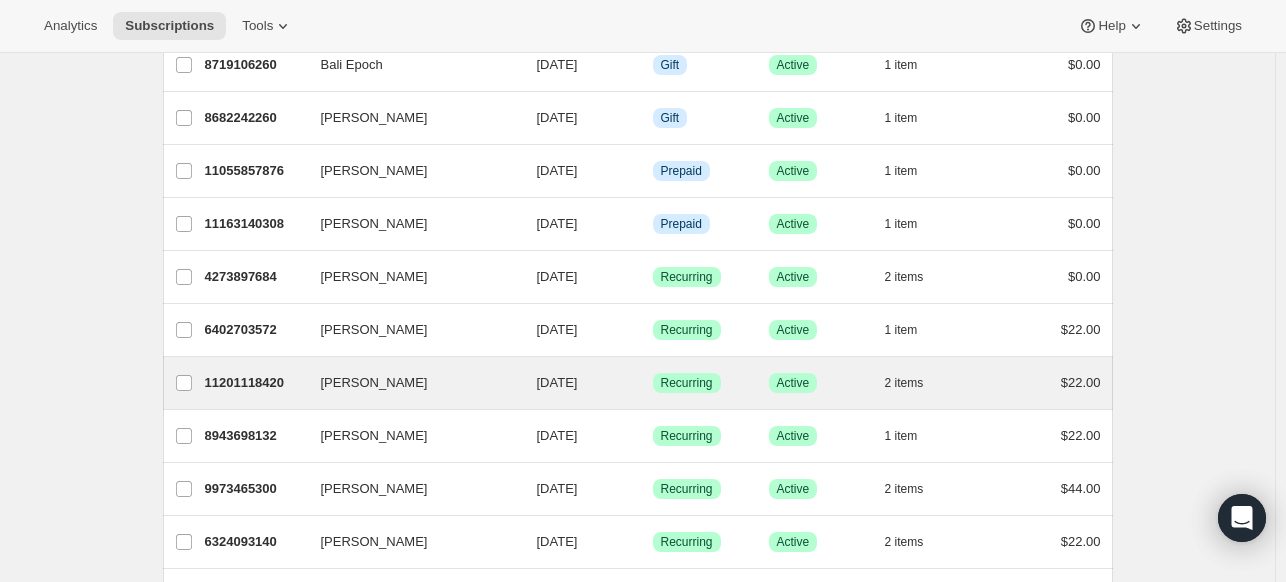 scroll, scrollTop: 2080, scrollLeft: 0, axis: vertical 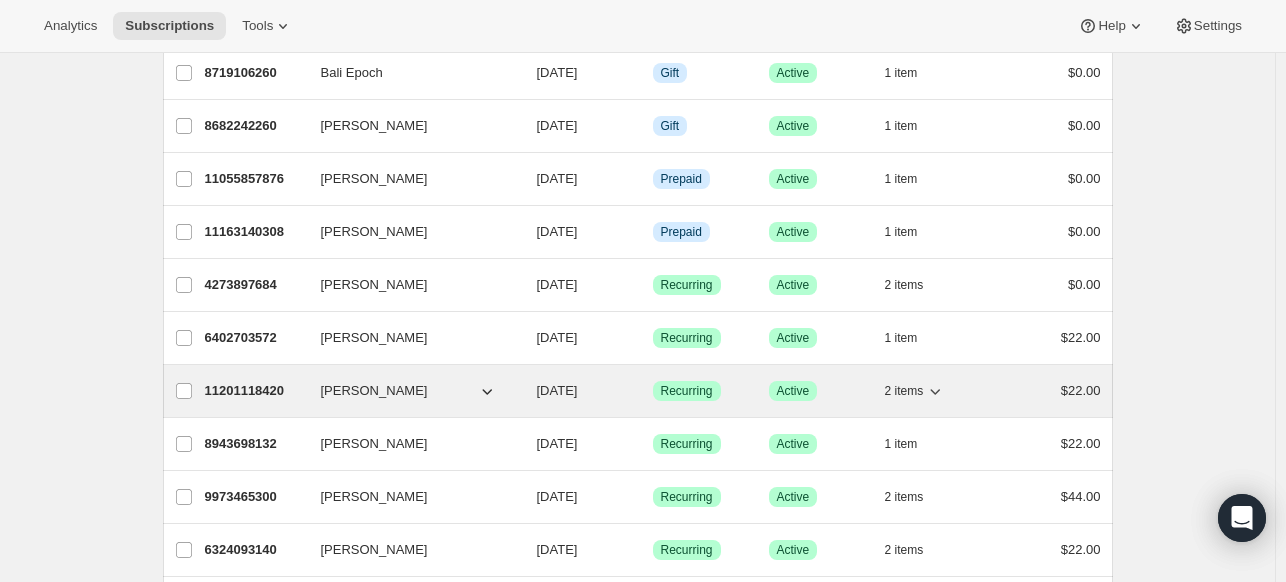 click on "[PERSON_NAME]" at bounding box center [374, 391] 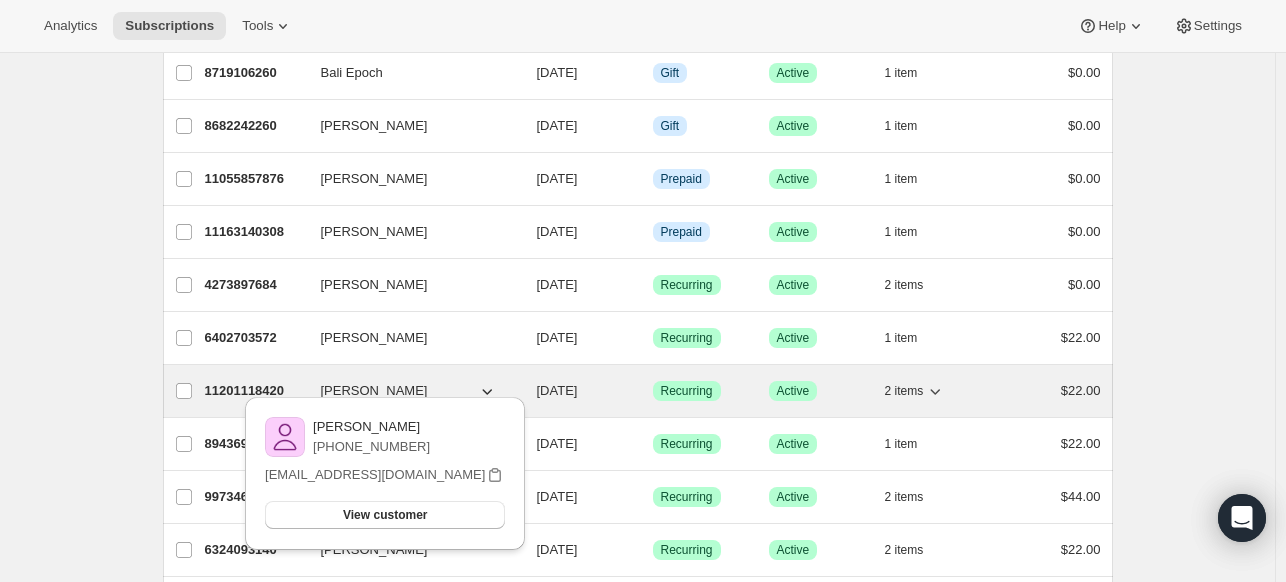 click on "Recurring" at bounding box center [687, 391] 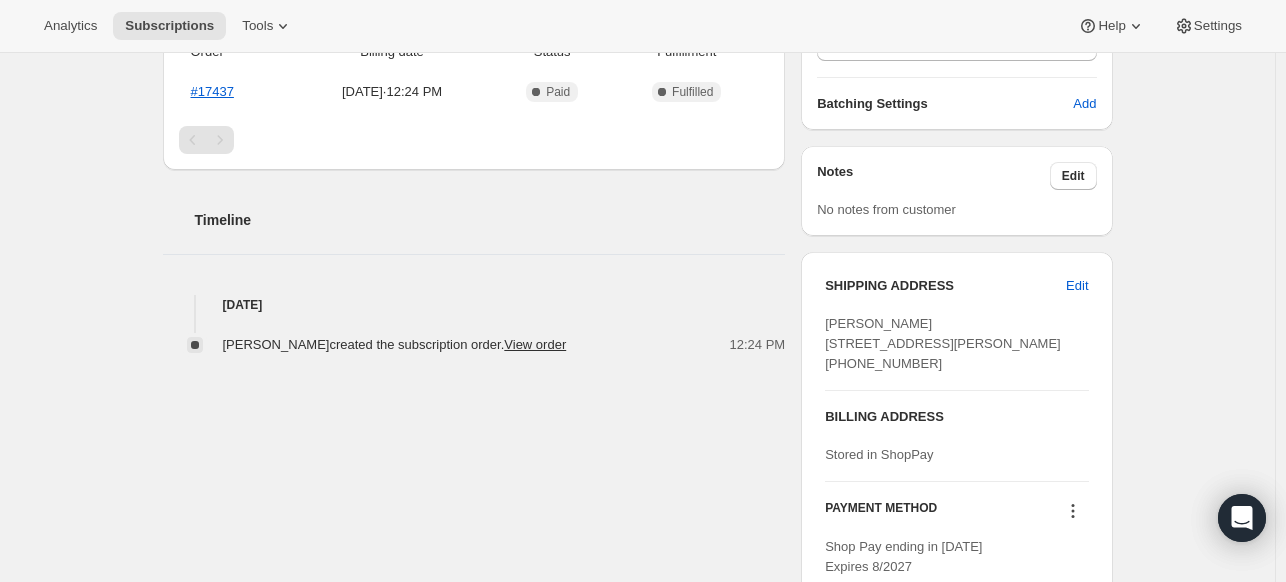 scroll, scrollTop: 0, scrollLeft: 0, axis: both 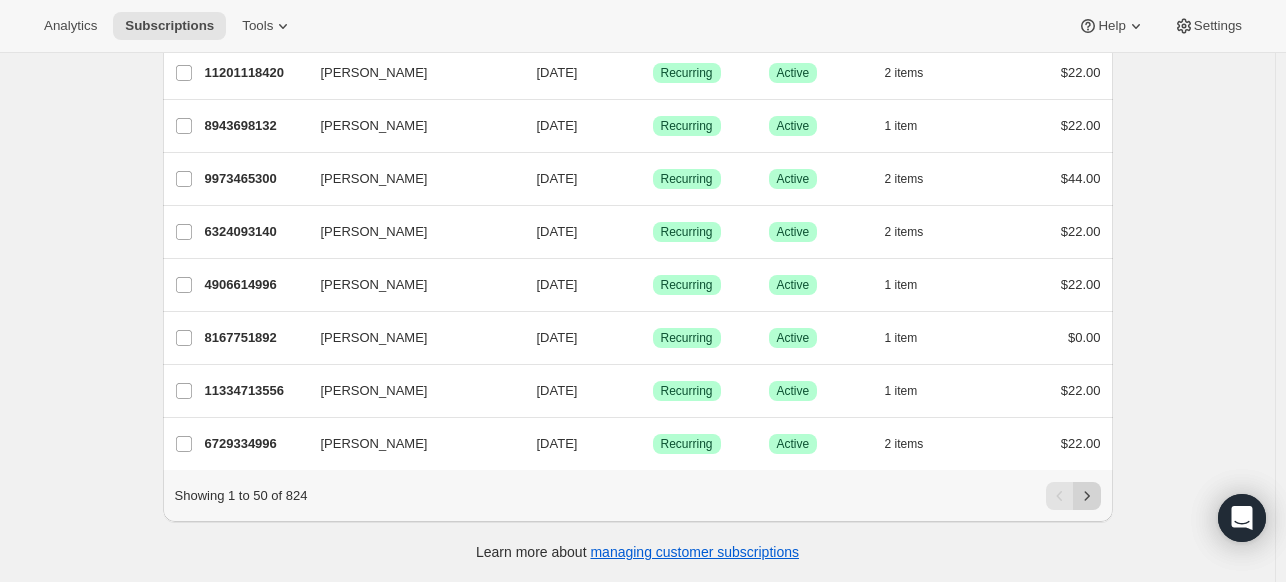 click 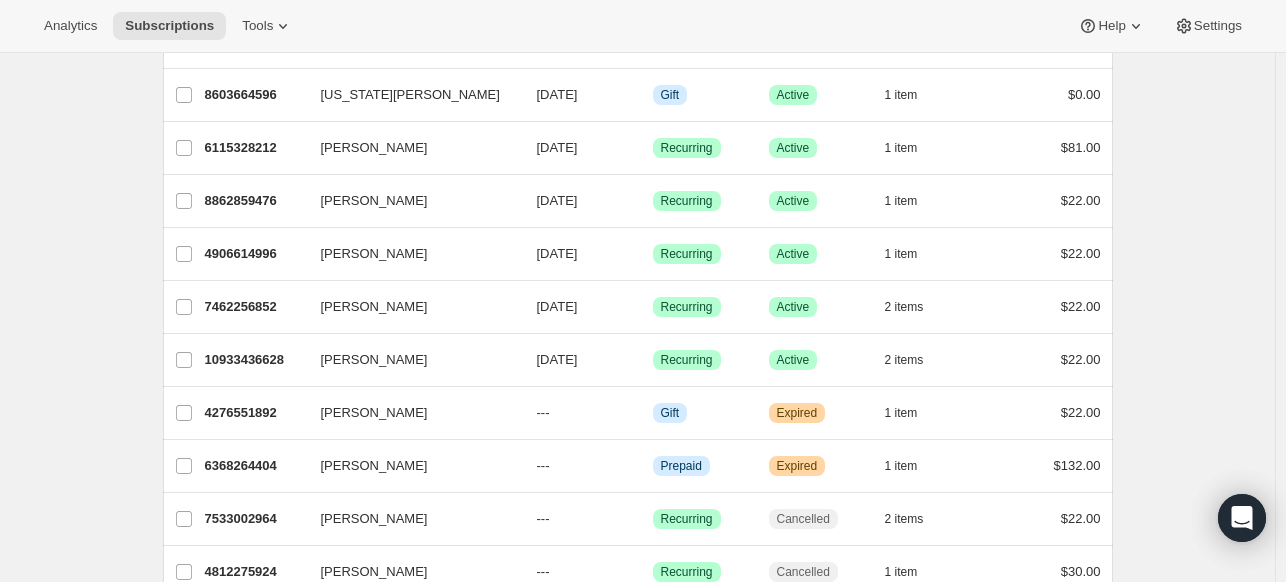 scroll, scrollTop: 780, scrollLeft: 0, axis: vertical 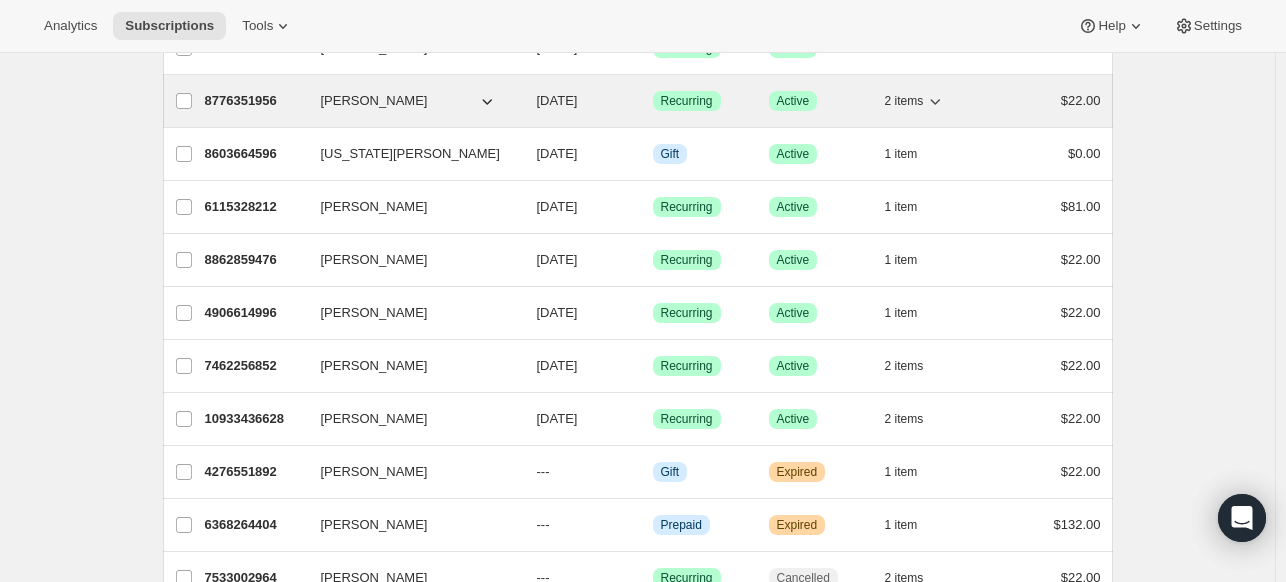click on "[PERSON_NAME]" at bounding box center [409, 101] 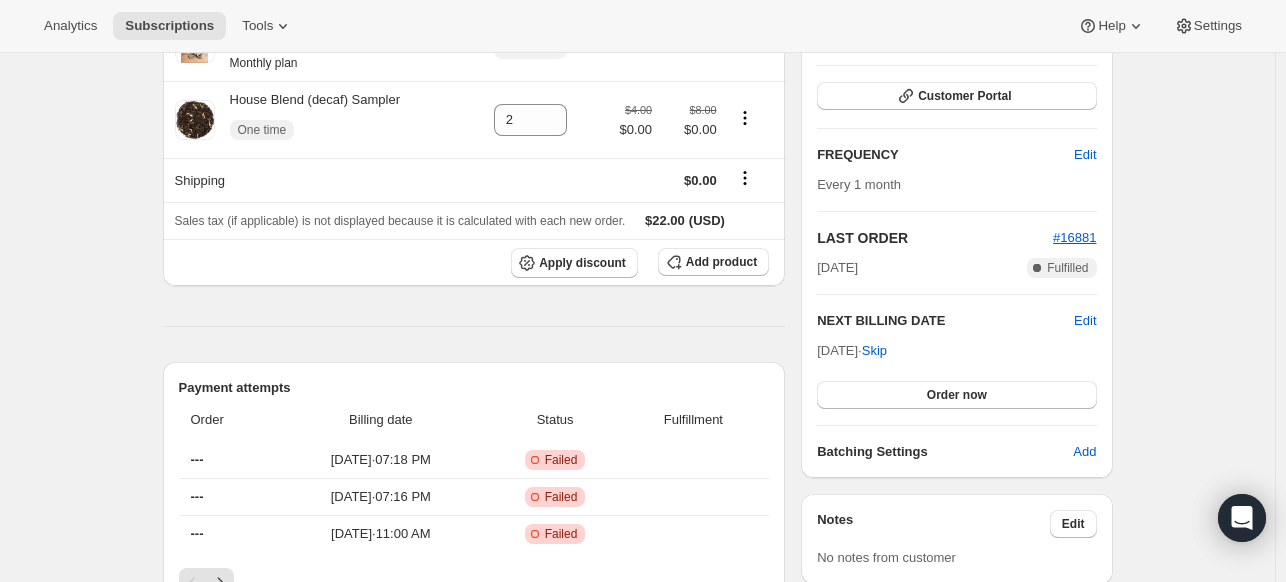 scroll, scrollTop: 264, scrollLeft: 0, axis: vertical 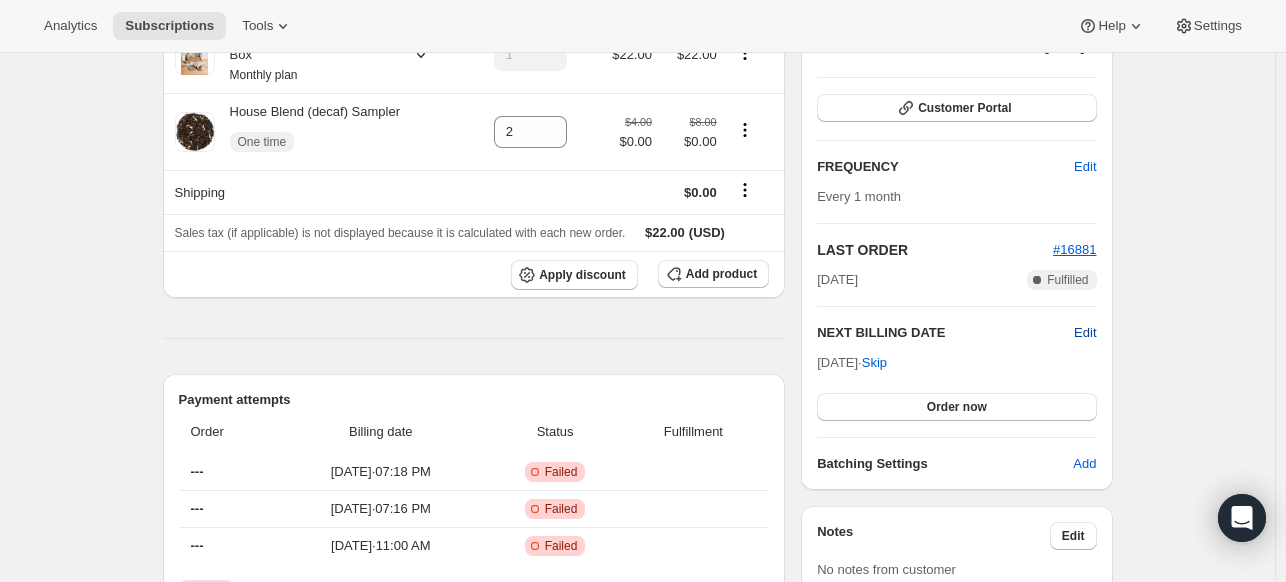 click on "Edit" at bounding box center [1085, 333] 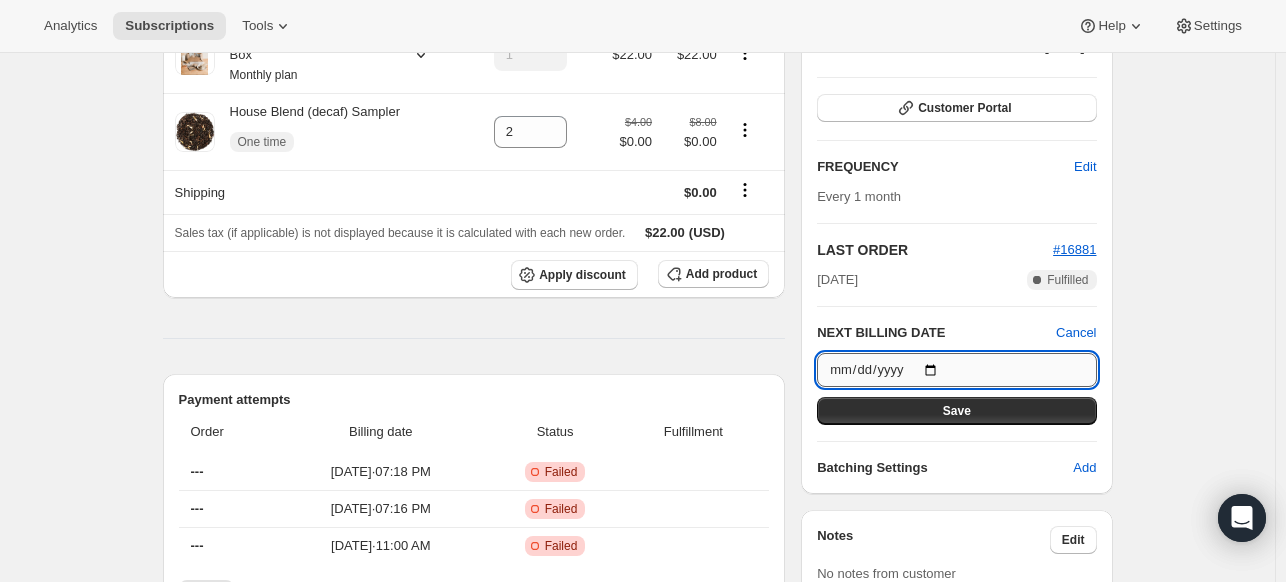 click on "[DATE]" at bounding box center [956, 370] 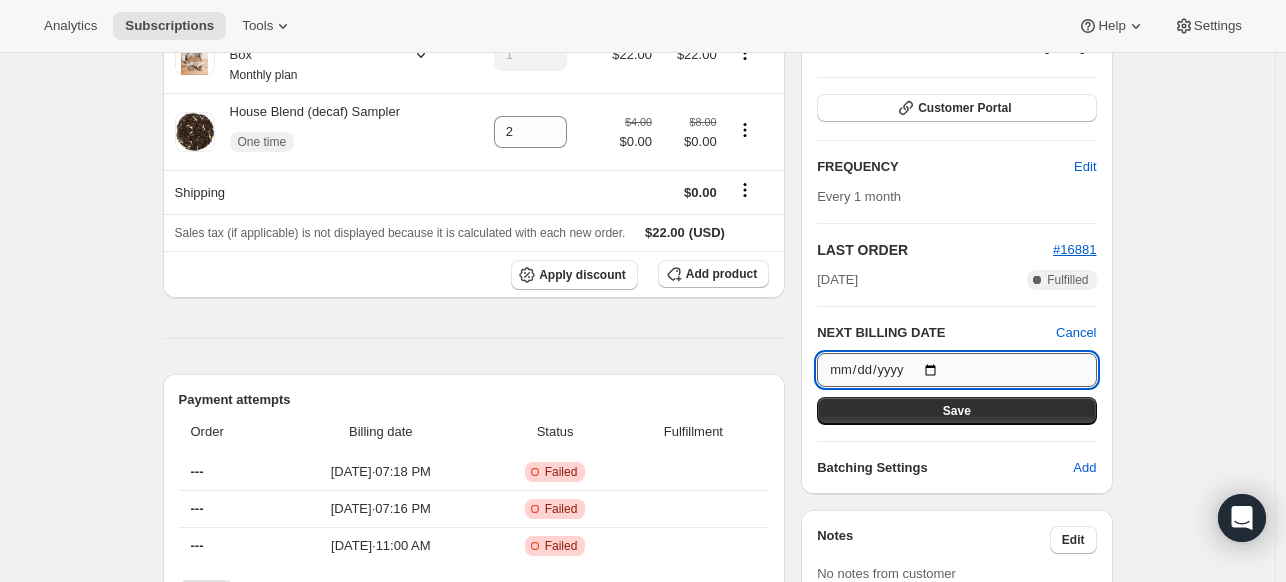 type on "[DATE]" 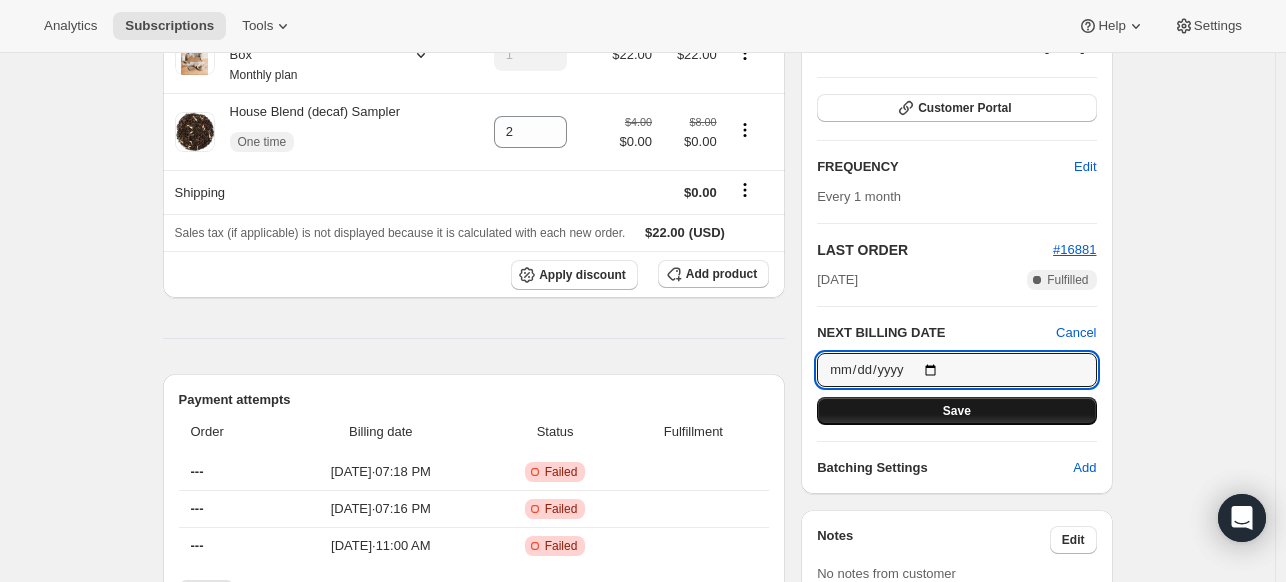 click on "Save" at bounding box center (956, 411) 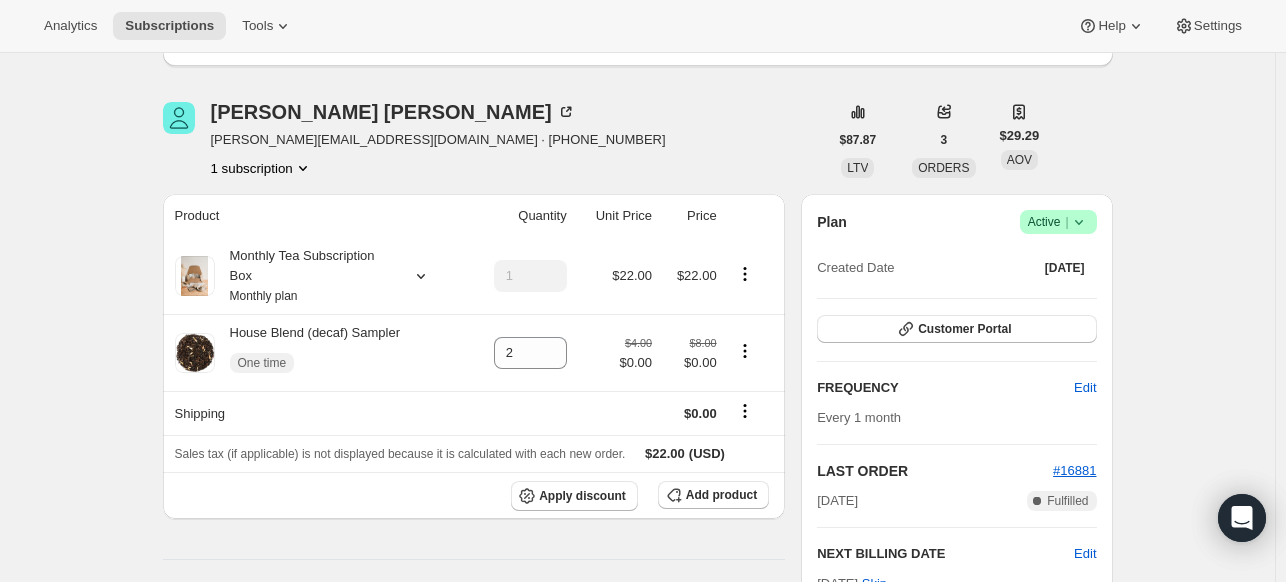 scroll, scrollTop: 0, scrollLeft: 0, axis: both 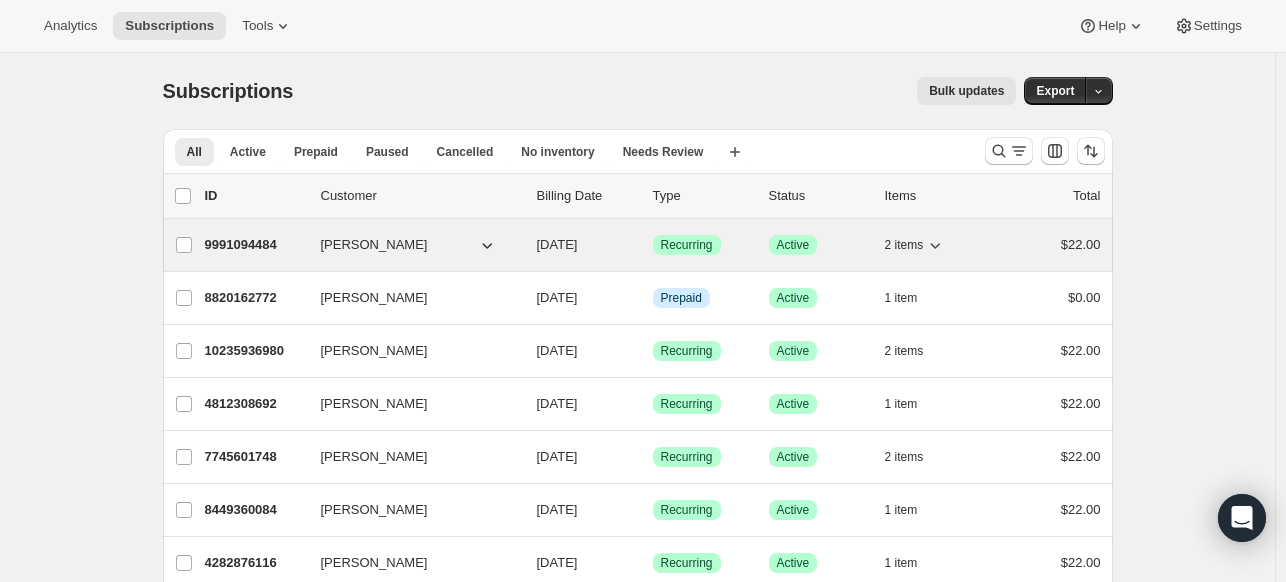 click on "[PERSON_NAME]" at bounding box center (374, 245) 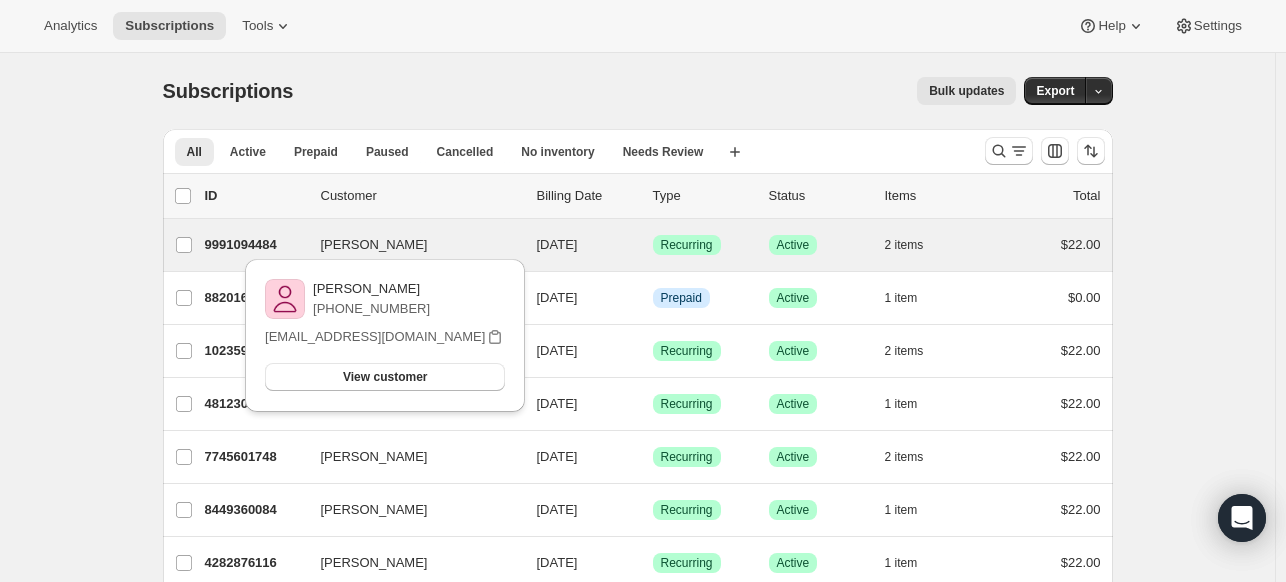 click on "marilyn Bodiford 9991094484 marilyn Bodiford 07/24/2025 Success Recurring Success Active 2   items $22.00" at bounding box center [638, 245] 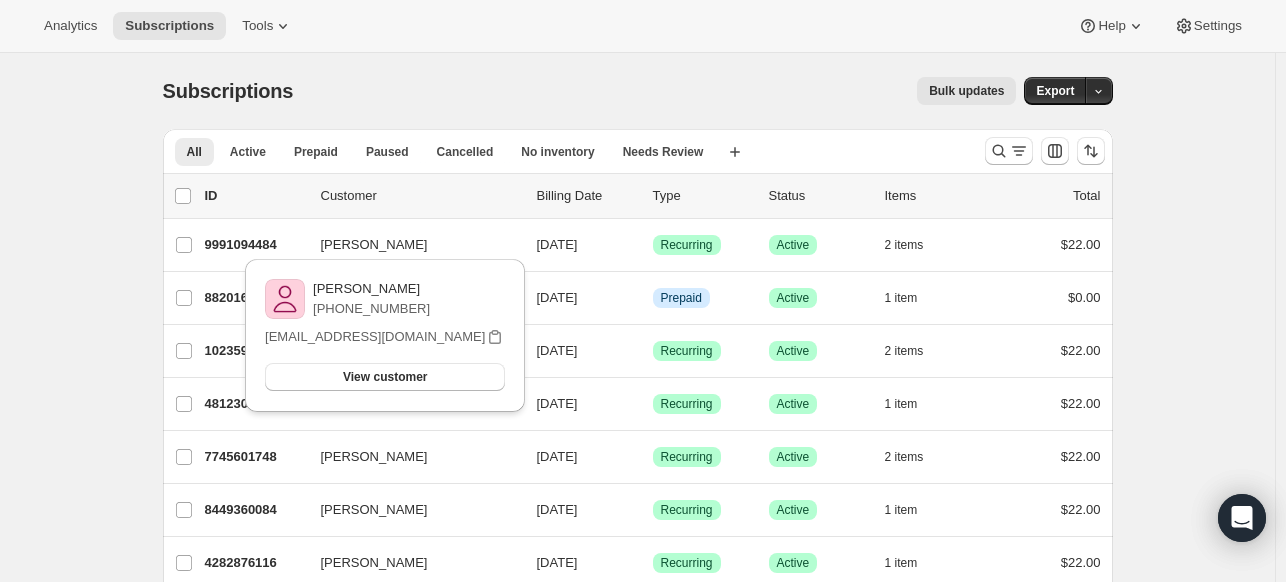 click on "Subscriptions. This page is ready Subscriptions Bulk updates More actions Bulk updates Export All Active Prepaid Paused Cancelled No inventory Needs Review More views All Active Prepaid Paused Cancelled No inventory Needs Review More views Create new view 0 selected Update next billing date Change status Showing 51 subscriptions Select all 51 subscriptions Showing 51 subscriptions Select Select all 51 subscriptions 0 selected list header ID Customer Billing Date Type Status Items Total marilyn Bodiford 9991094484 marilyn Bodiford 07/24/2025 Success Recurring Success Active 2   items $22.00 Kassandra Dobson 8820162772 Kassandra Dobson 08/01/2025 Info Prepaid Success Active 1   item $0.00 Jordan Knapp 10235936980 Jordan Knapp 08/01/2025 Success Recurring Success Active 2   items $22.00 Melissa Mclaren 4812308692 Melissa Mclaren 08/01/2025 Success Recurring Success Active 1   item $22.00 Samantha Gover 7745601748 Samantha Gover 08/01/2025 Success Recurring Success Active 2   items $22.00 faith schaafsma Success" at bounding box center (637, 1516) 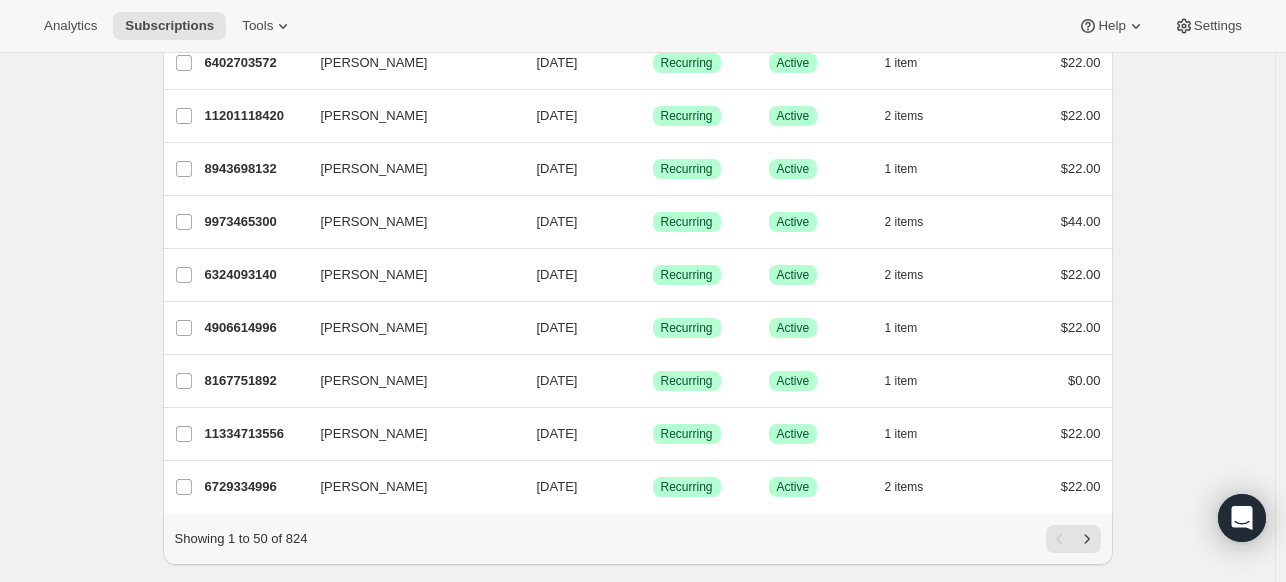 scroll, scrollTop: 2402, scrollLeft: 0, axis: vertical 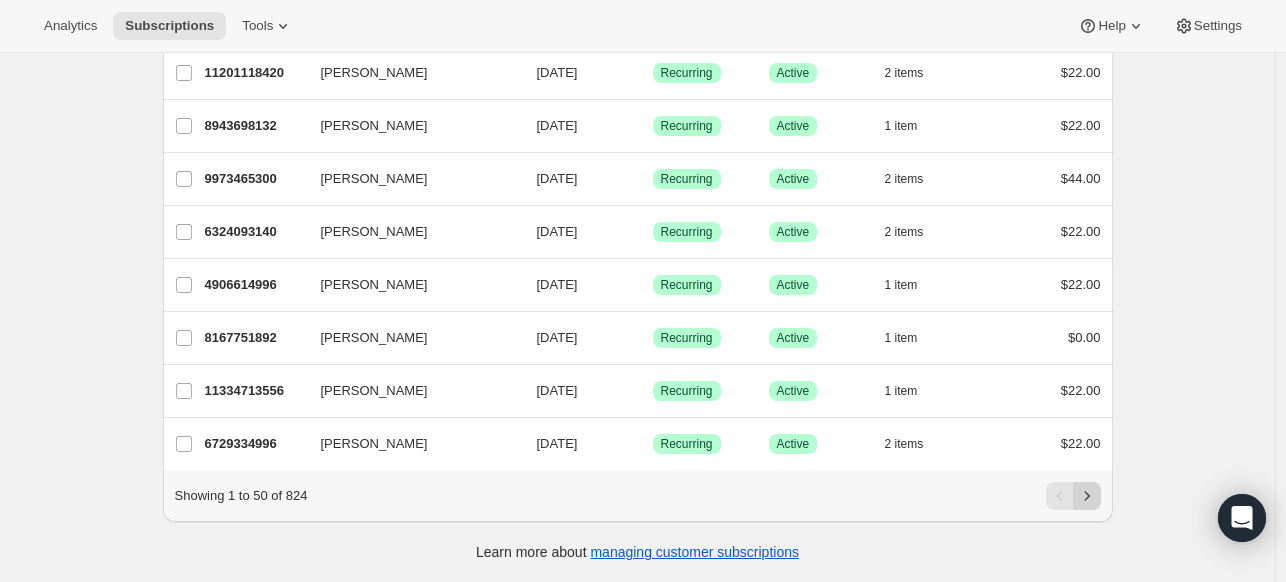 click 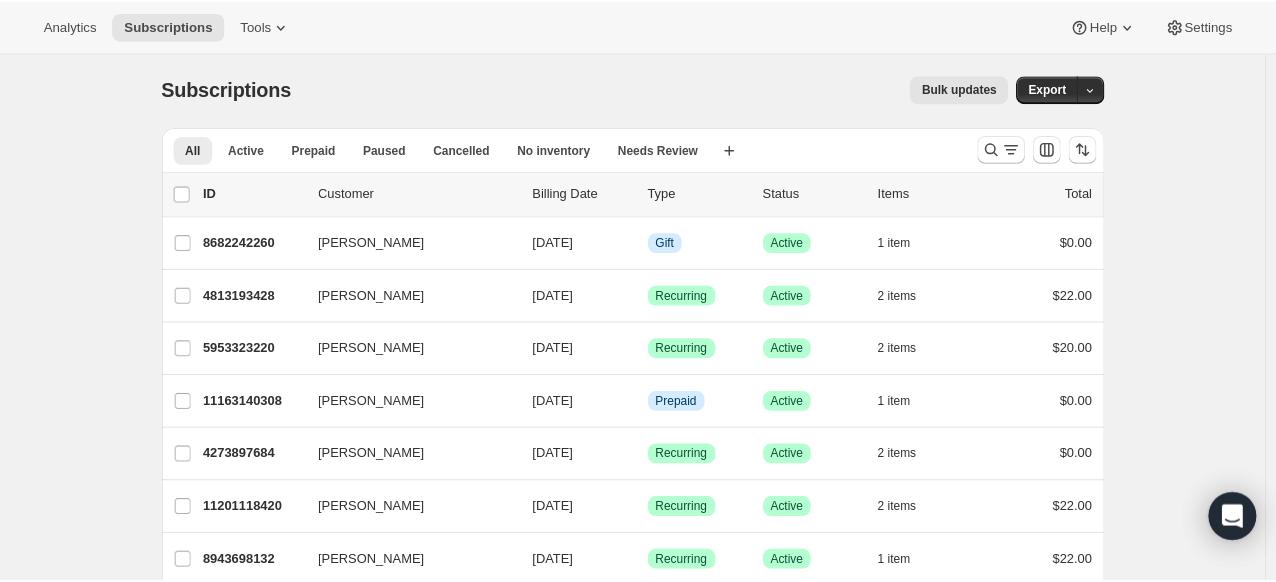 scroll, scrollTop: 0, scrollLeft: 0, axis: both 